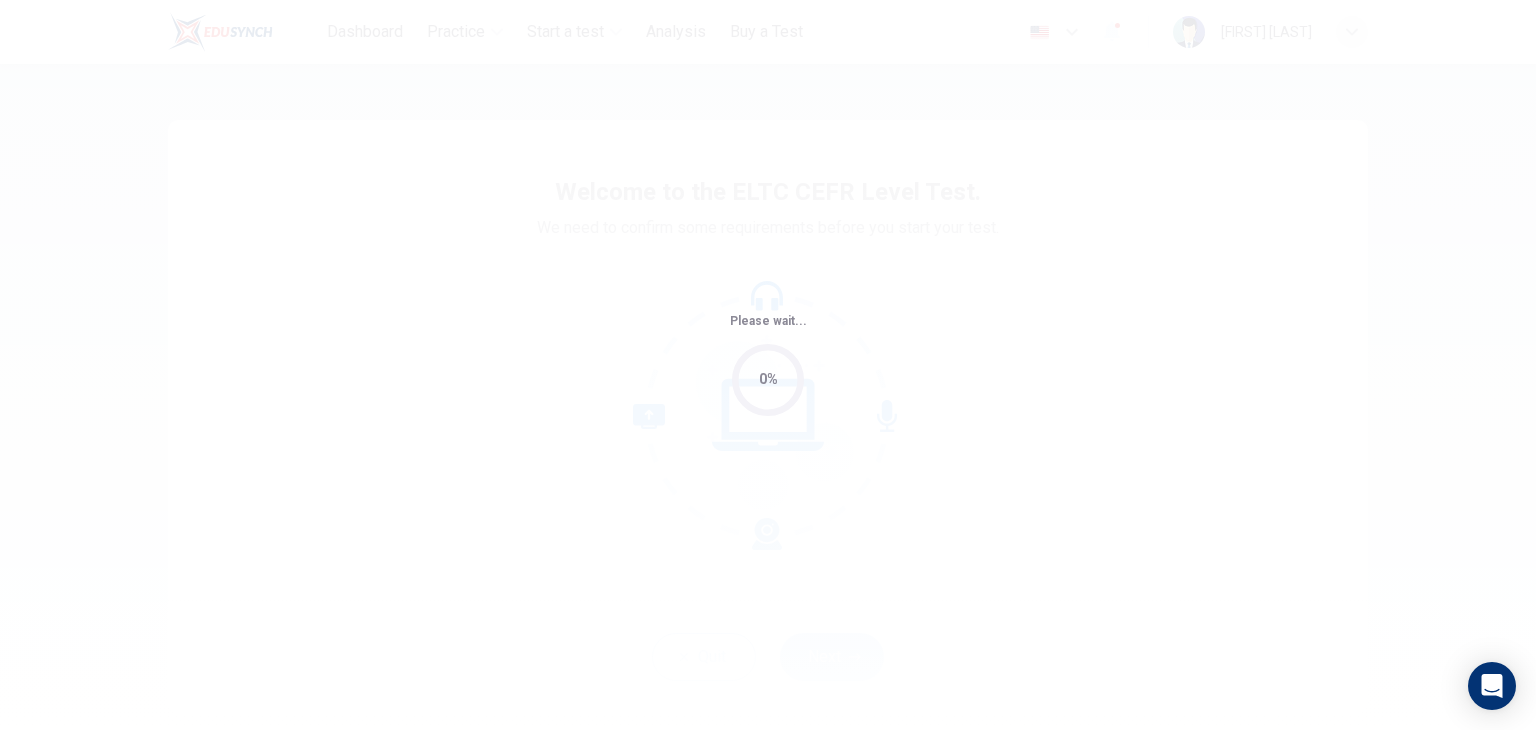 scroll, scrollTop: 0, scrollLeft: 0, axis: both 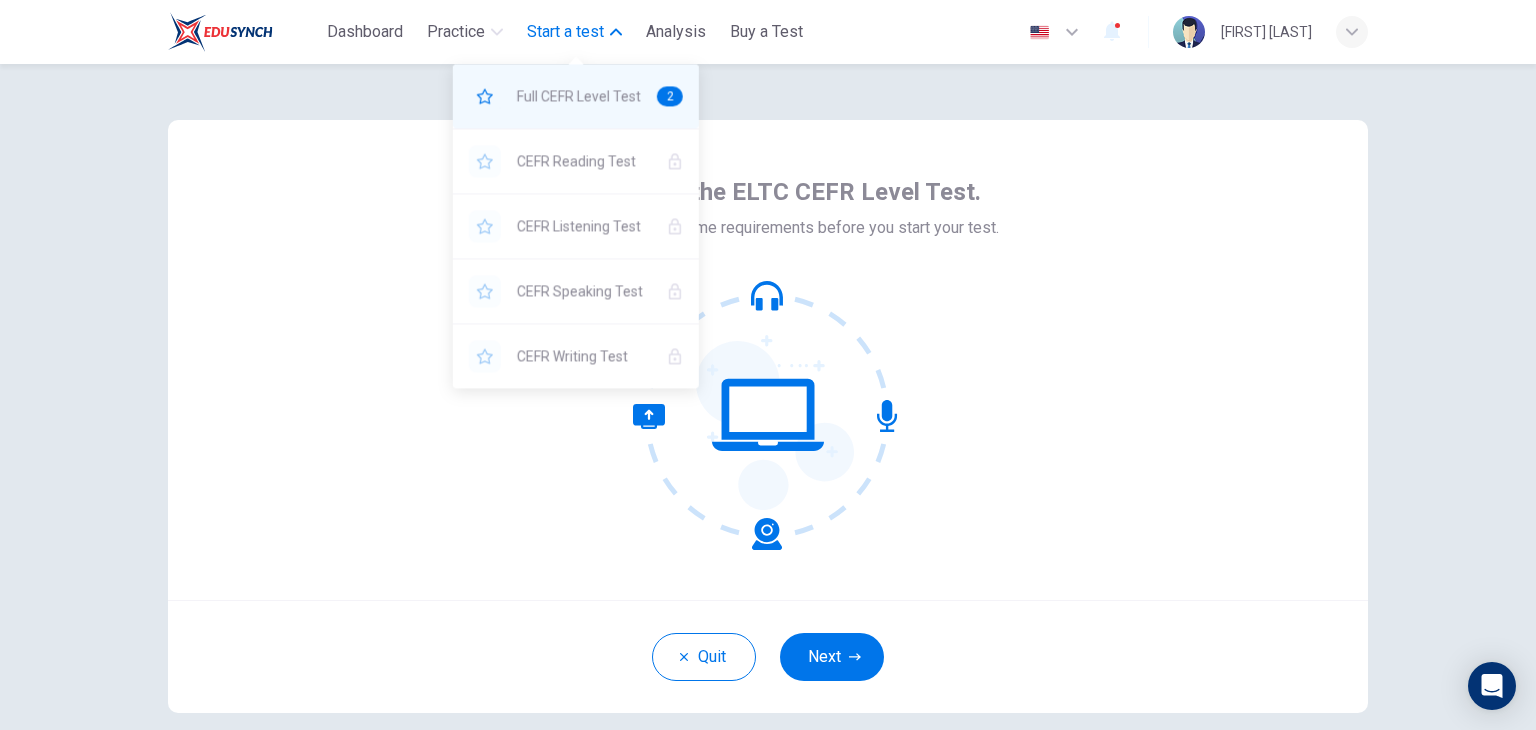 click on "2" at bounding box center (670, 96) 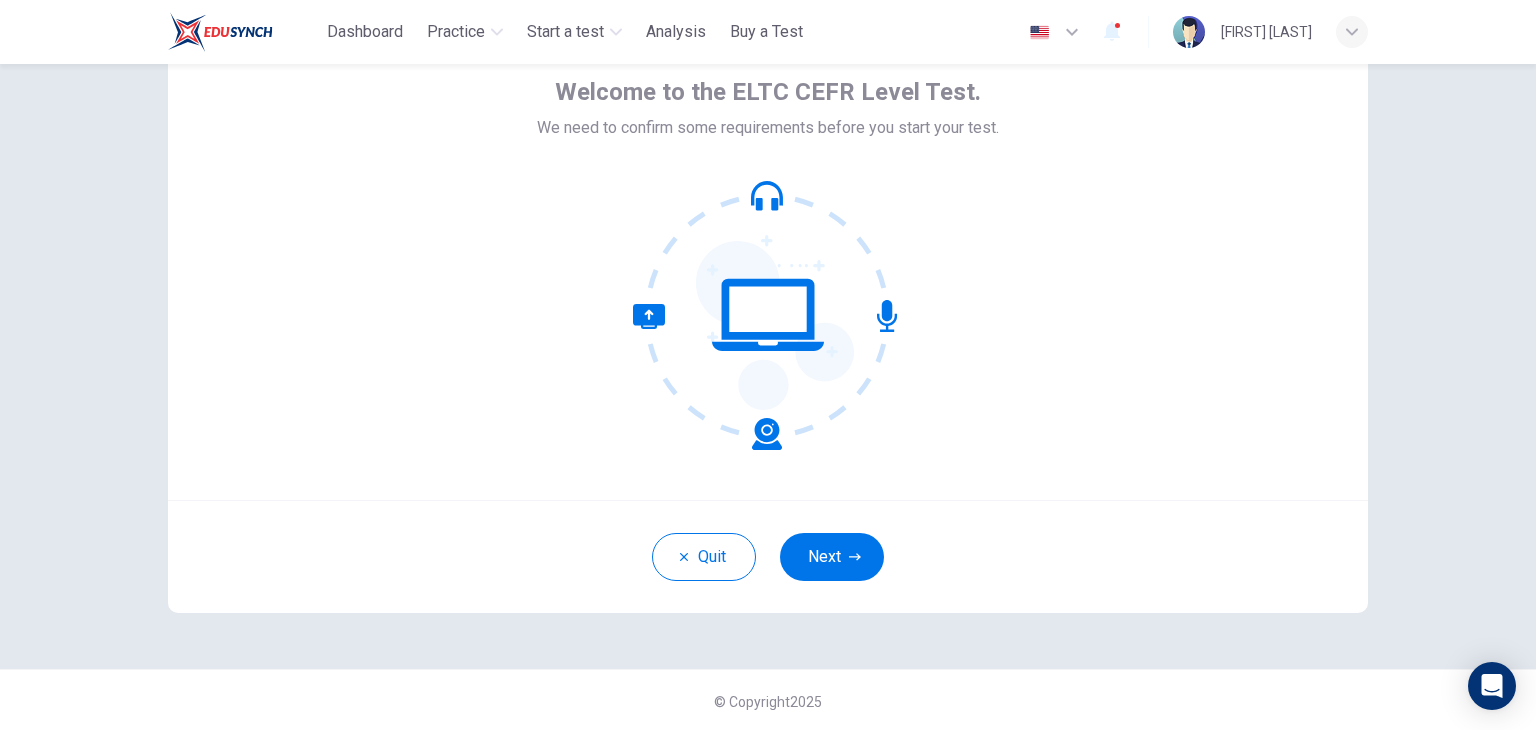 scroll, scrollTop: 103, scrollLeft: 0, axis: vertical 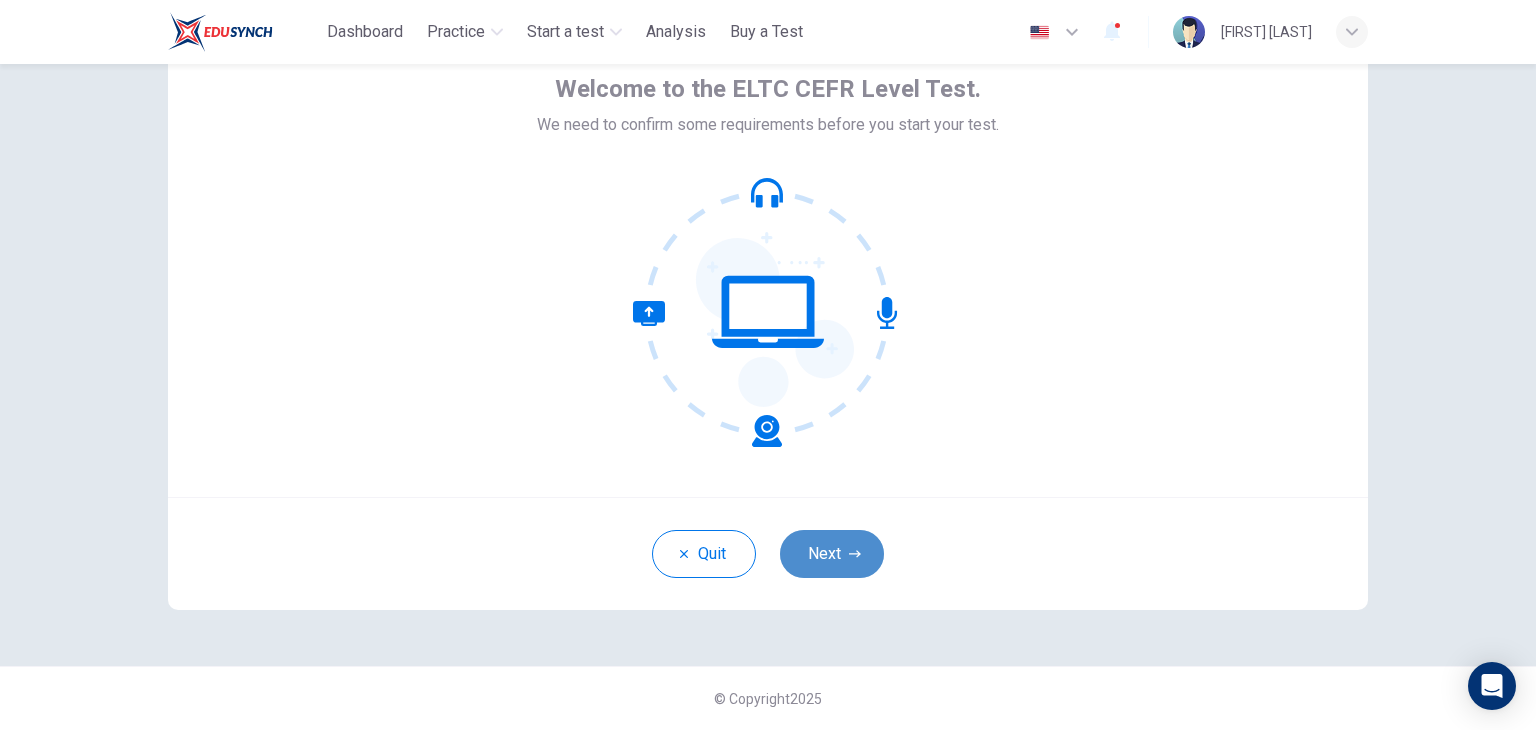 click on "Next" at bounding box center (832, 554) 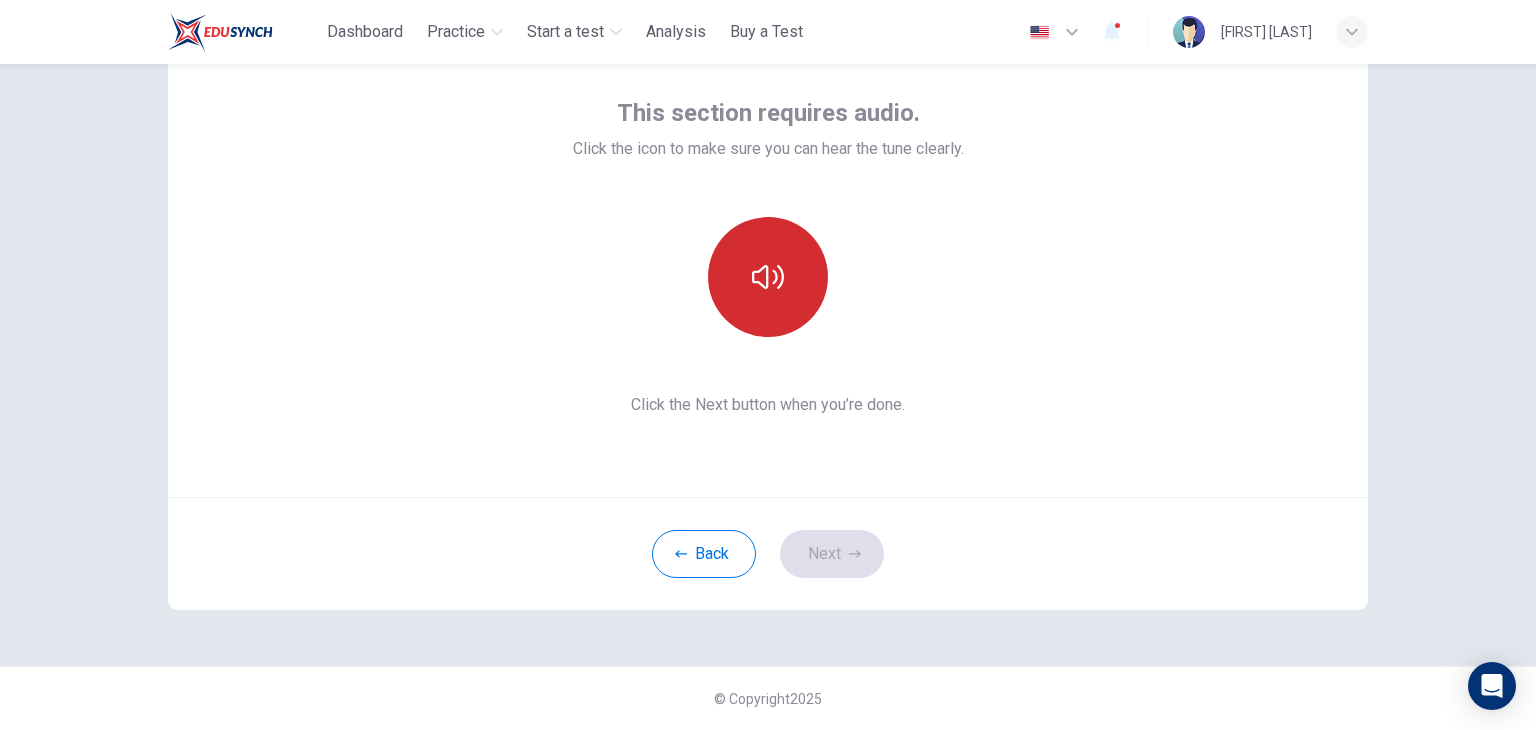 click at bounding box center (768, 277) 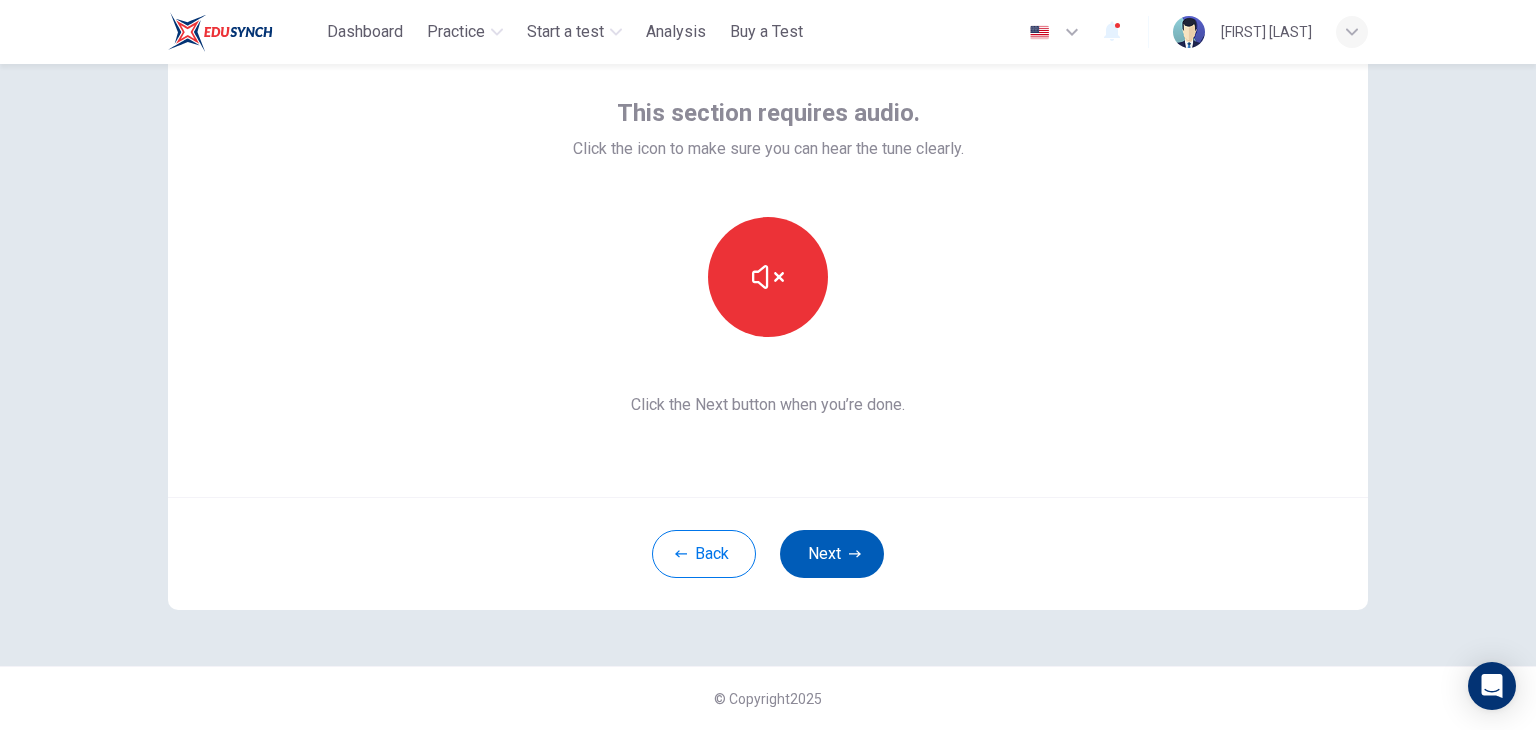 click on "Next" at bounding box center [832, 554] 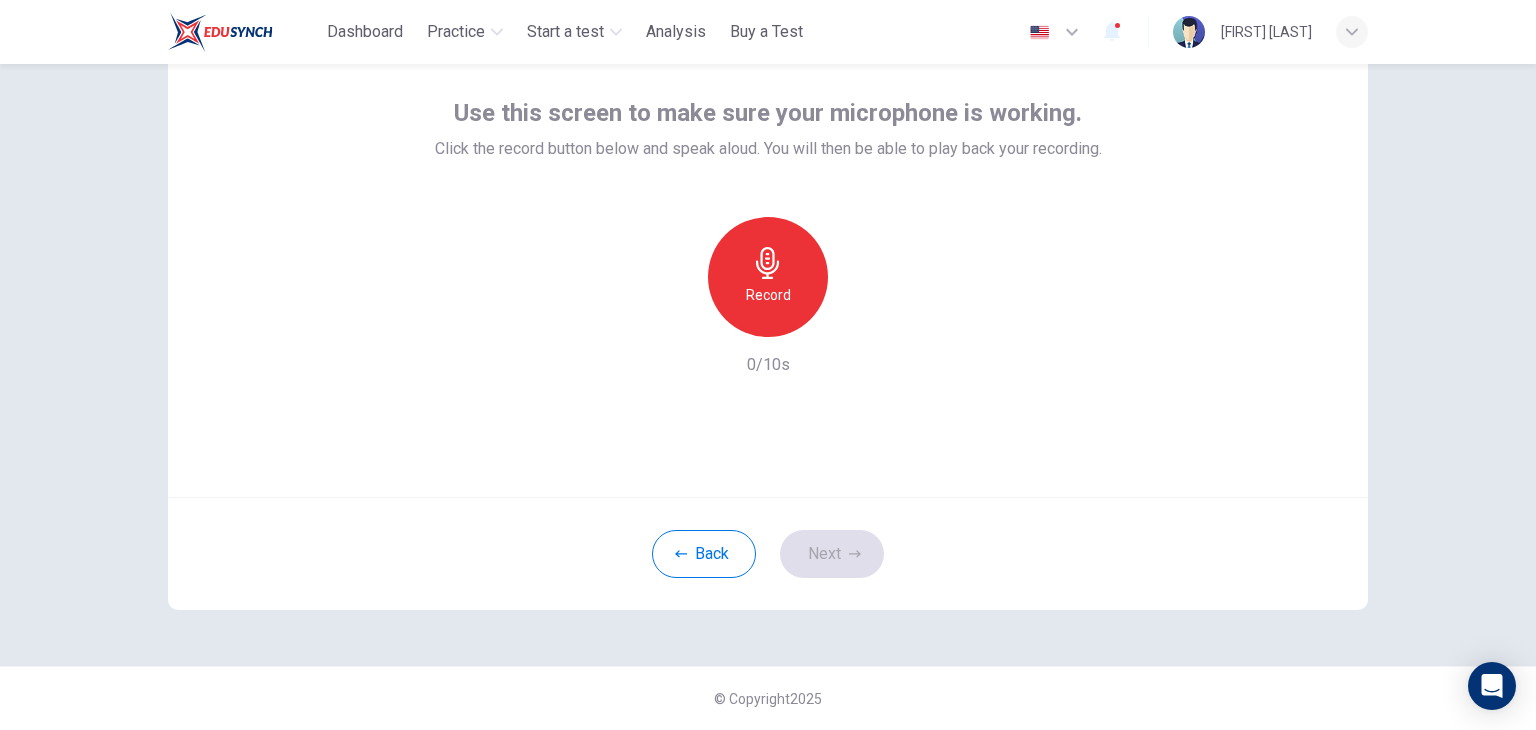 click on "Record" at bounding box center (768, 277) 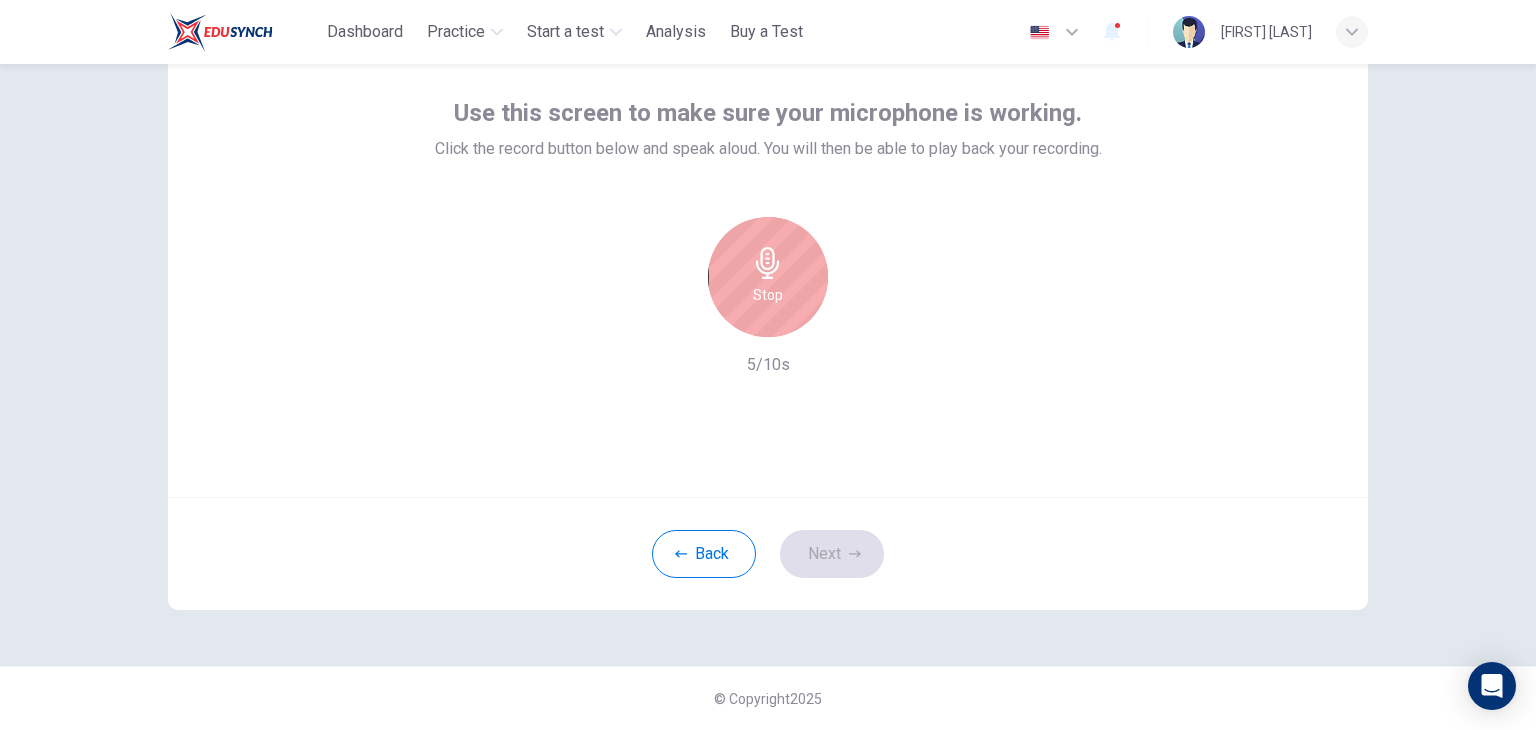 click on "Stop" at bounding box center (768, 277) 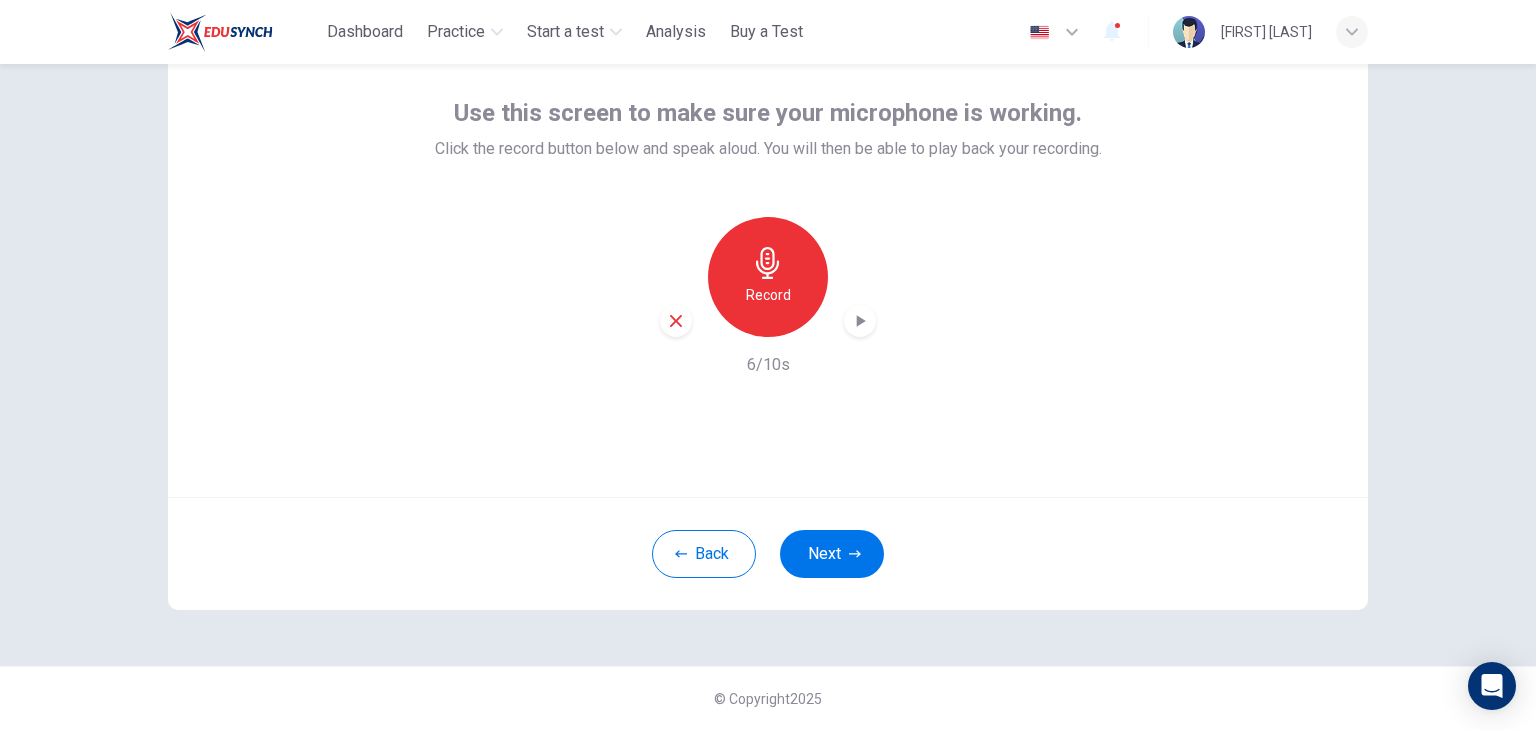 click at bounding box center (861, 321) 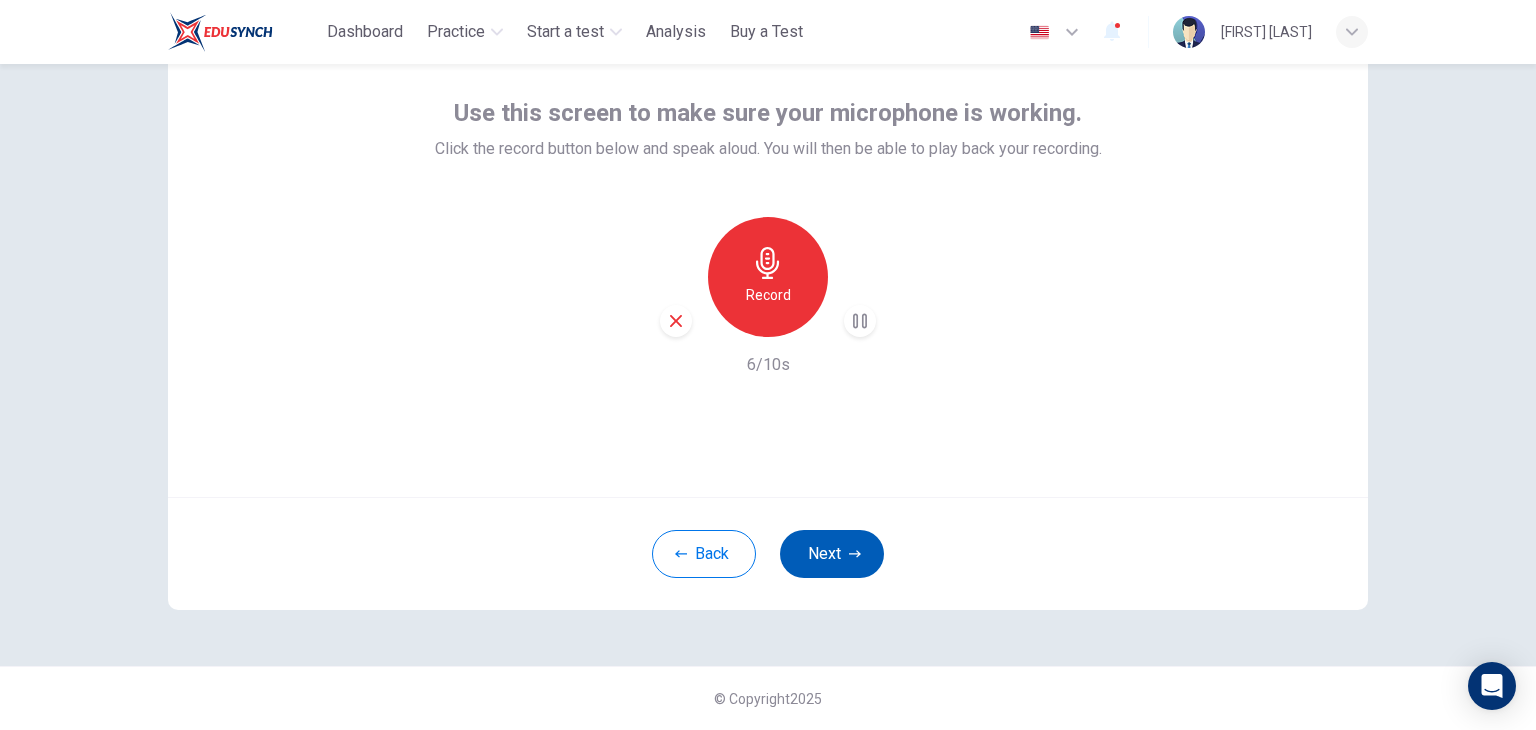 click on "Next" at bounding box center [832, 554] 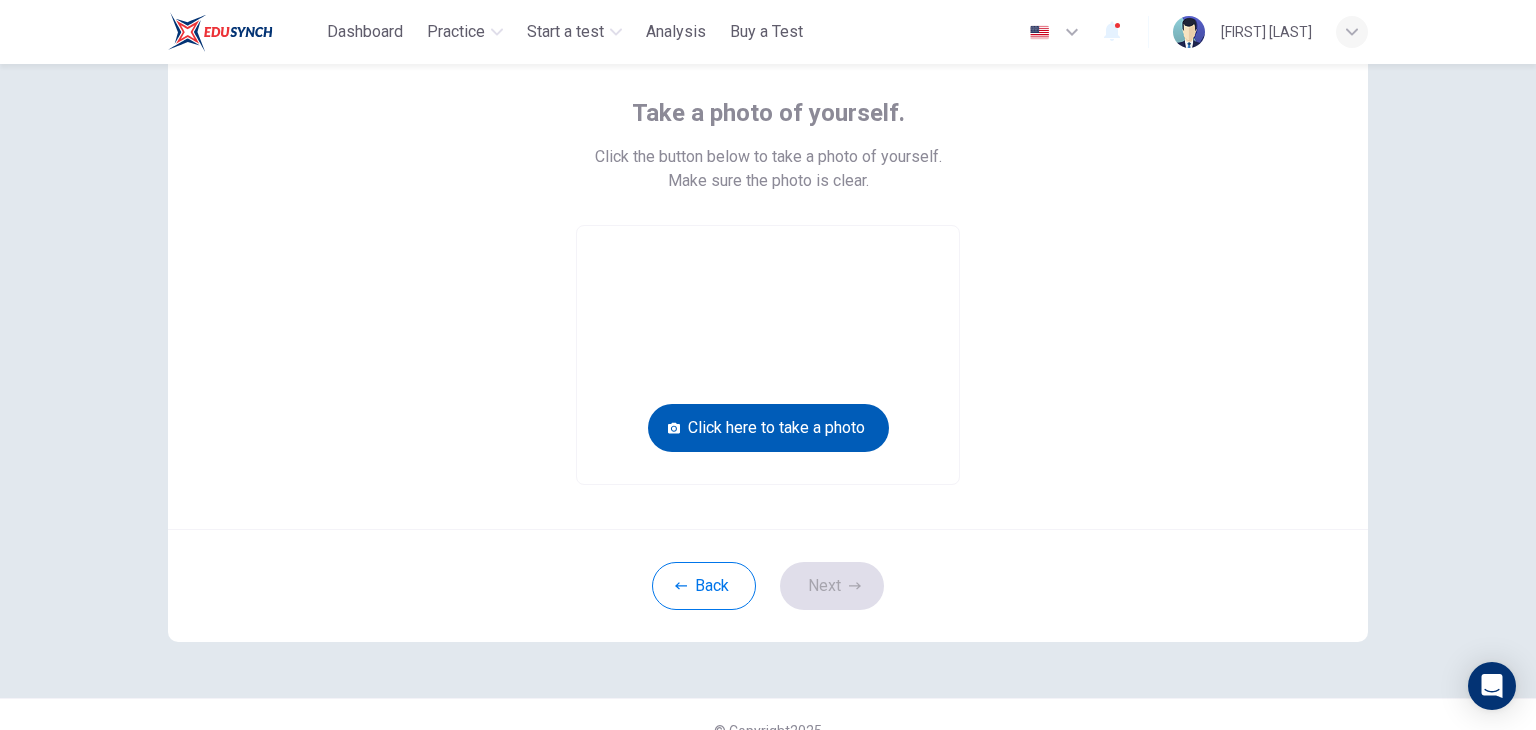 click on "Click here to take a photo" at bounding box center [768, 428] 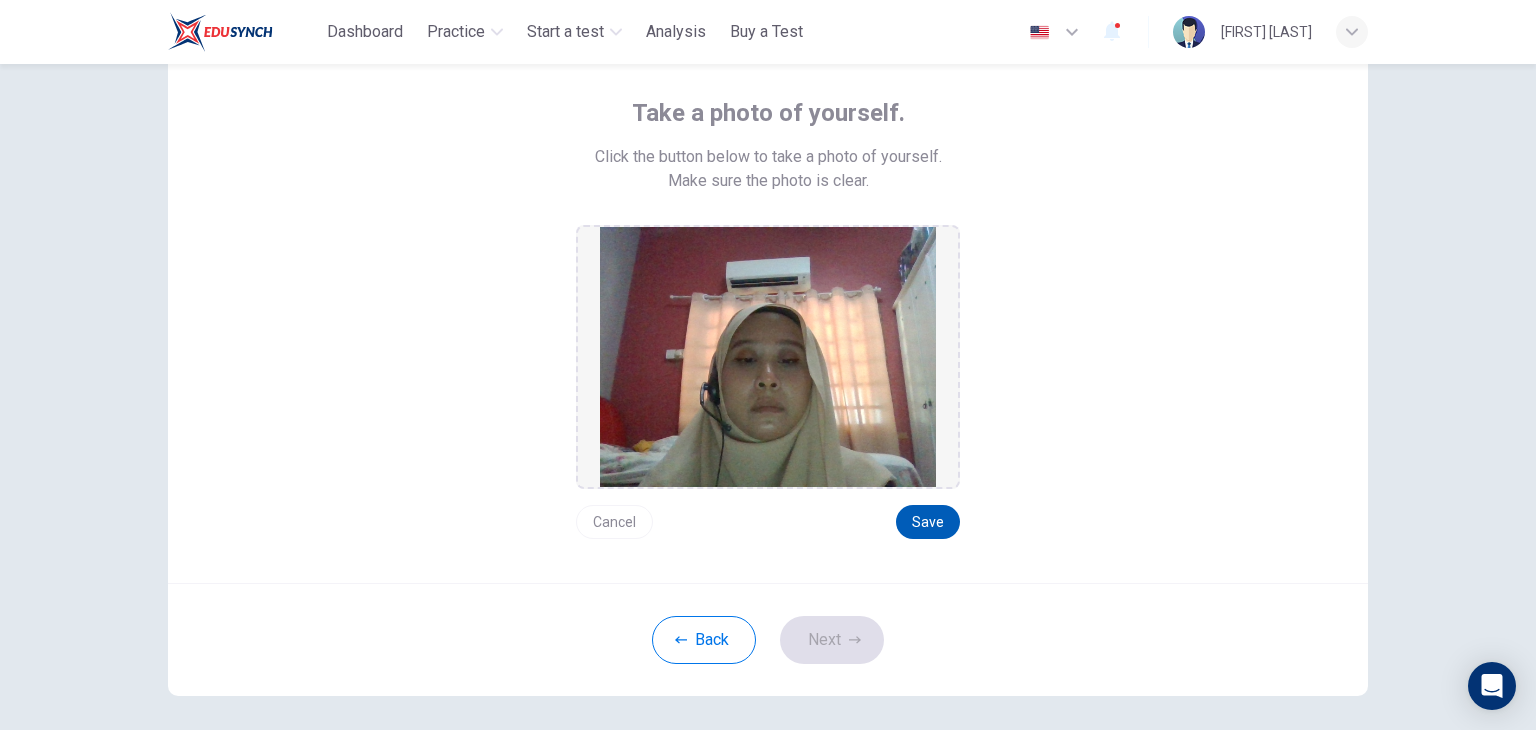 click on "Save" at bounding box center [928, 522] 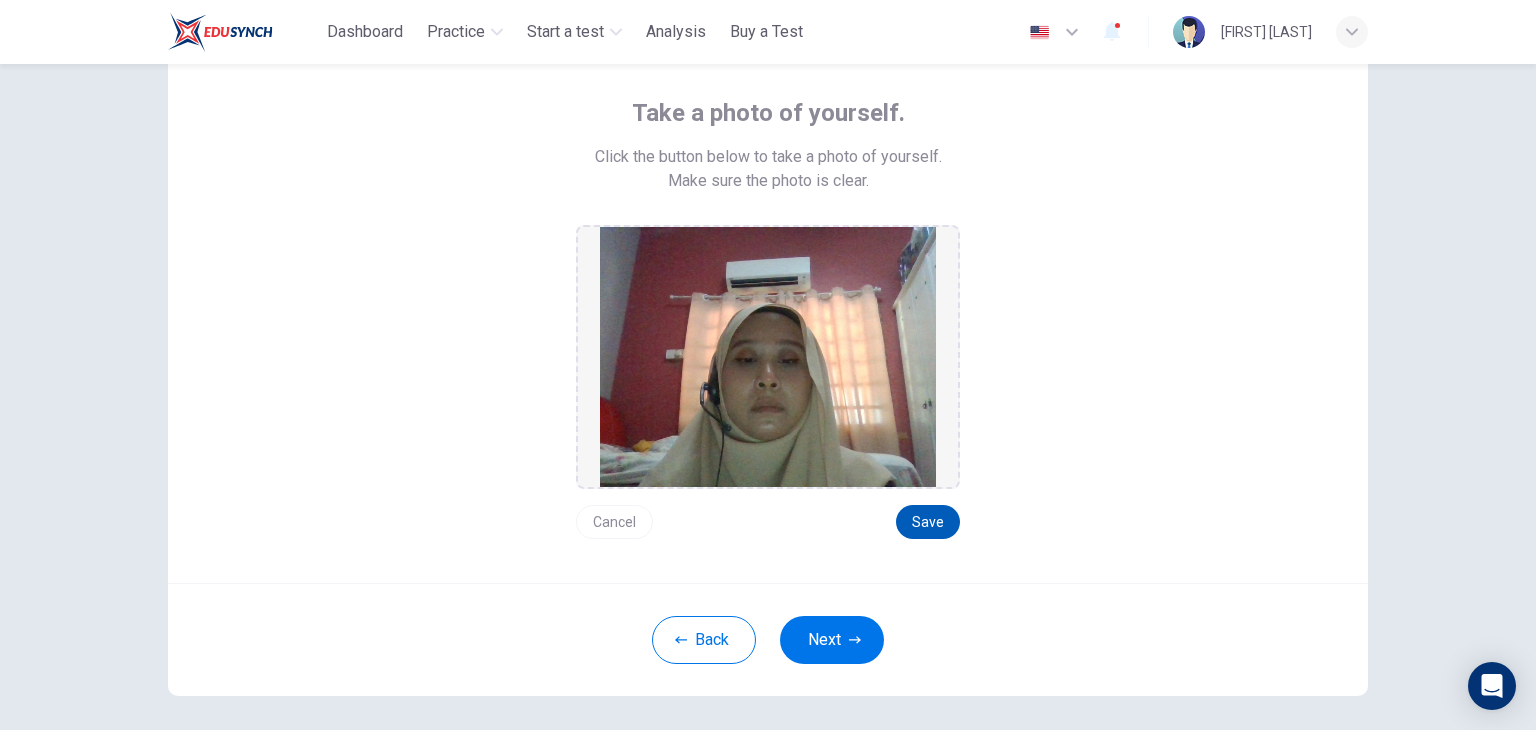 click on "Save" at bounding box center (928, 522) 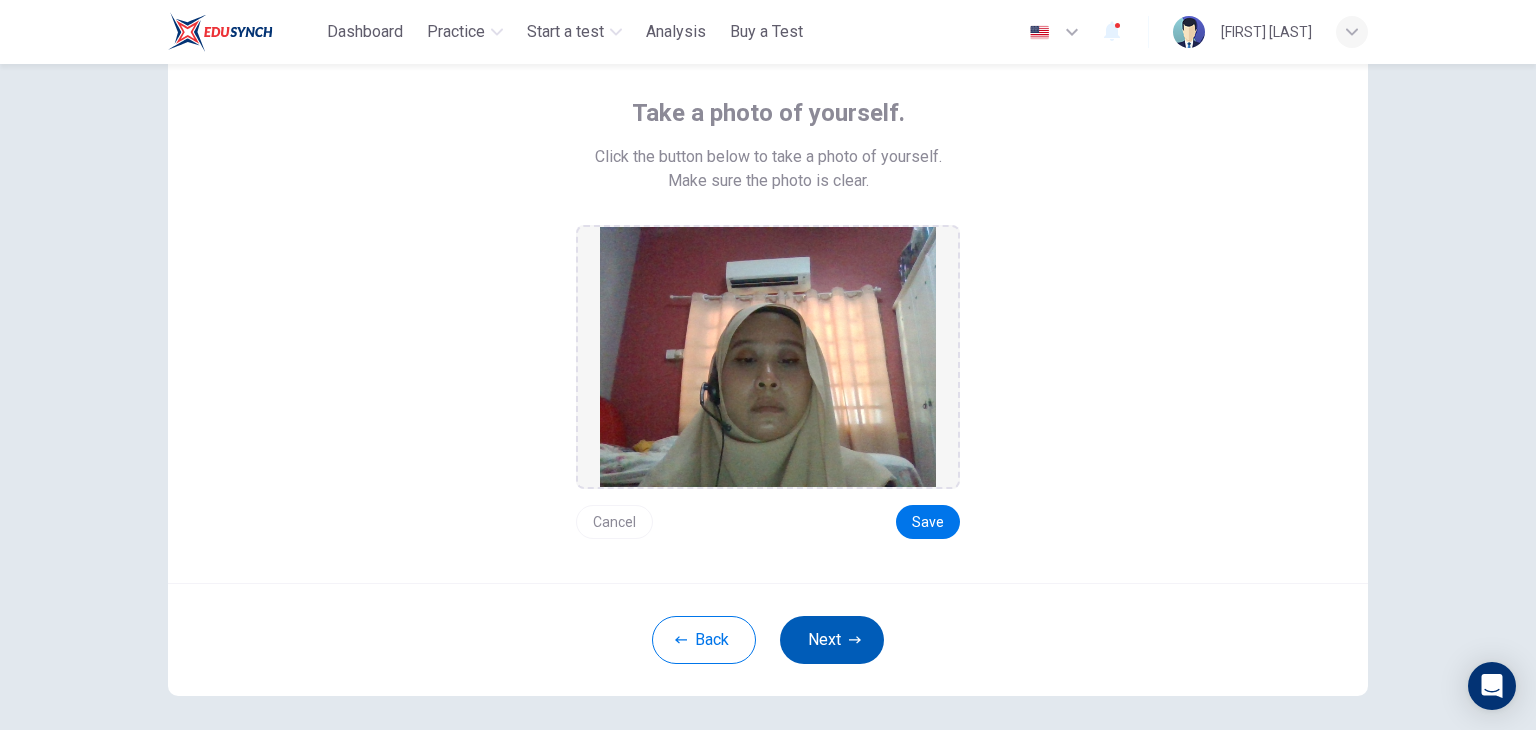 click on "Next" at bounding box center (832, 640) 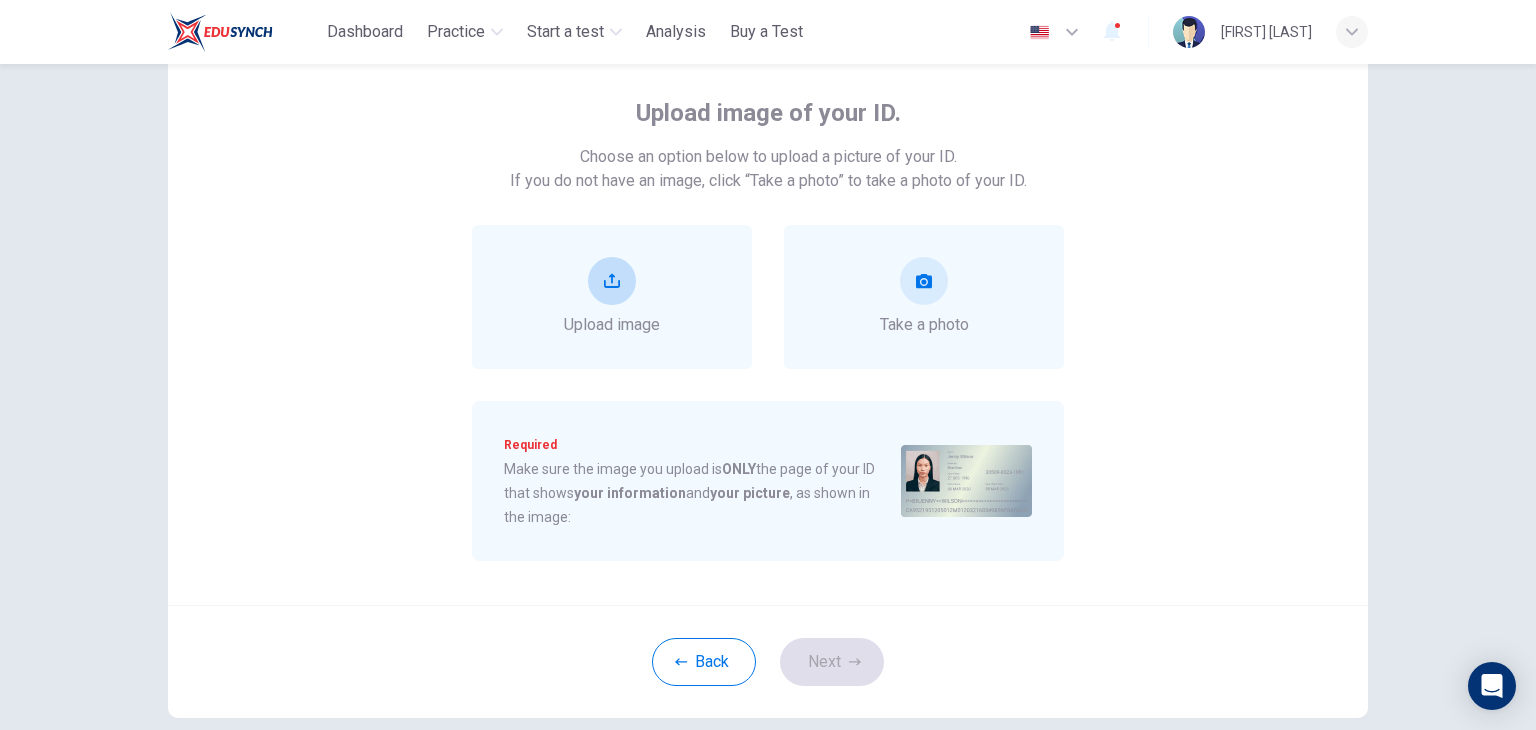 click on "Upload image" at bounding box center [612, 325] 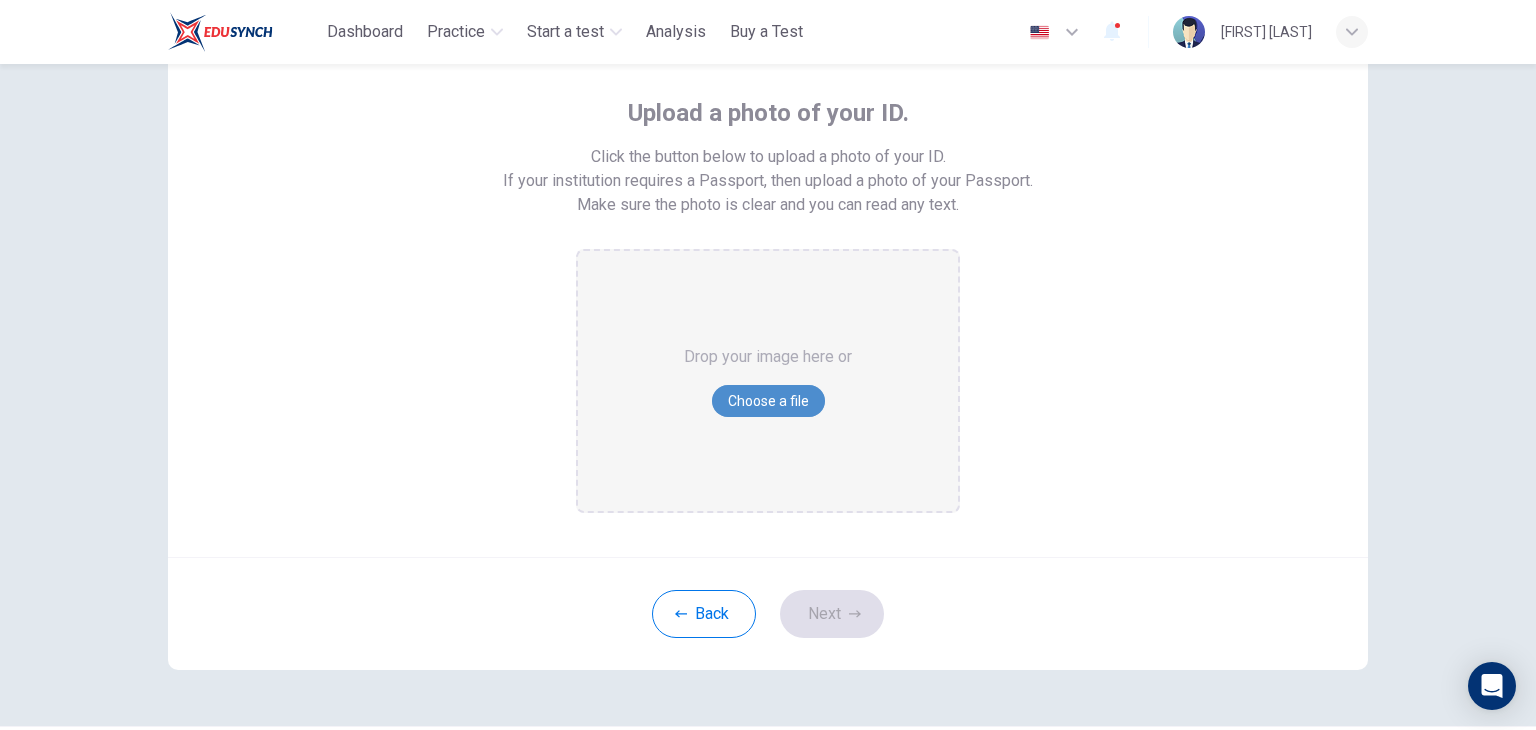 click on "Choose a file" at bounding box center [768, 401] 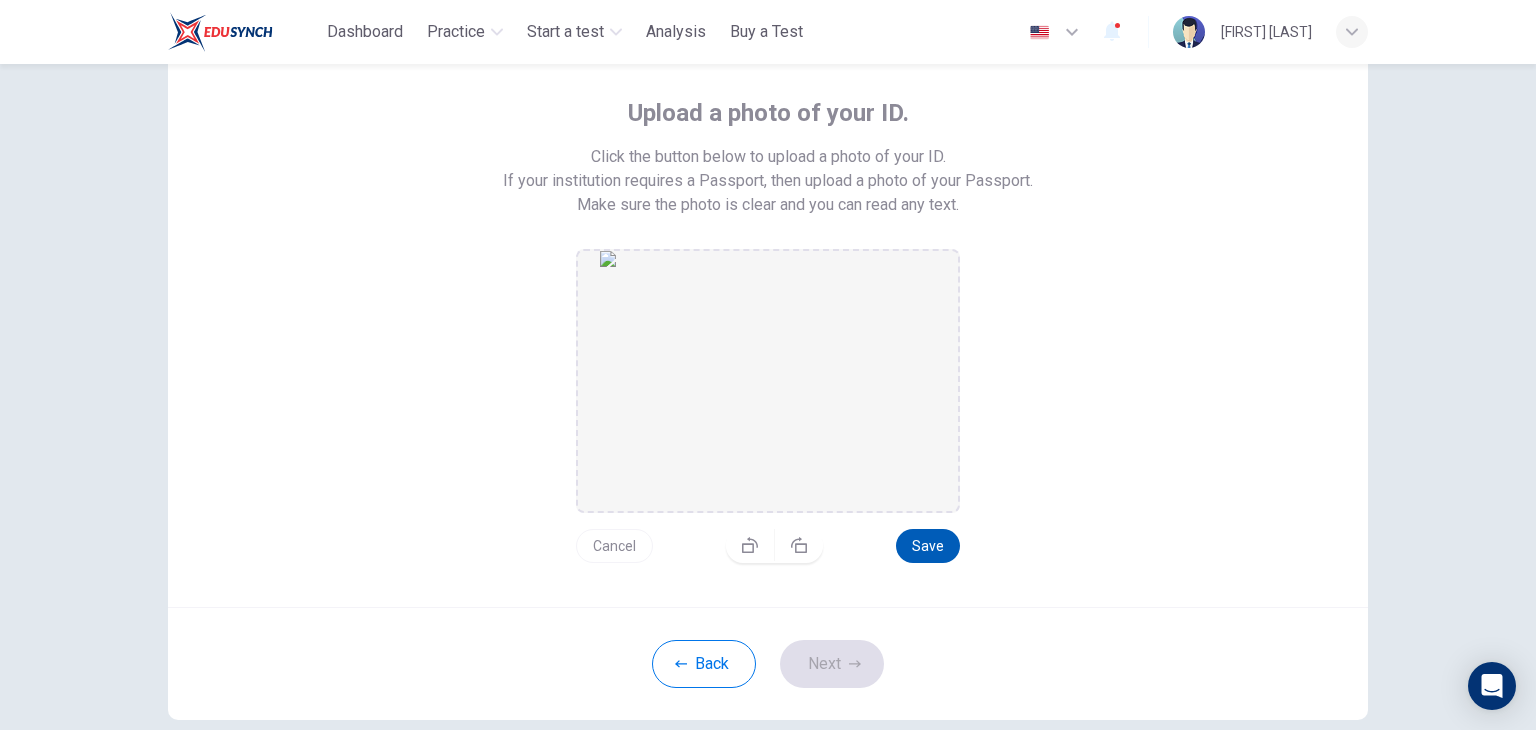 click on "Save" at bounding box center (928, 546) 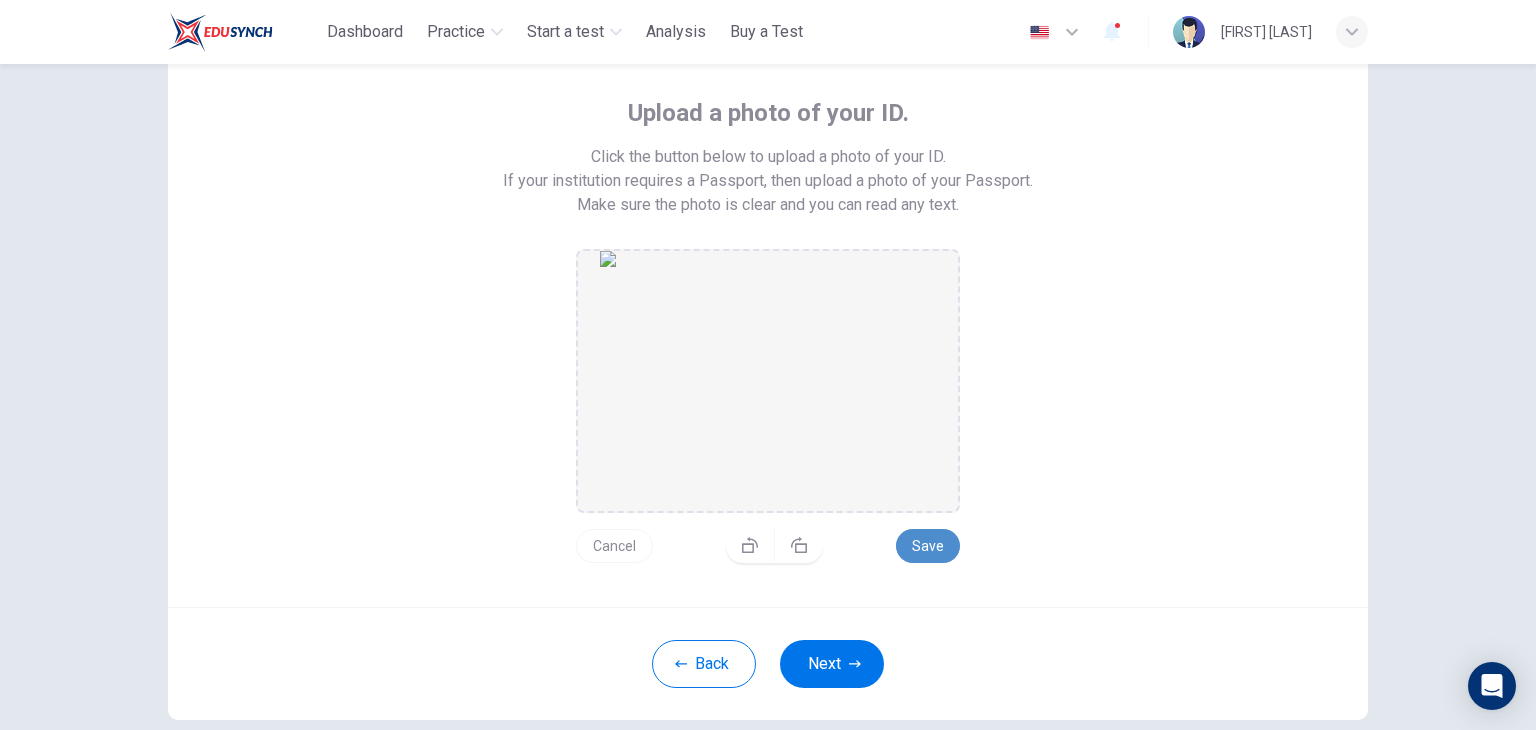 click on "Save" at bounding box center (928, 546) 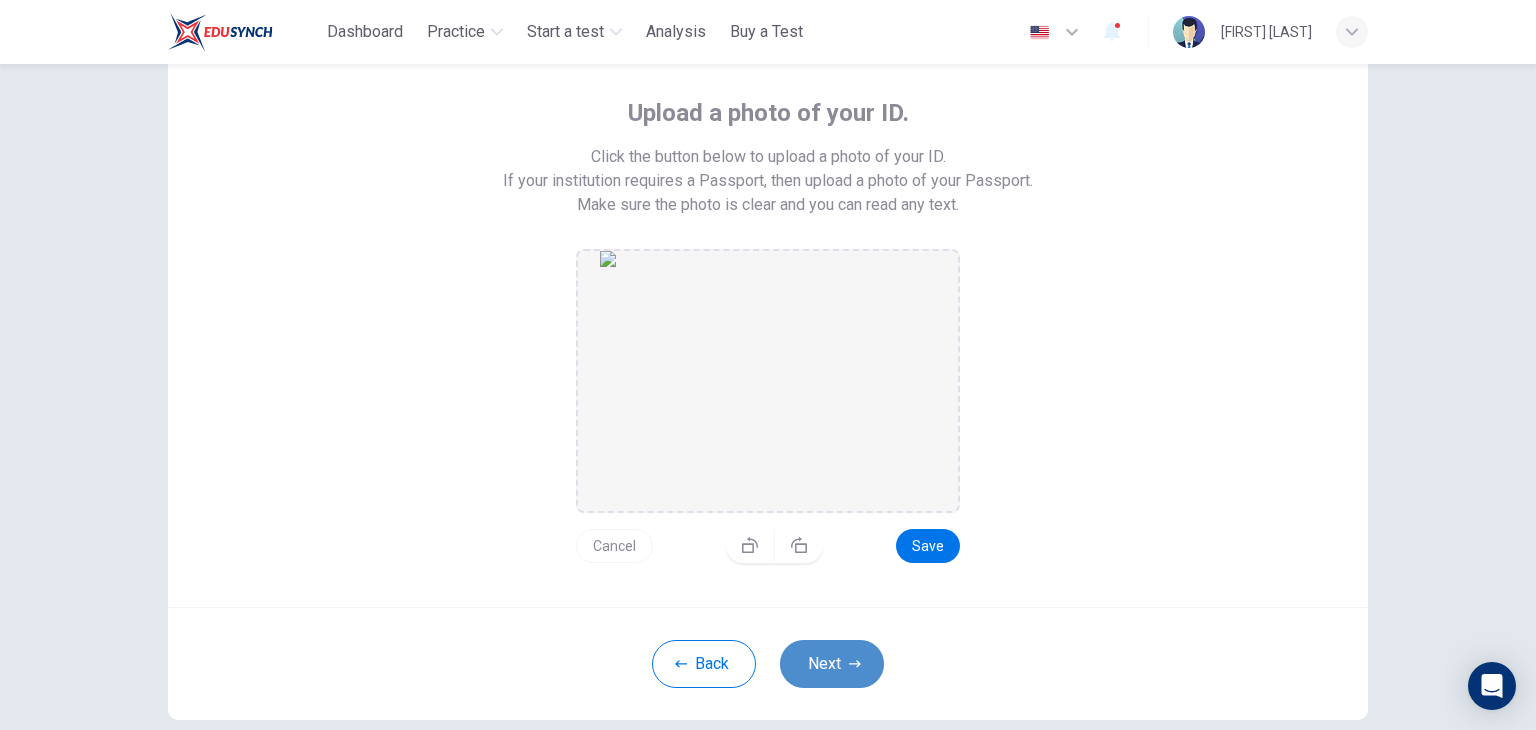 click on "Next" at bounding box center (832, 664) 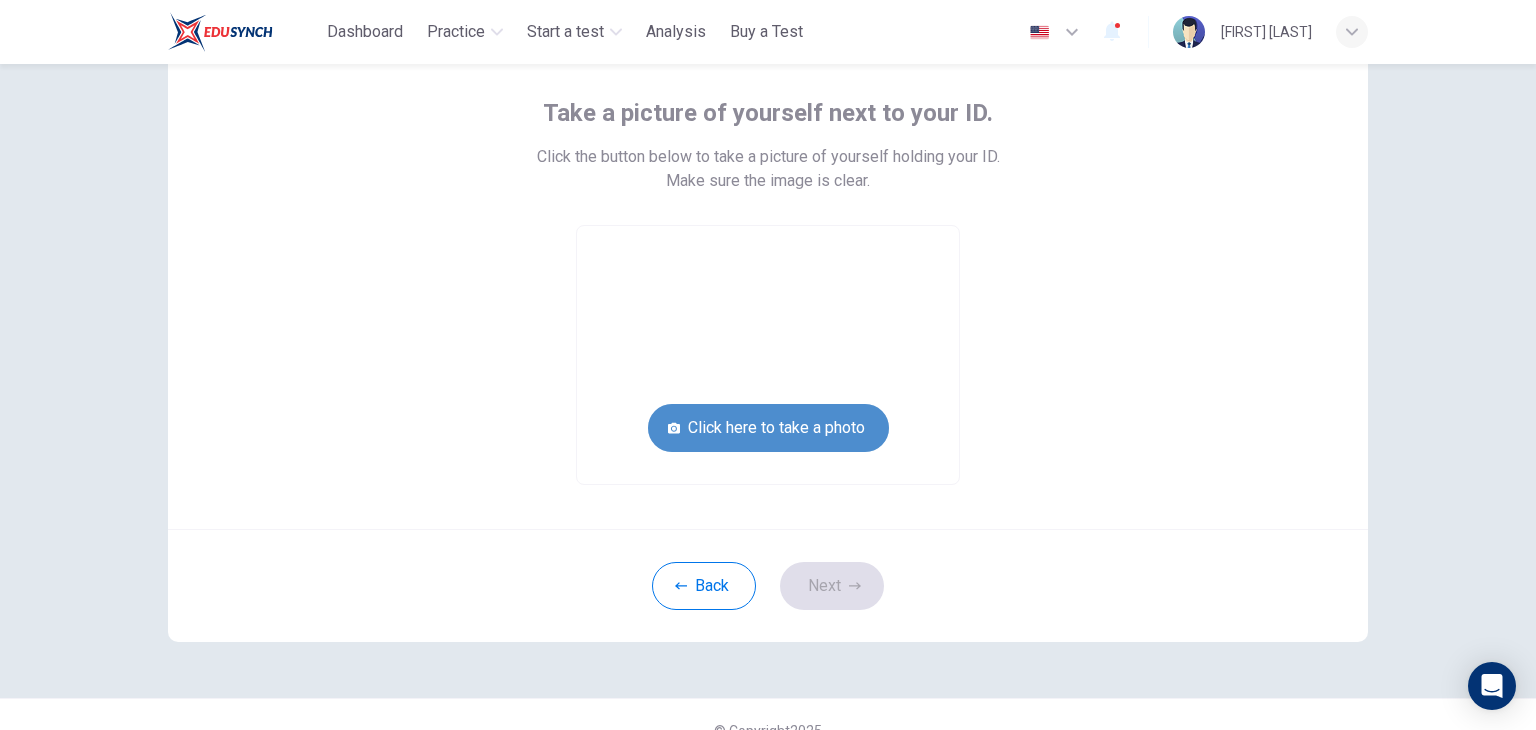 click on "Click here to take a photo" at bounding box center (768, 428) 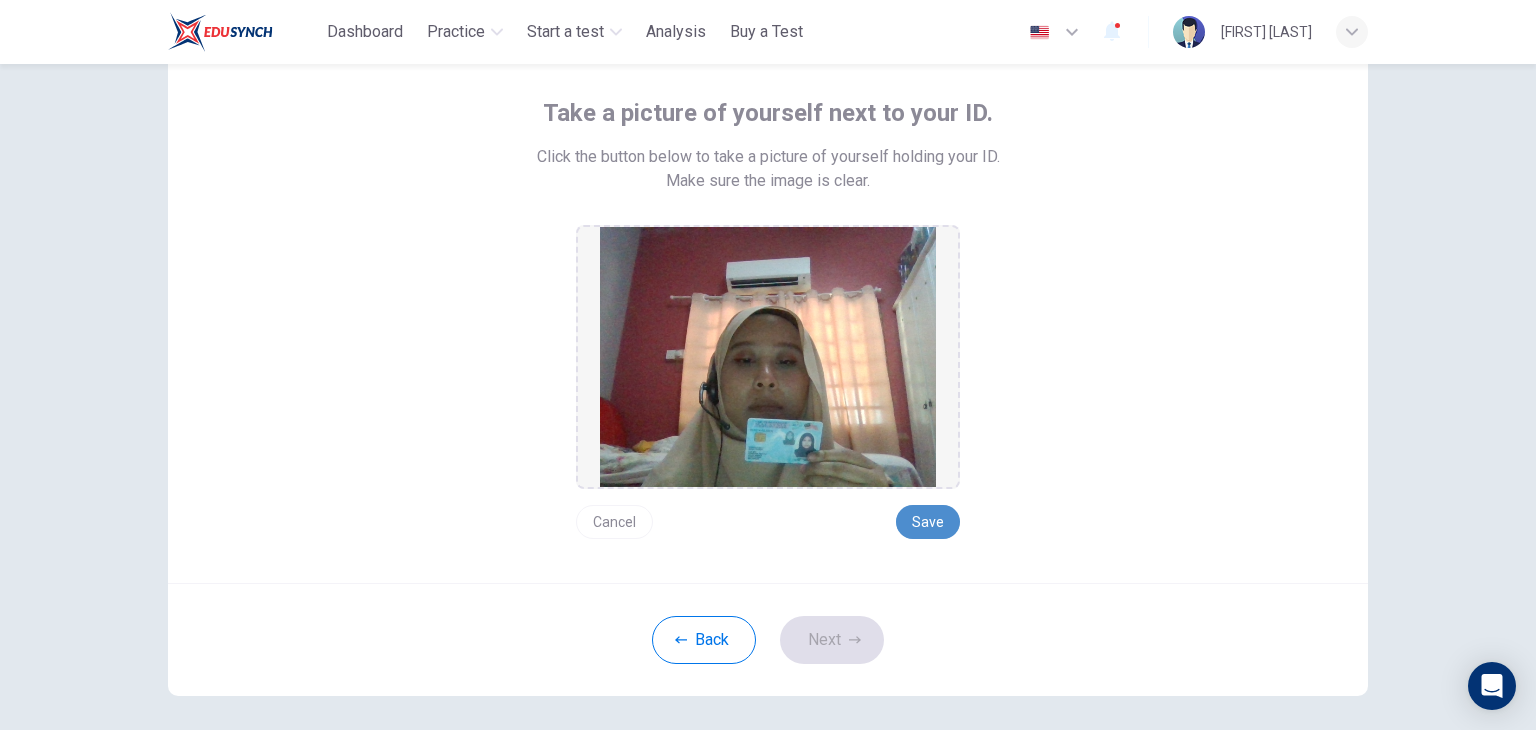 click on "Save" at bounding box center [928, 522] 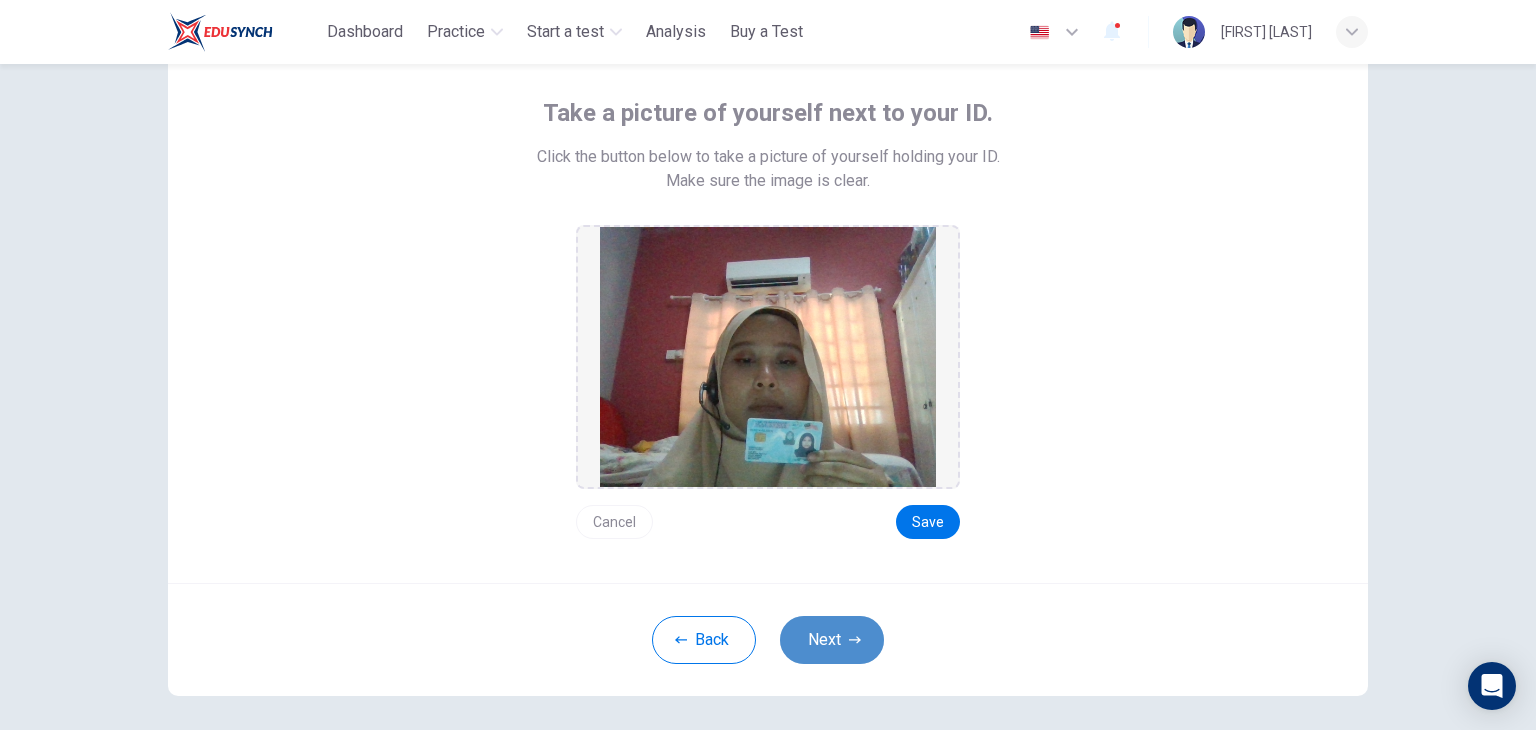 click on "Next" at bounding box center (832, 640) 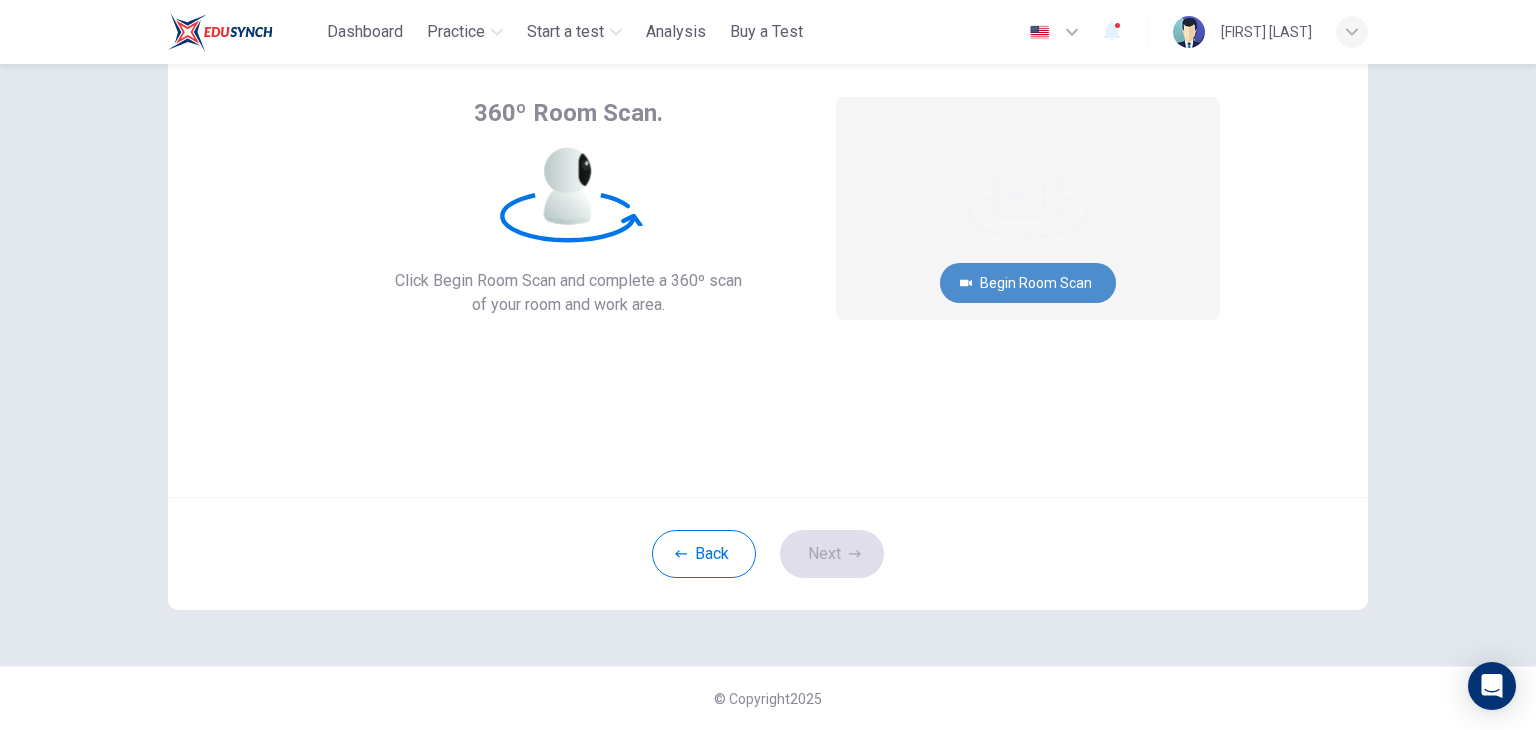 click on "Begin Room Scan" at bounding box center [1028, 283] 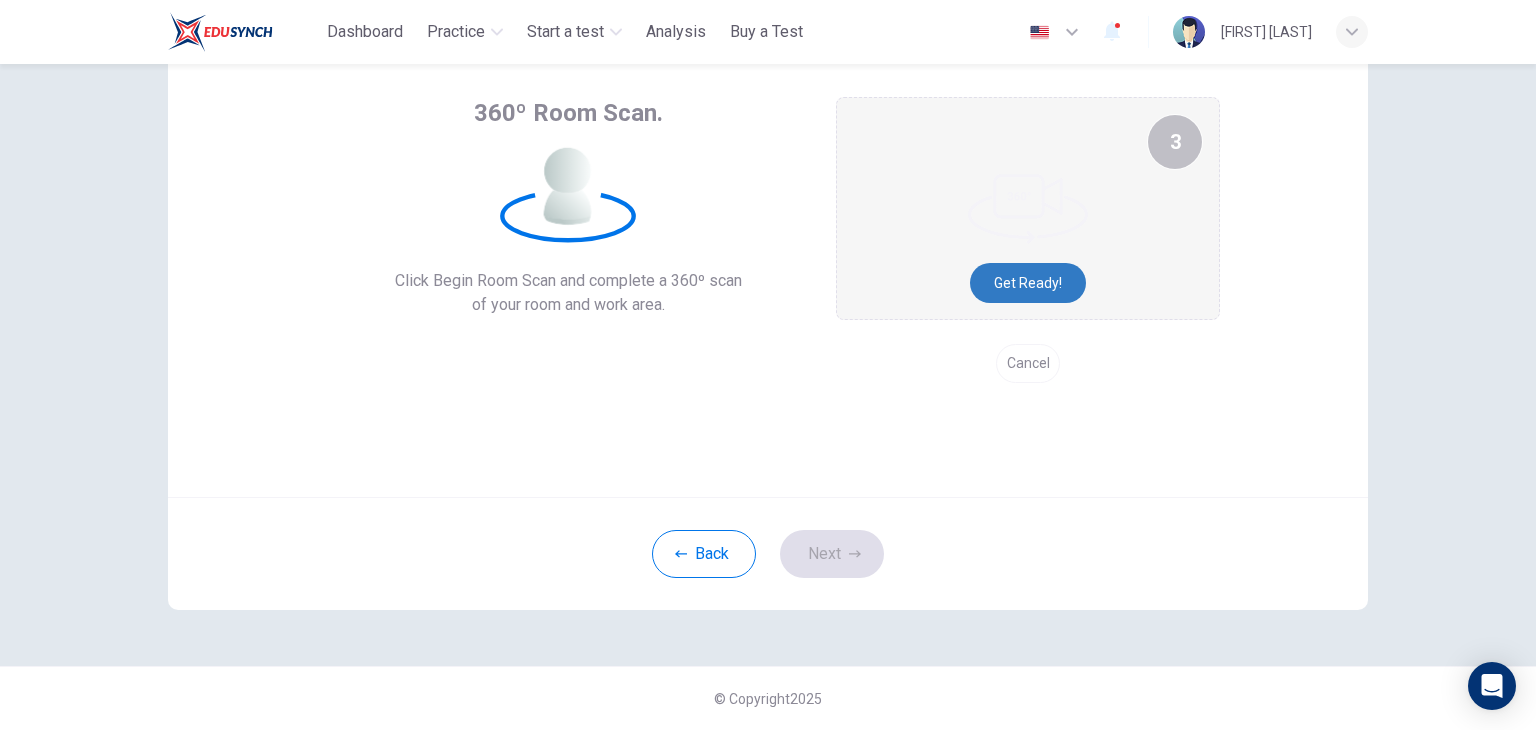 click on "Get ready!" at bounding box center [1028, 283] 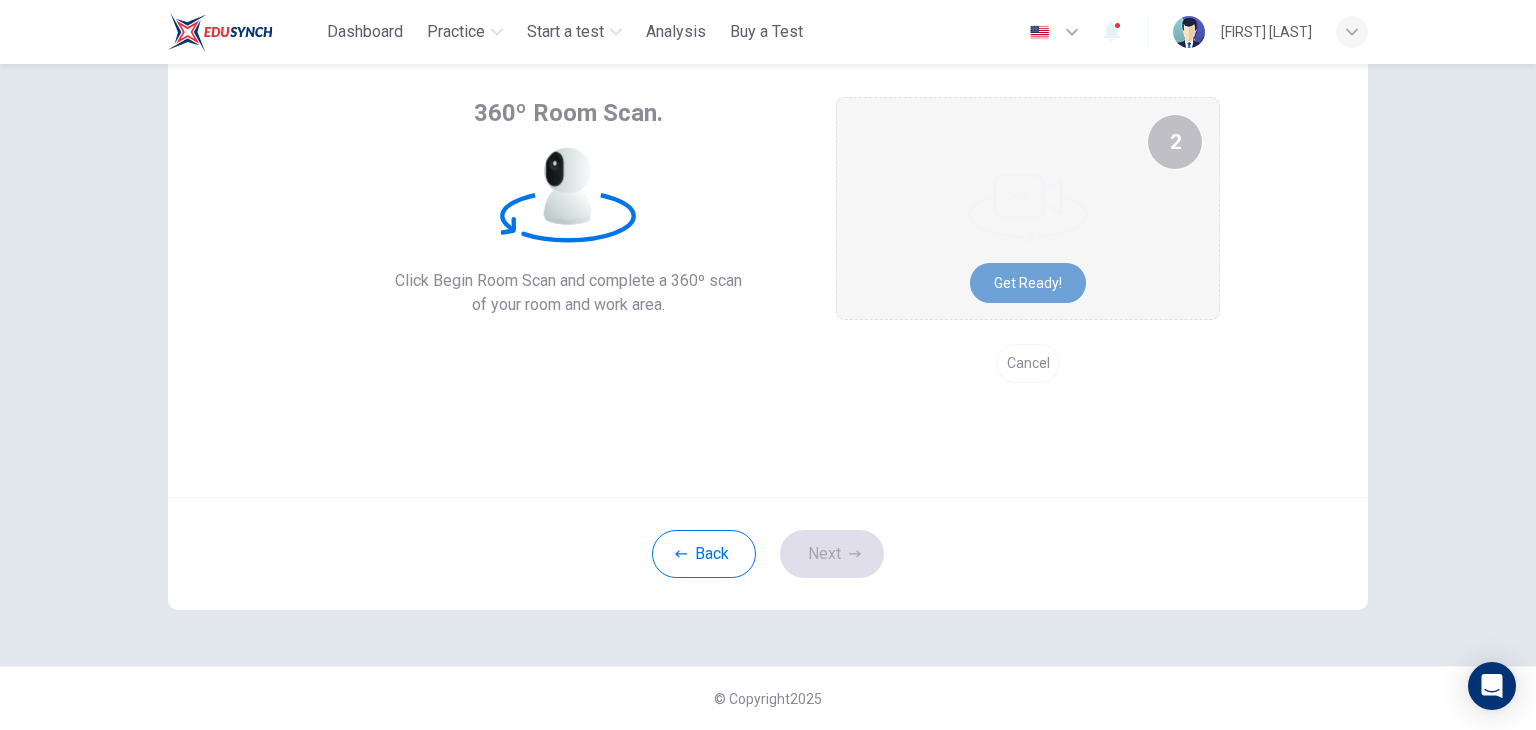 click on "Get ready!" at bounding box center (1028, 283) 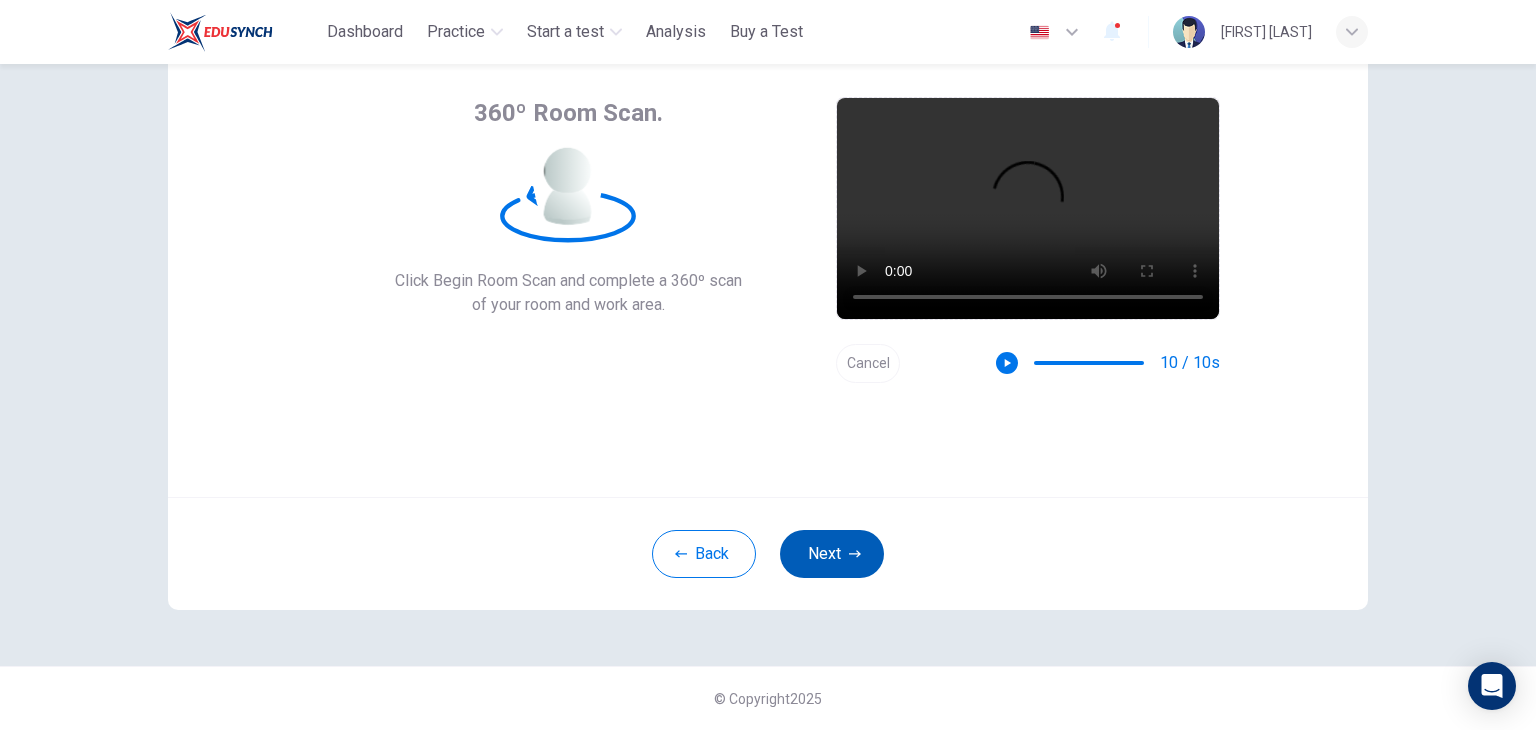 click on "Next" at bounding box center (832, 554) 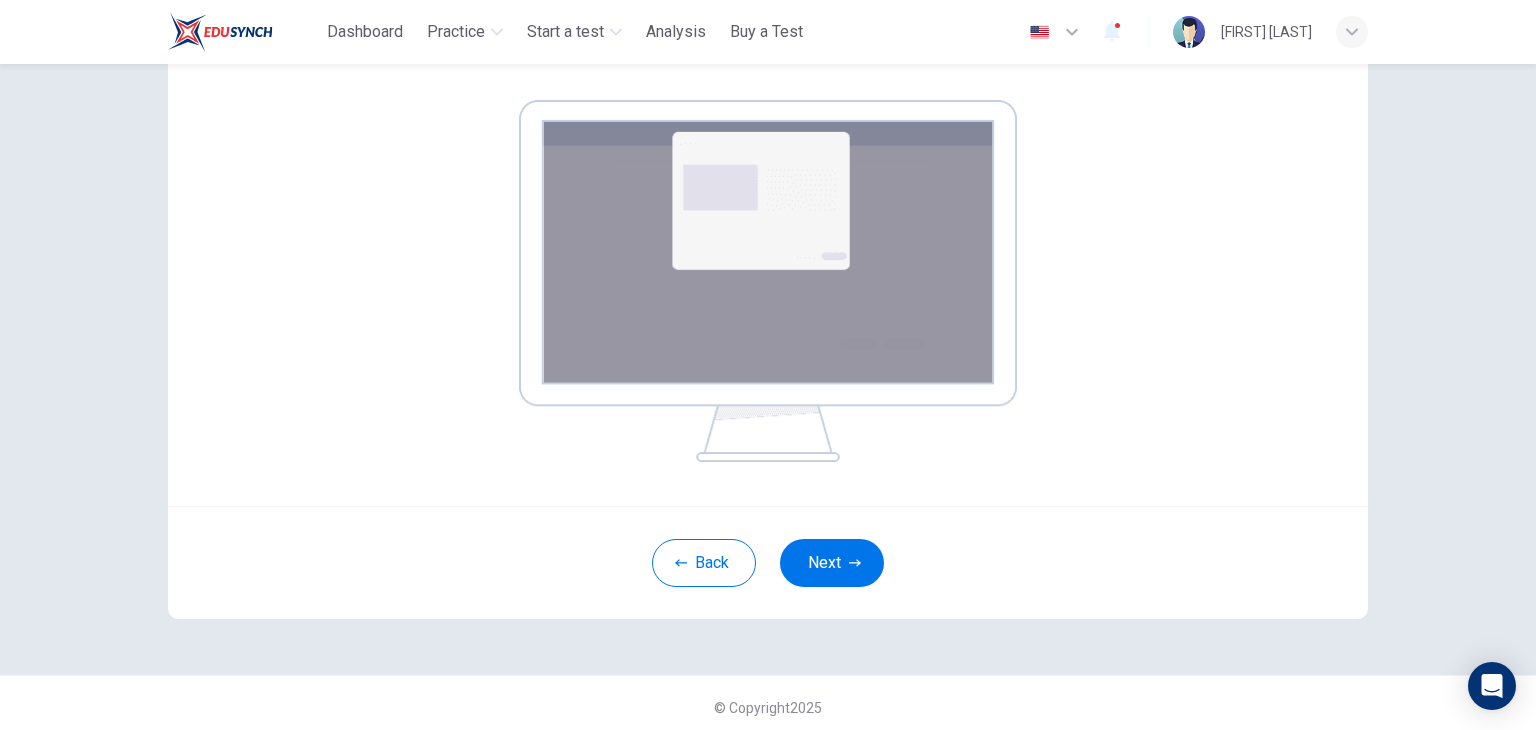 scroll, scrollTop: 308, scrollLeft: 0, axis: vertical 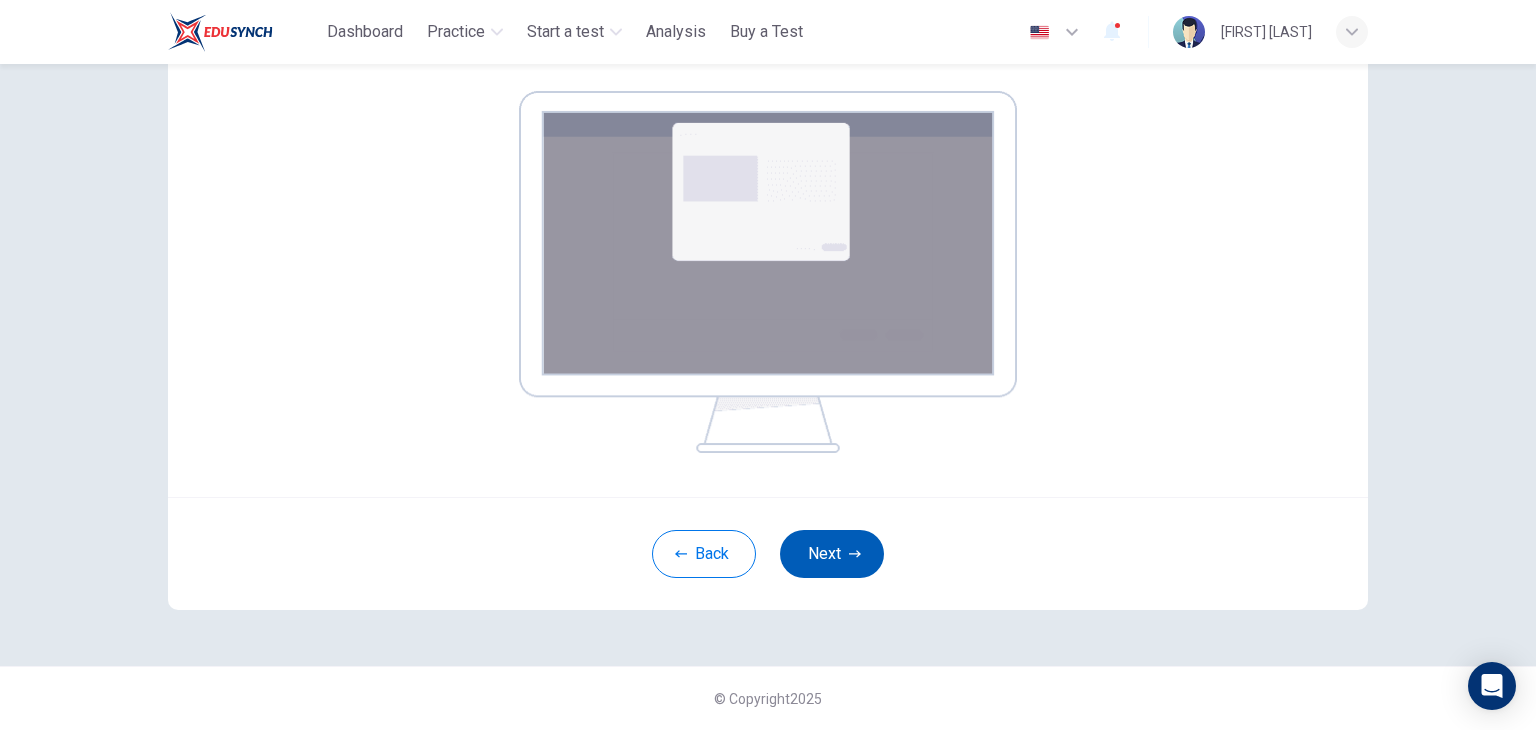 click on "Next" at bounding box center (832, 554) 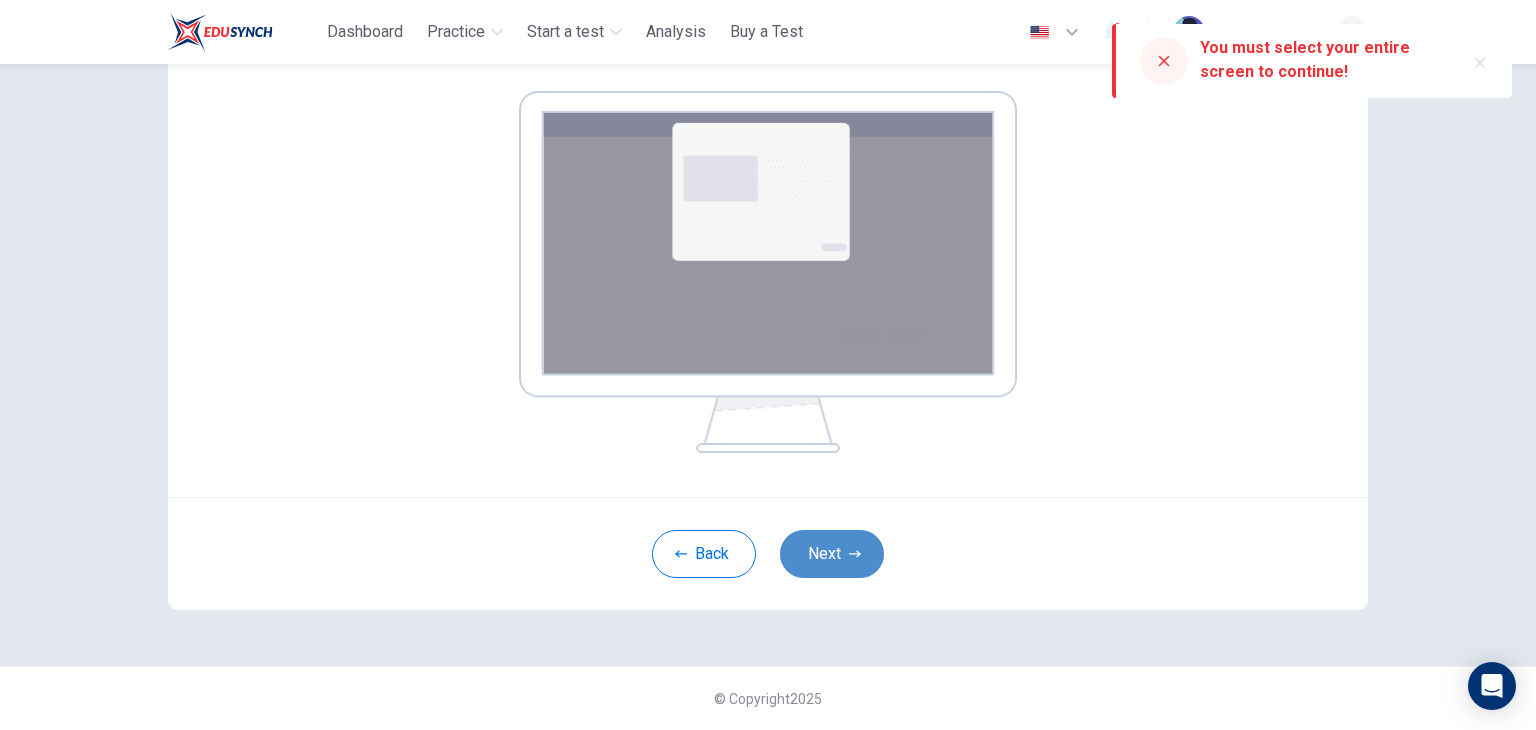 click on "Next" at bounding box center [832, 554] 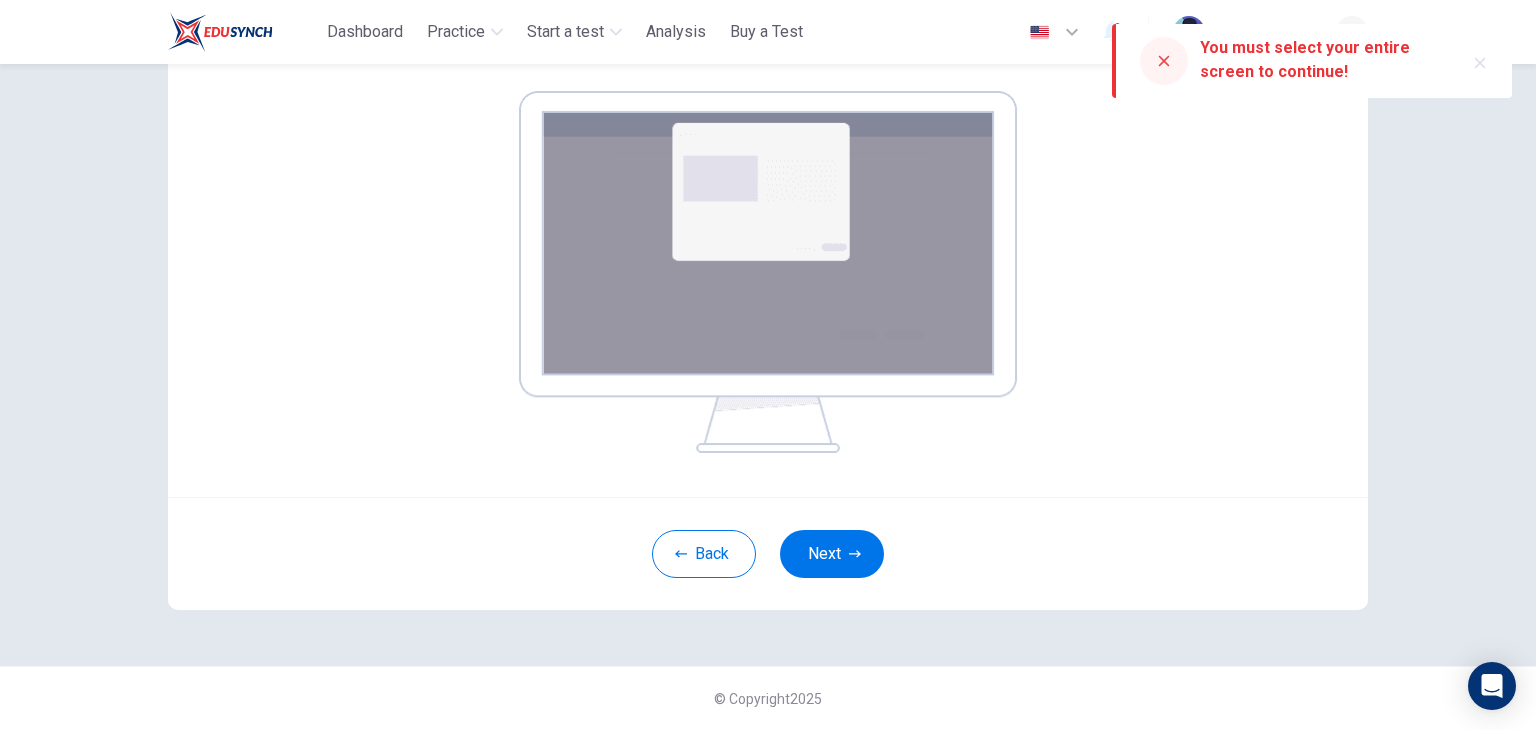 click at bounding box center [1164, 61] 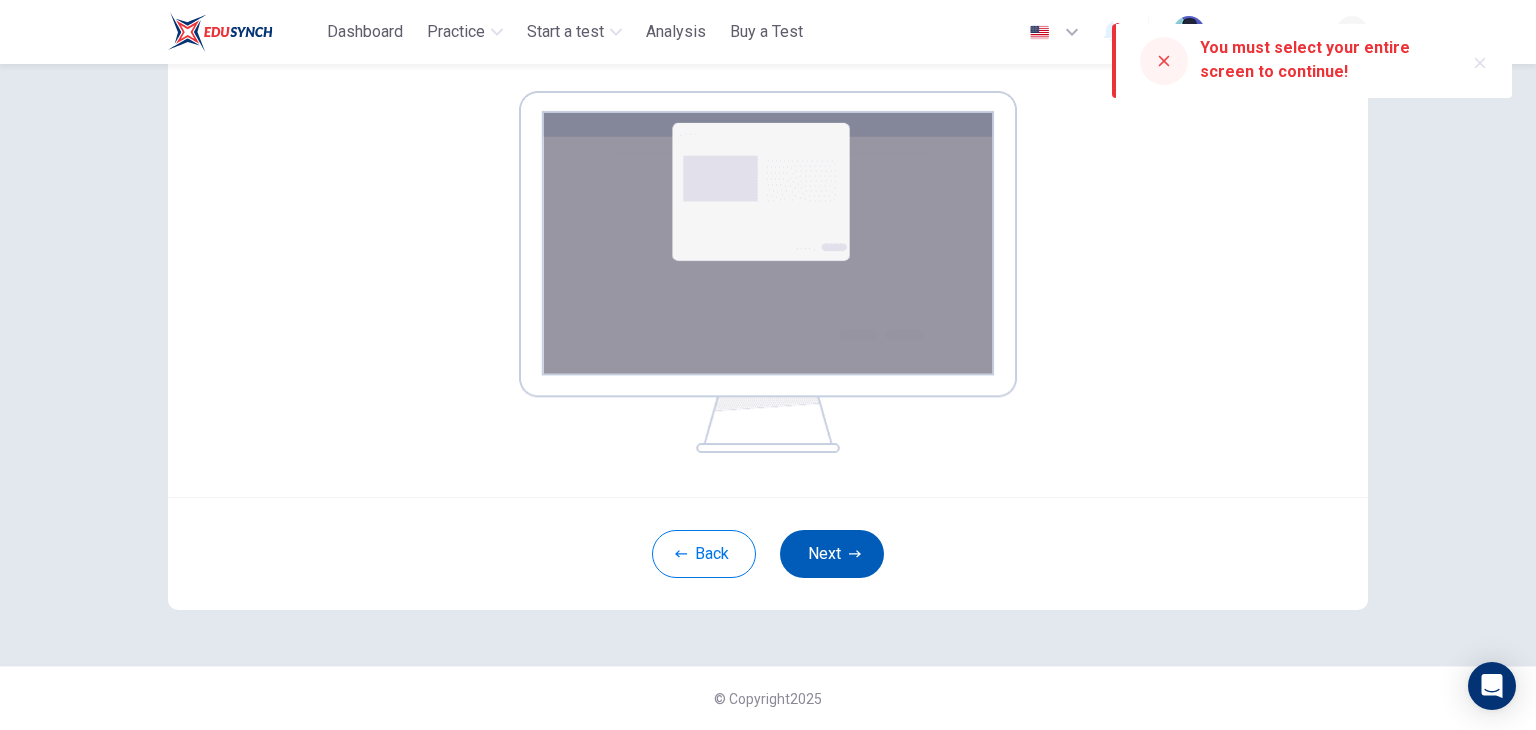 click on "Next" at bounding box center [832, 554] 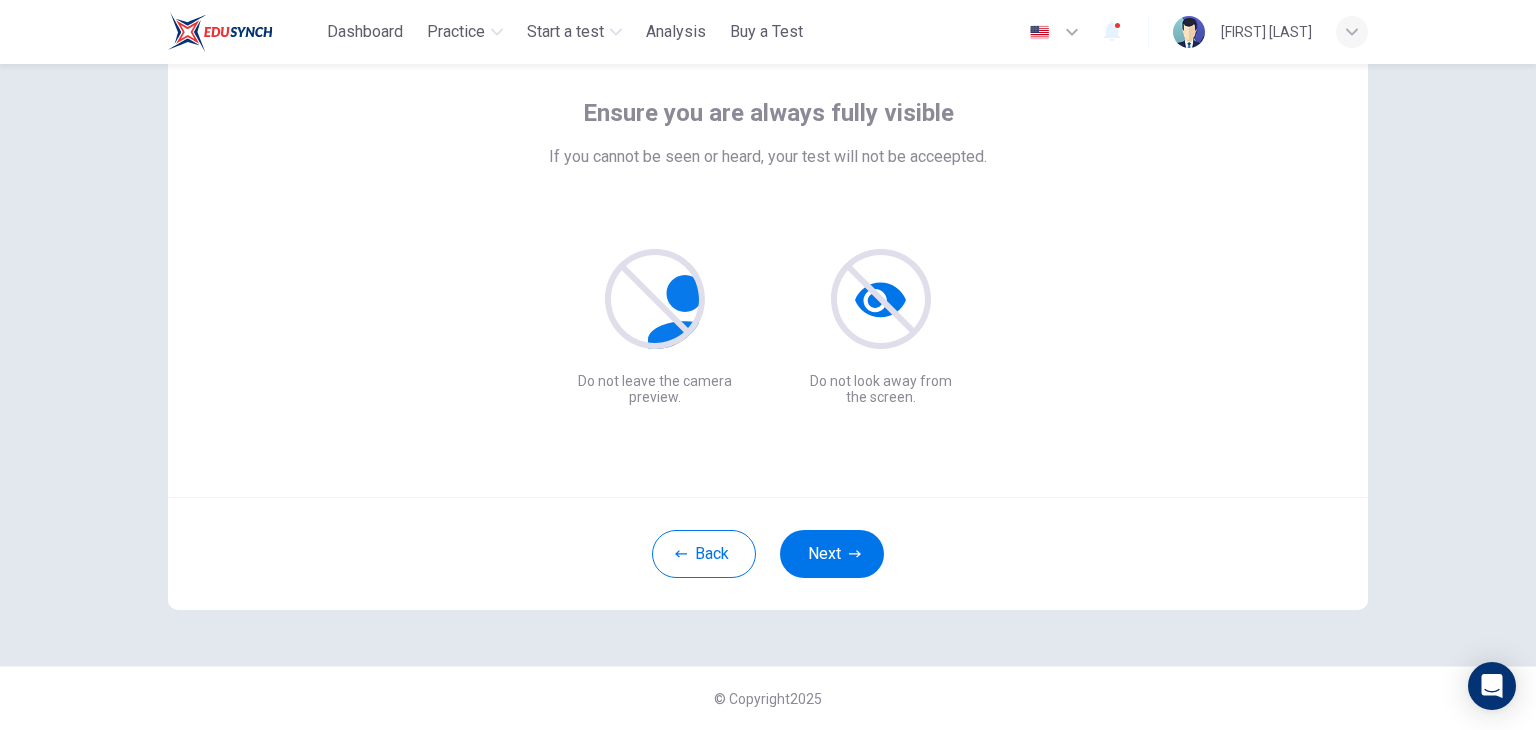 scroll, scrollTop: 103, scrollLeft: 0, axis: vertical 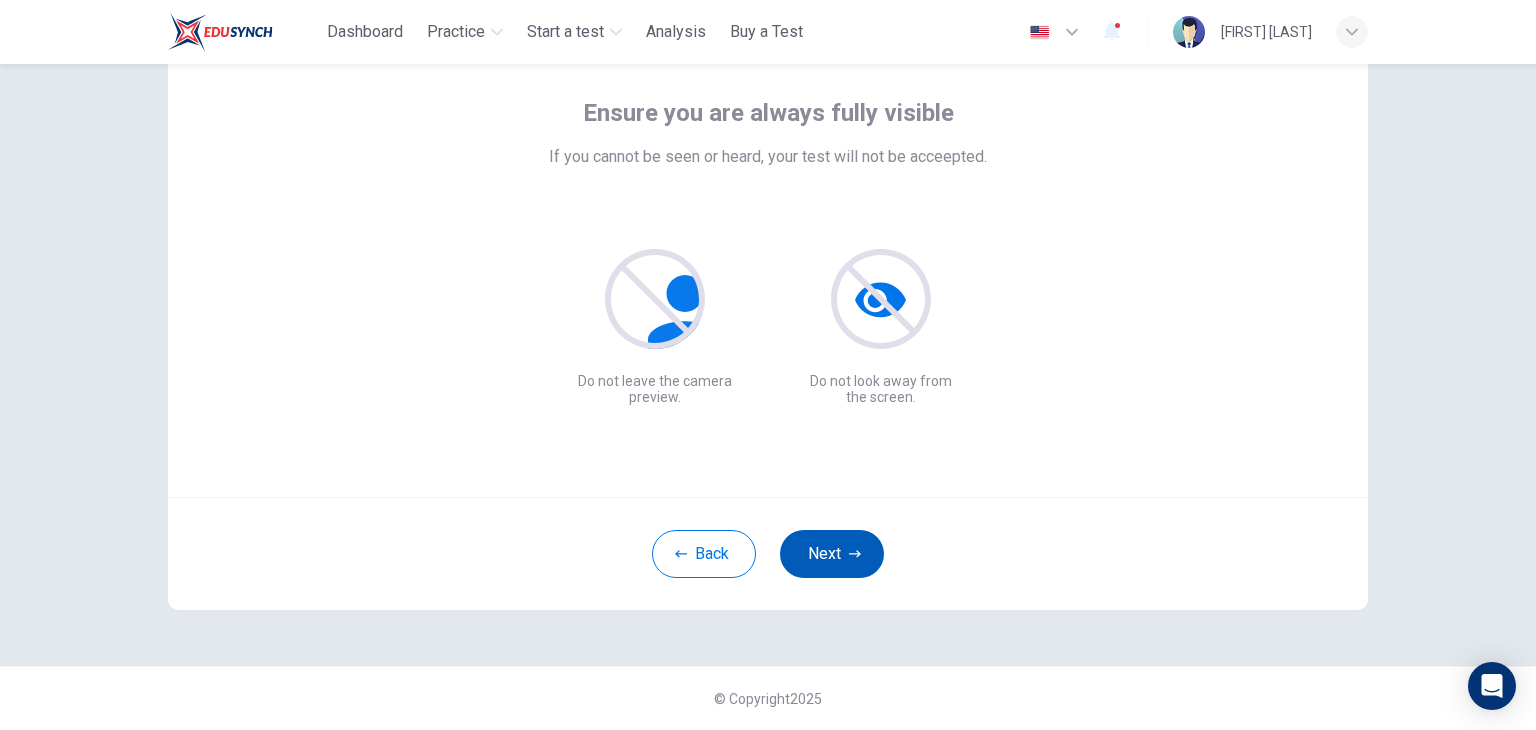 click on "Next" at bounding box center [832, 554] 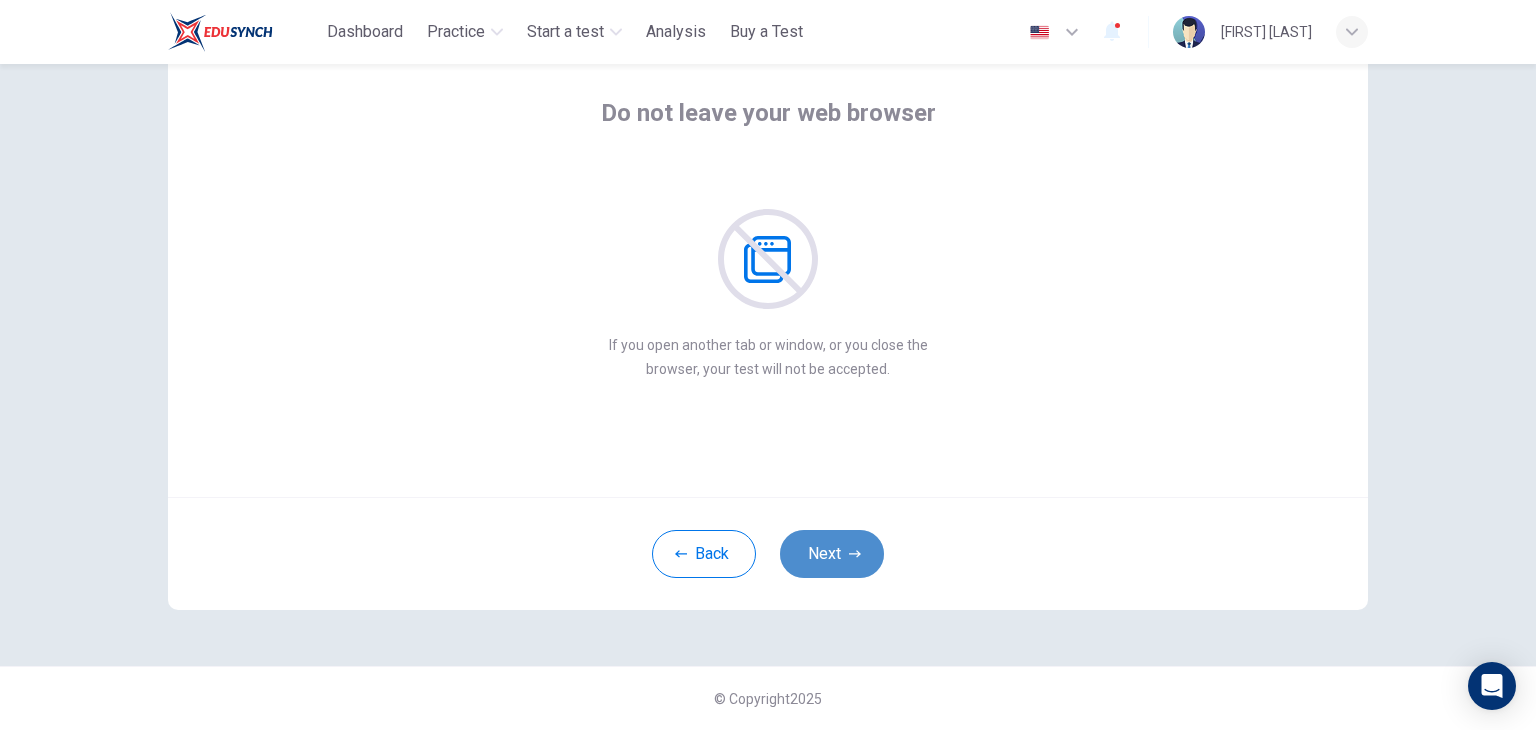 click on "Next" at bounding box center (832, 554) 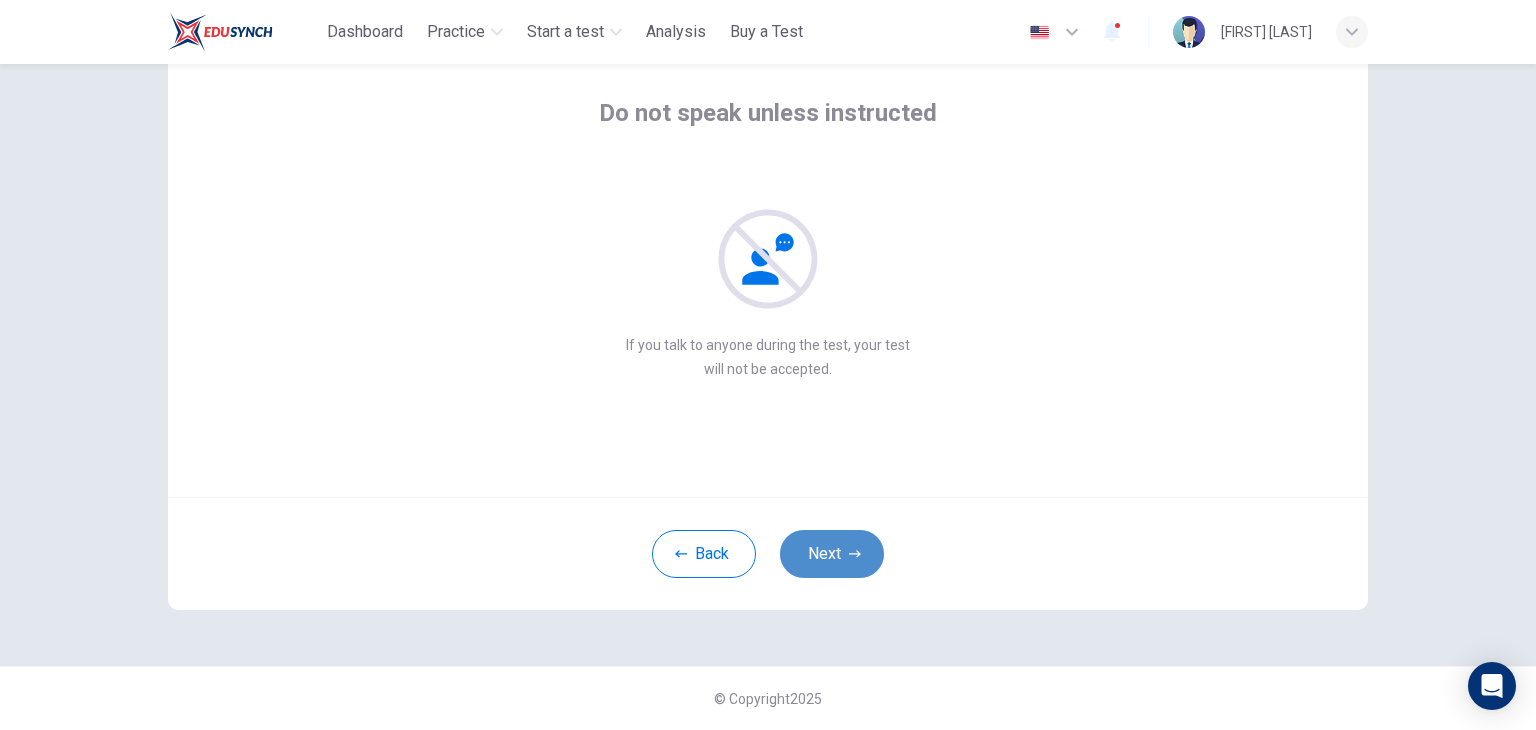 click on "Next" at bounding box center (832, 554) 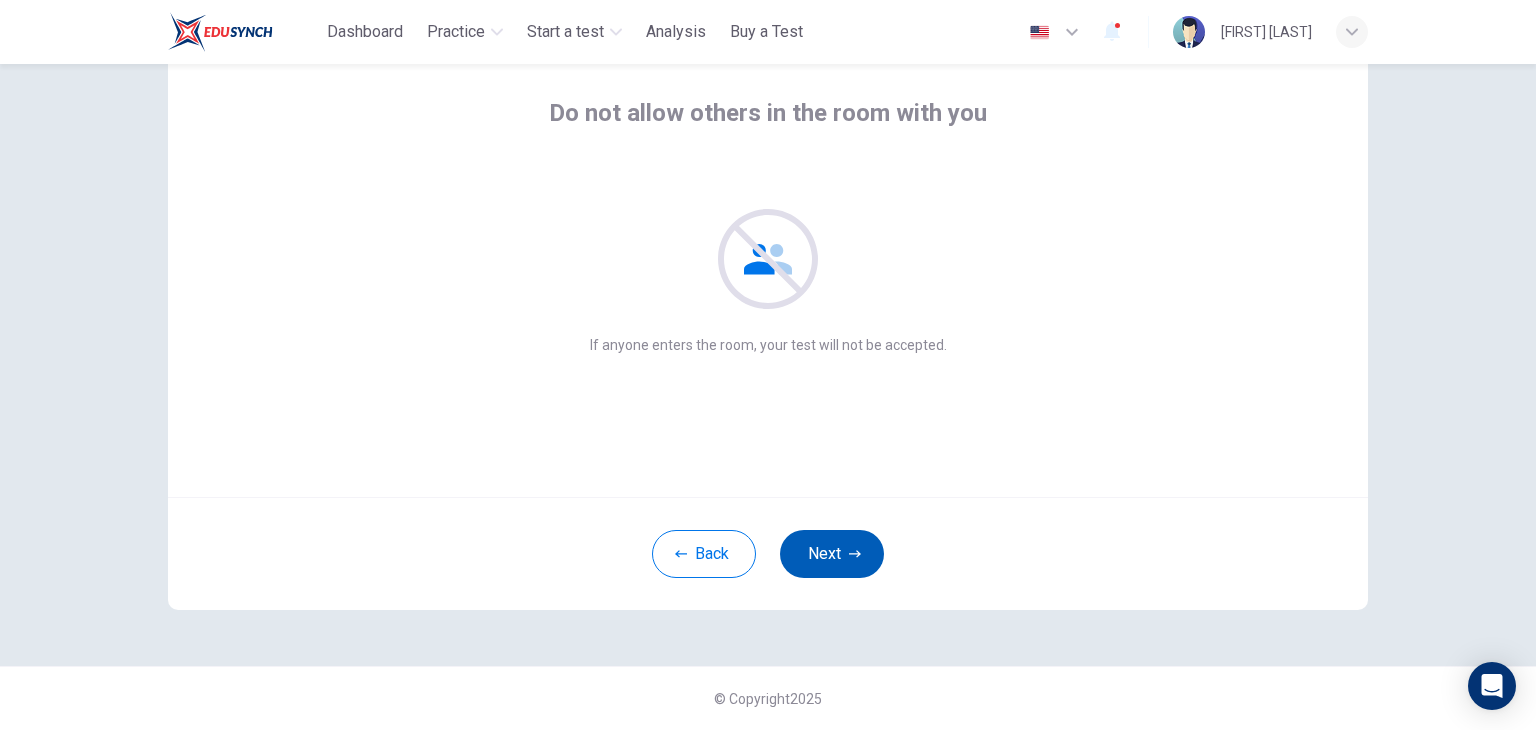 click on "Next" at bounding box center [832, 554] 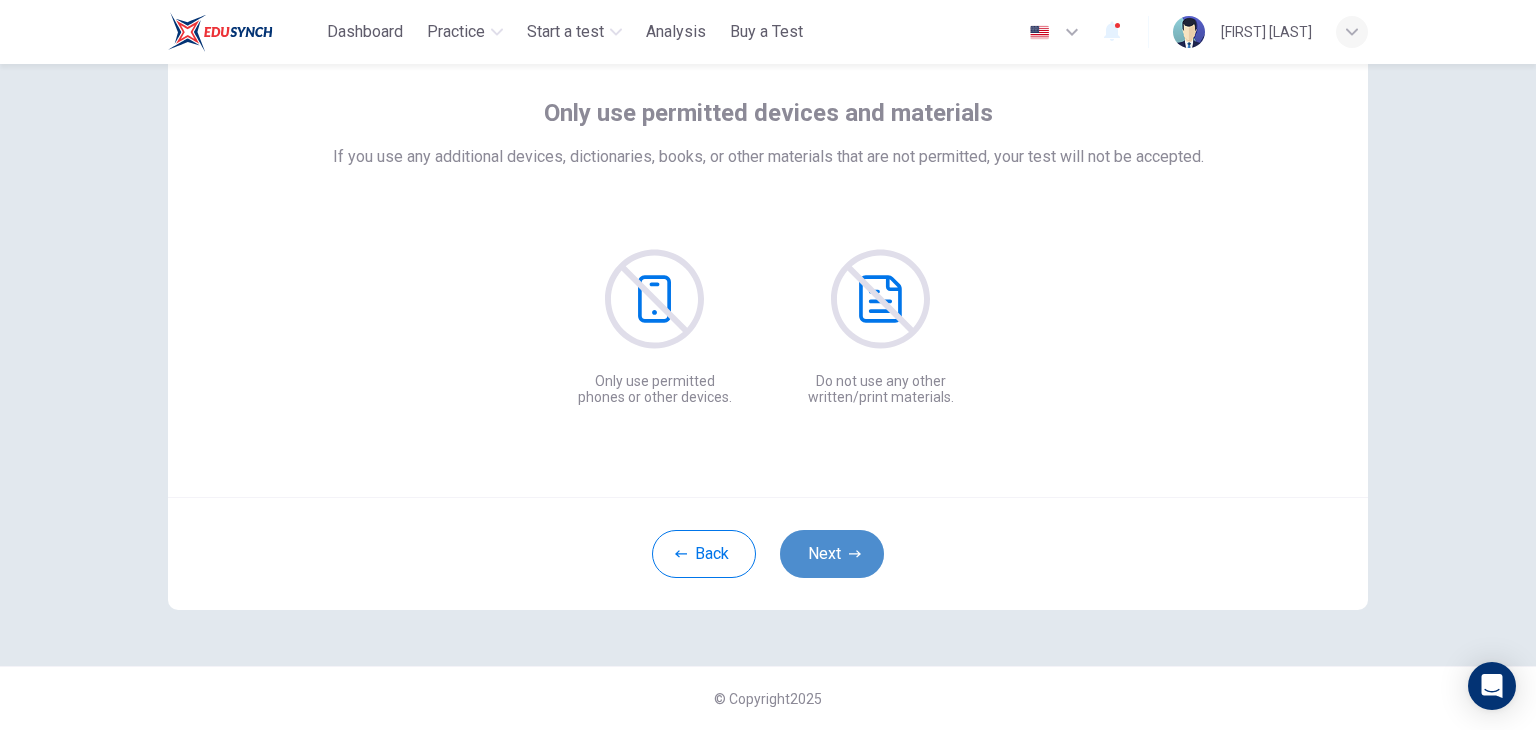 click at bounding box center (855, 554) 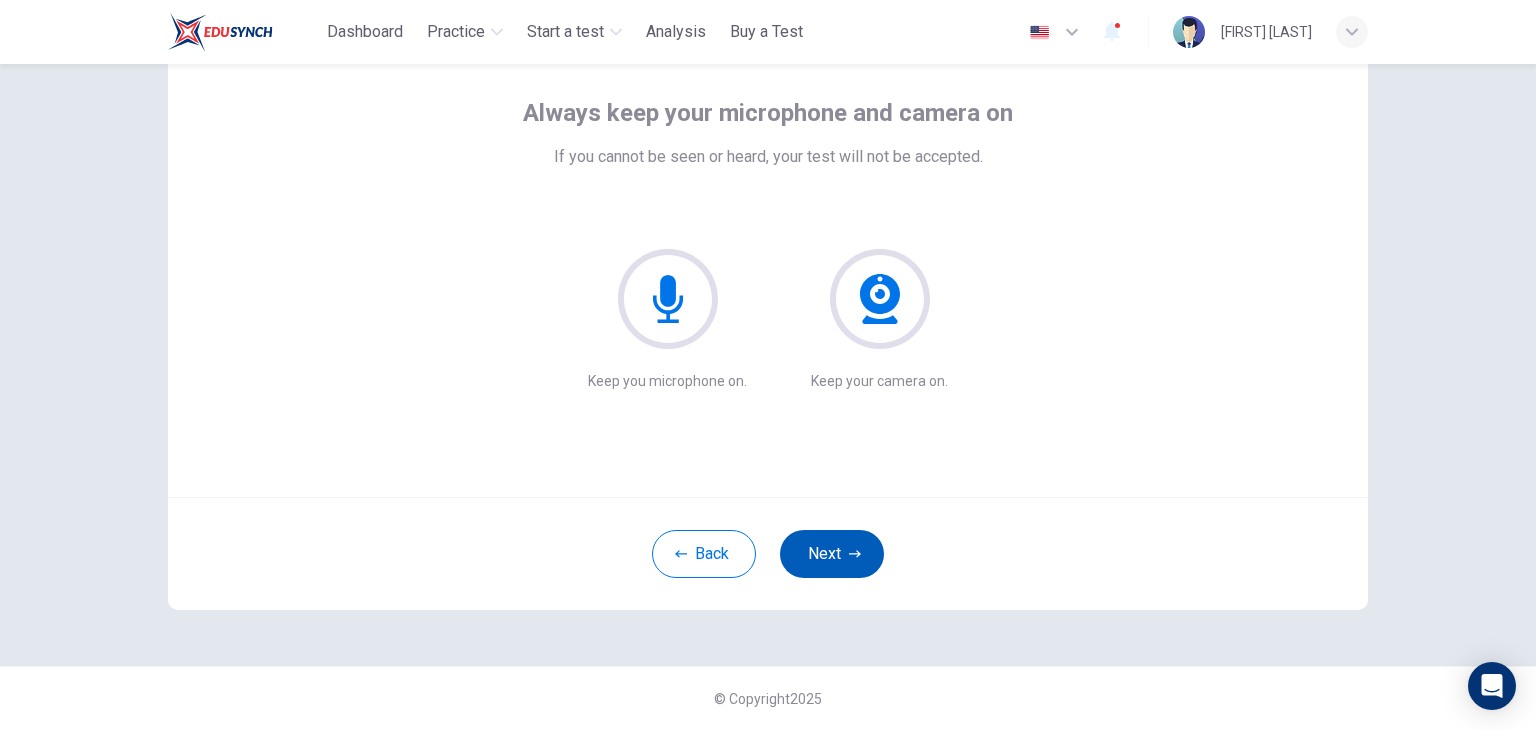 click on "Next" at bounding box center (832, 554) 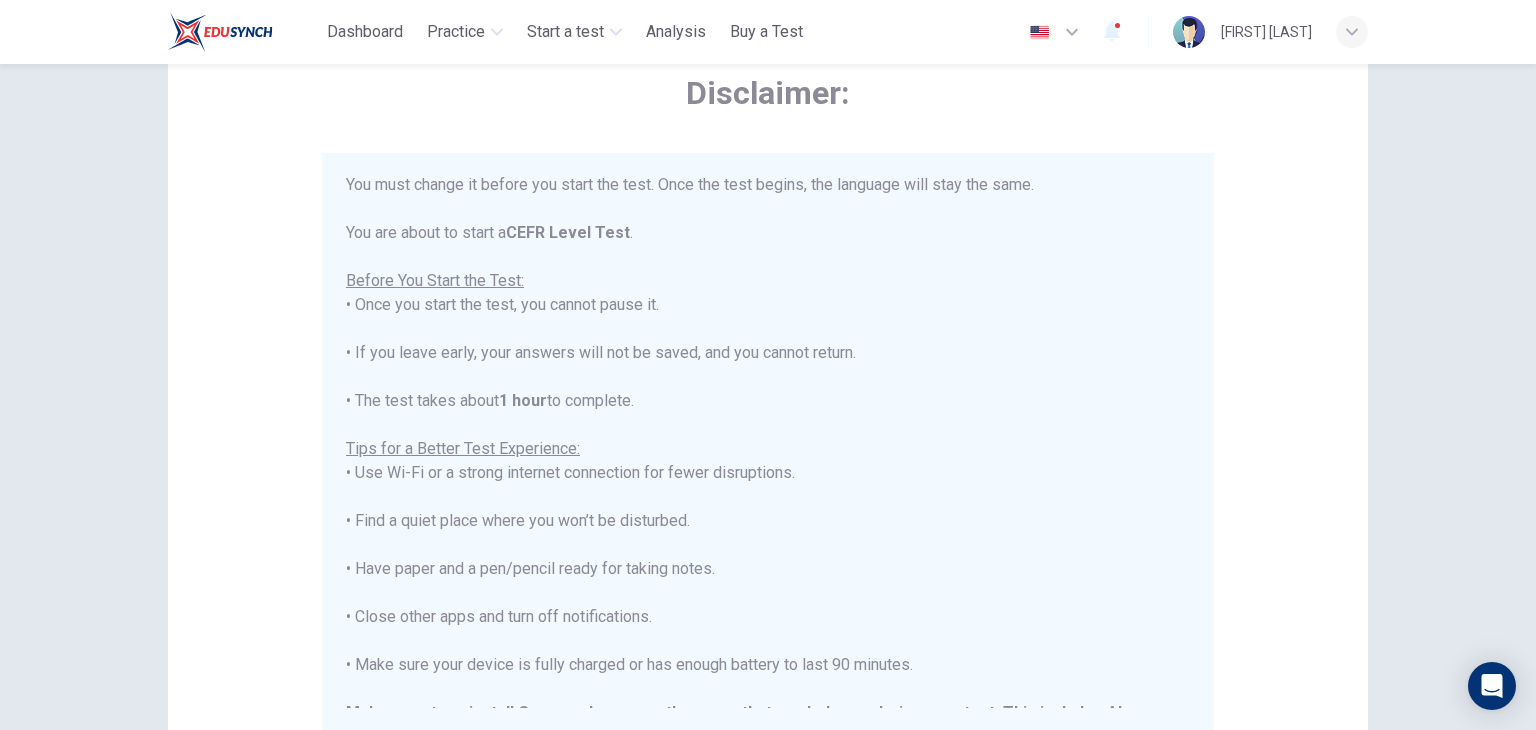 scroll, scrollTop: 191, scrollLeft: 0, axis: vertical 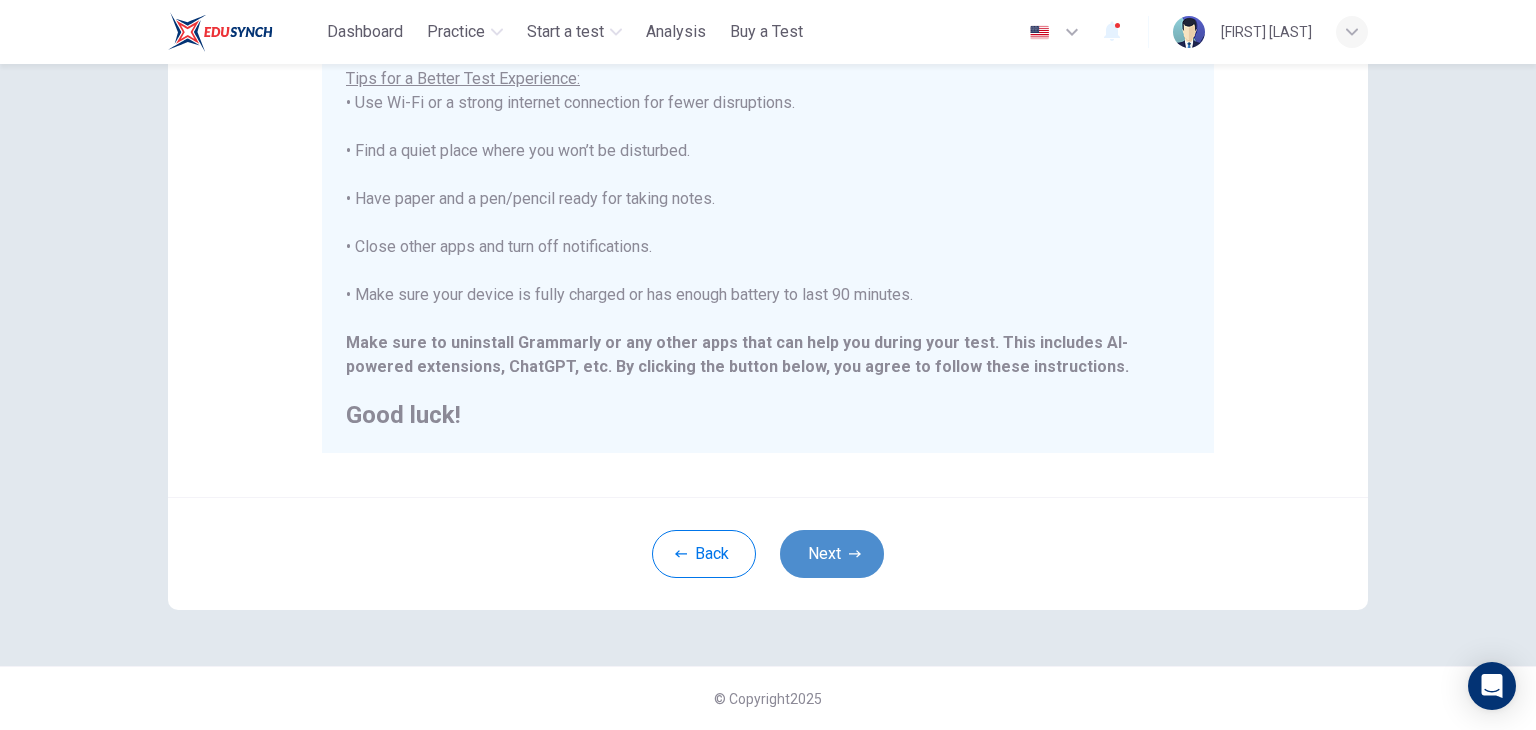 click on "Next" at bounding box center (832, 554) 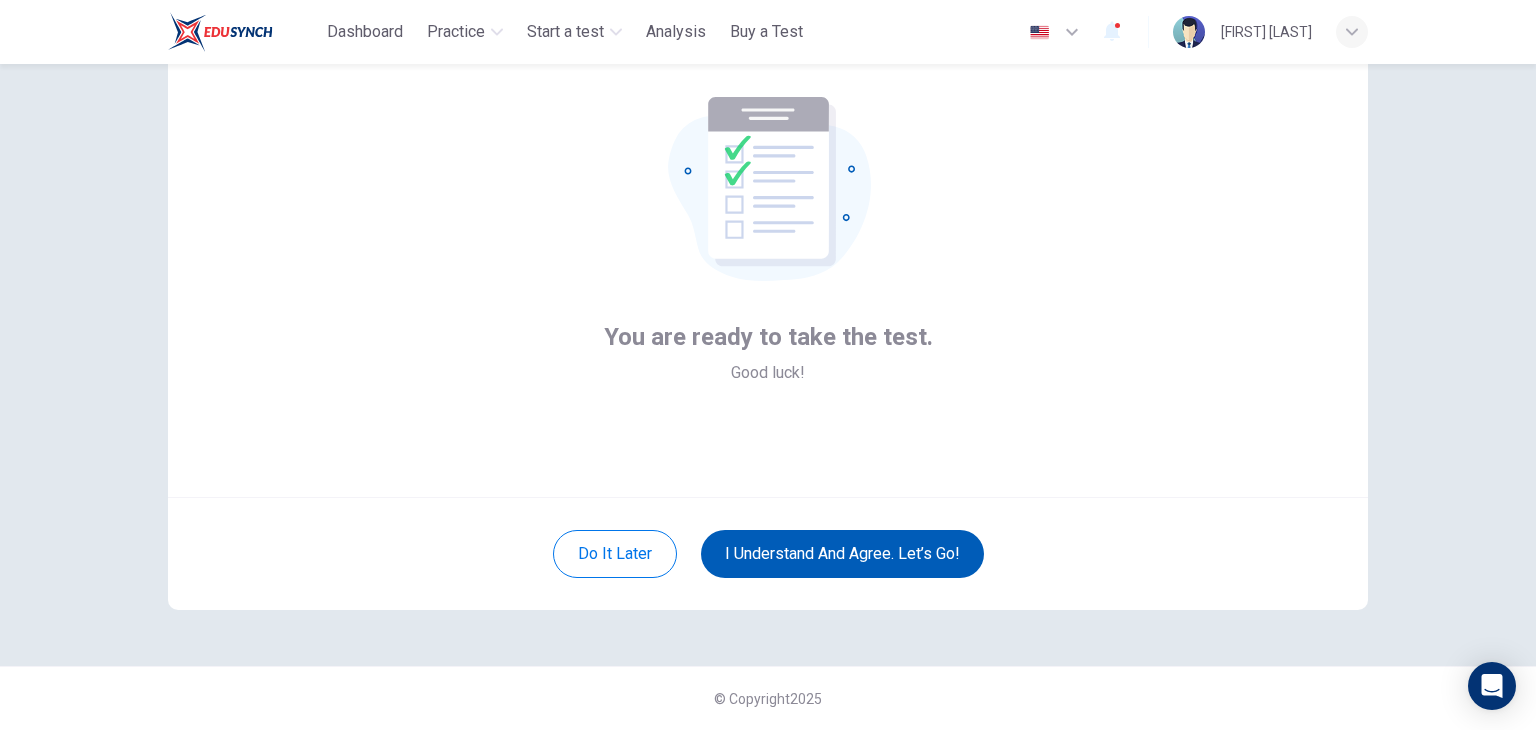 click on "I understand and agree. Let’s go!" at bounding box center (842, 554) 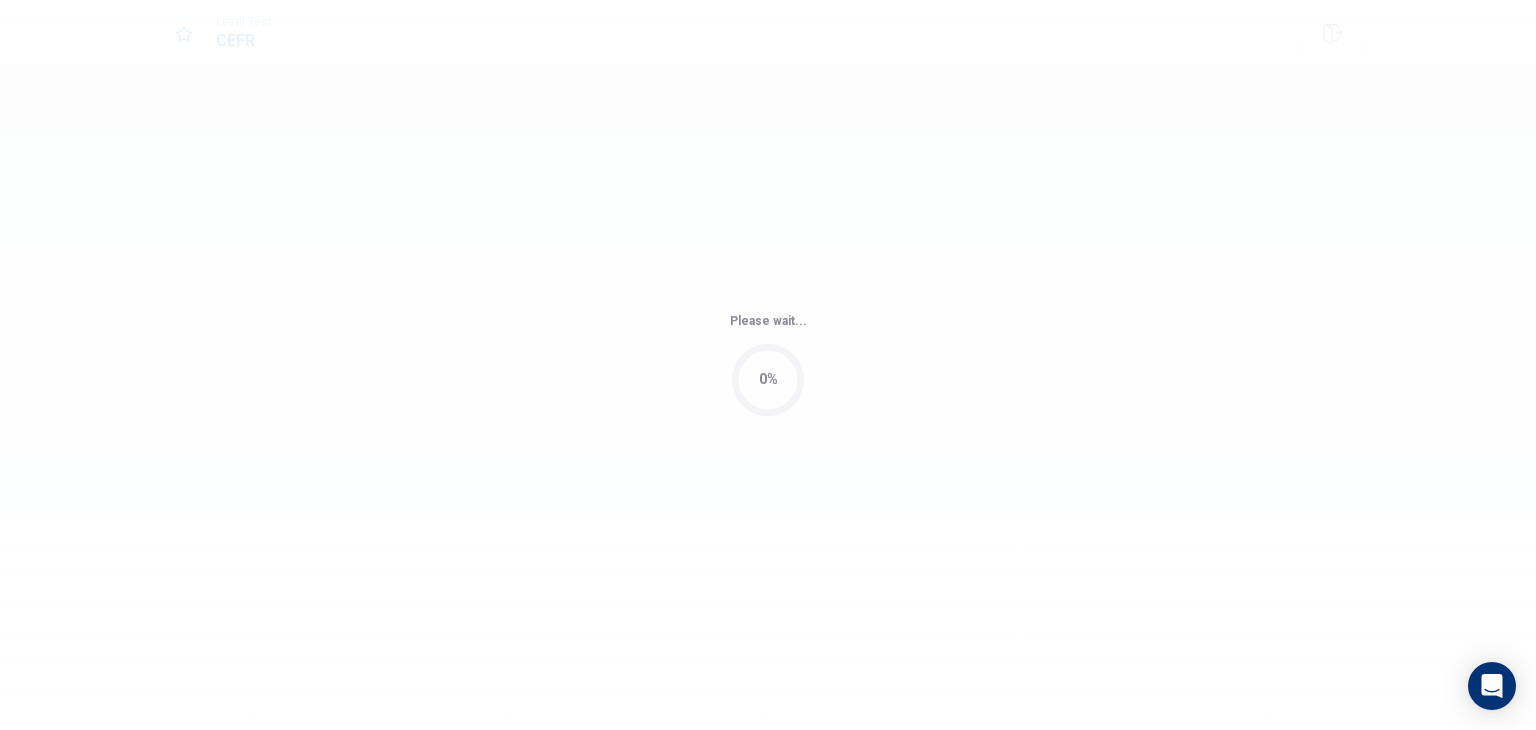 click on "Please wait... 0%" at bounding box center (768, 365) 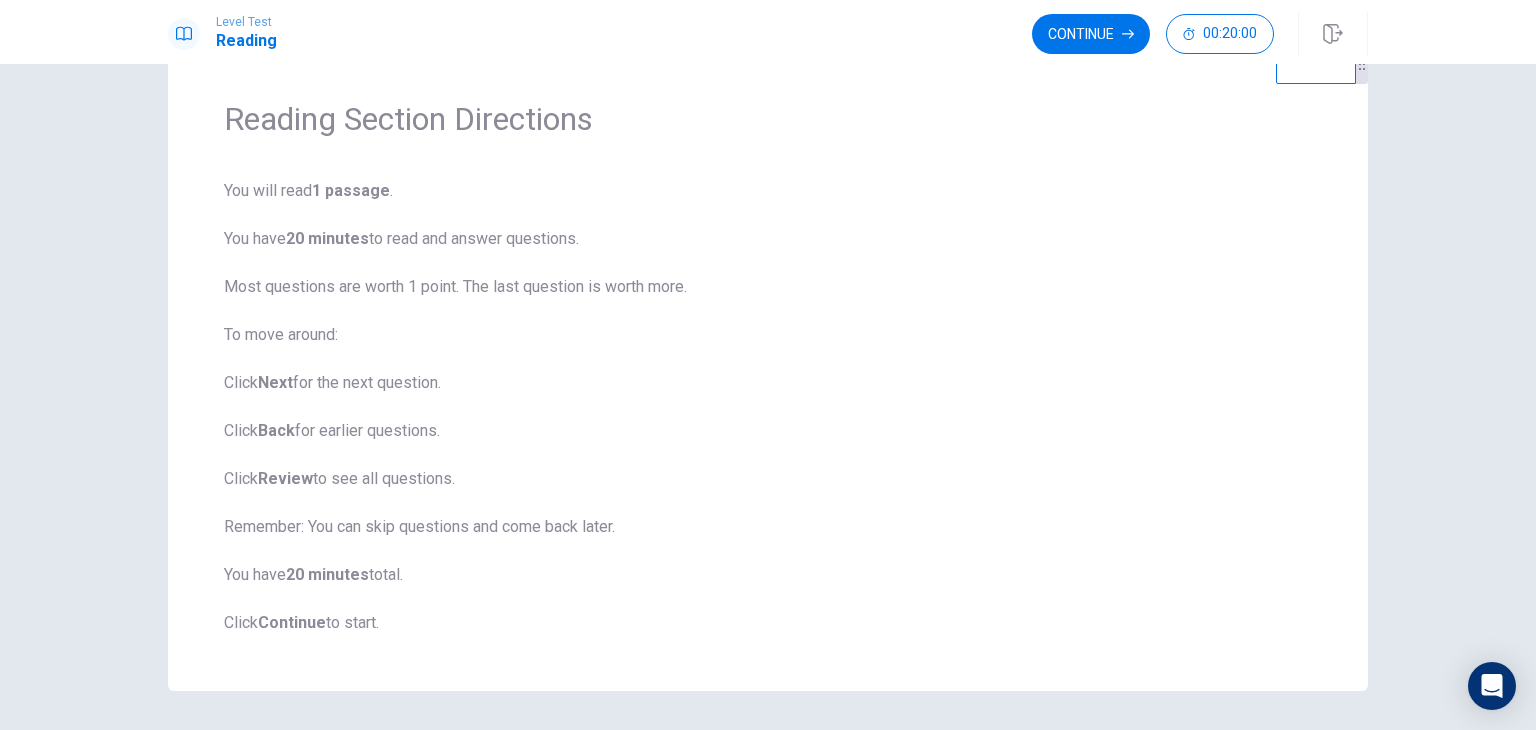 scroll, scrollTop: 0, scrollLeft: 0, axis: both 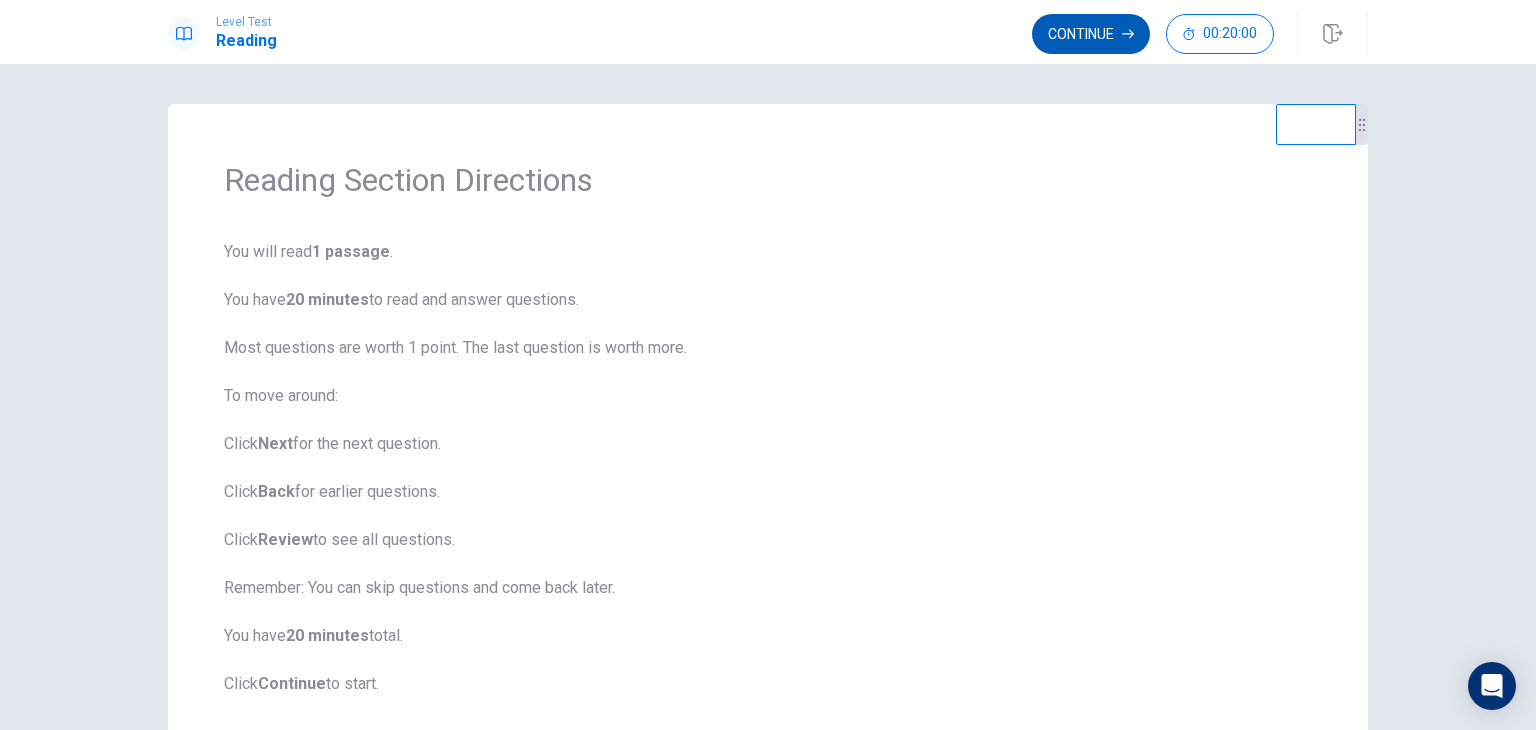 click on "Continue" at bounding box center (1091, 34) 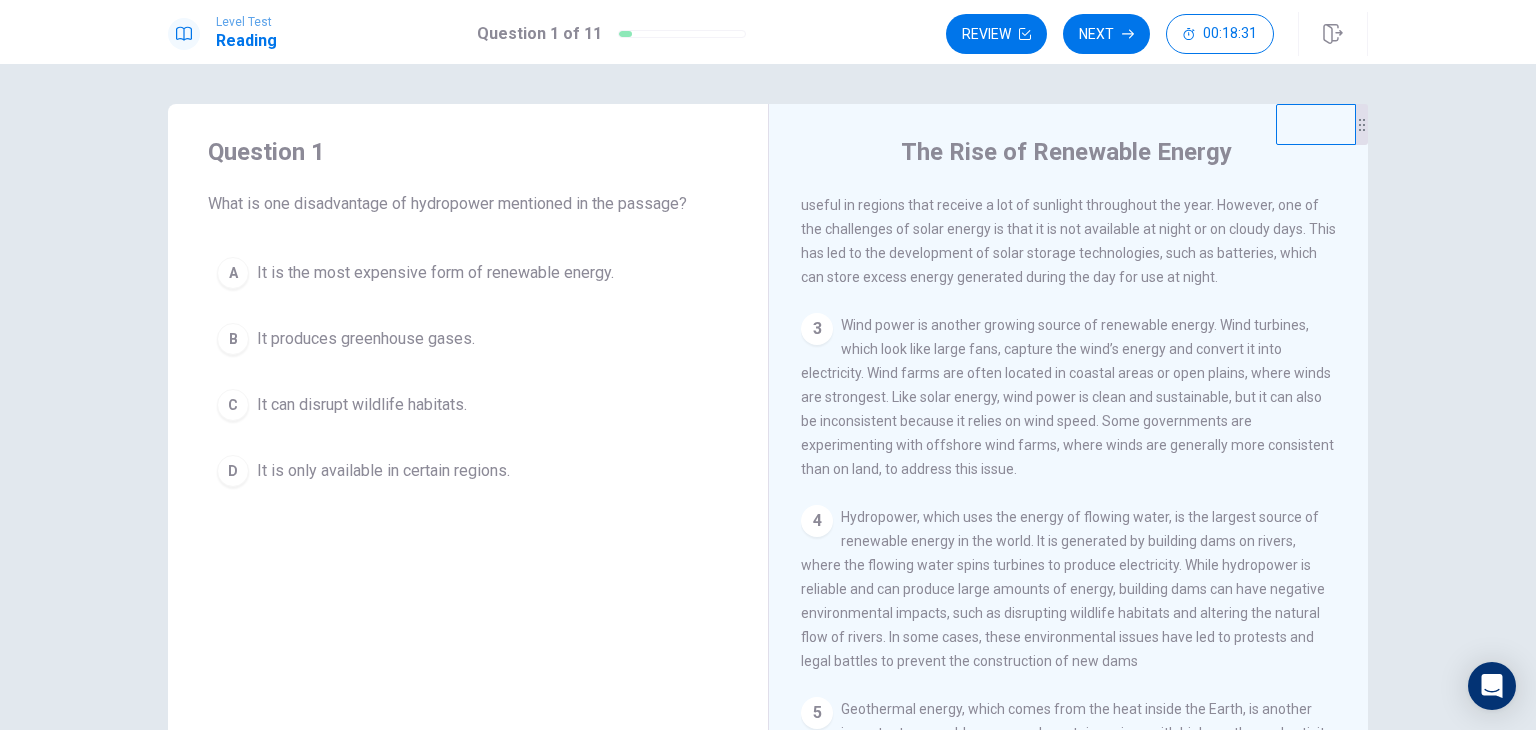 scroll, scrollTop: 300, scrollLeft: 0, axis: vertical 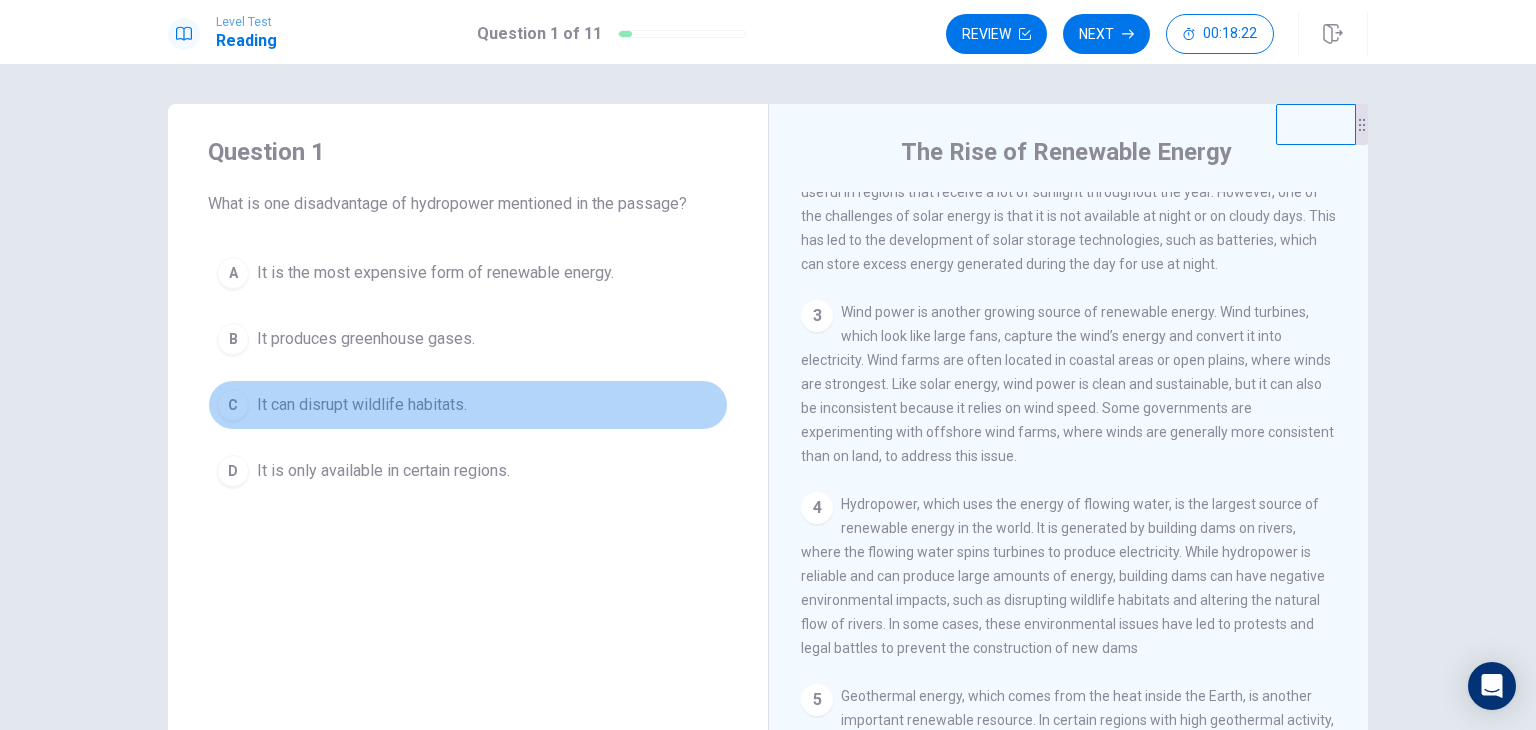 click on "C" at bounding box center [233, 273] 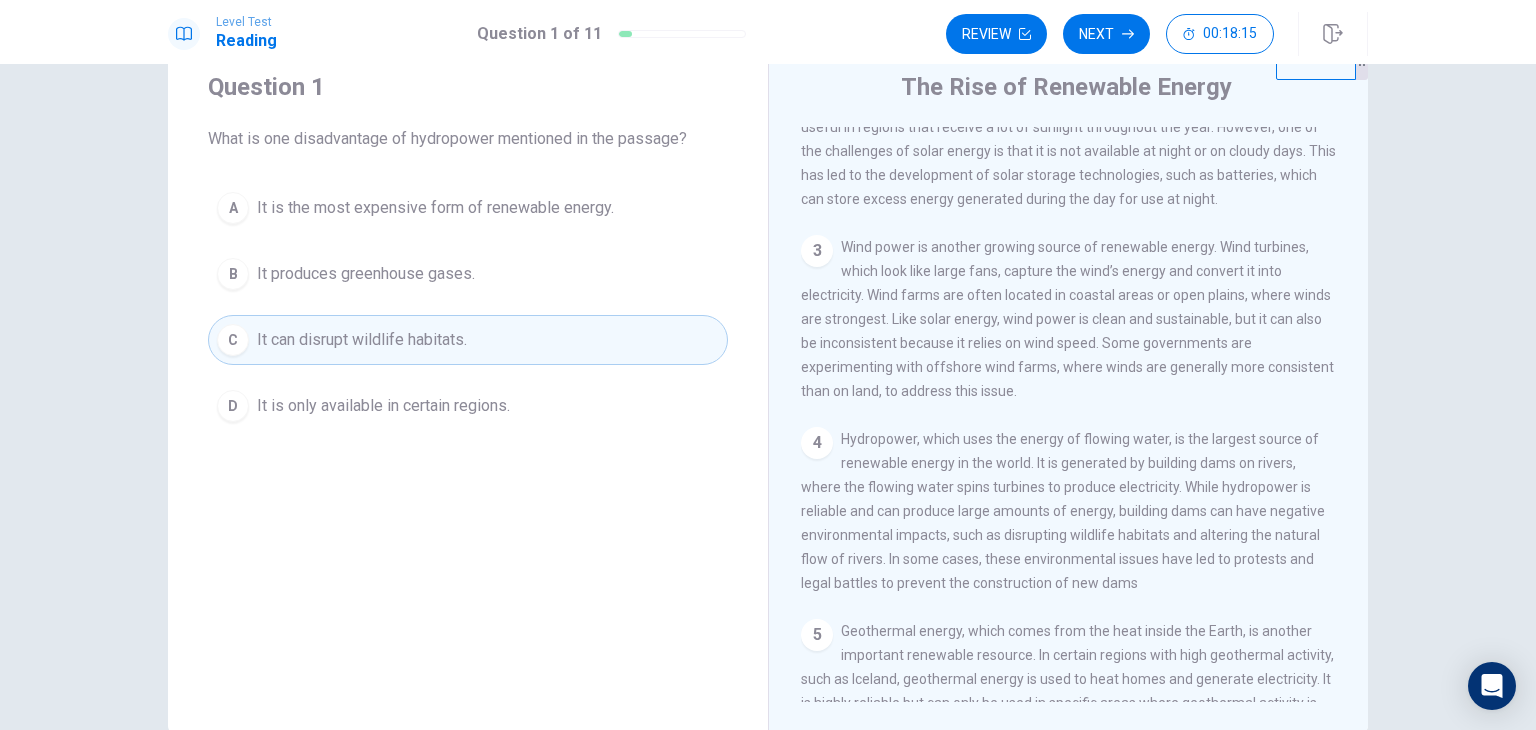 scroll, scrollTop: 100, scrollLeft: 0, axis: vertical 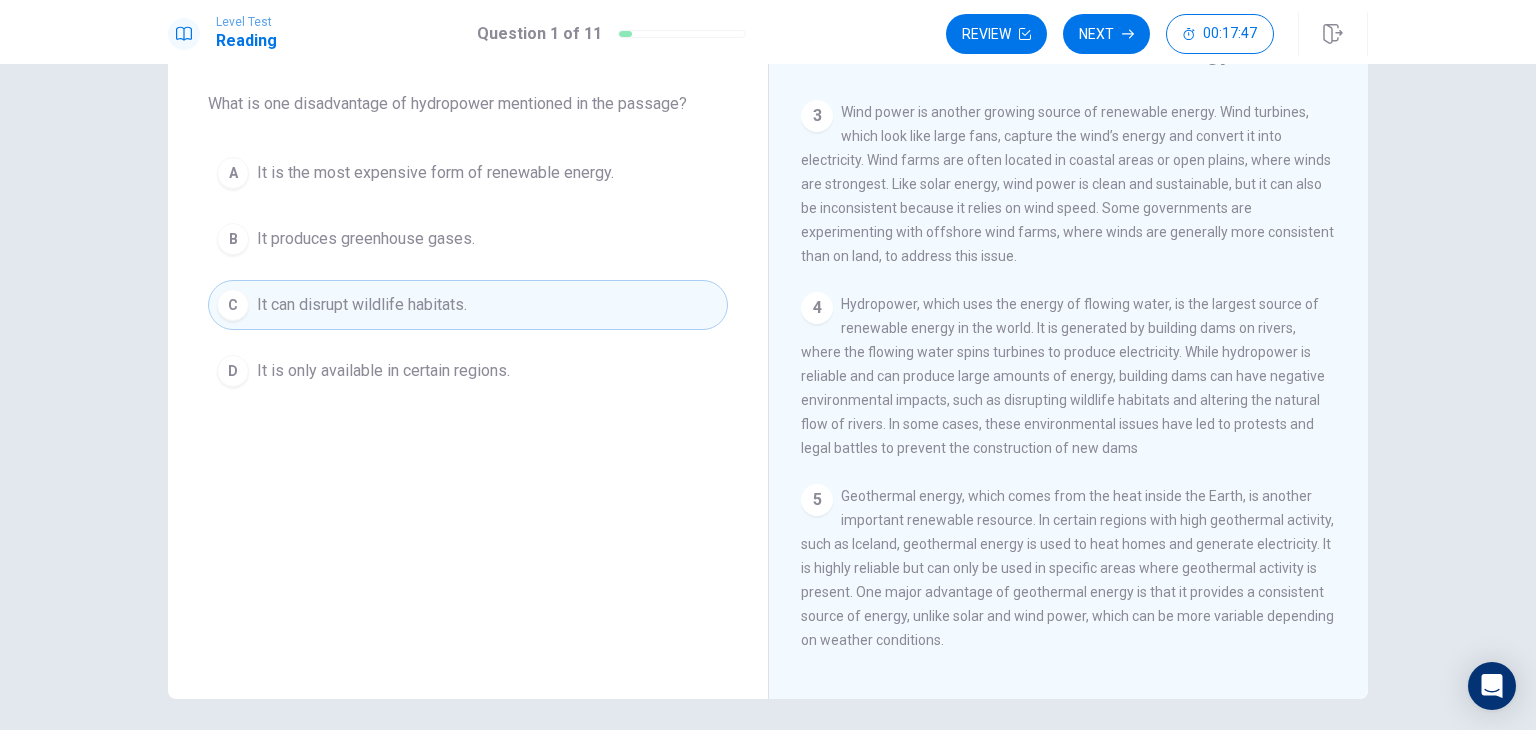 click on "It can disrupt wildlife habitats." at bounding box center [362, 305] 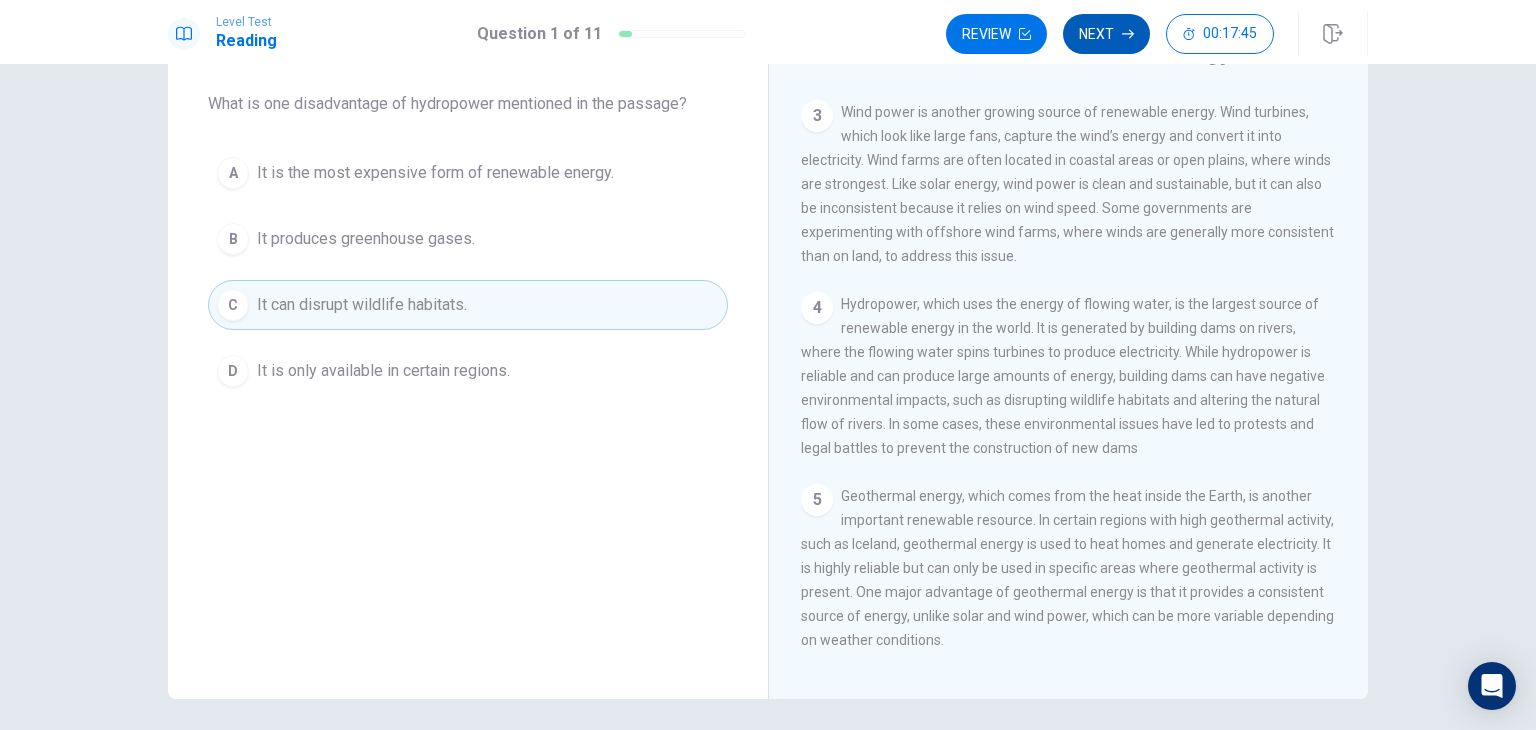 click on "Next" at bounding box center [1106, 34] 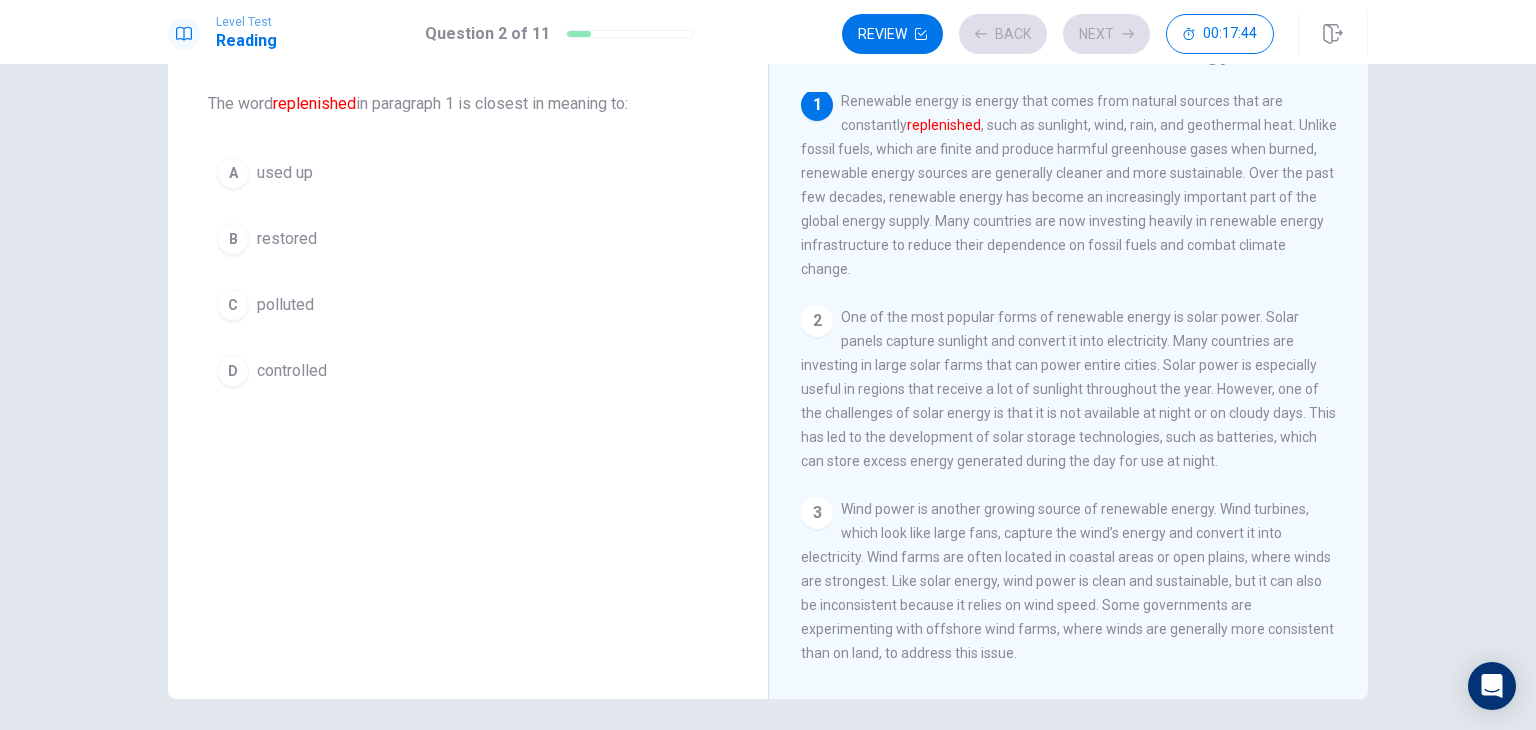 scroll, scrollTop: 0, scrollLeft: 0, axis: both 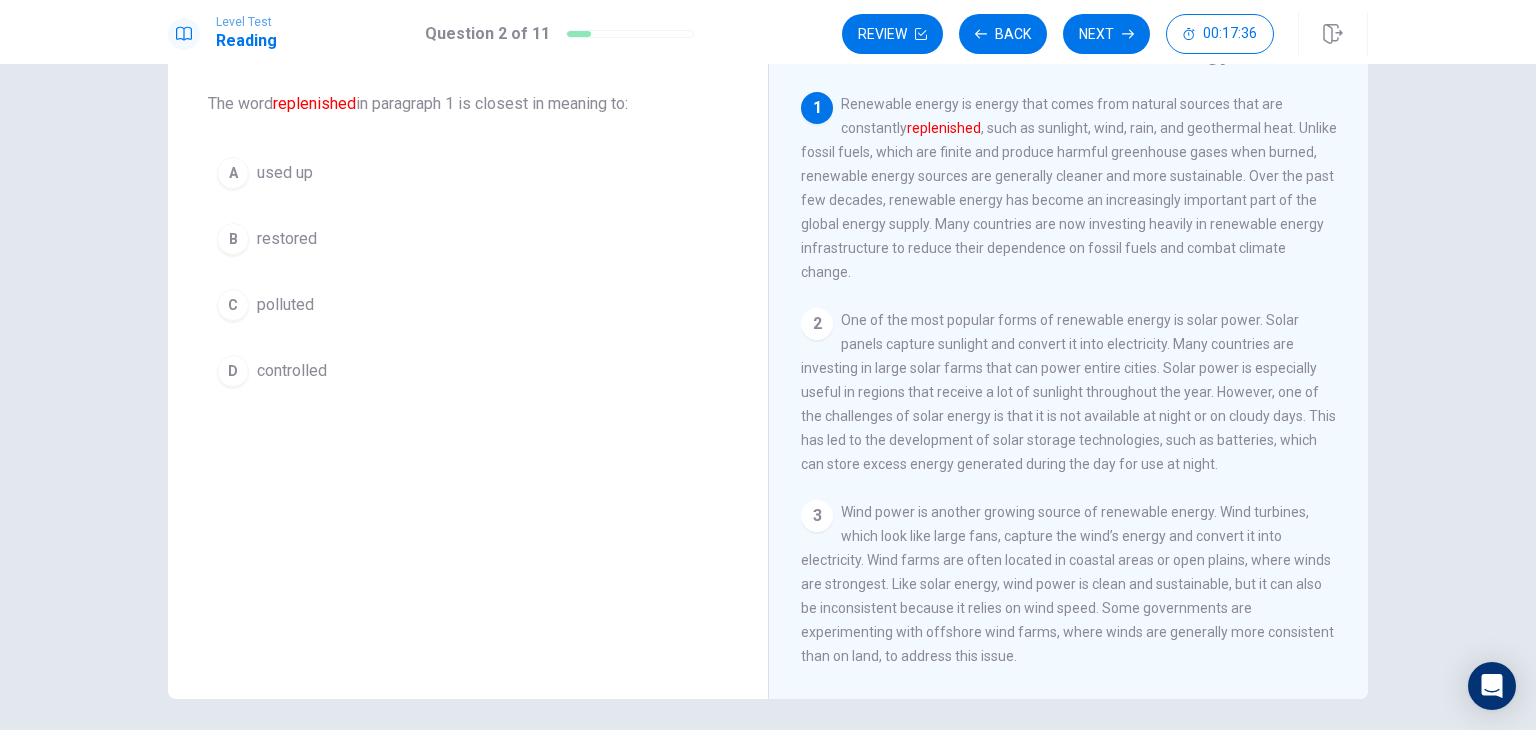 click on "B restored" at bounding box center [468, 239] 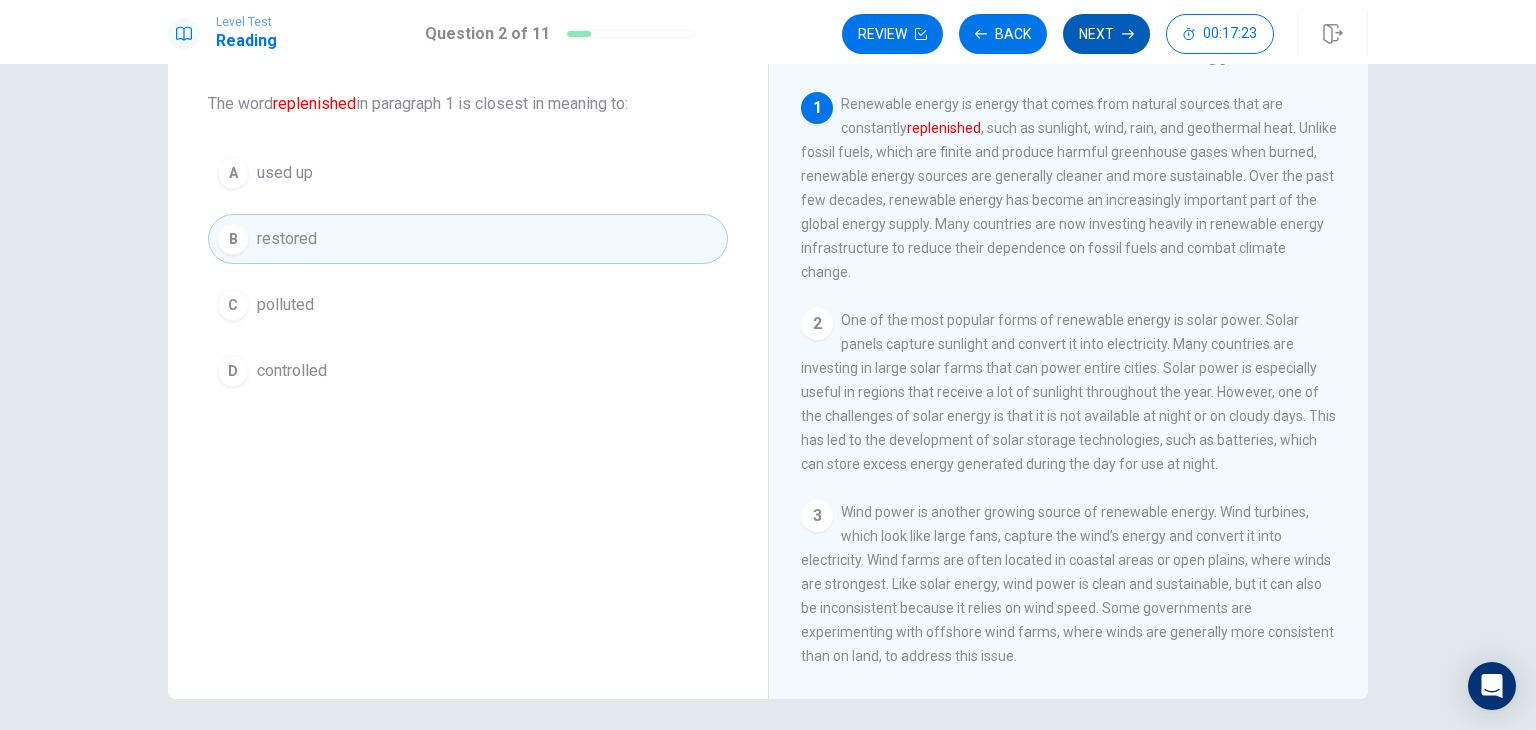click on "Next" at bounding box center (1106, 34) 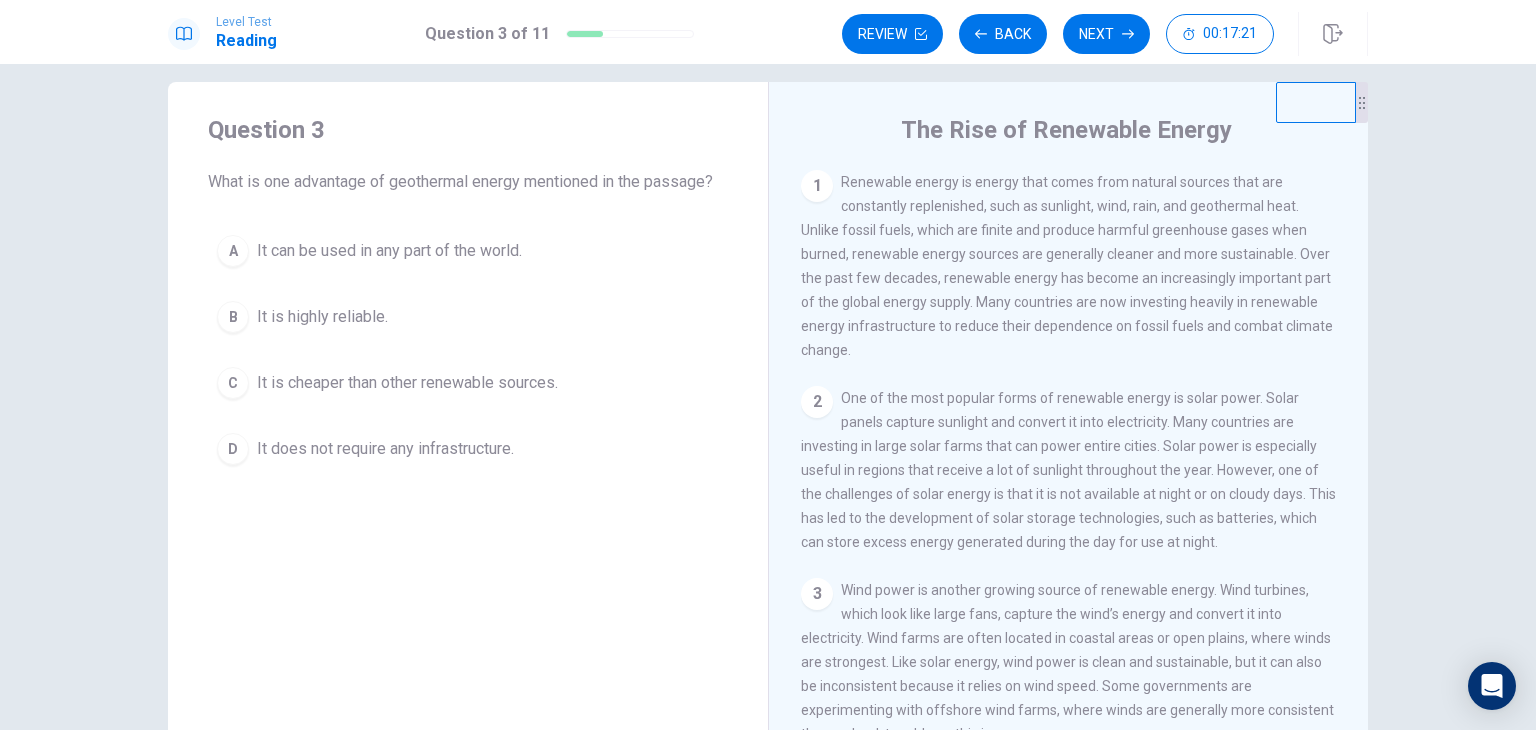 scroll, scrollTop: 0, scrollLeft: 0, axis: both 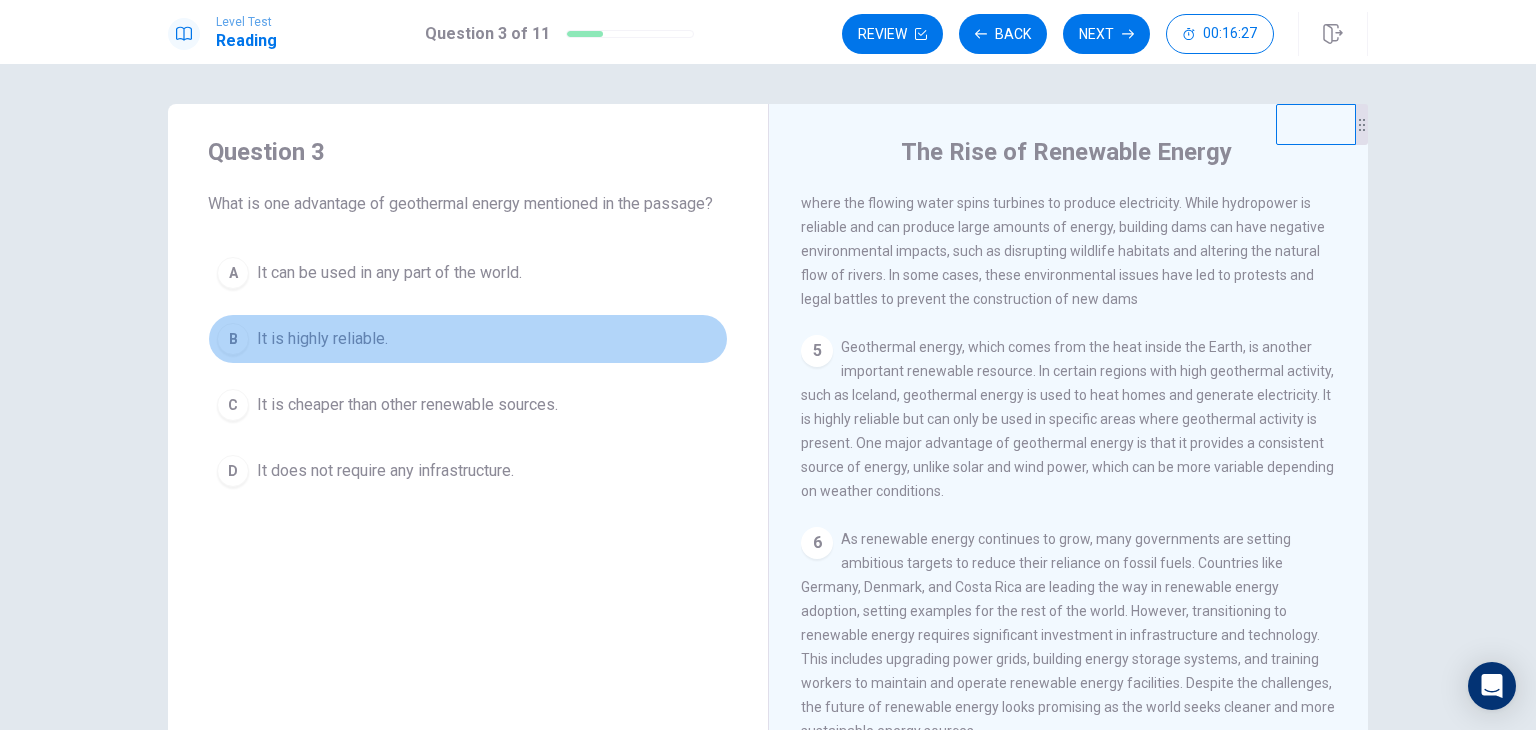 click on "B" at bounding box center [233, 273] 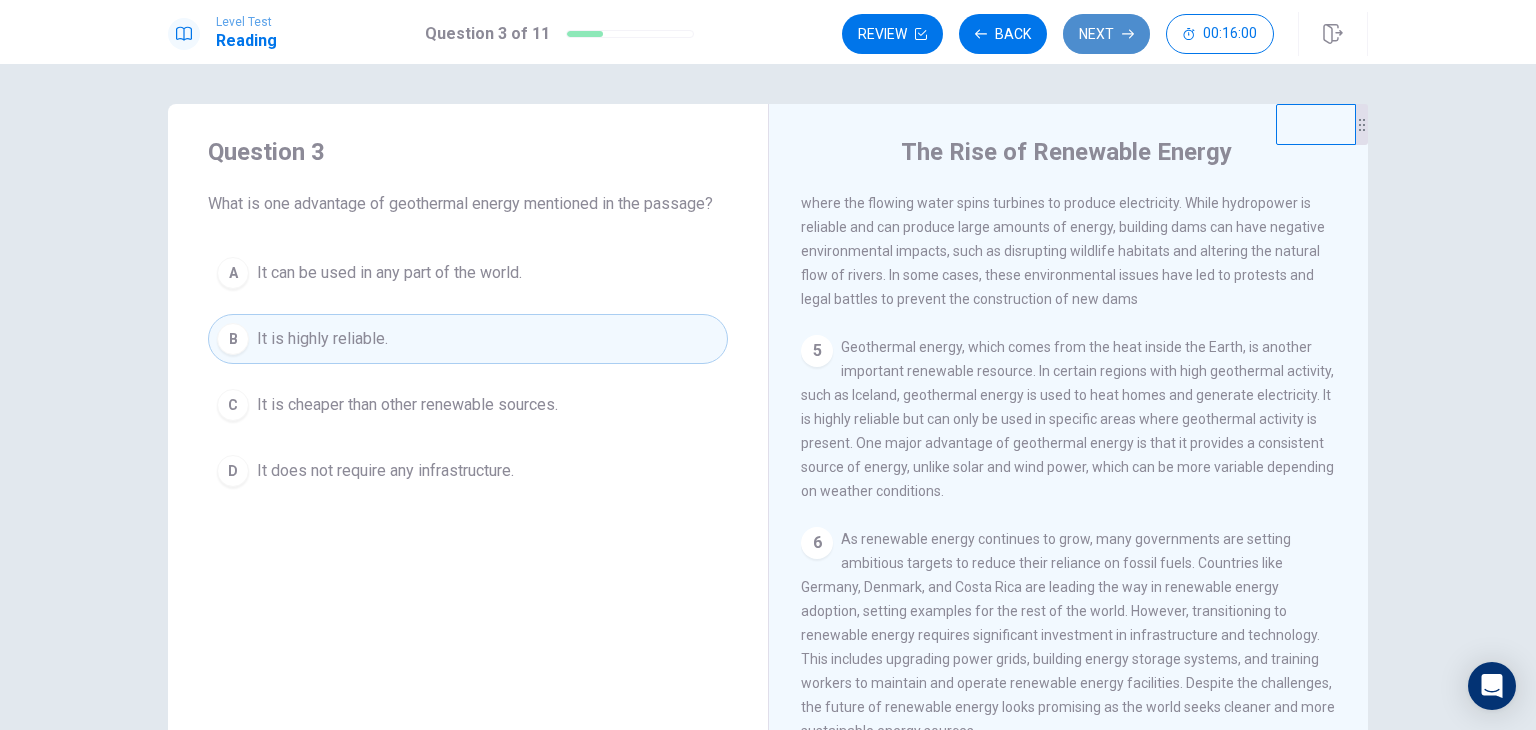 click on "Next" at bounding box center (1106, 34) 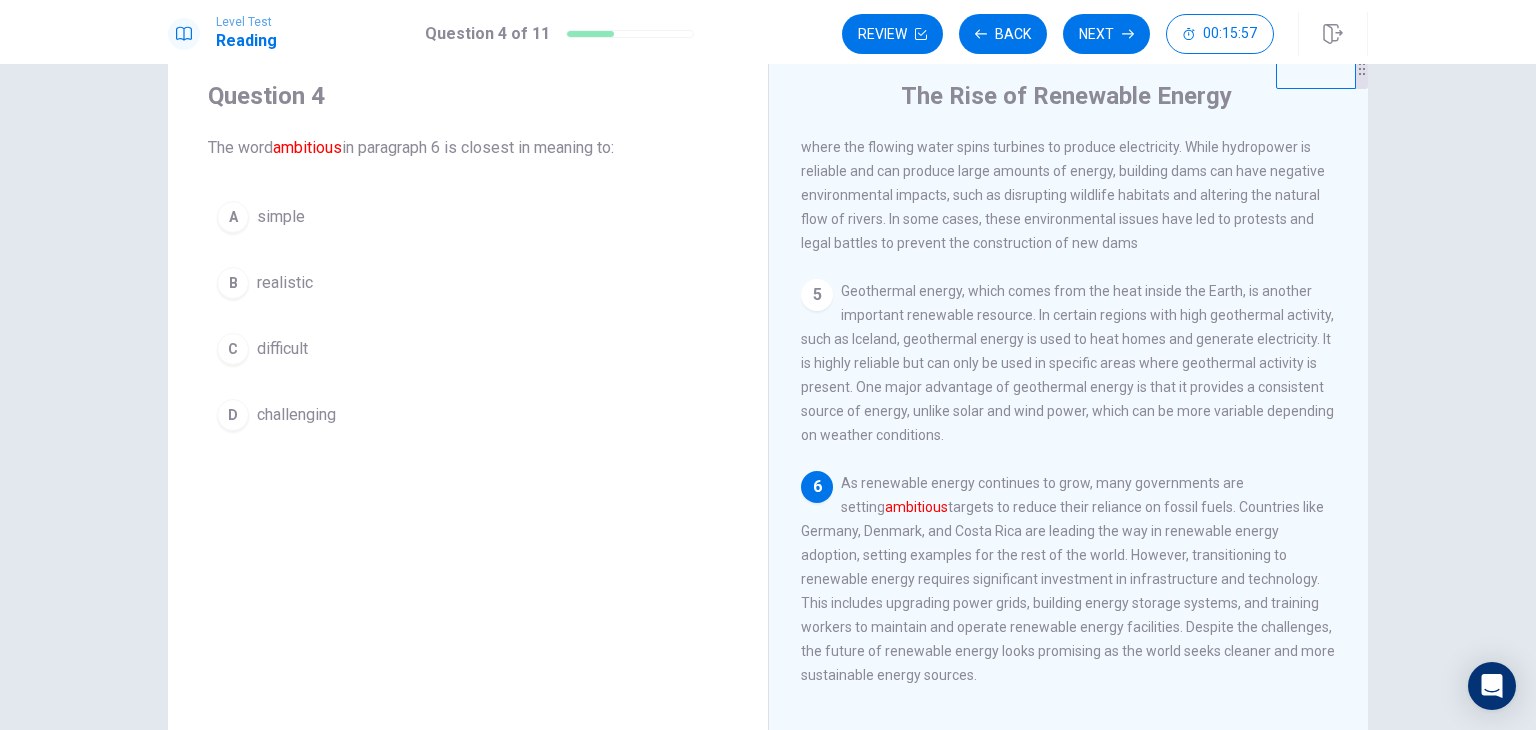 scroll, scrollTop: 100, scrollLeft: 0, axis: vertical 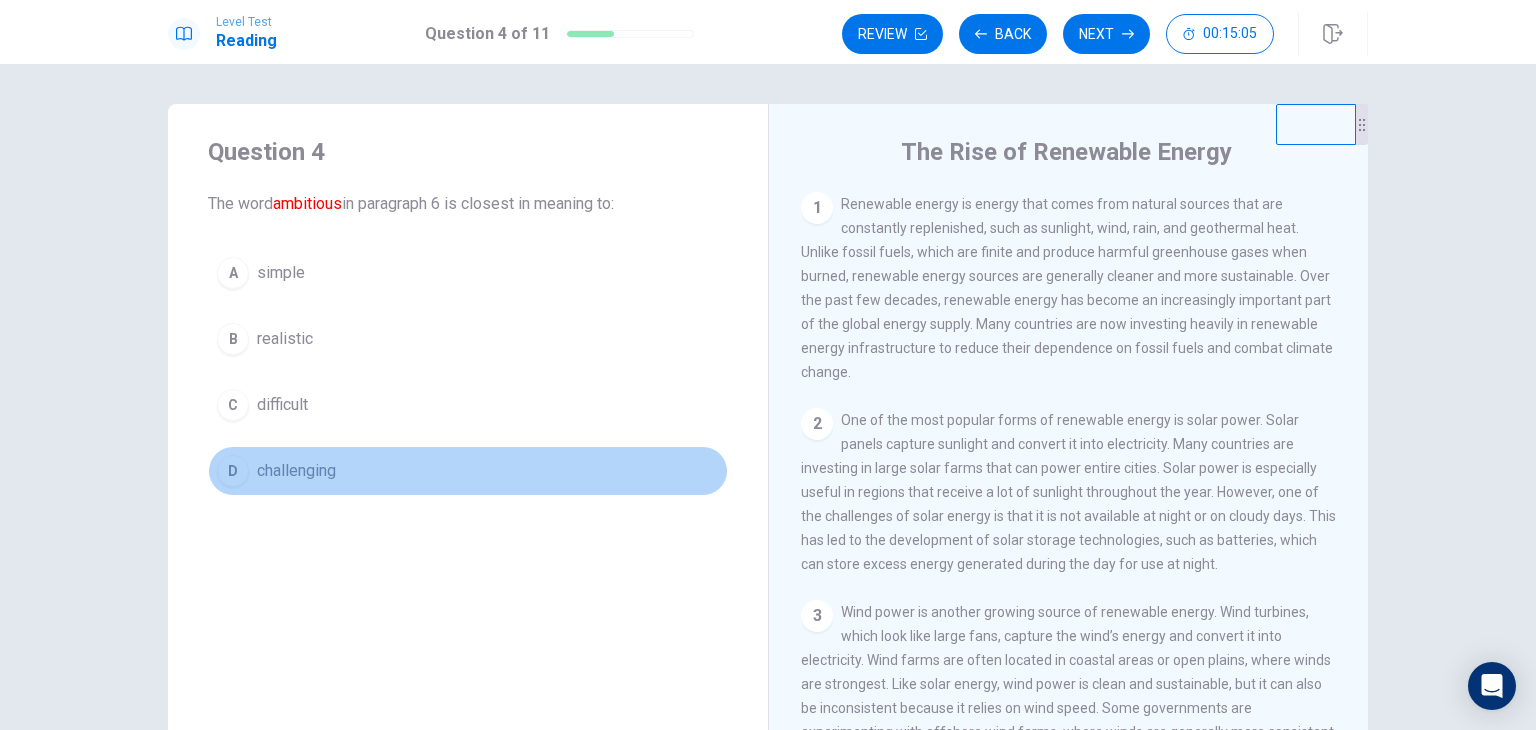click on "D challenging" at bounding box center [468, 471] 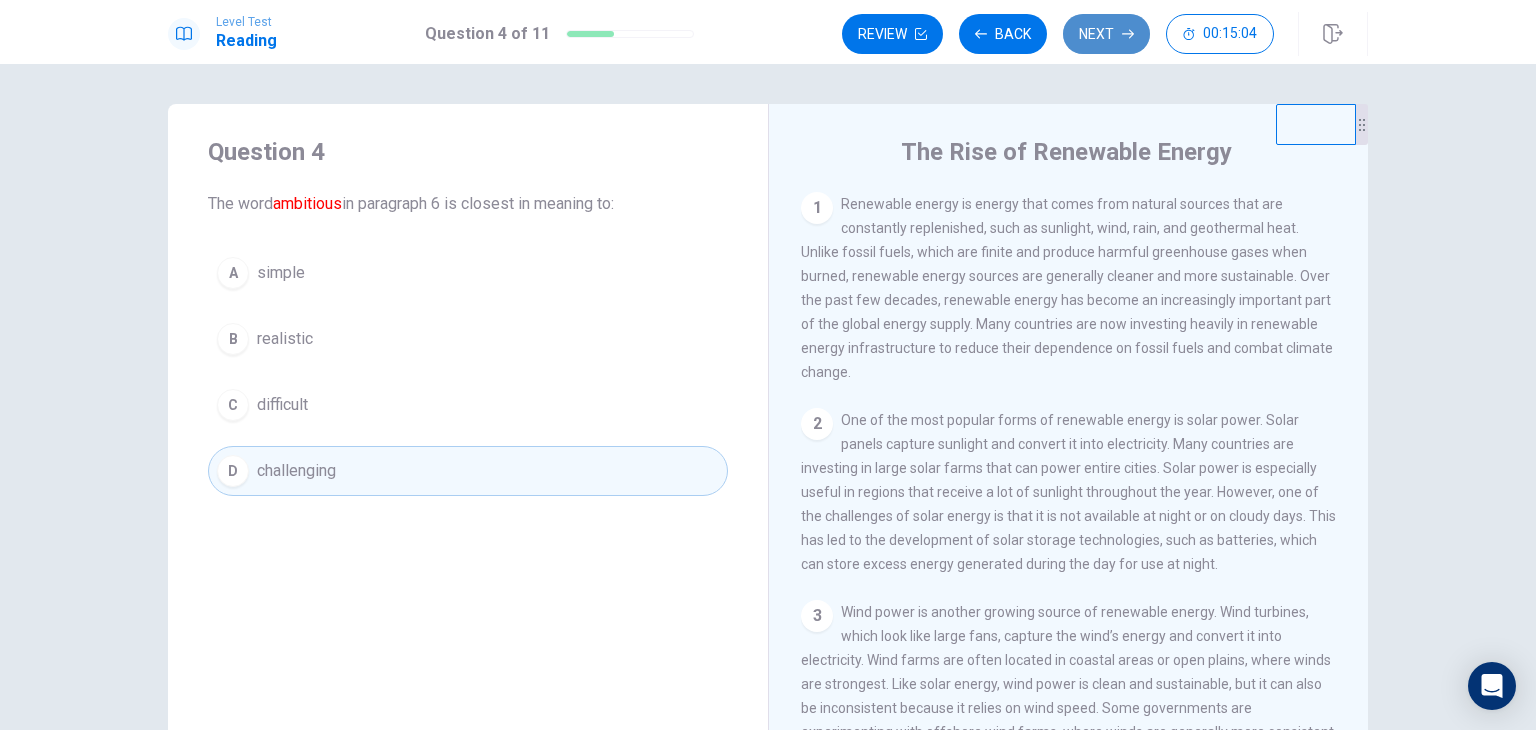 click on "Next" at bounding box center [1106, 34] 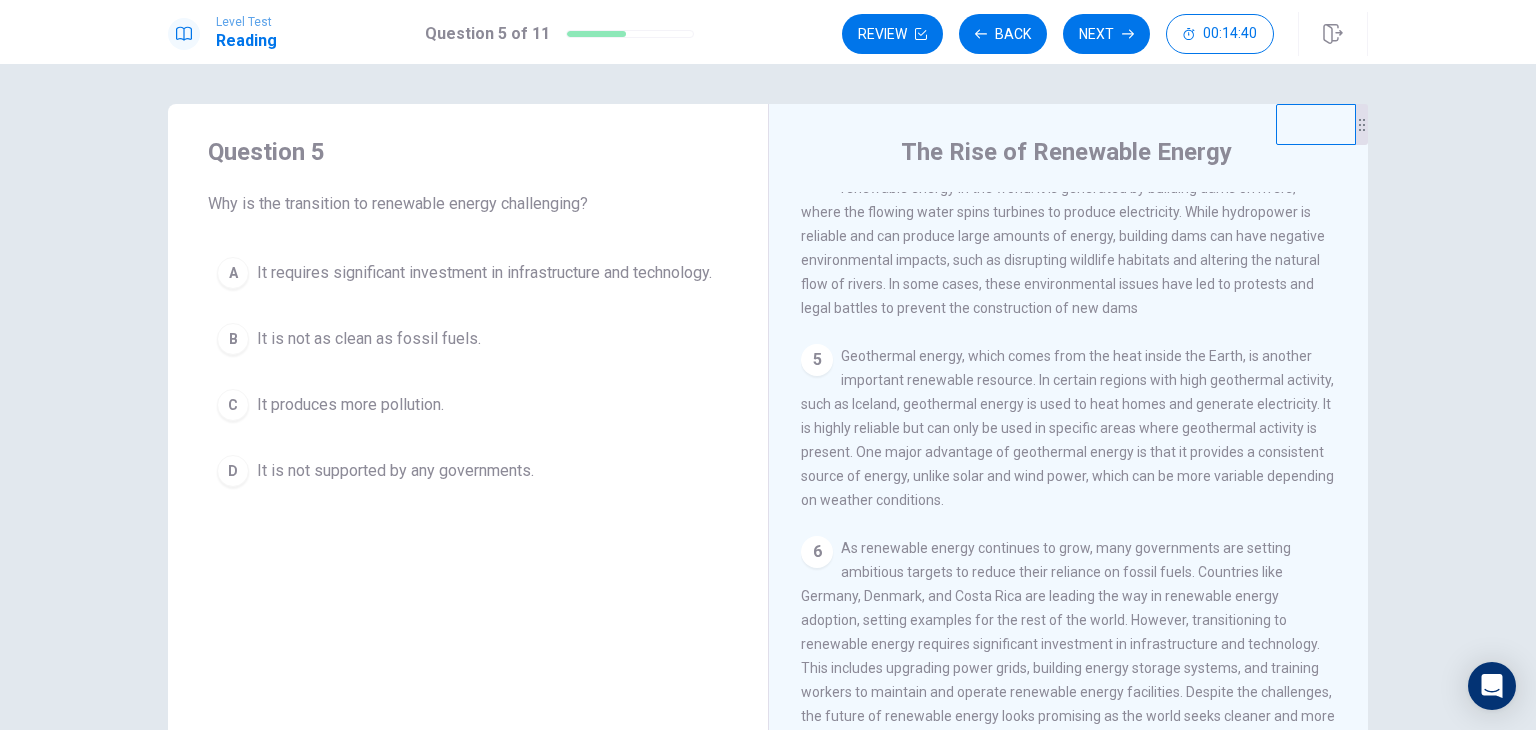 scroll, scrollTop: 684, scrollLeft: 0, axis: vertical 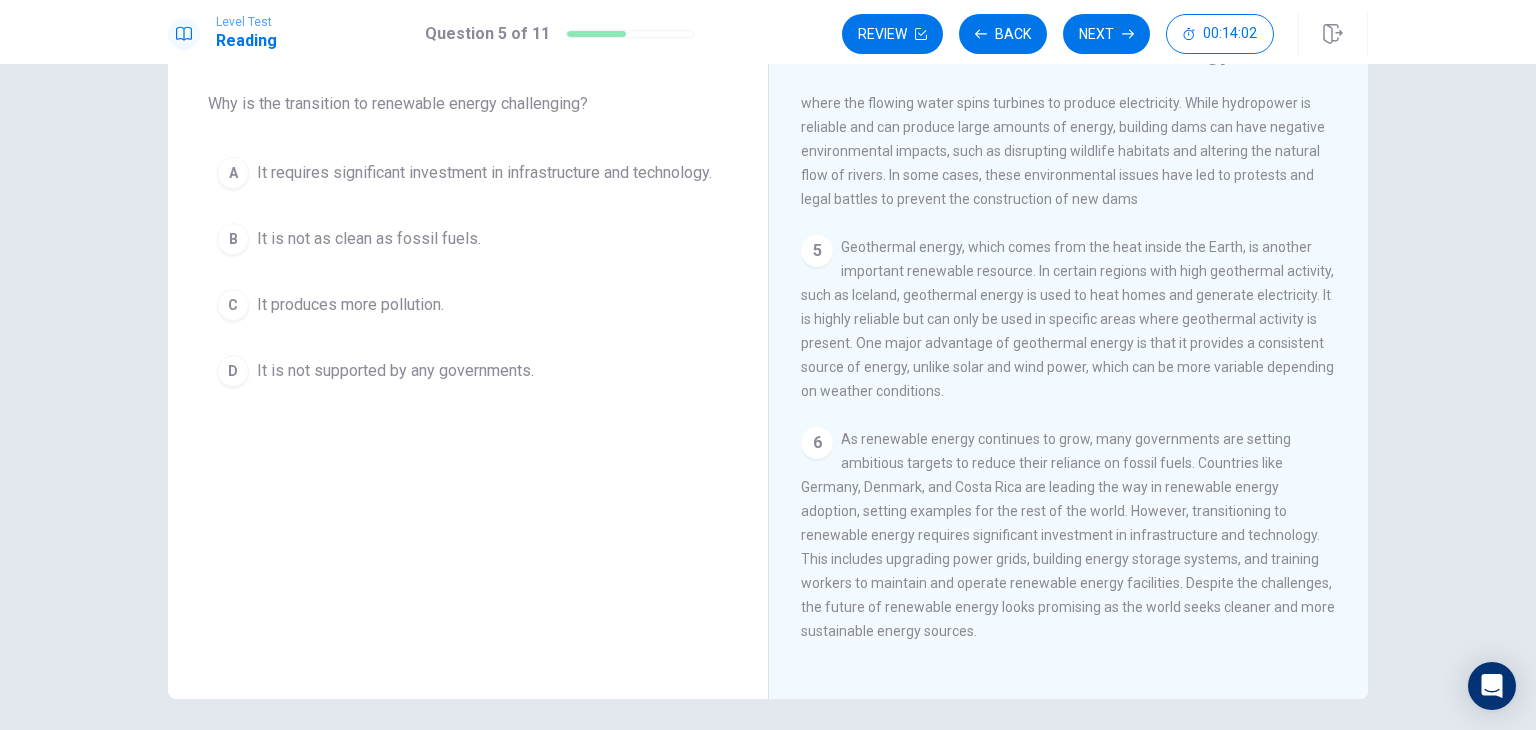 click on "It requires significant investment in infrastructure and technology." at bounding box center (484, 173) 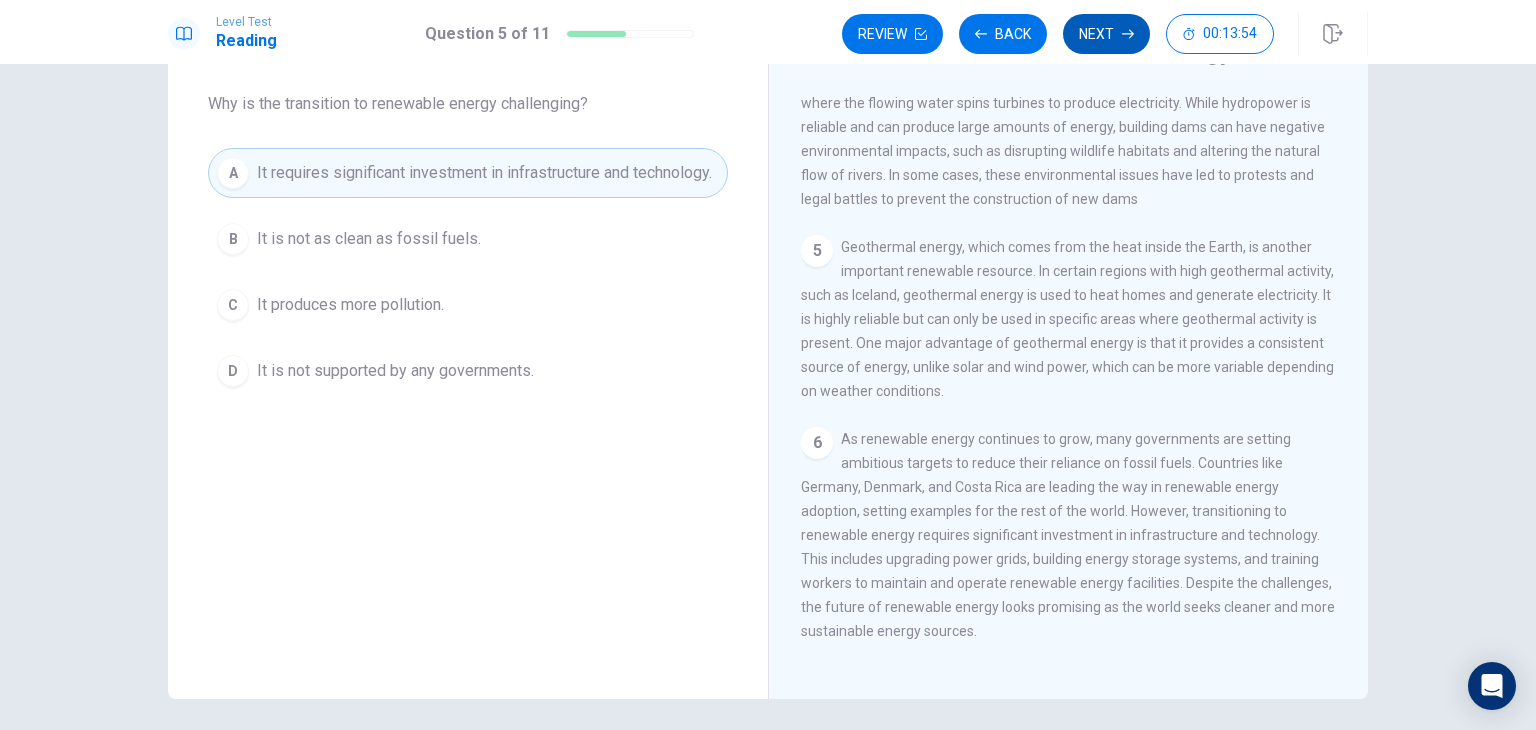 click on "Next" at bounding box center (1106, 34) 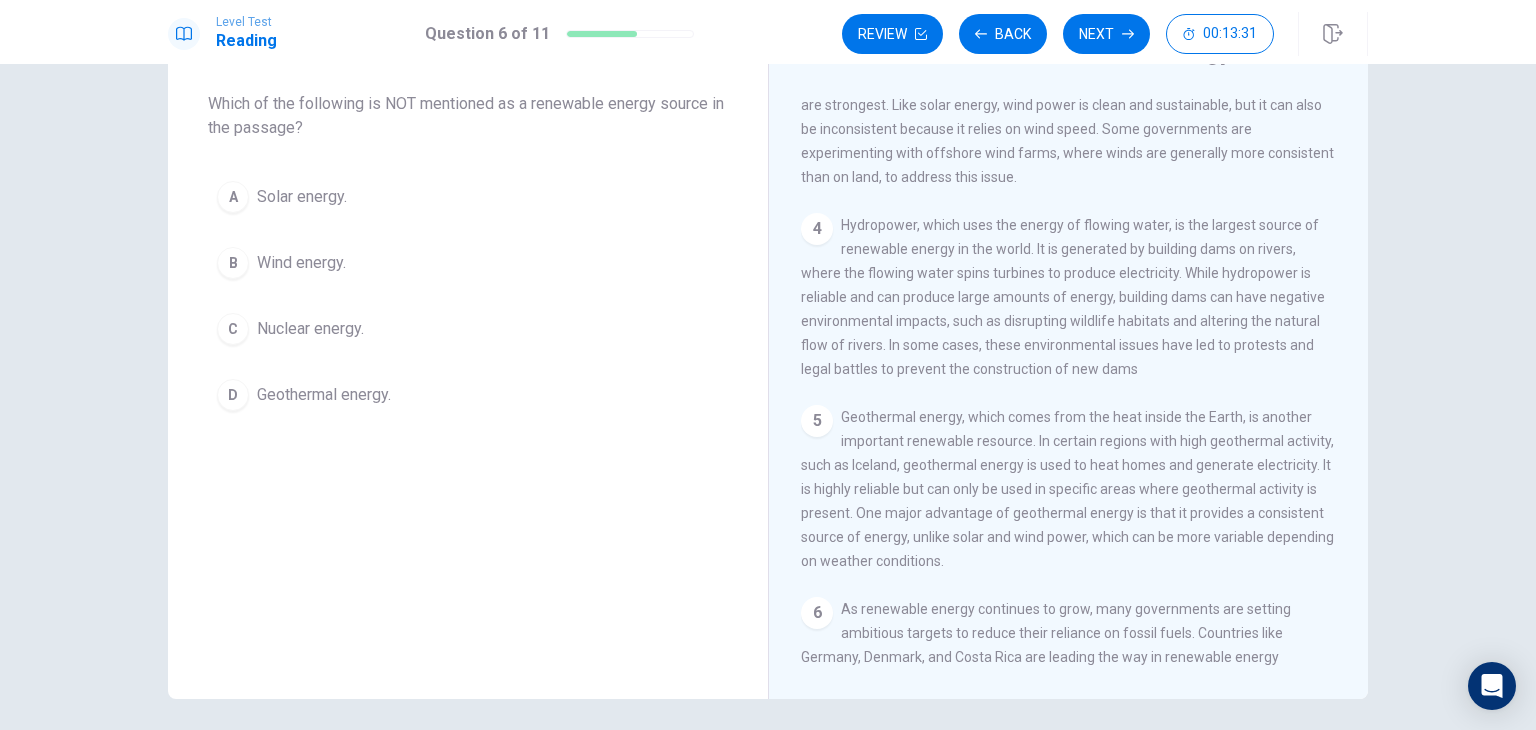 scroll, scrollTop: 484, scrollLeft: 0, axis: vertical 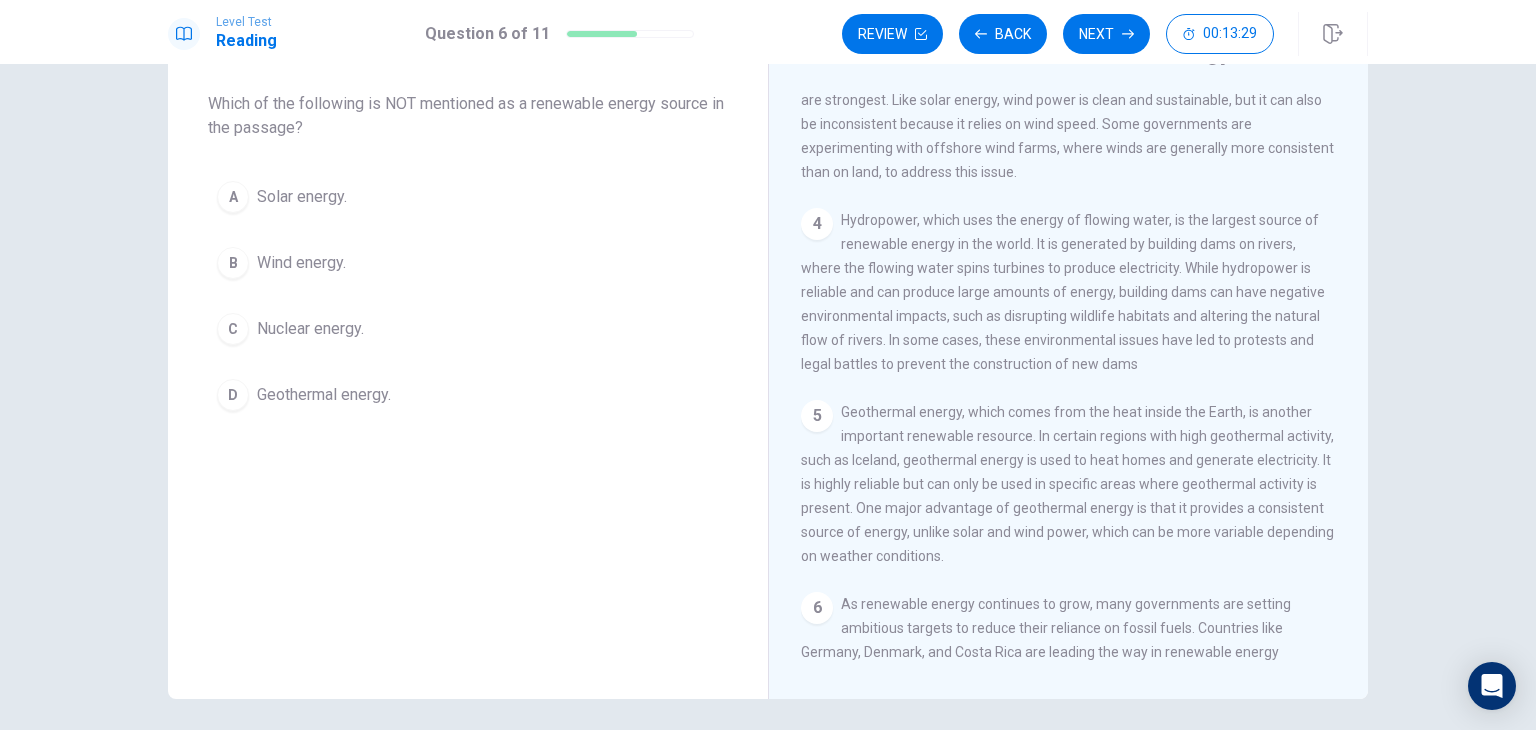 click on "Nuclear energy." at bounding box center (302, 197) 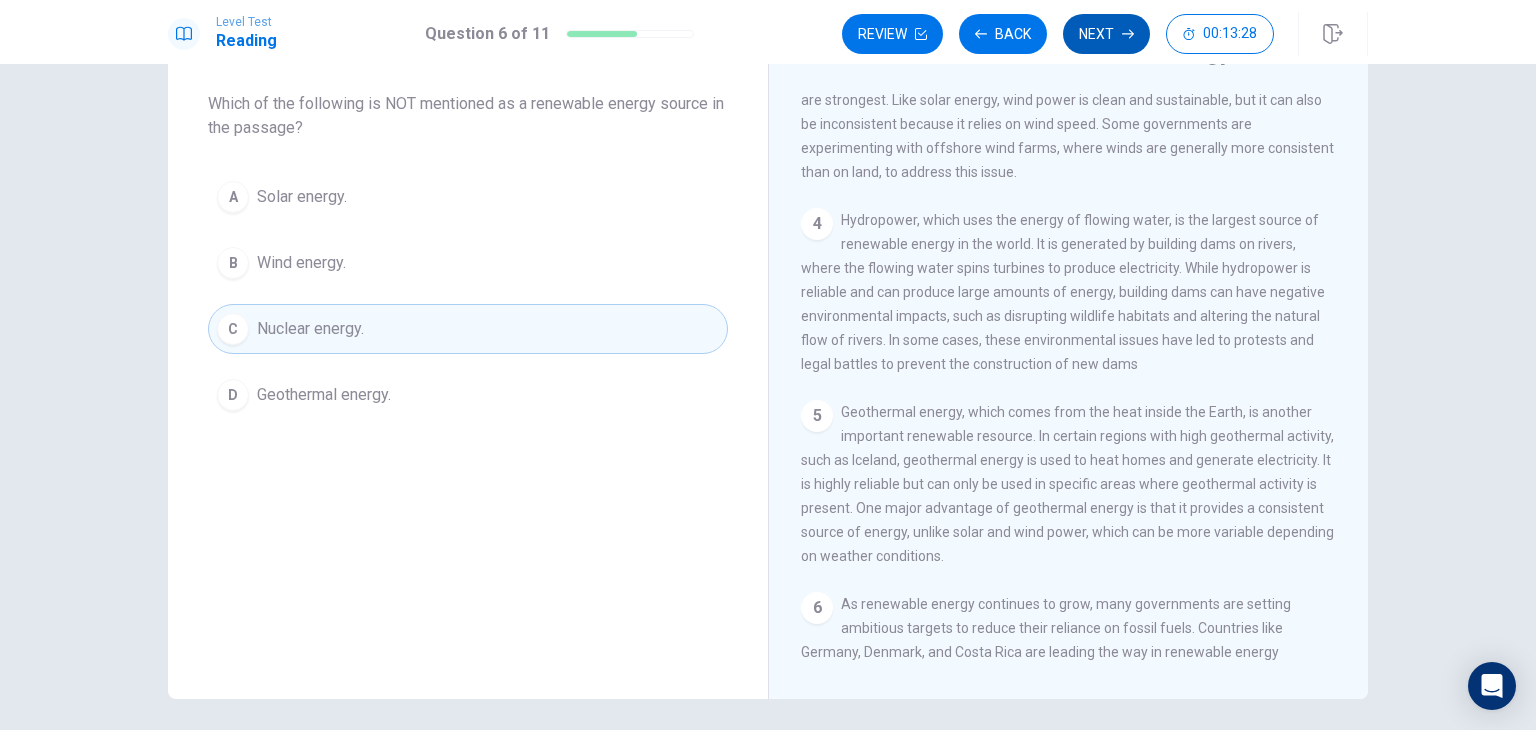 click on "Next" at bounding box center (1106, 34) 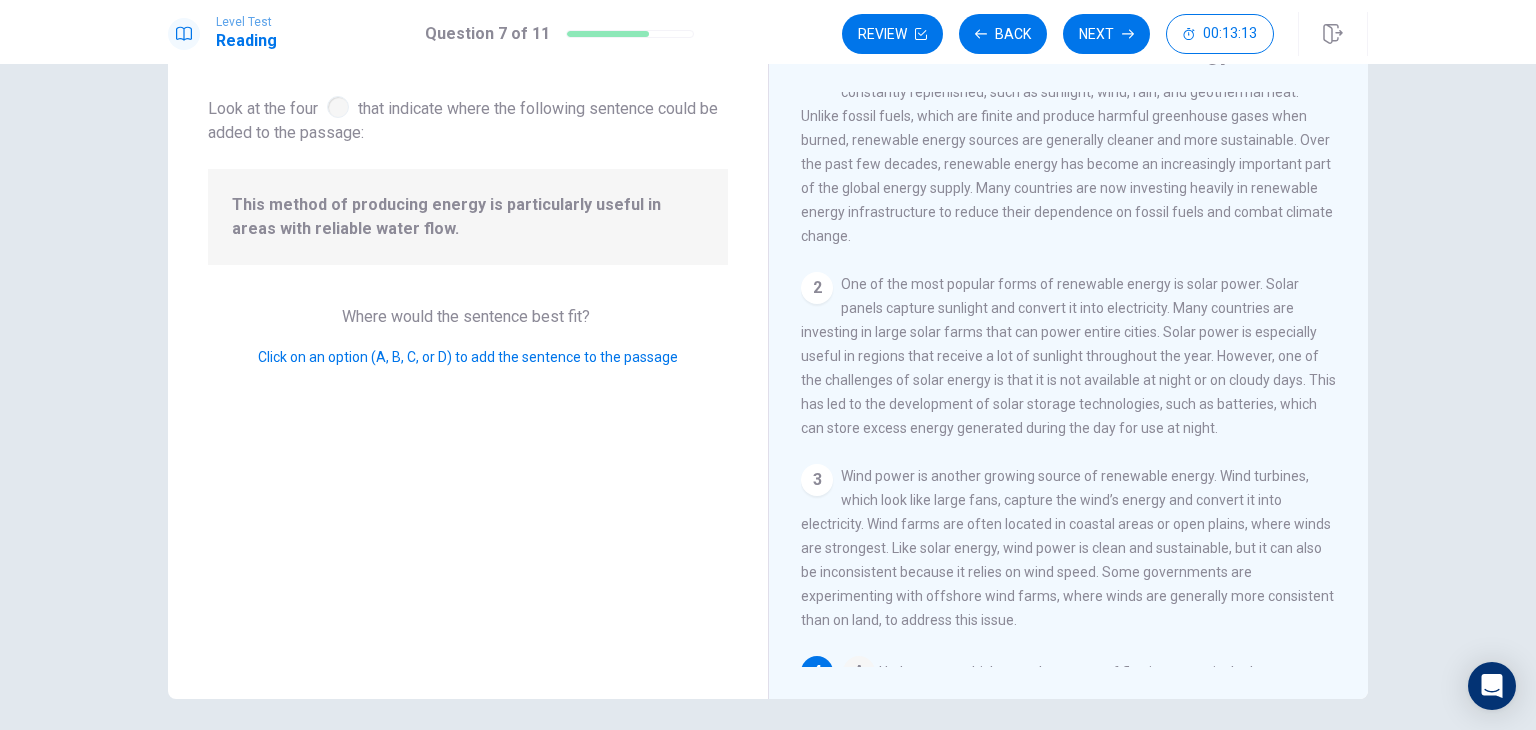 scroll, scrollTop: 0, scrollLeft: 0, axis: both 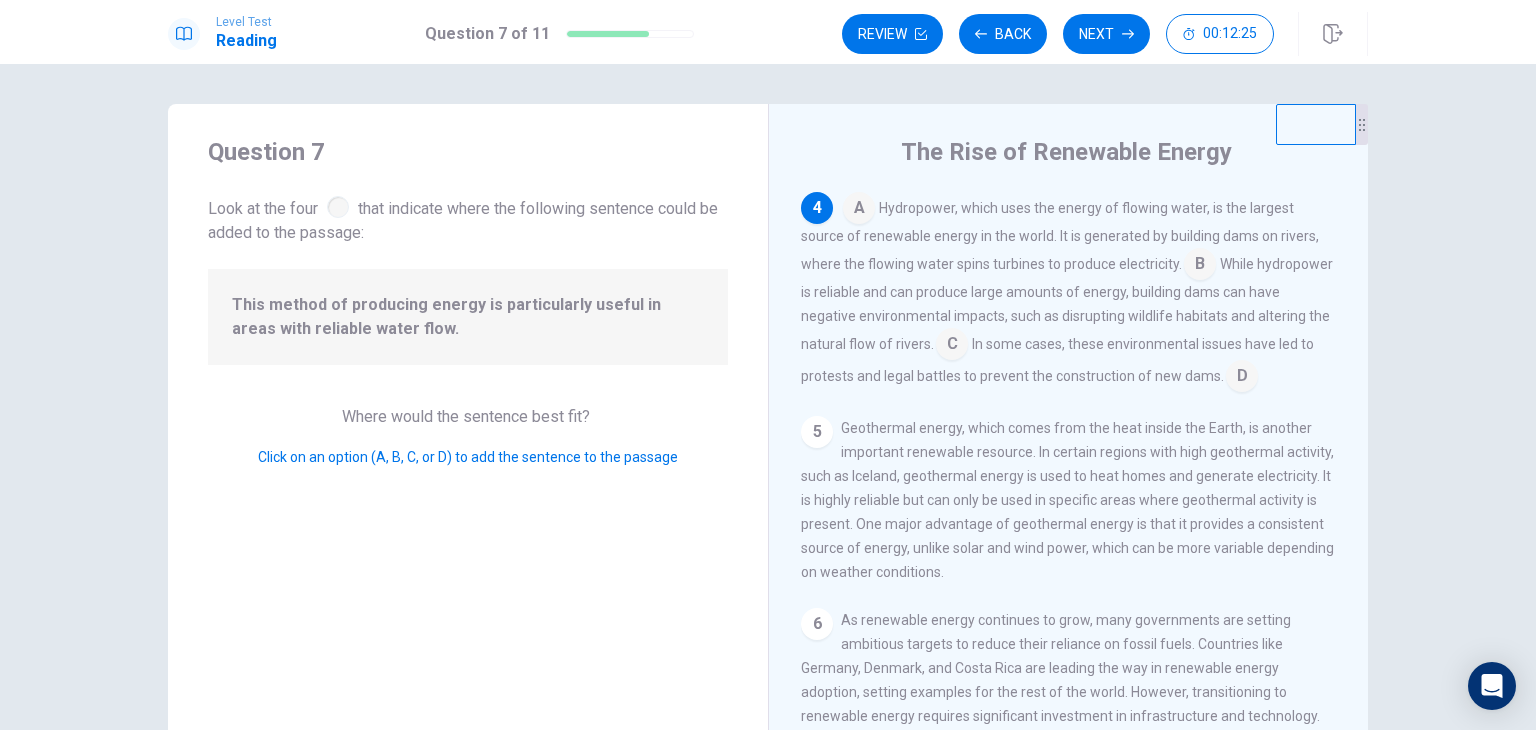 click at bounding box center [859, 210] 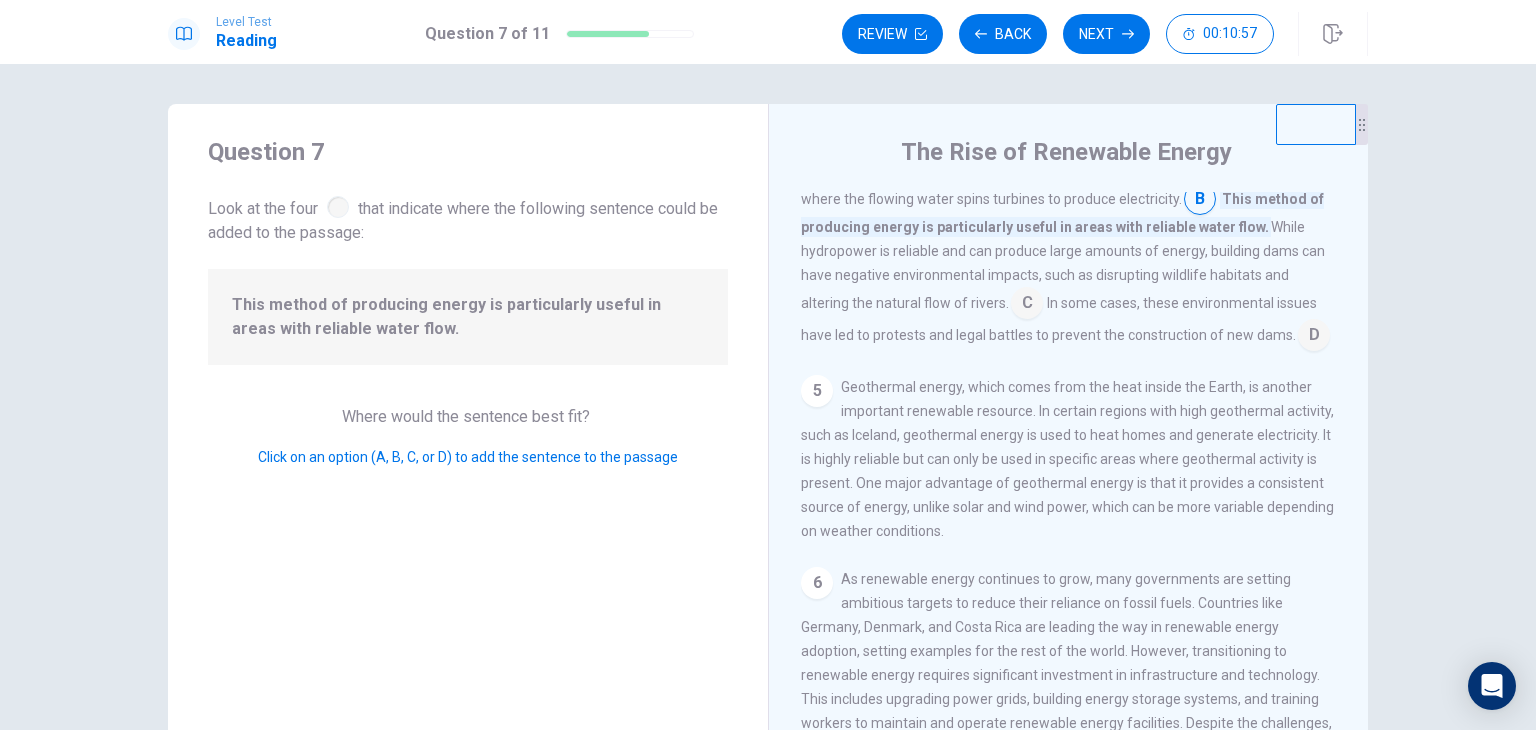 scroll, scrollTop: 700, scrollLeft: 0, axis: vertical 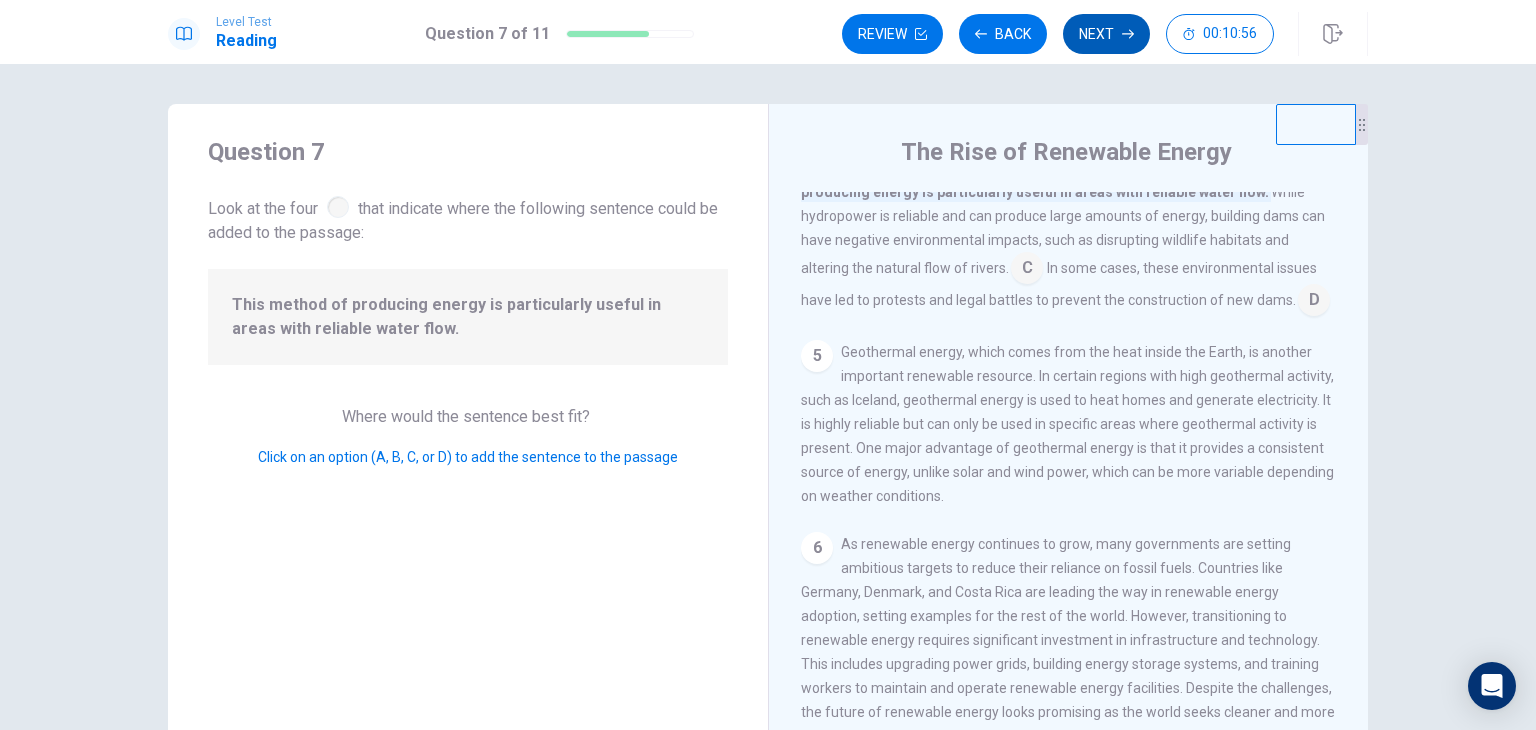 click on "Next" at bounding box center [1106, 34] 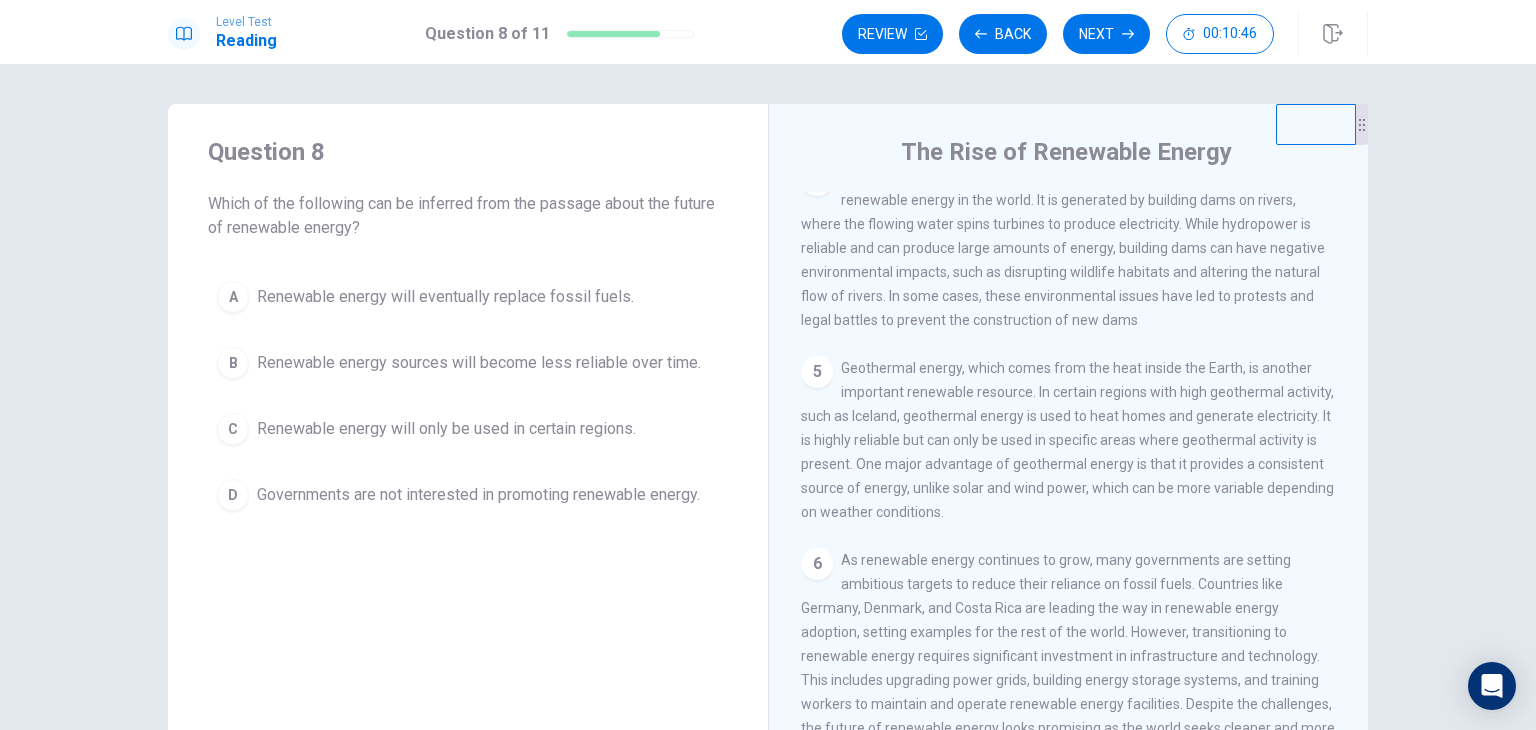 scroll, scrollTop: 684, scrollLeft: 0, axis: vertical 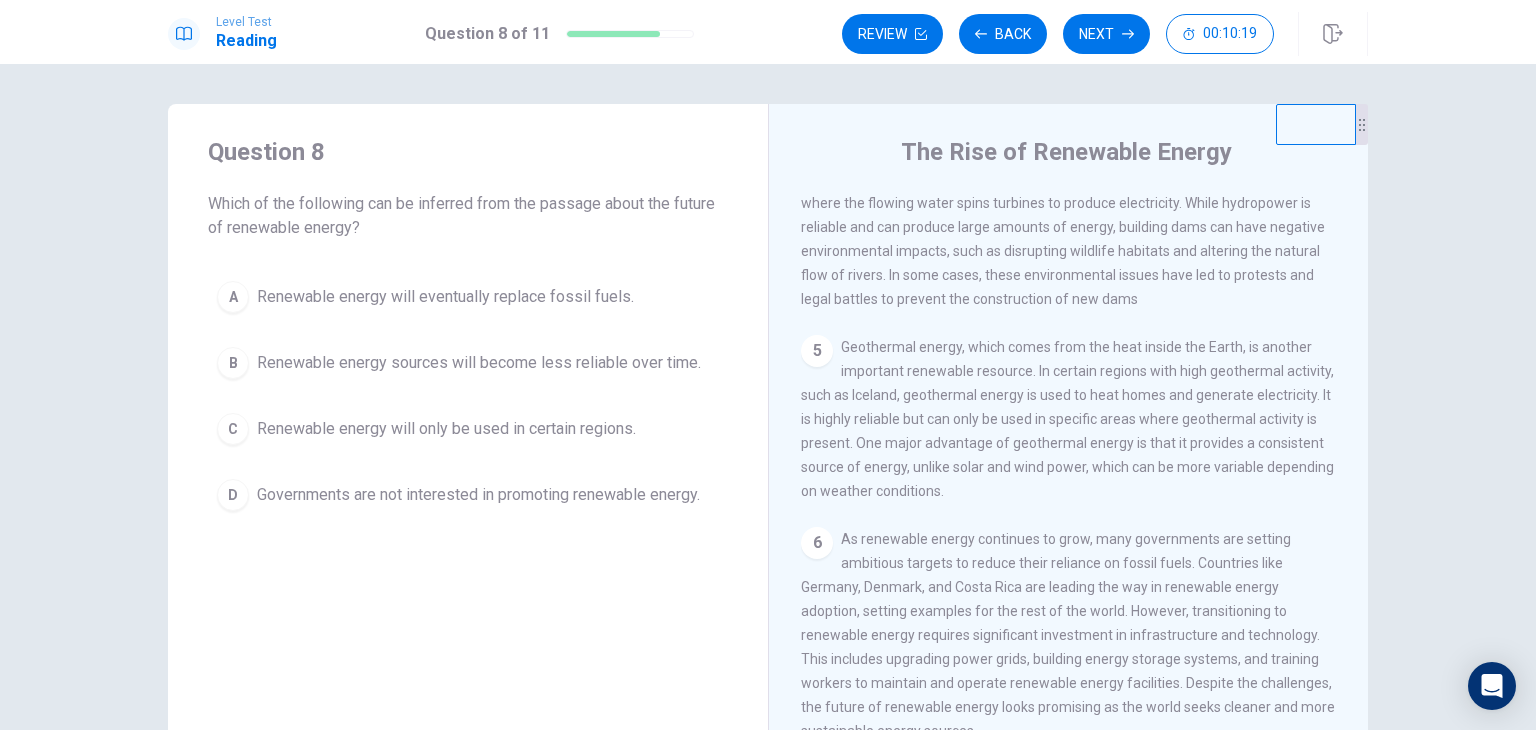 click on "Renewable energy will eventually replace fossil fuels." at bounding box center [445, 297] 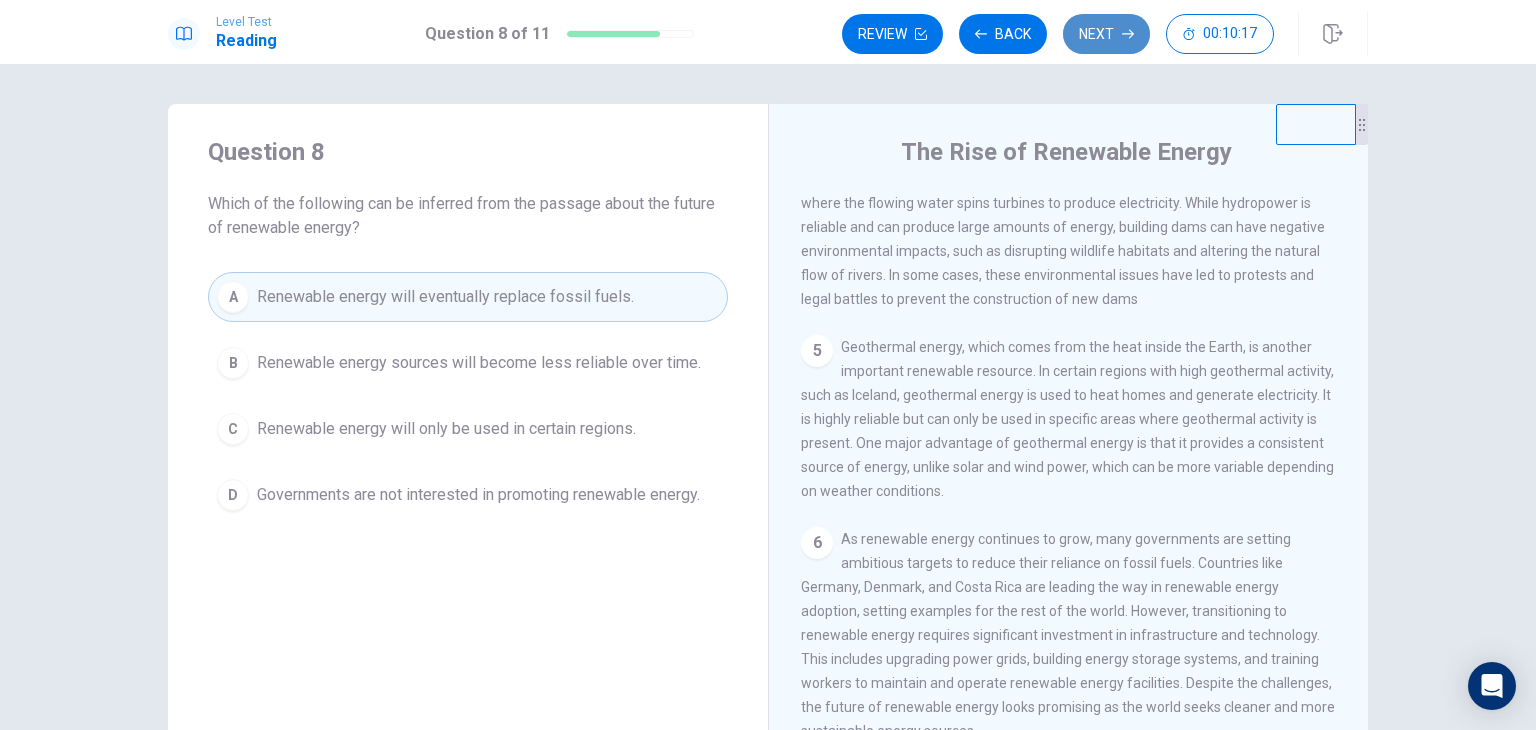 click on "Next" at bounding box center [1106, 34] 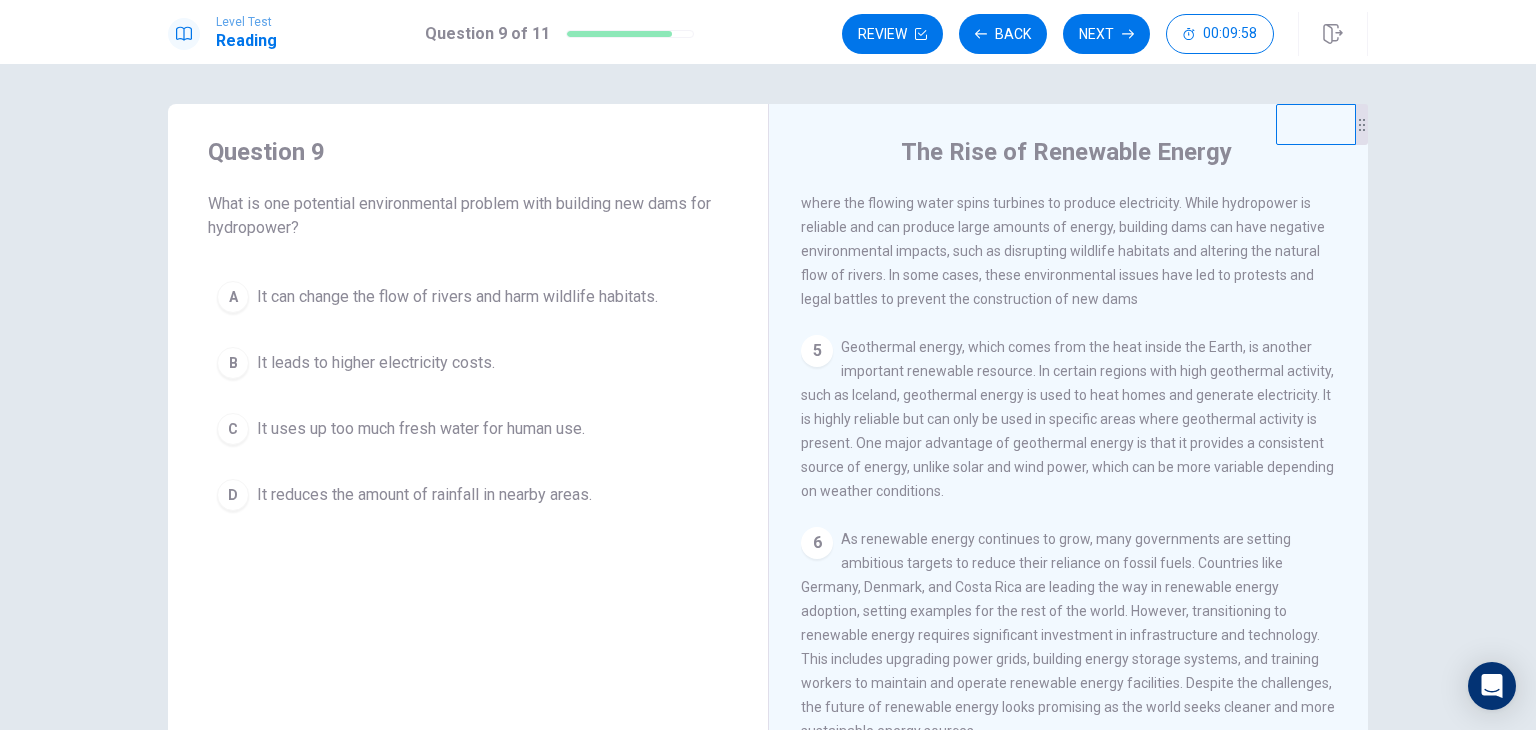 click on "It can change the flow of rivers and harm wildlife habitats." at bounding box center (457, 297) 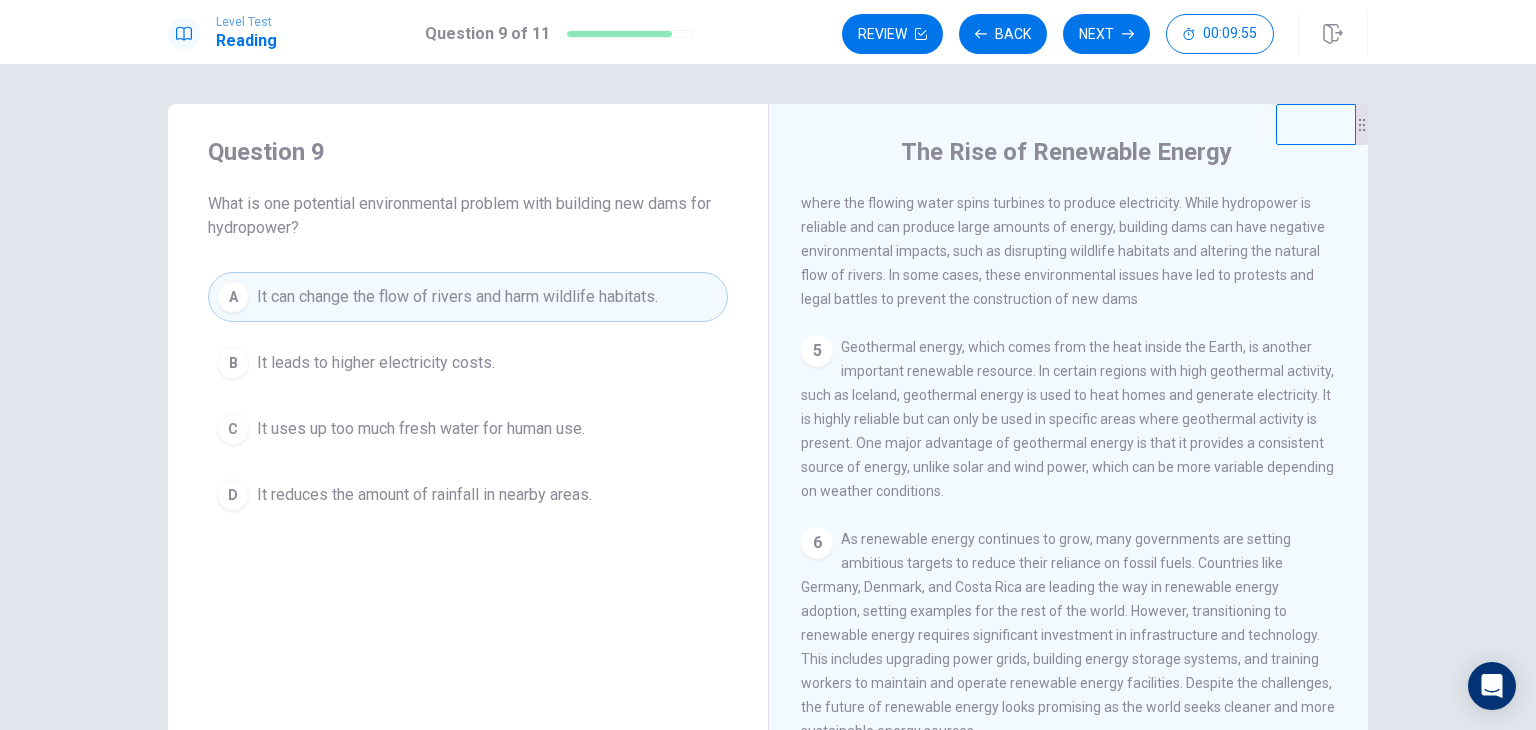 scroll, scrollTop: 100, scrollLeft: 0, axis: vertical 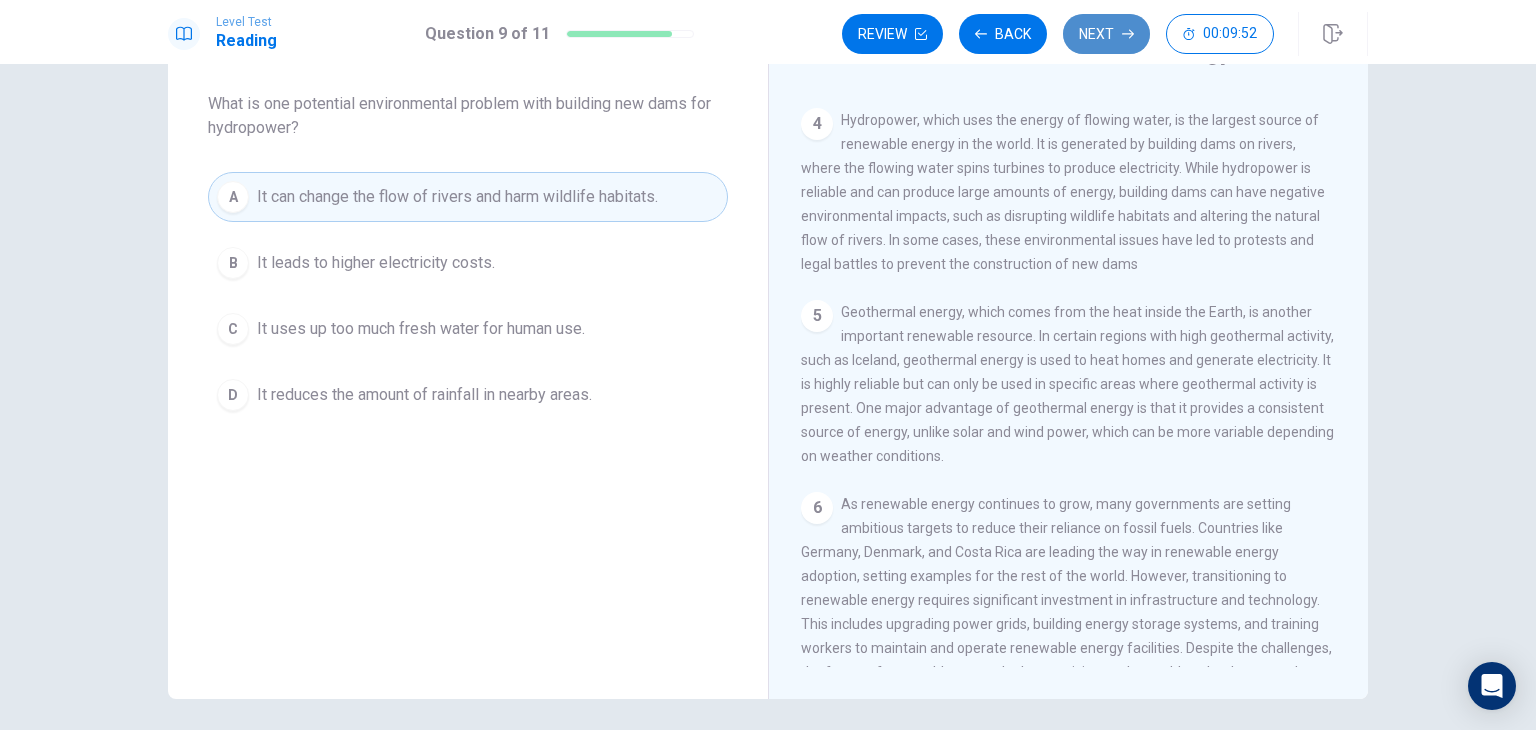 click on "Next" at bounding box center (1106, 34) 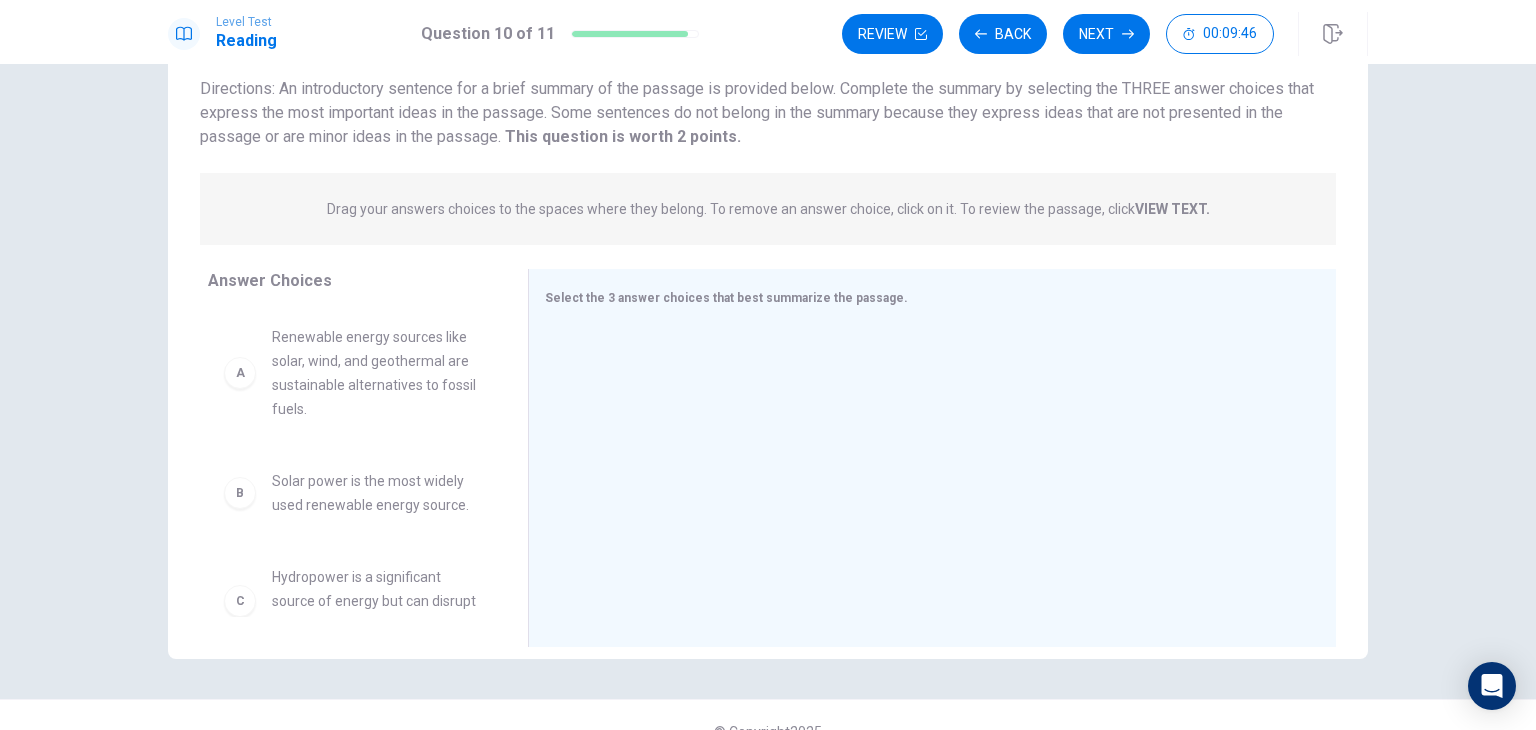 scroll, scrollTop: 173, scrollLeft: 0, axis: vertical 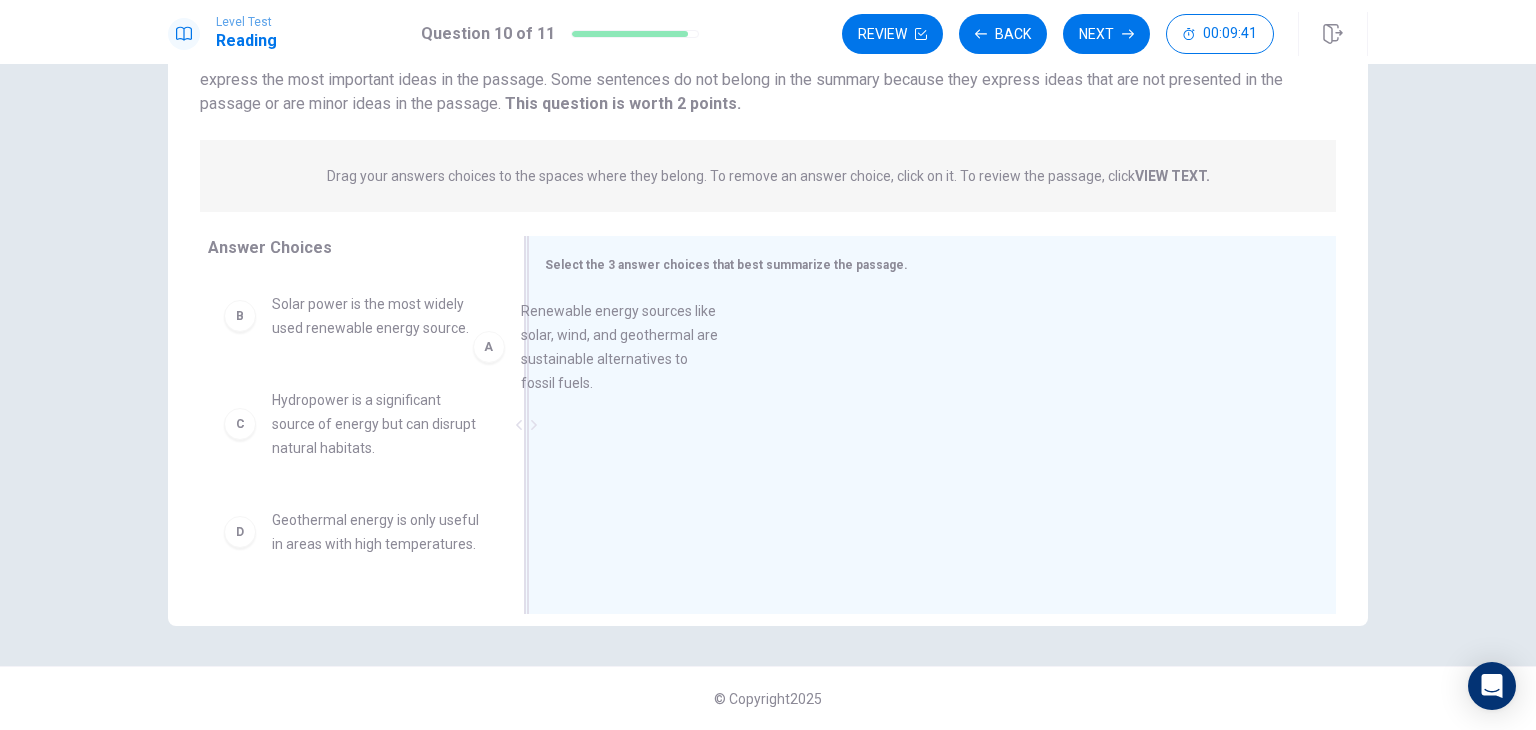 drag, startPoint x: 373, startPoint y: 335, endPoint x: 634, endPoint y: 345, distance: 261.1915 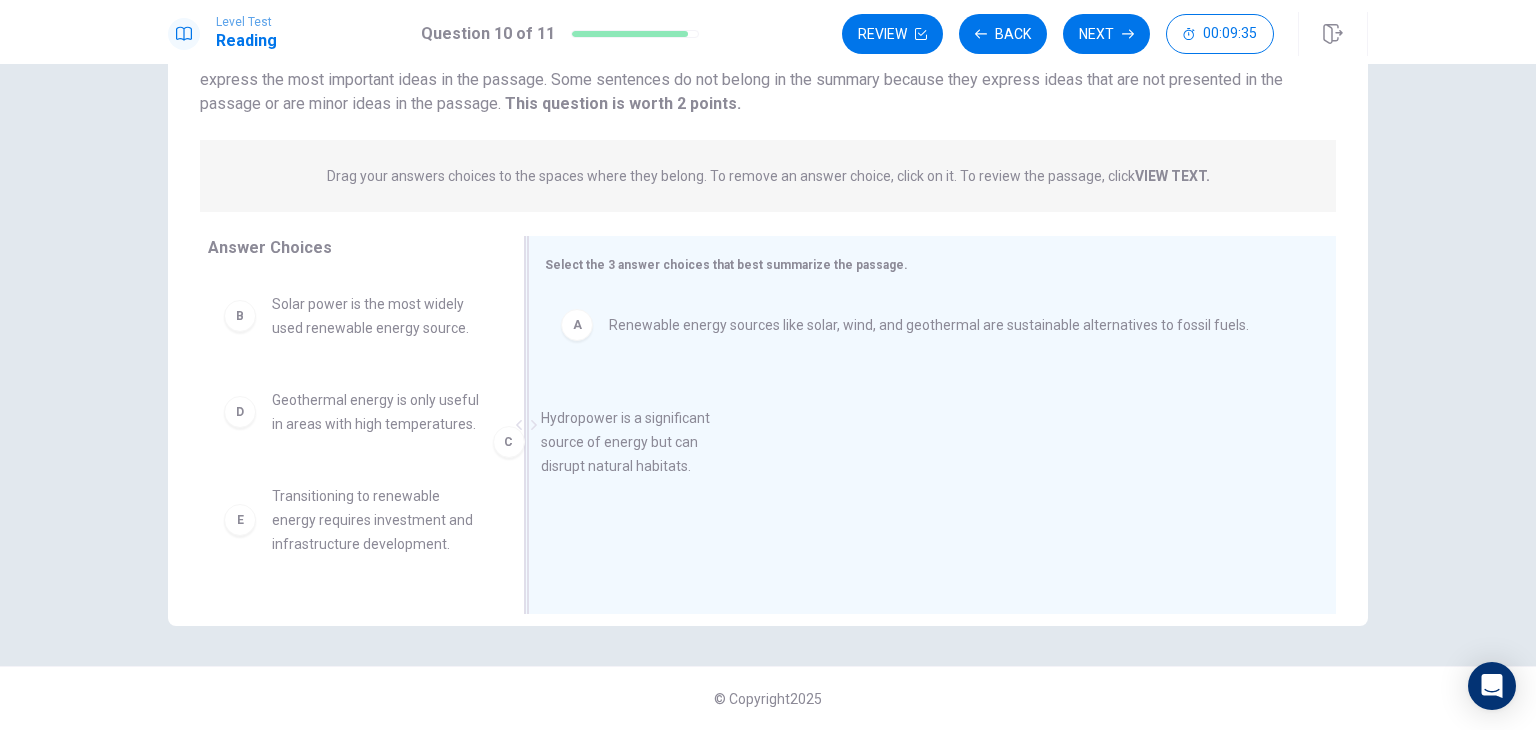 drag, startPoint x: 373, startPoint y: 423, endPoint x: 657, endPoint y: 456, distance: 285.91083 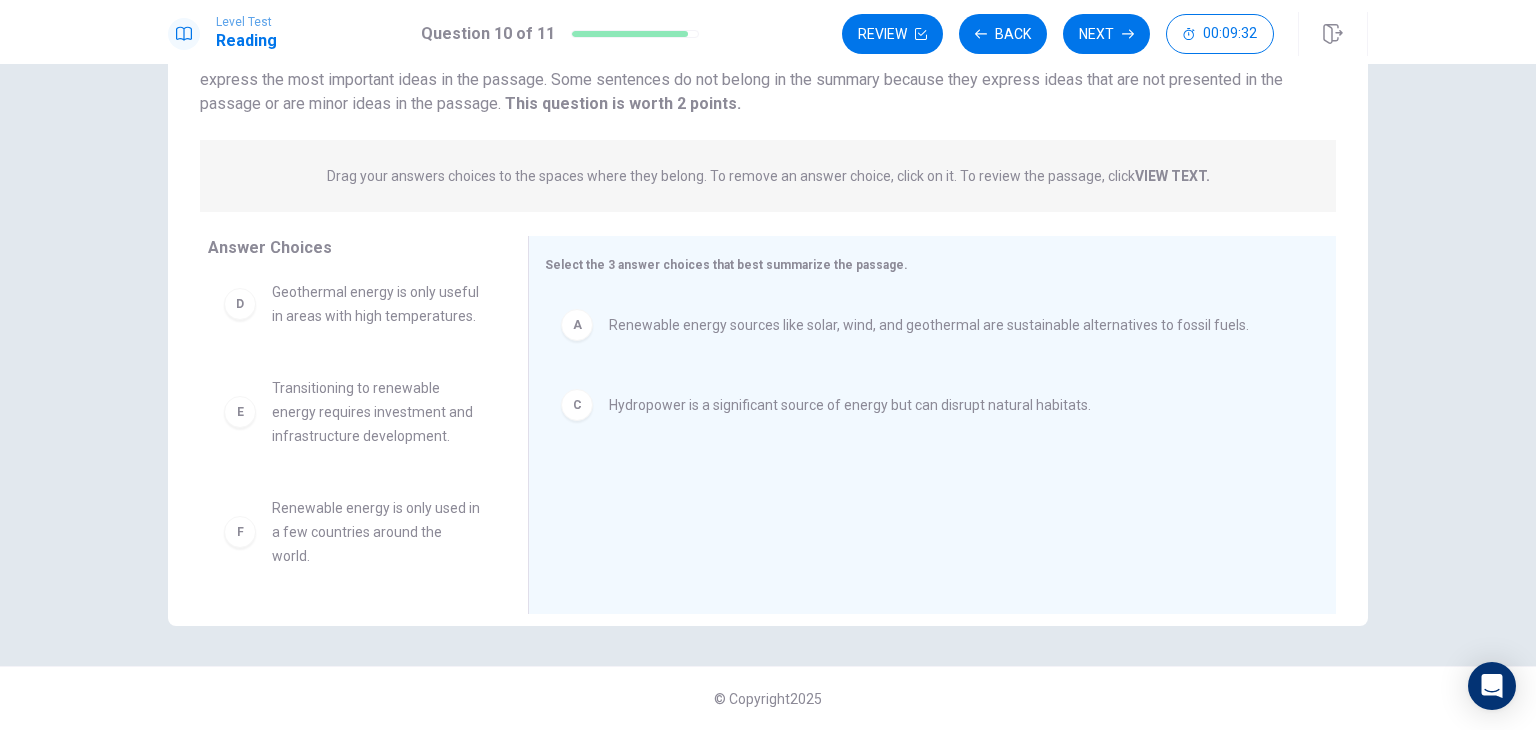 scroll, scrollTop: 132, scrollLeft: 0, axis: vertical 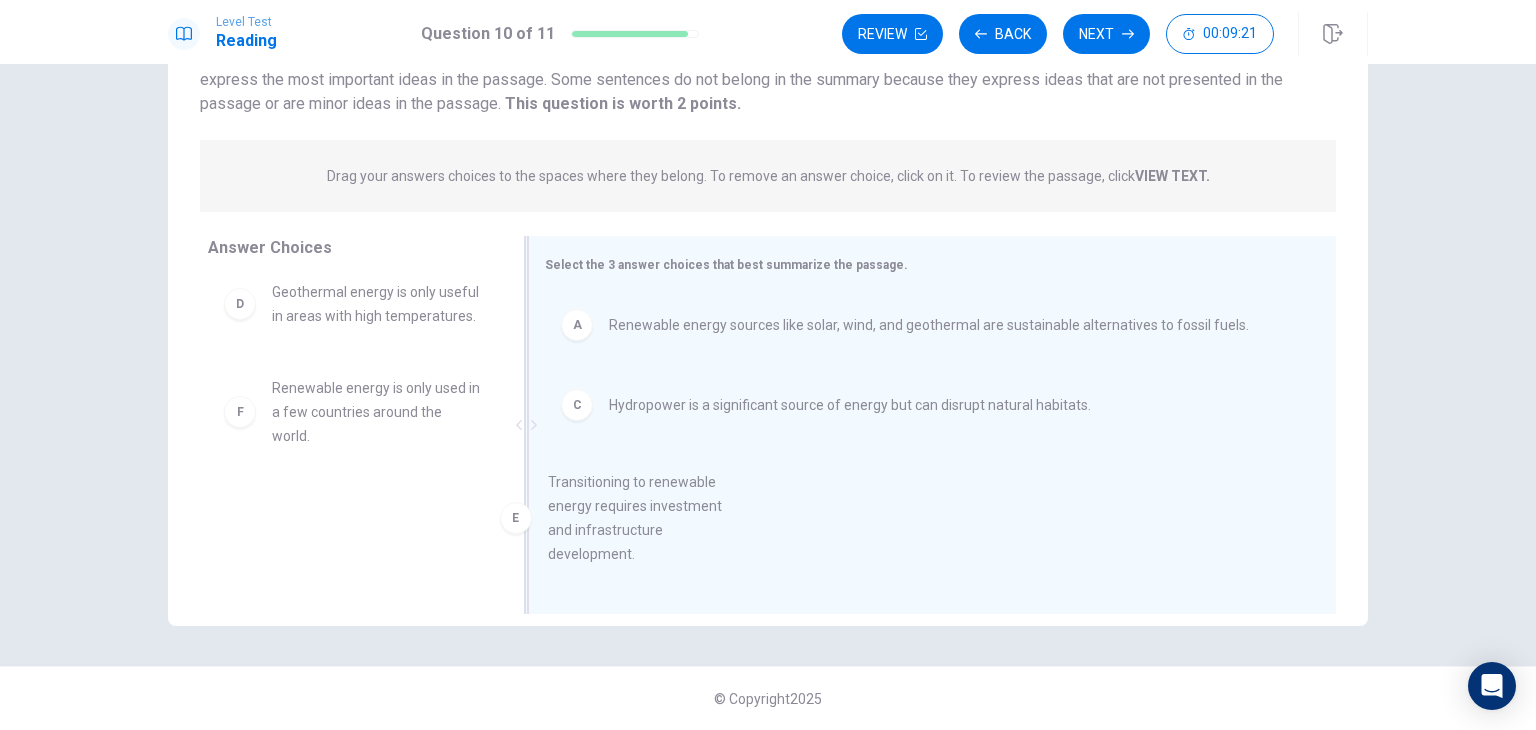 drag, startPoint x: 413, startPoint y: 429, endPoint x: 718, endPoint y: 530, distance: 321.28802 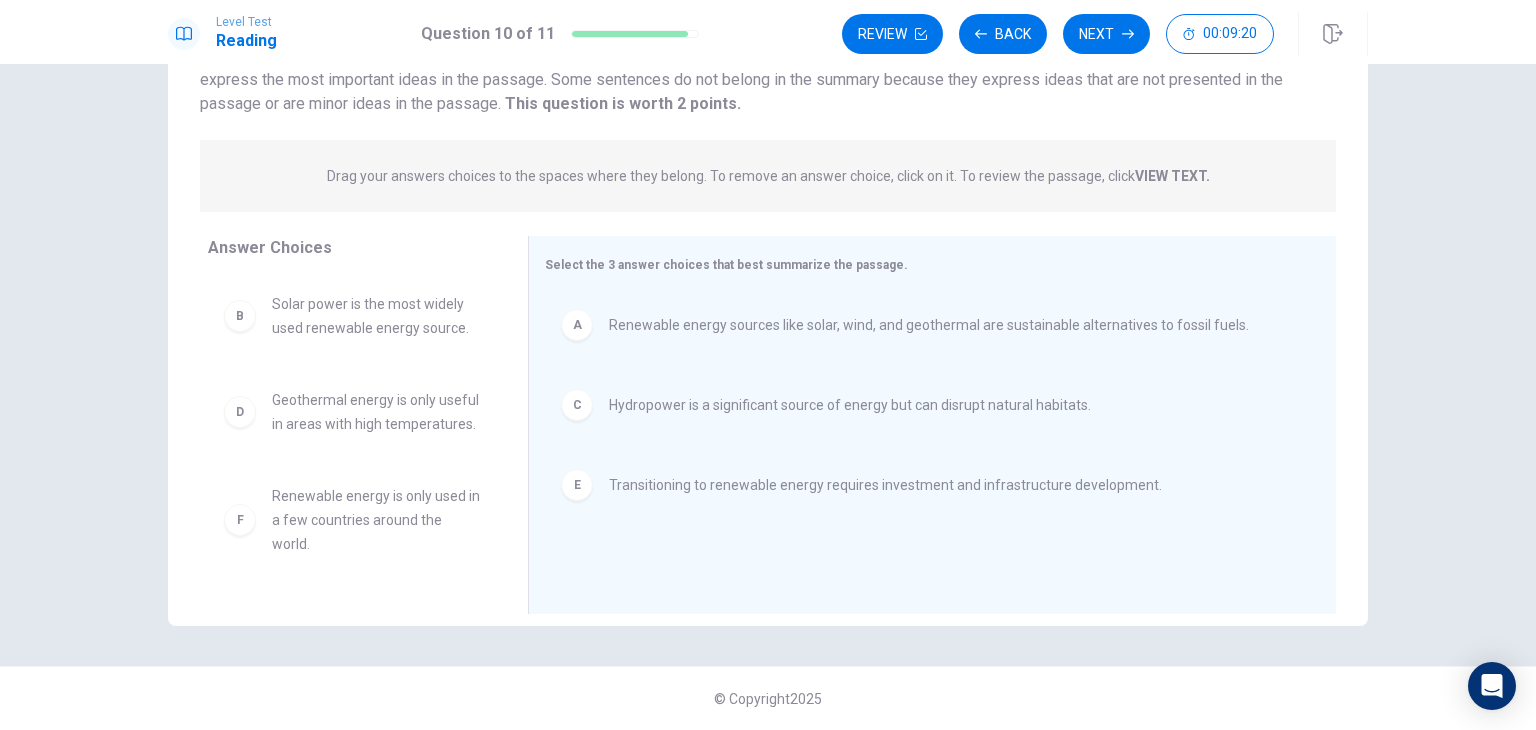 scroll, scrollTop: 0, scrollLeft: 0, axis: both 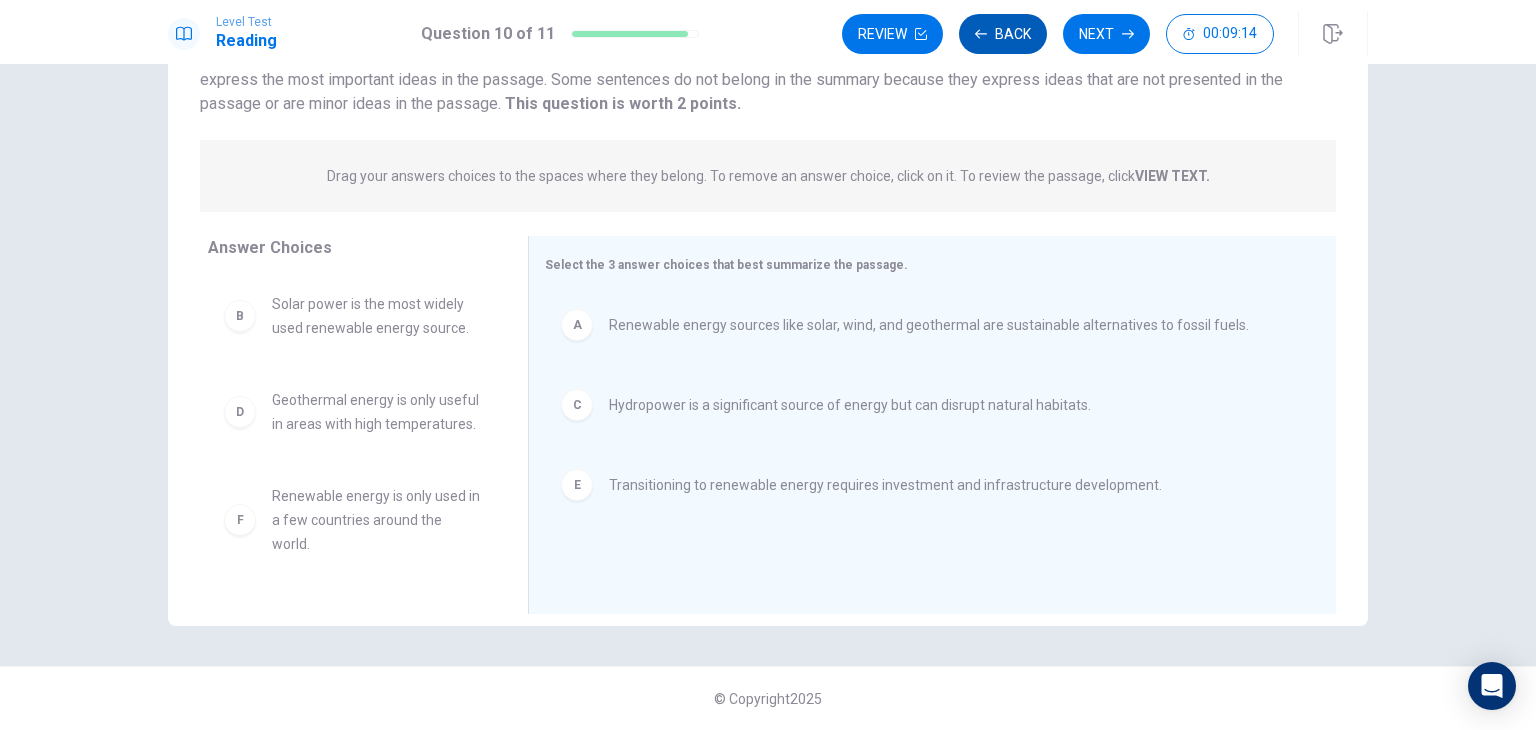 click on "Back" at bounding box center [1003, 34] 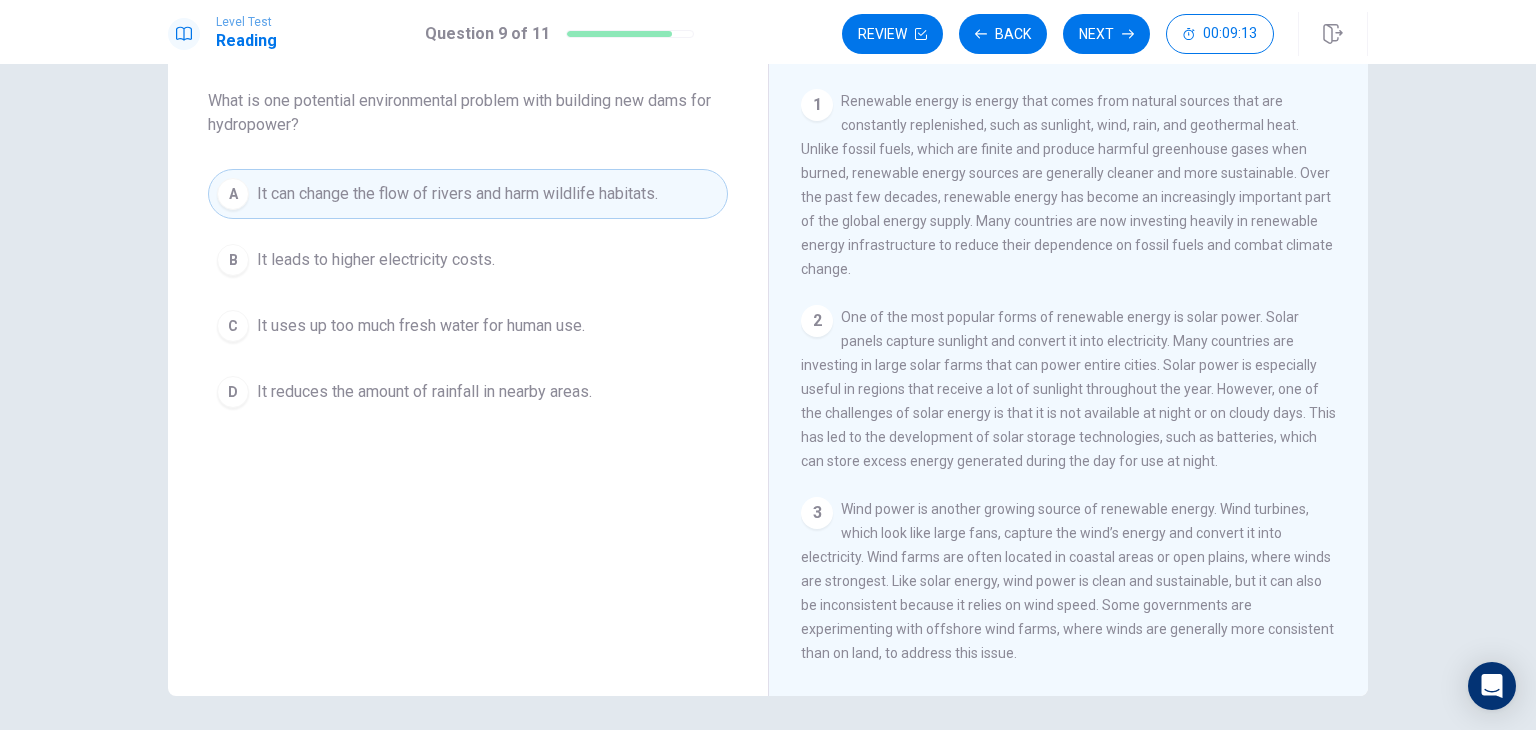 scroll, scrollTop: 0, scrollLeft: 0, axis: both 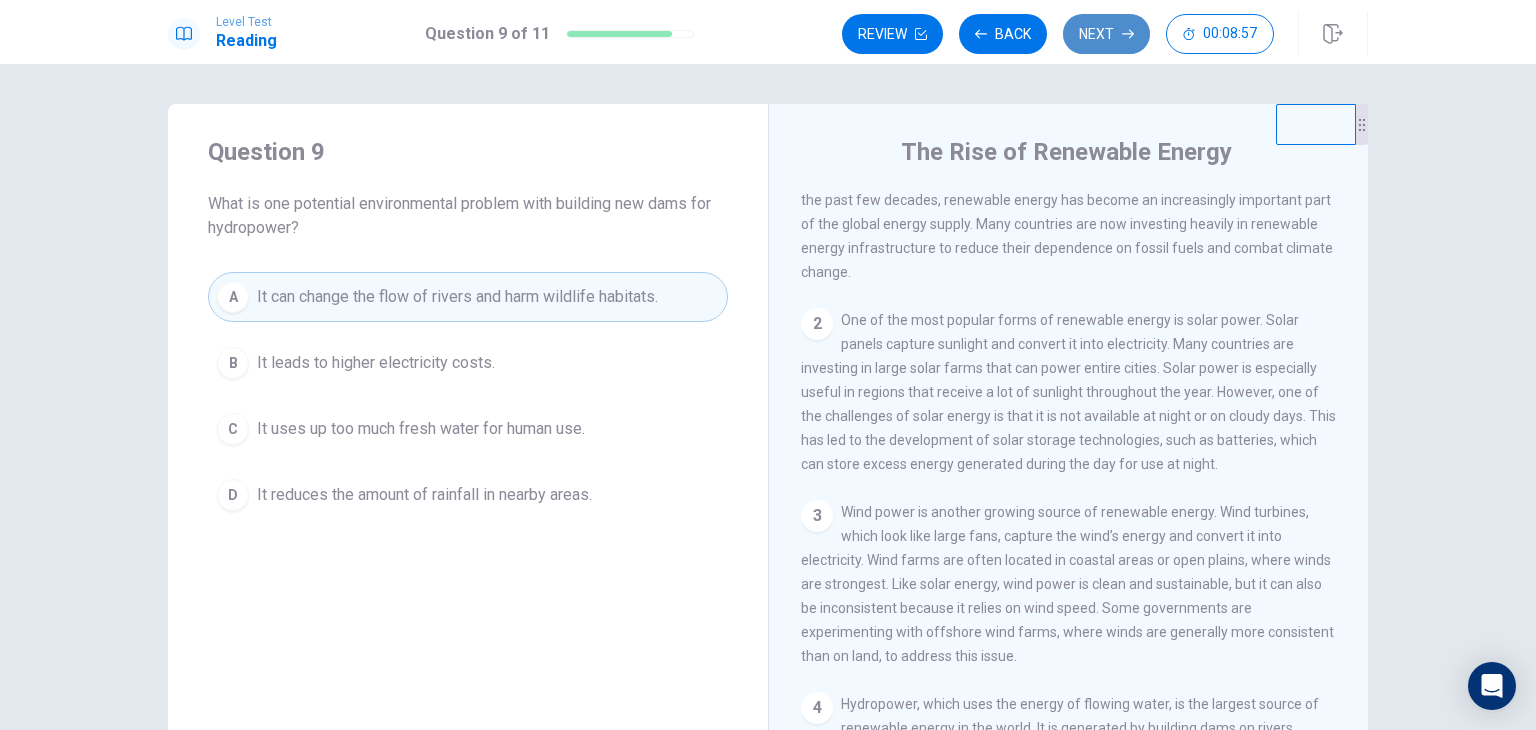 click on "Next" at bounding box center [1106, 34] 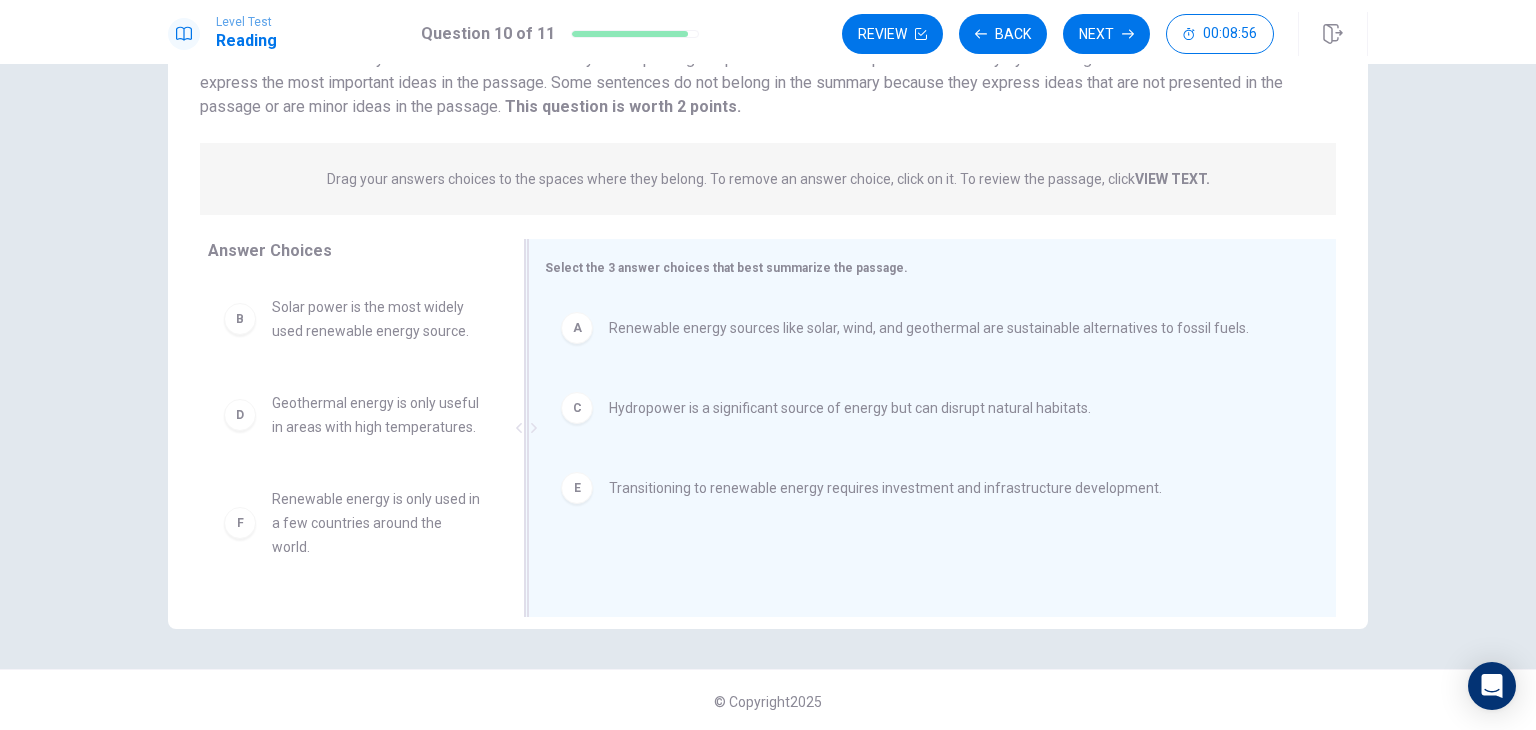 scroll, scrollTop: 173, scrollLeft: 0, axis: vertical 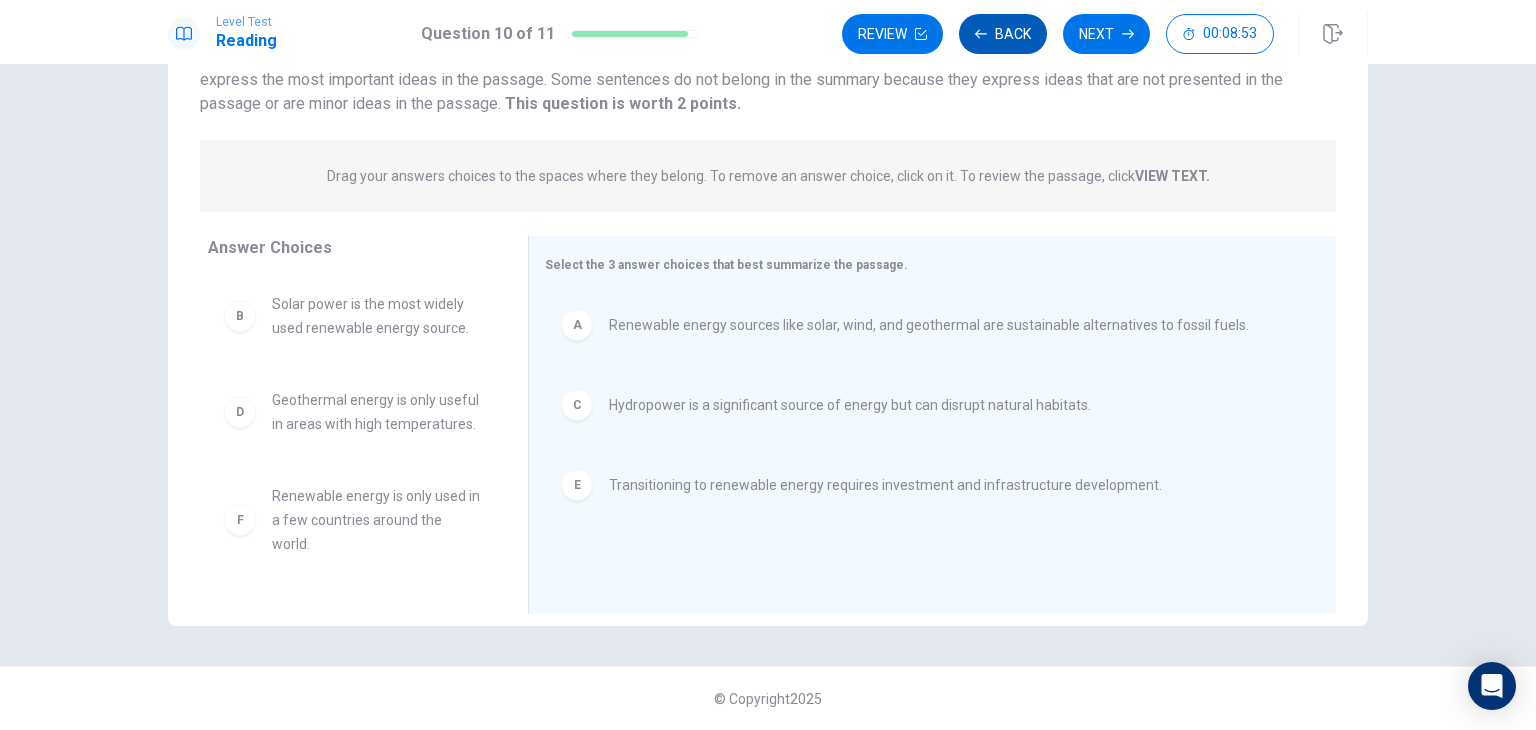 click on "Back" at bounding box center (1003, 34) 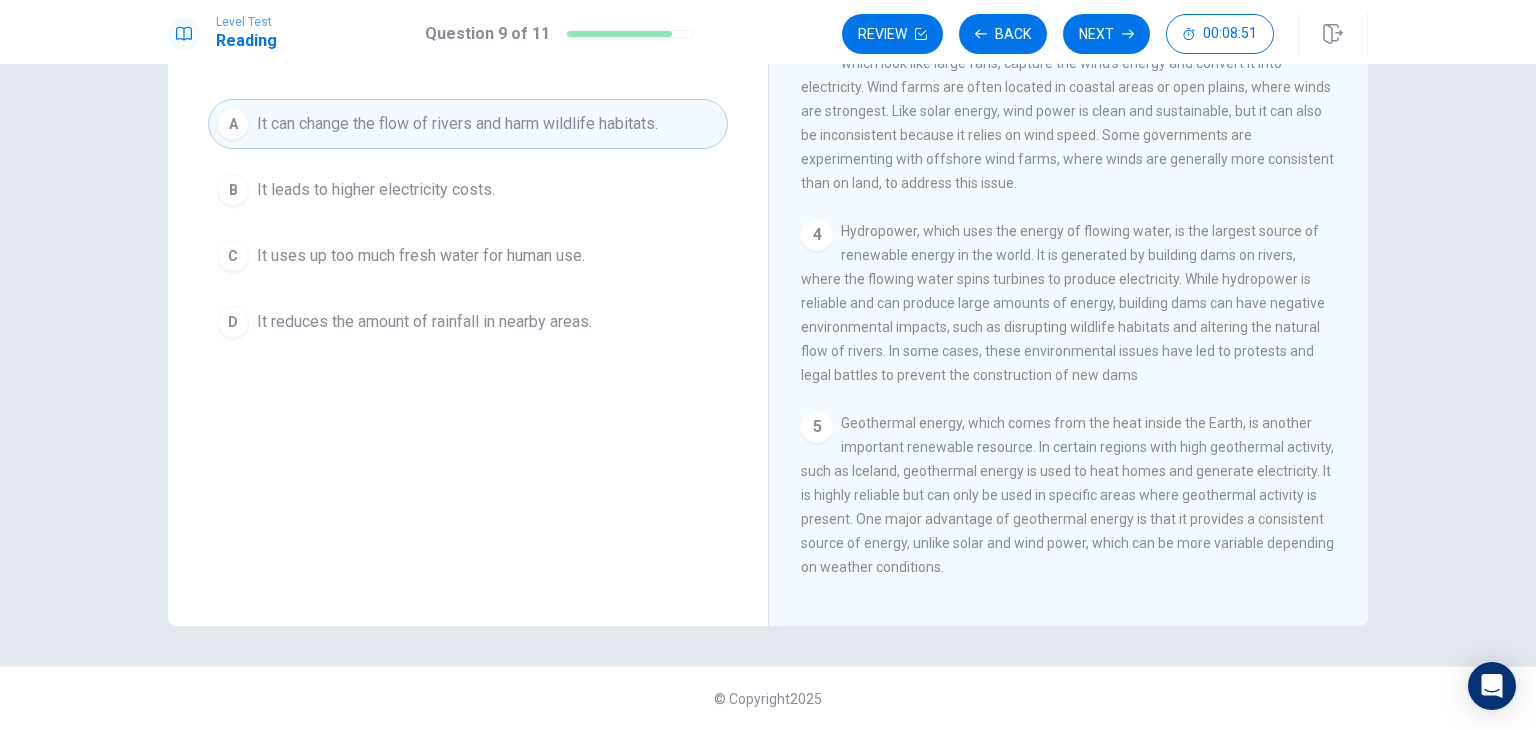 scroll, scrollTop: 500, scrollLeft: 0, axis: vertical 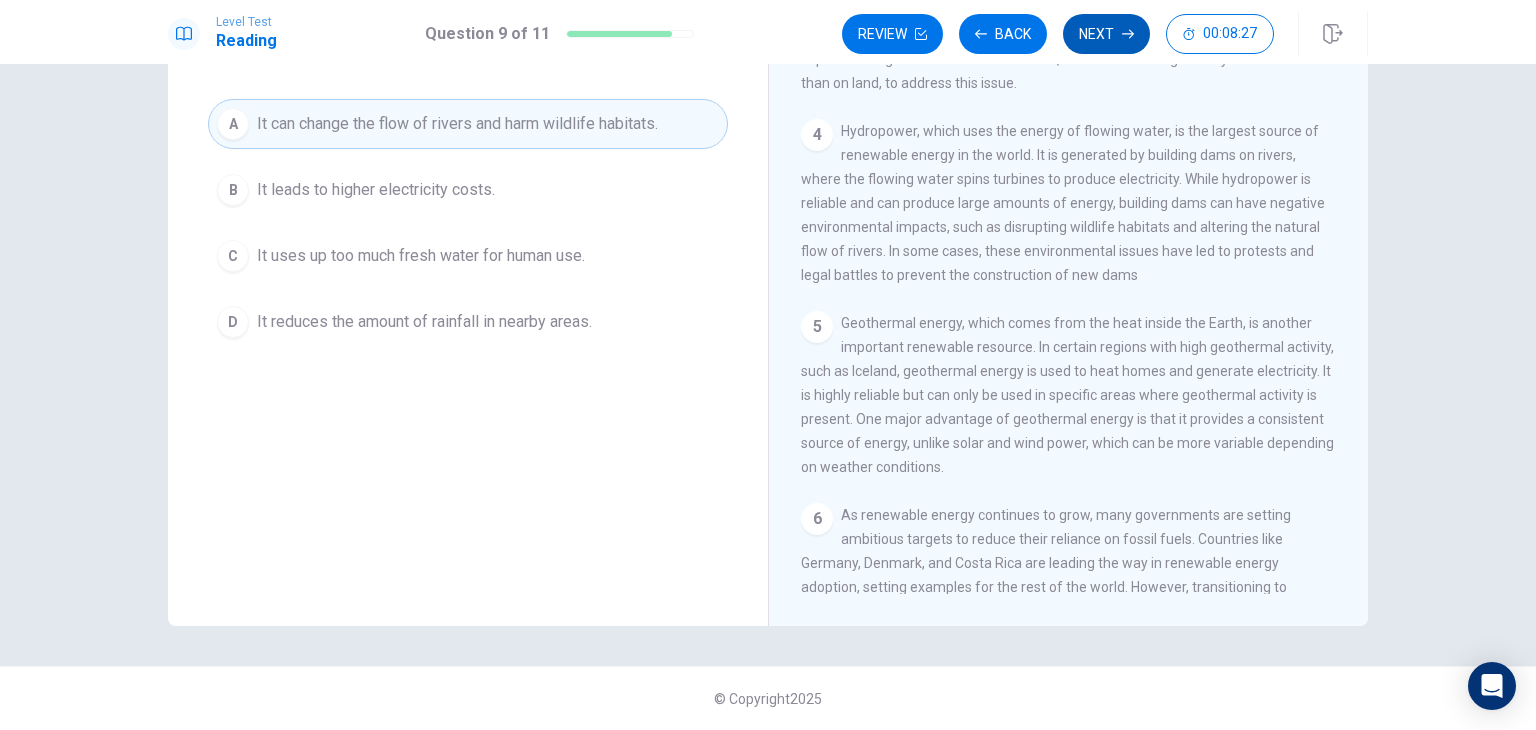 click on "Next" at bounding box center (1106, 34) 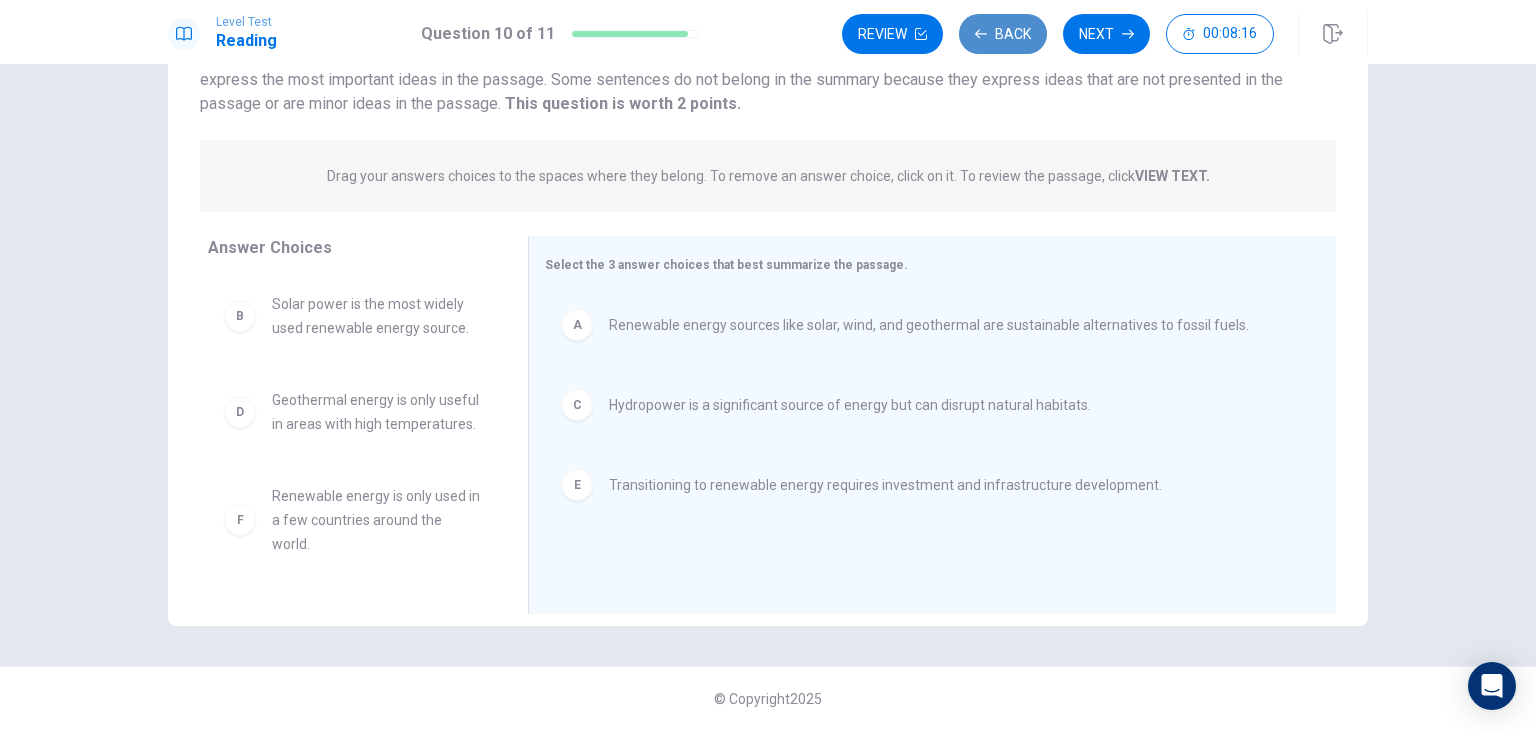 click on "Back" at bounding box center [1003, 34] 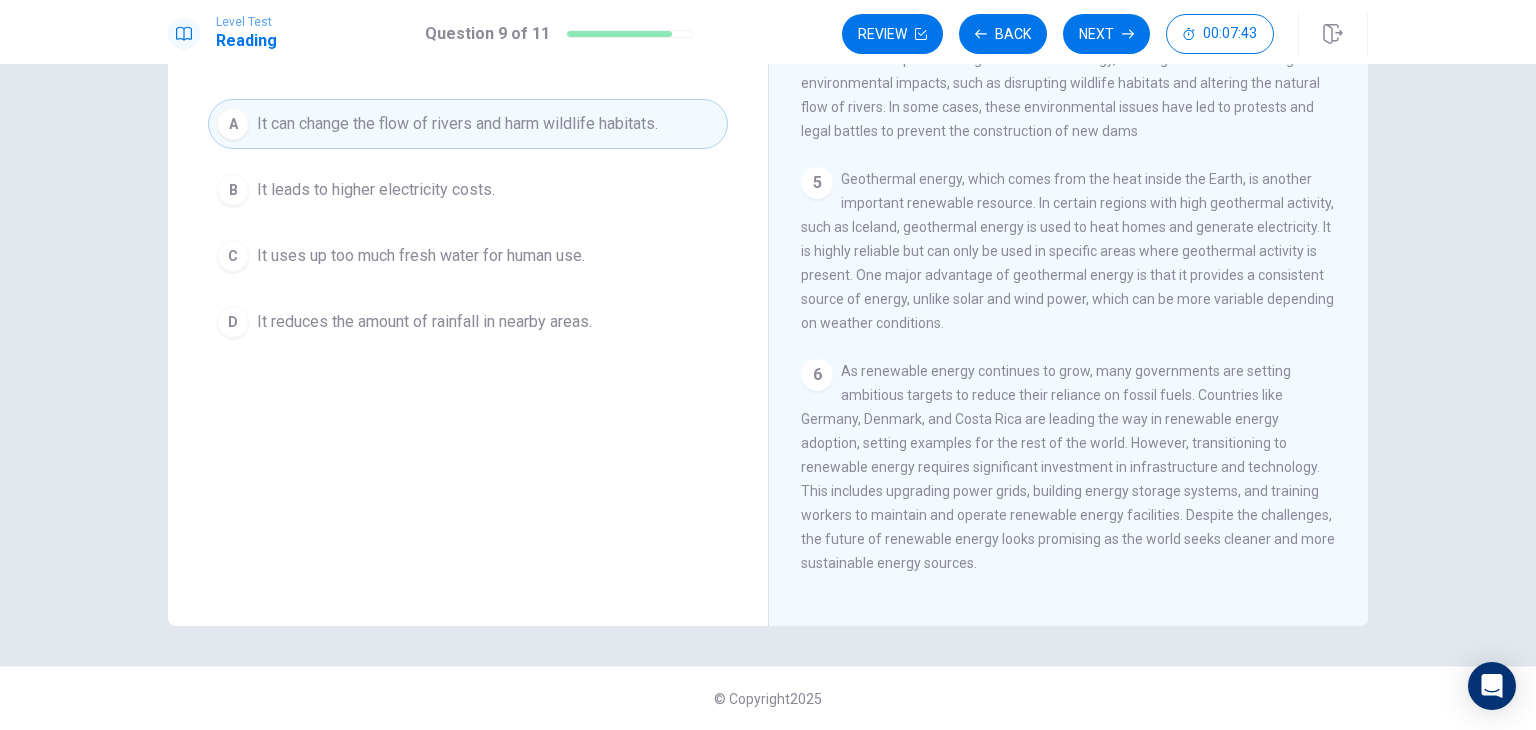 scroll, scrollTop: 684, scrollLeft: 0, axis: vertical 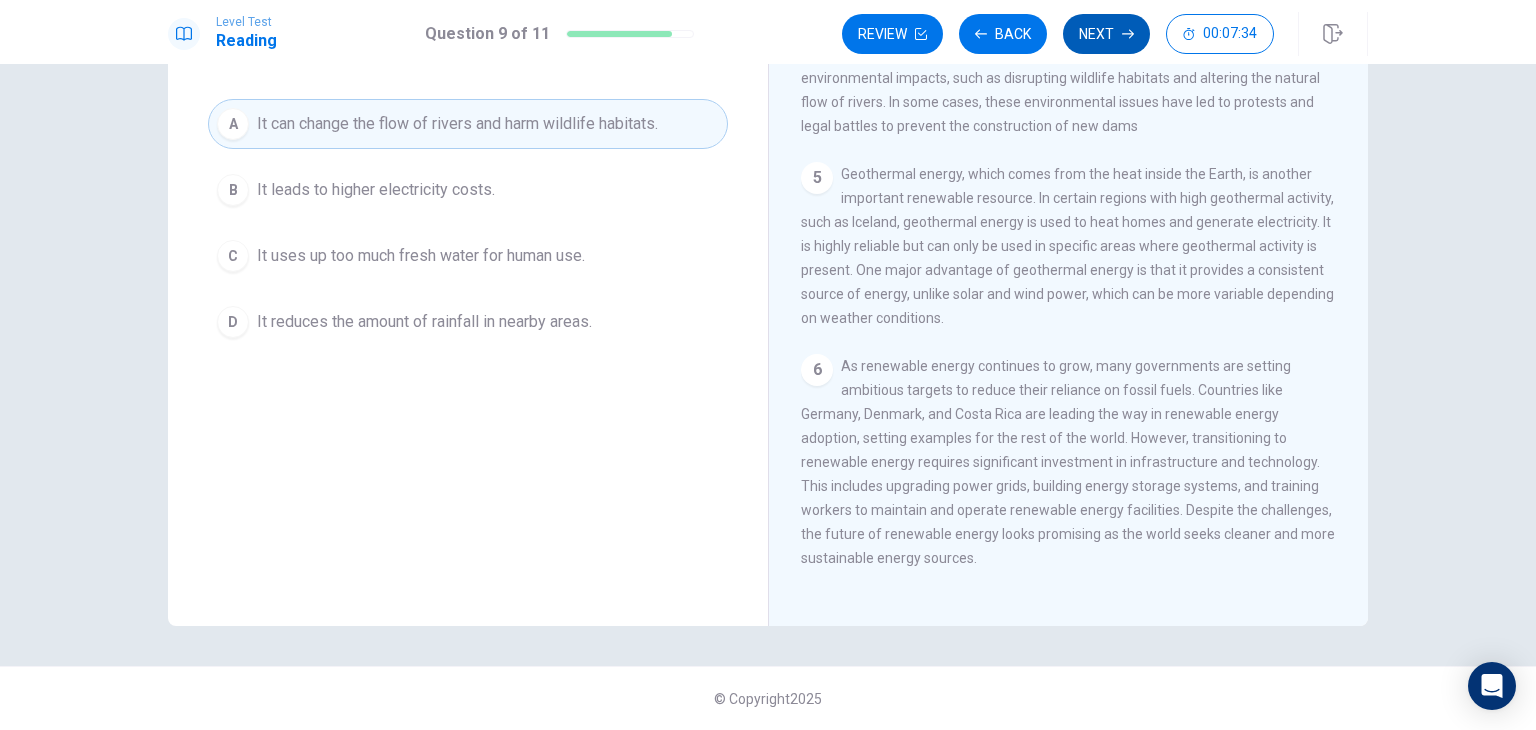 click on "Next" at bounding box center (1106, 34) 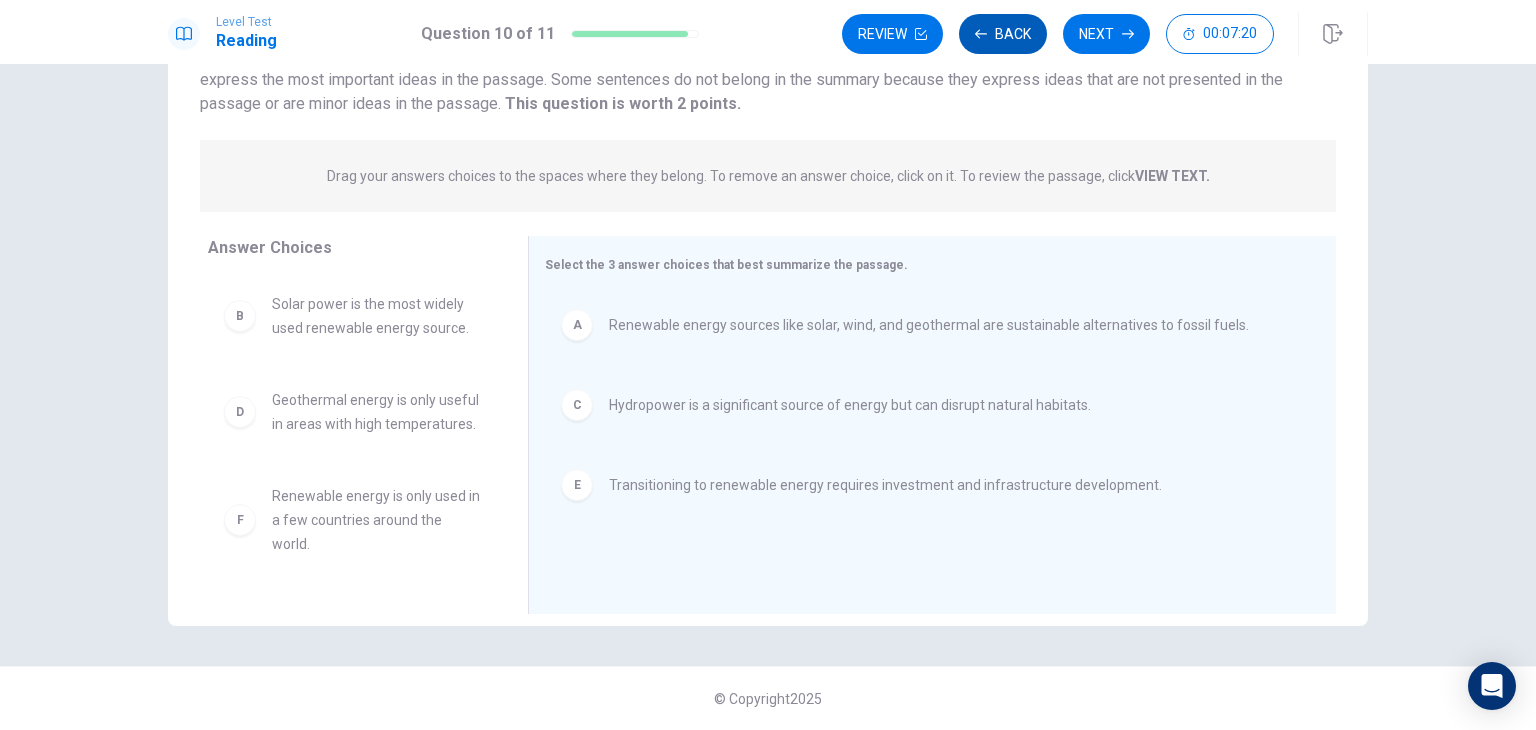 click on "Back" at bounding box center (1003, 34) 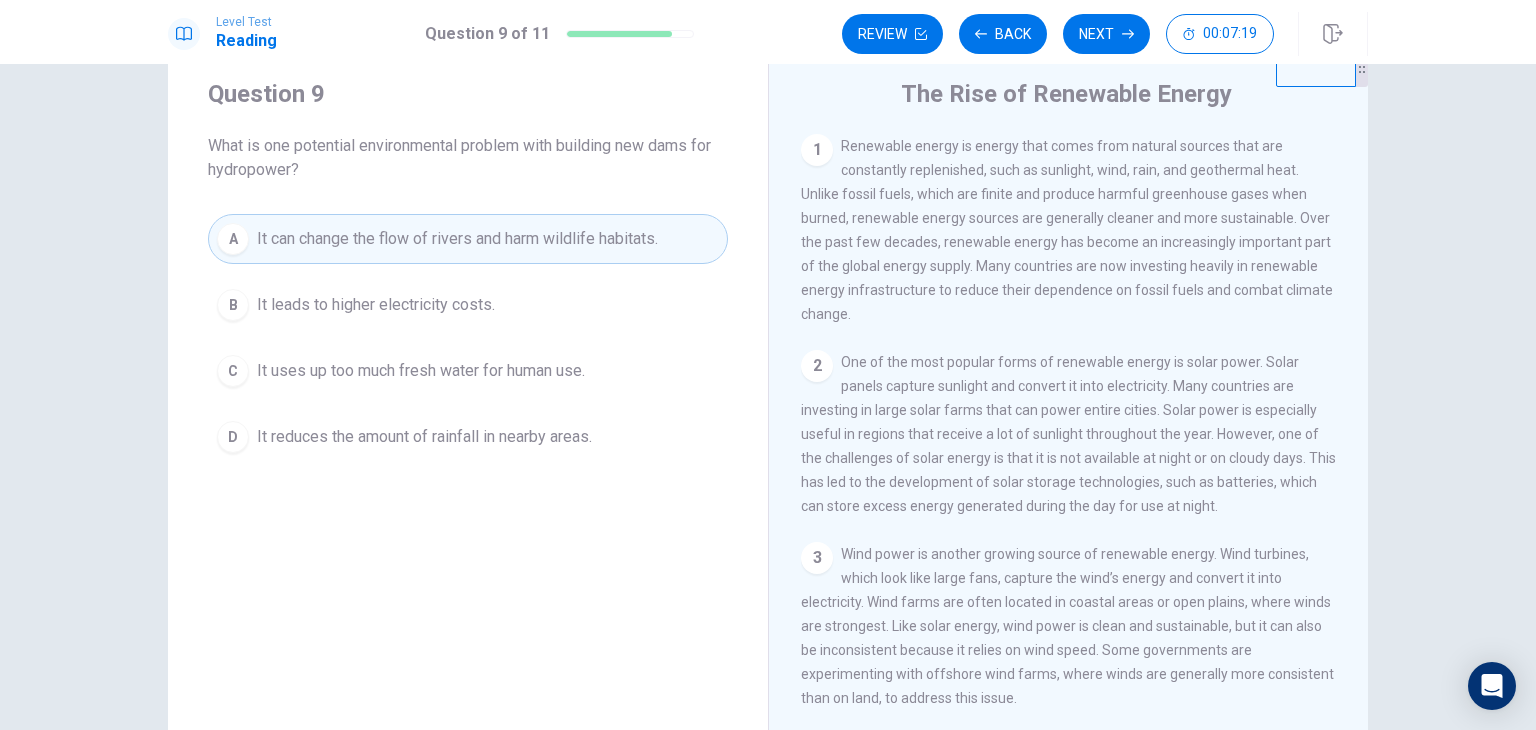scroll, scrollTop: 0, scrollLeft: 0, axis: both 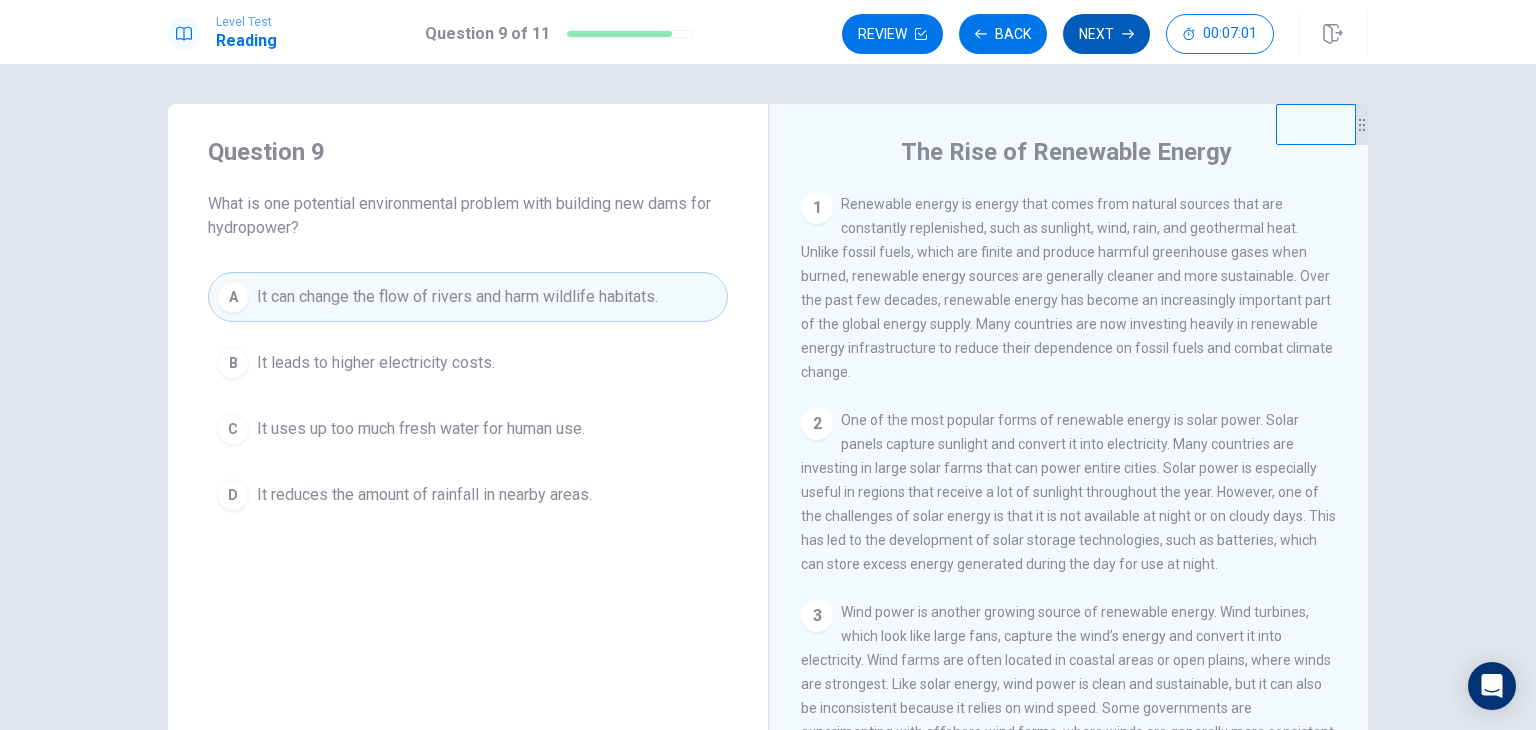 click on "Next" at bounding box center [1106, 34] 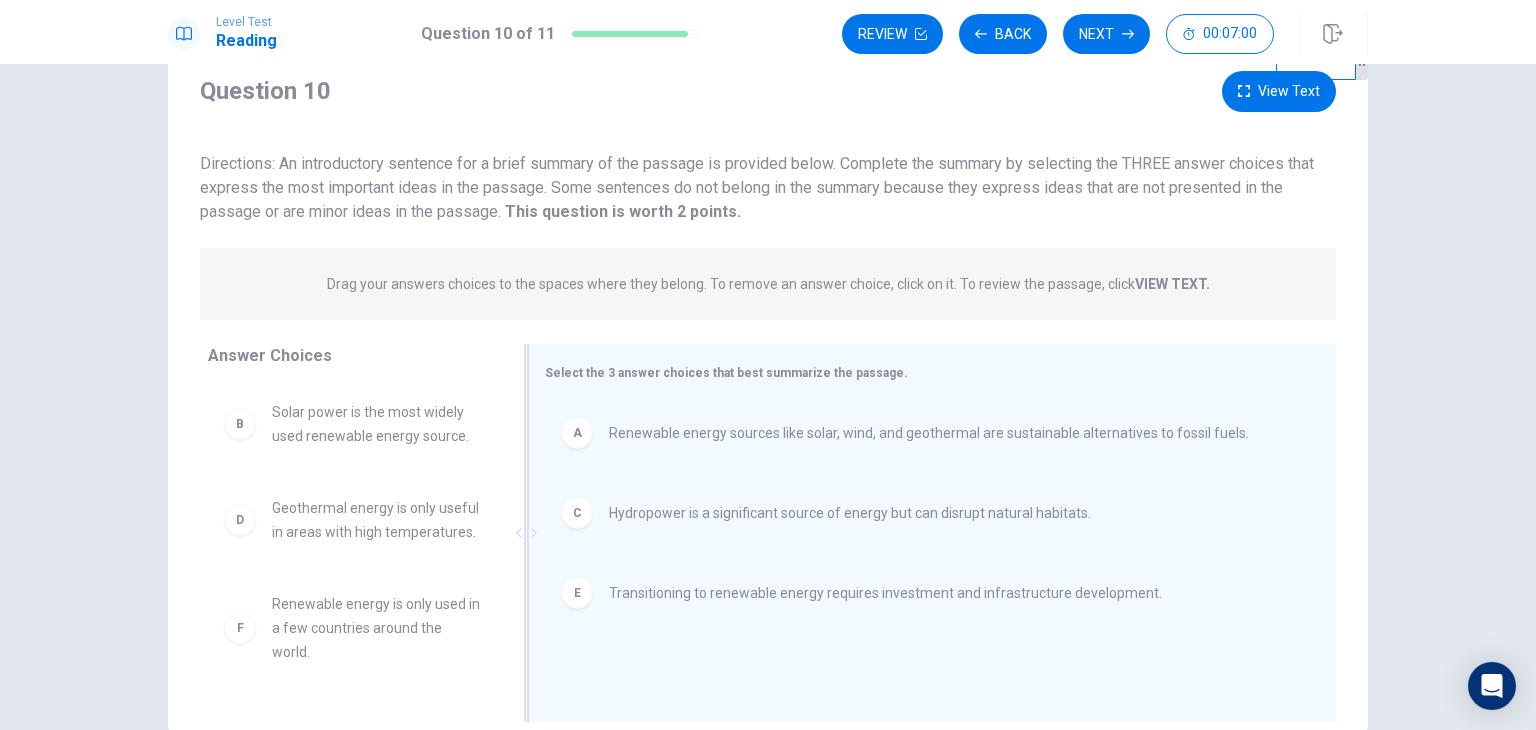 scroll, scrollTop: 100, scrollLeft: 0, axis: vertical 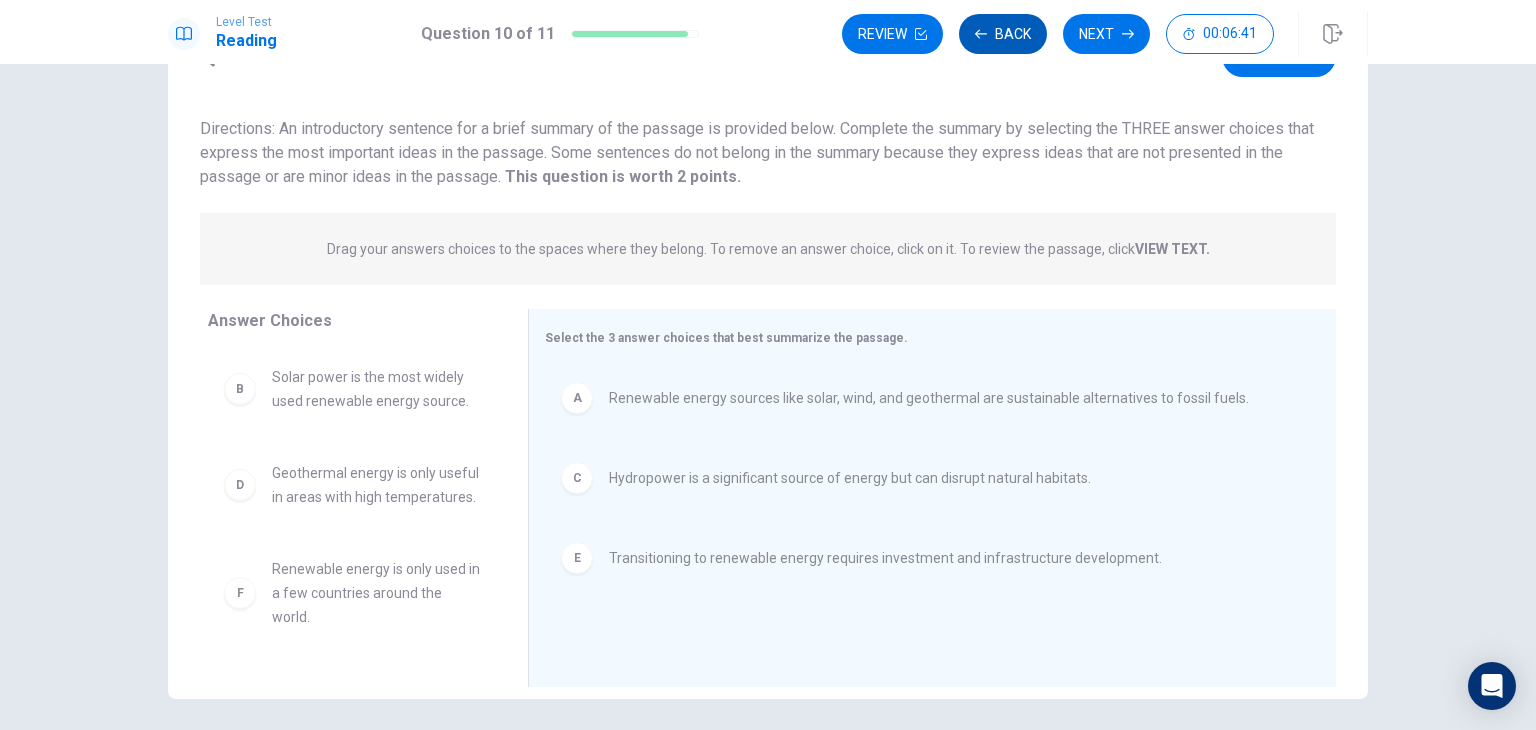 click on "Back" at bounding box center [1003, 34] 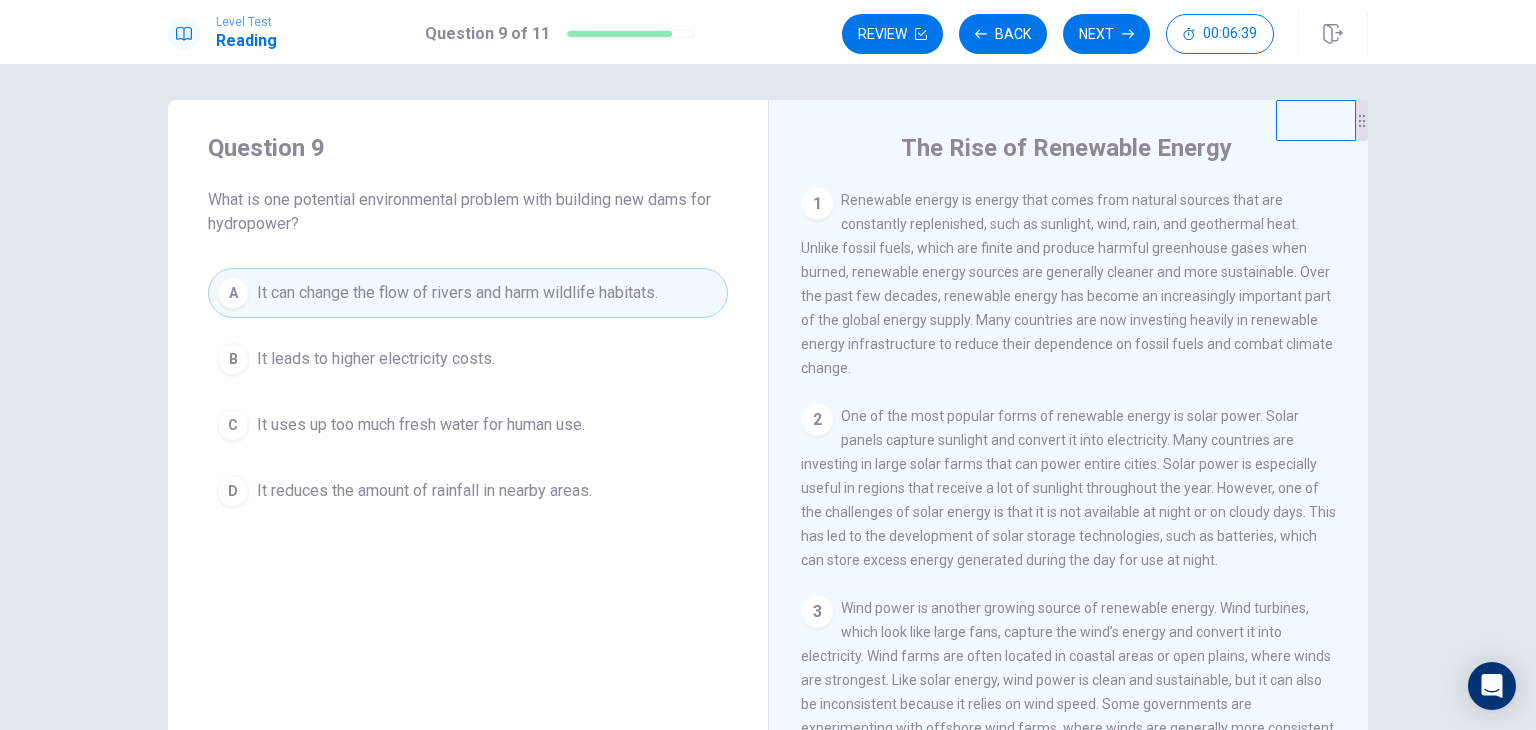 scroll, scrollTop: 0, scrollLeft: 0, axis: both 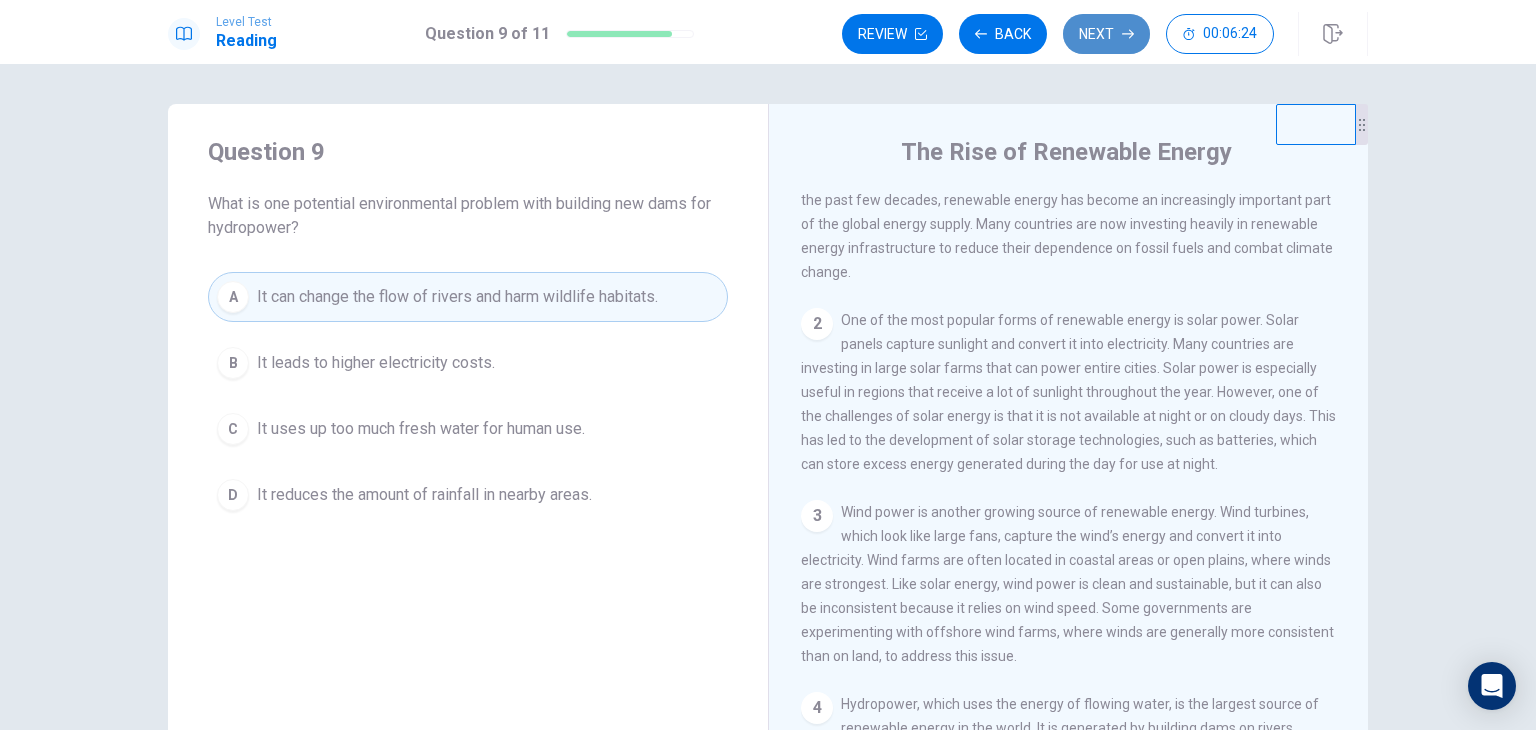 click on "Next" at bounding box center (1106, 34) 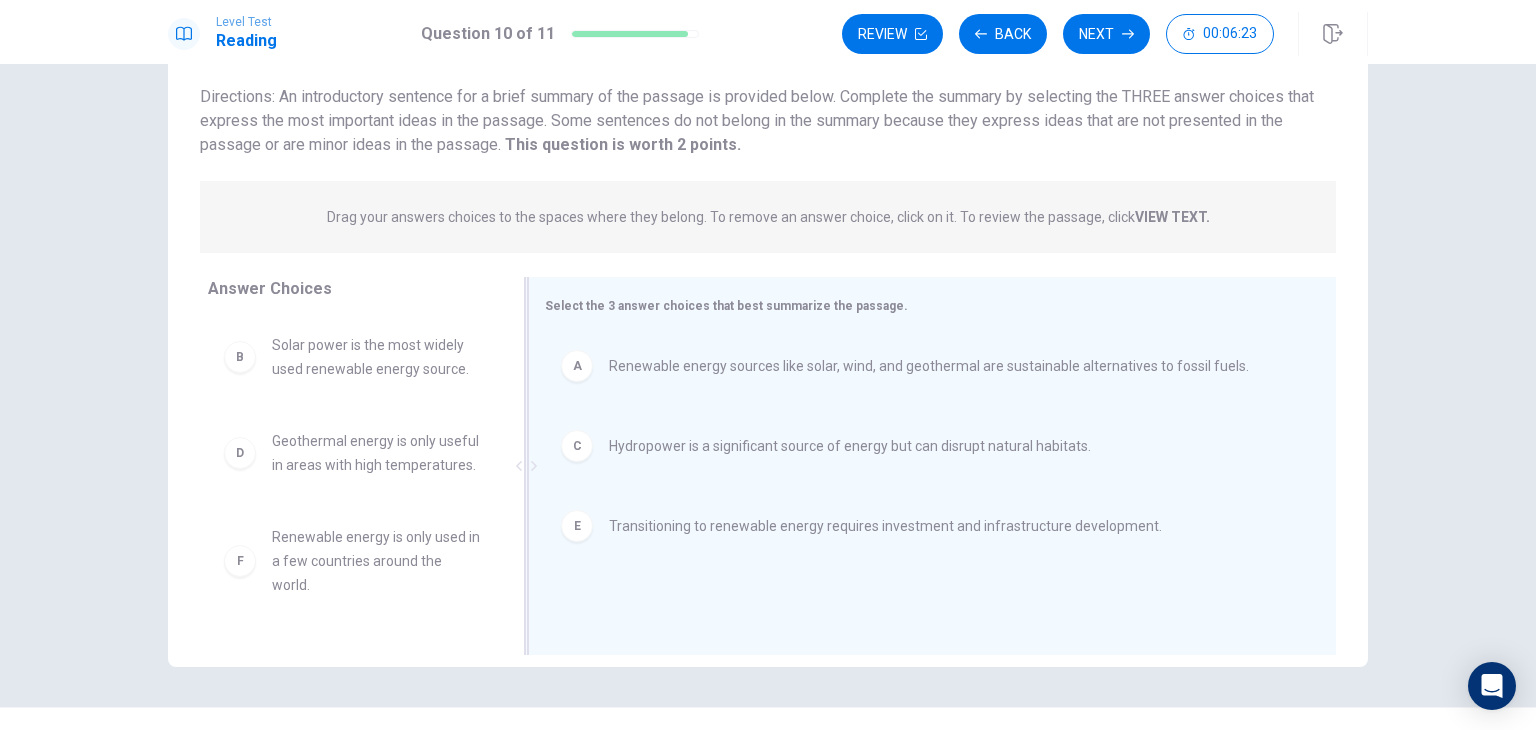 scroll, scrollTop: 173, scrollLeft: 0, axis: vertical 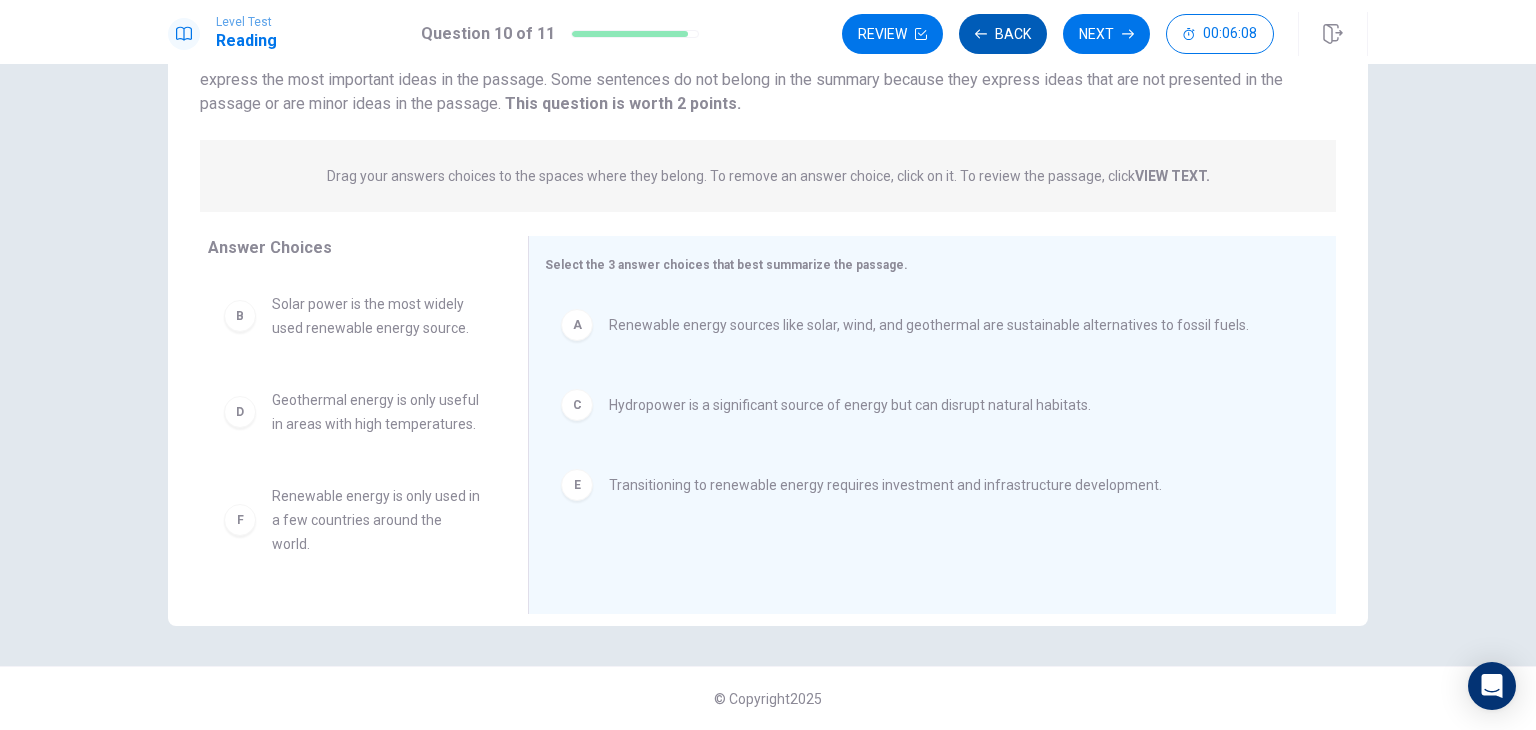 click on "Back" at bounding box center [1003, 34] 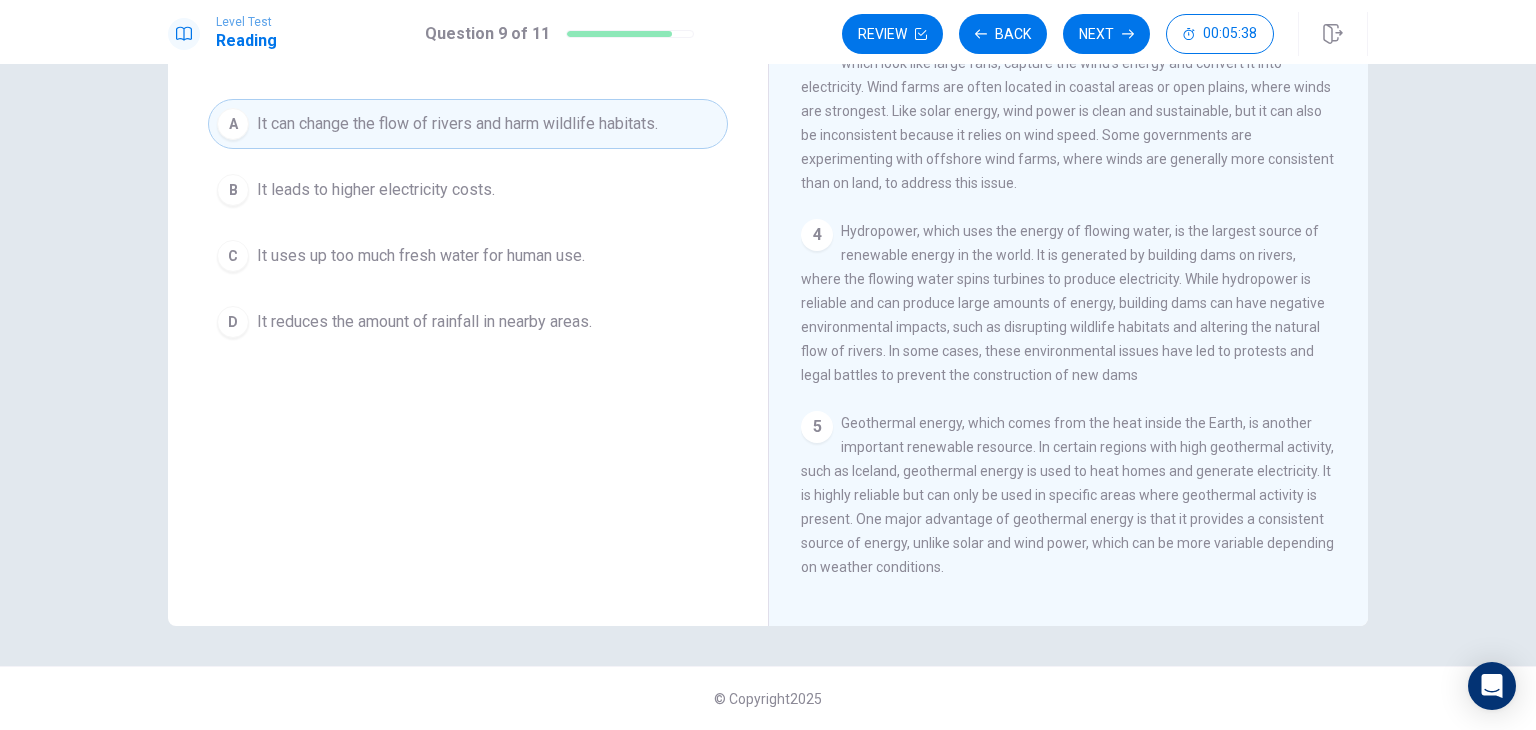 scroll, scrollTop: 500, scrollLeft: 0, axis: vertical 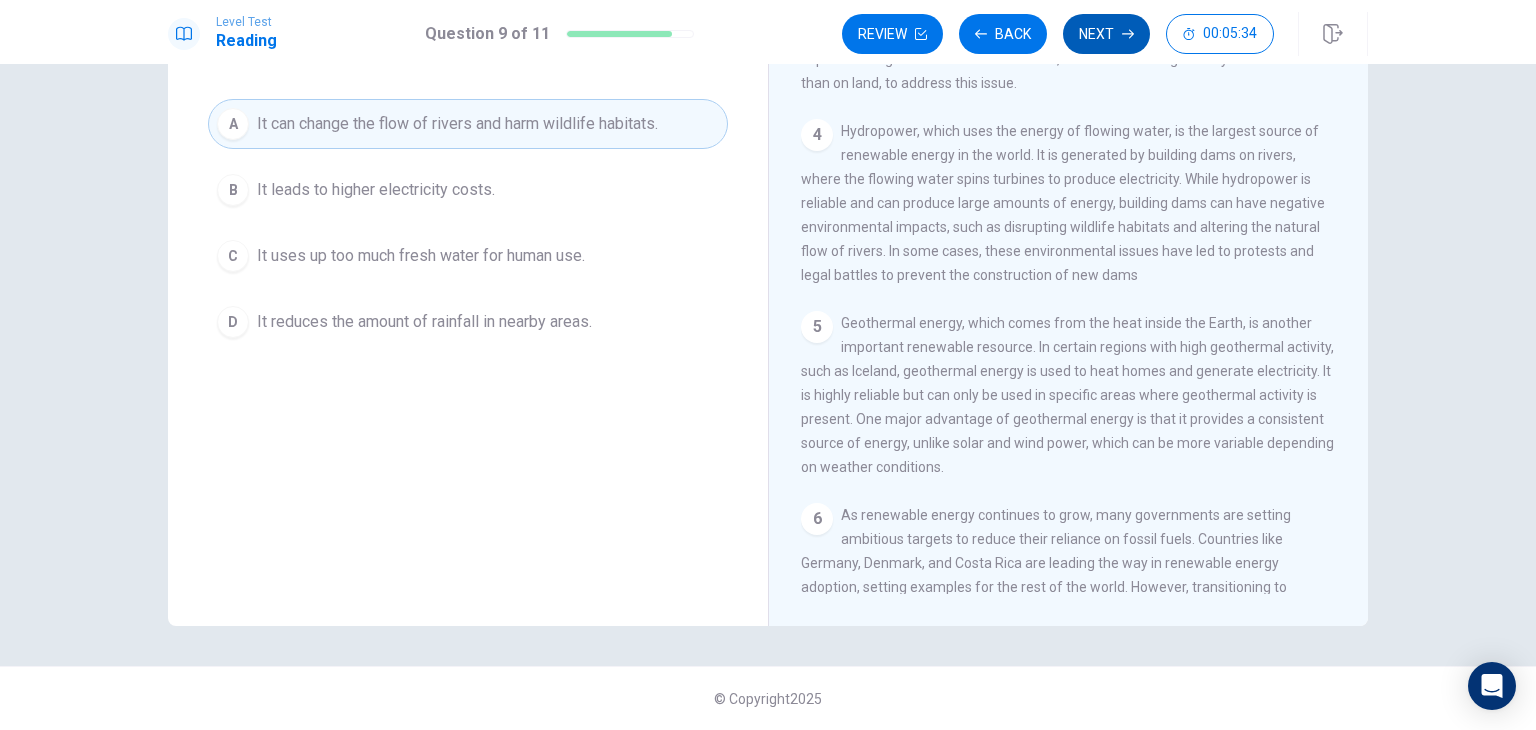click on "Next" at bounding box center (1106, 34) 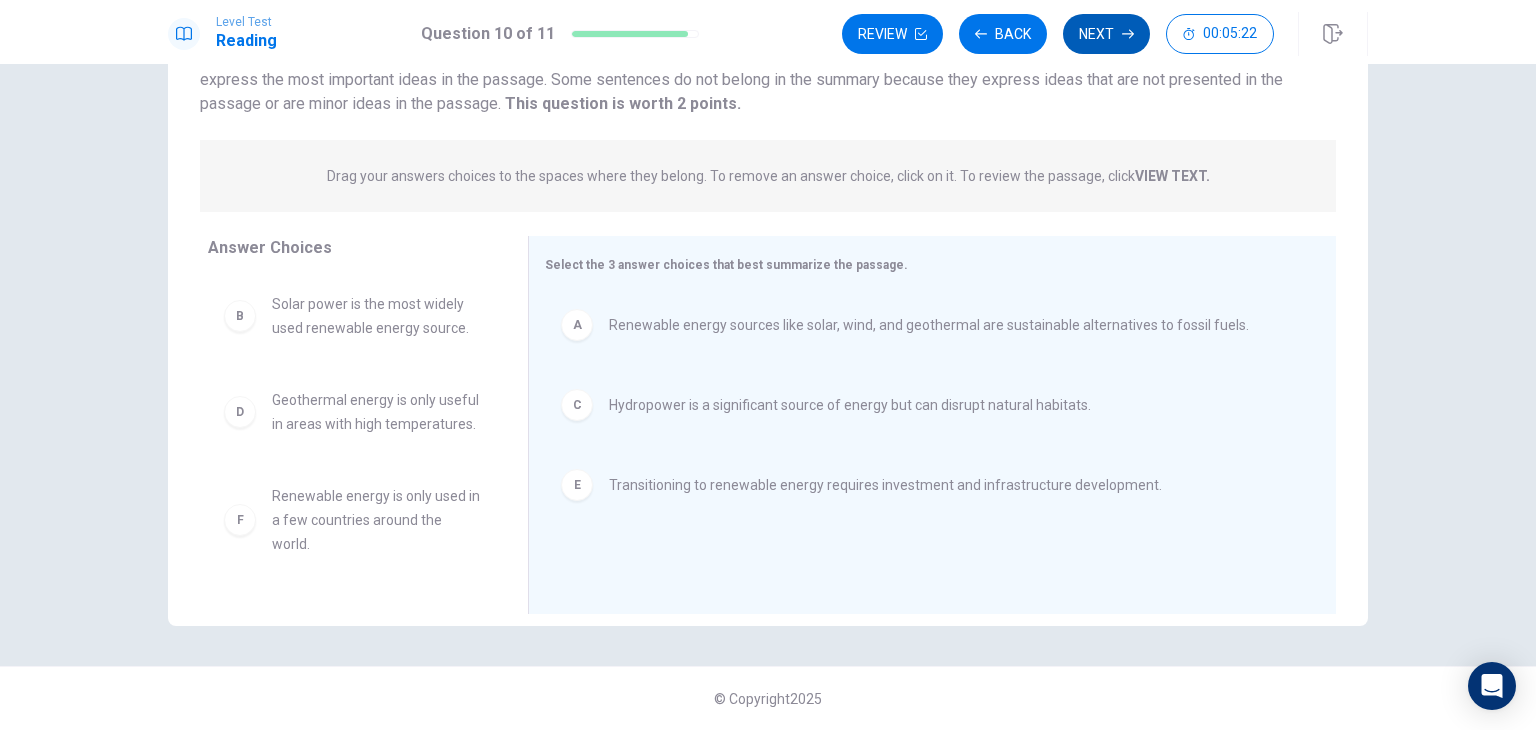click on "Next" at bounding box center [1106, 34] 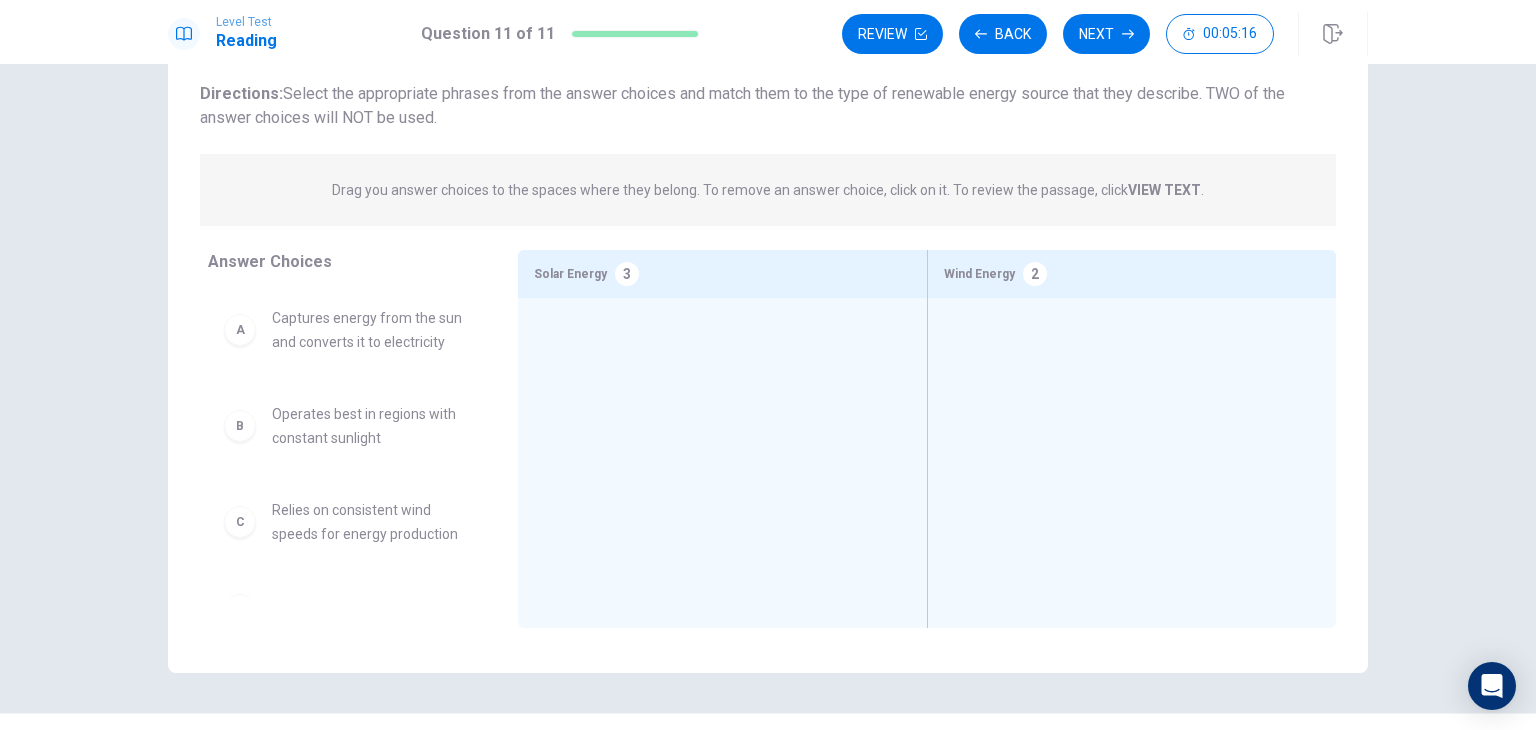 scroll, scrollTop: 173, scrollLeft: 0, axis: vertical 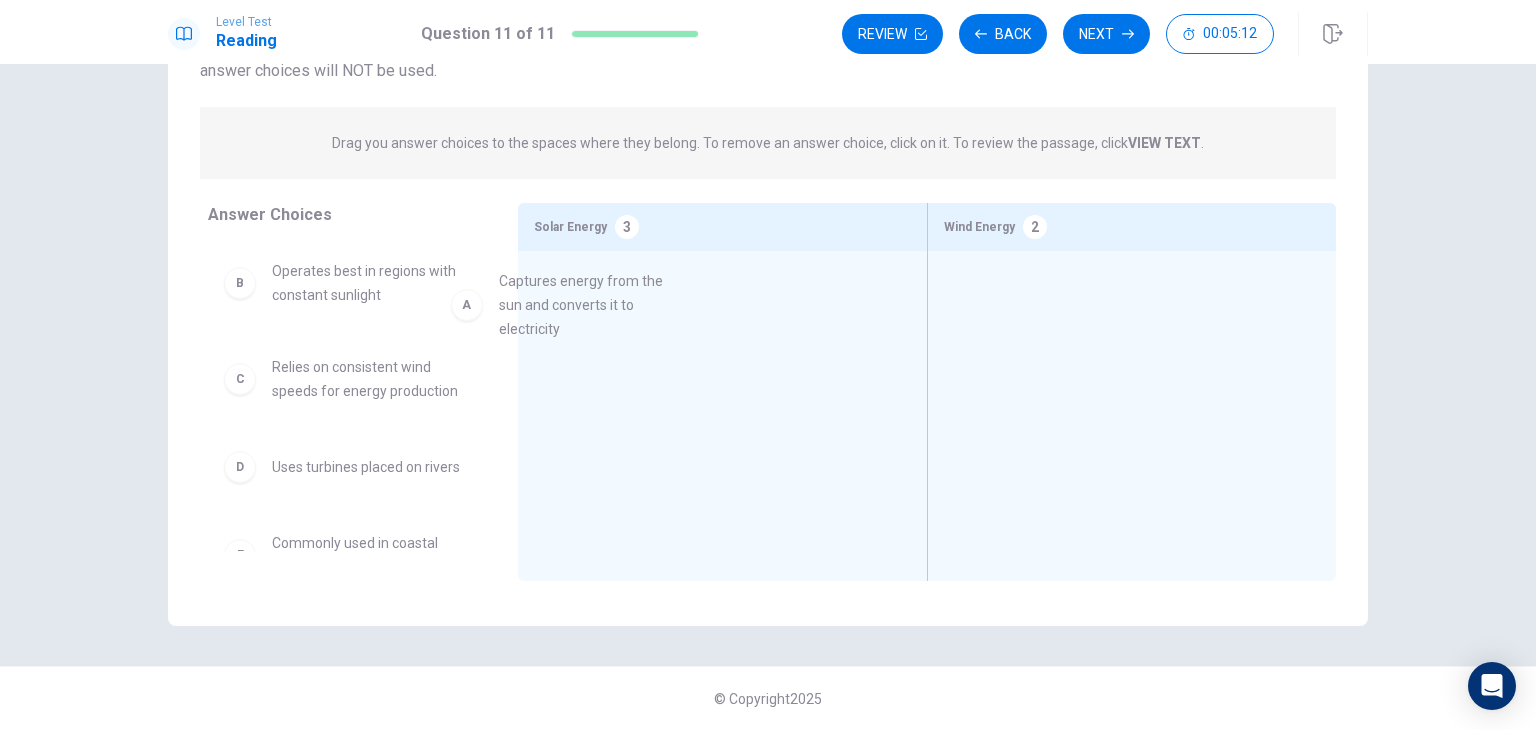 drag, startPoint x: 405, startPoint y: 301, endPoint x: 646, endPoint y: 317, distance: 241.53053 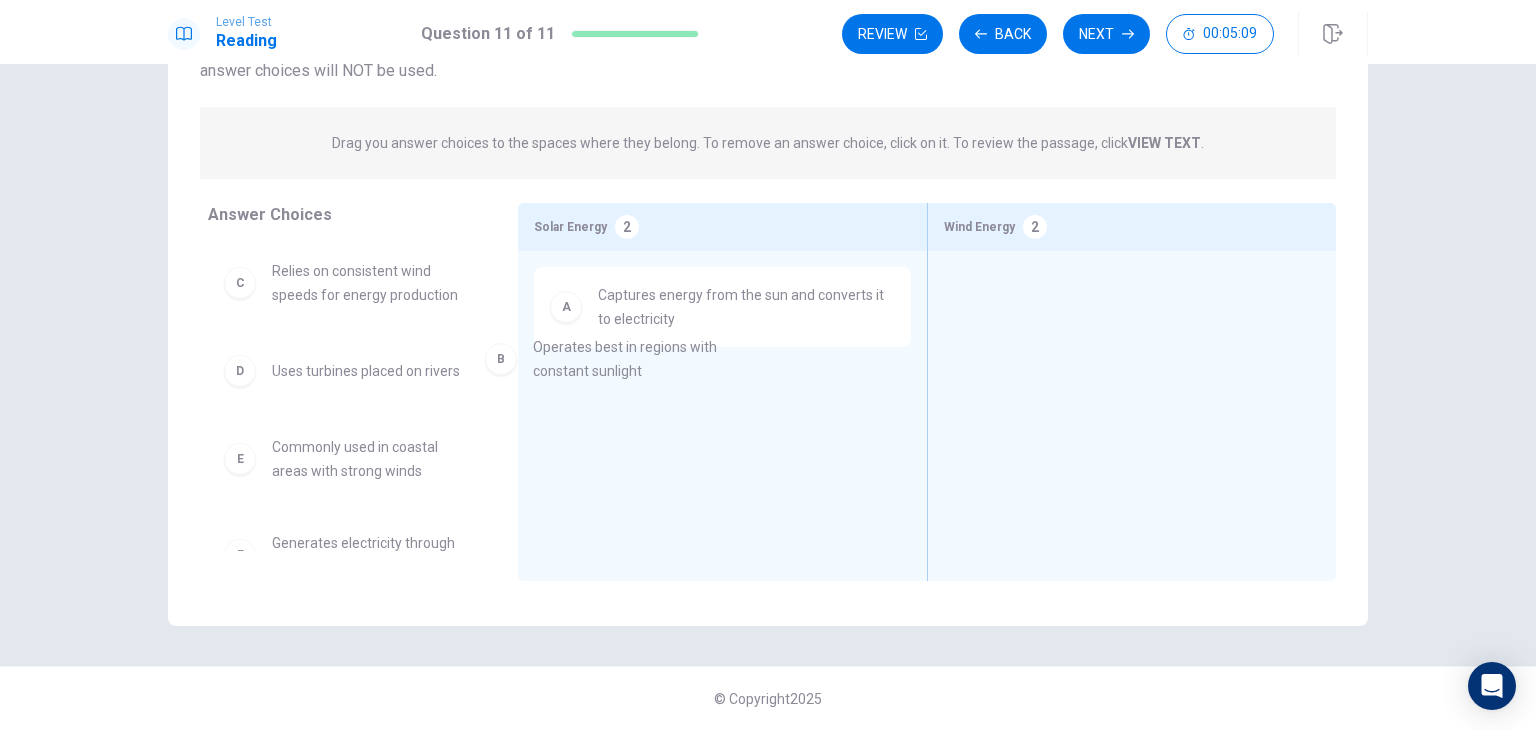 drag, startPoint x: 358, startPoint y: 301, endPoint x: 648, endPoint y: 384, distance: 301.64383 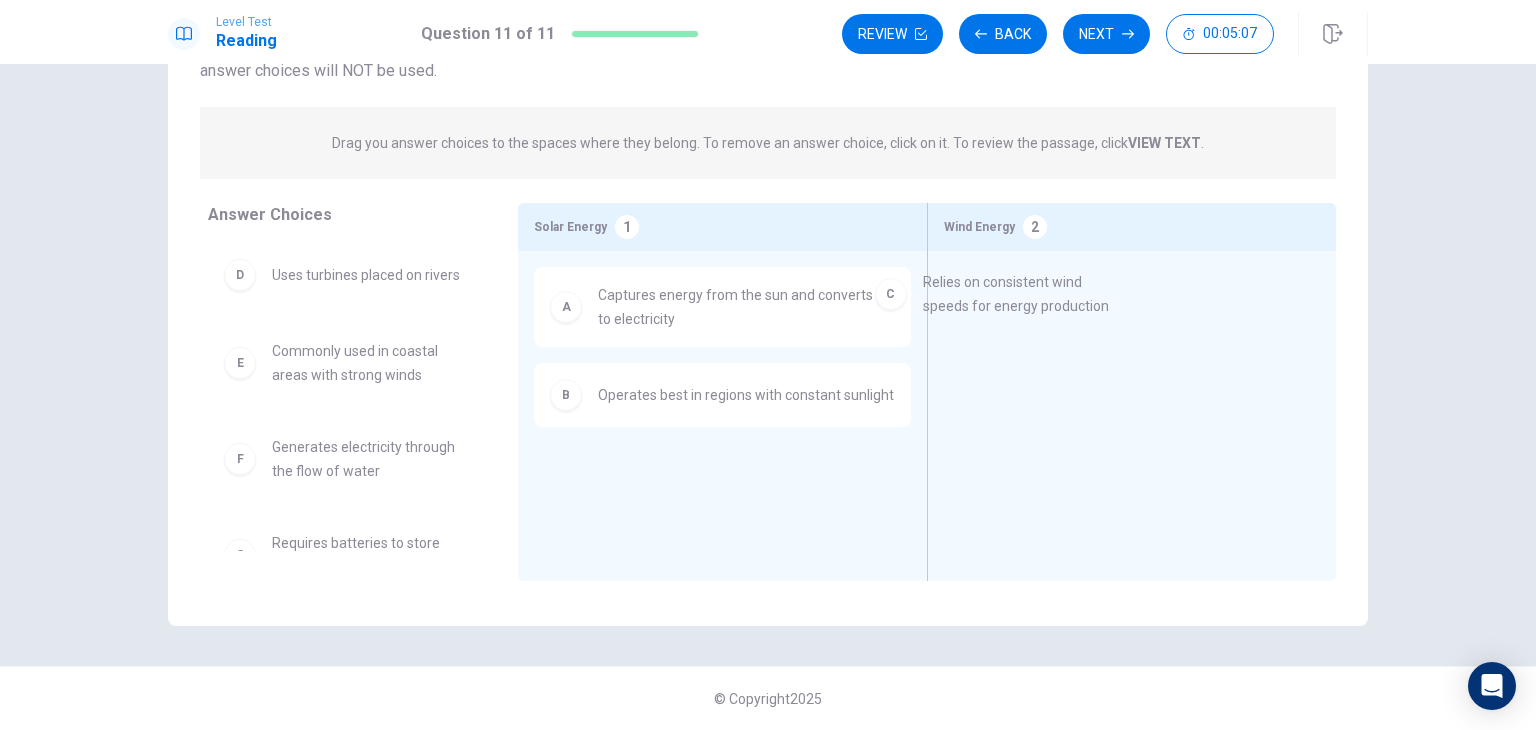 drag, startPoint x: 416, startPoint y: 302, endPoint x: 1078, endPoint y: 315, distance: 662.1276 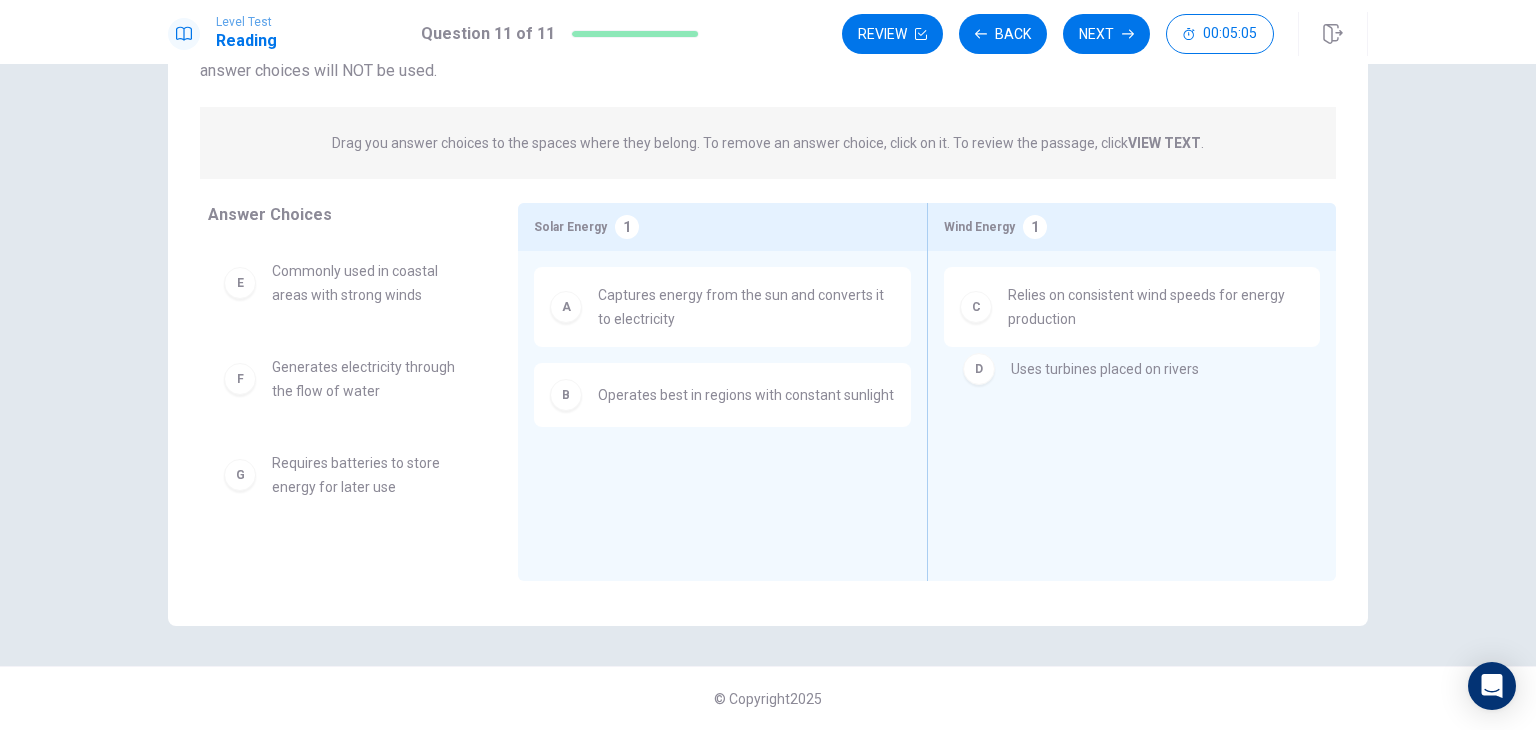 drag, startPoint x: 388, startPoint y: 279, endPoint x: 1138, endPoint y: 380, distance: 756.7701 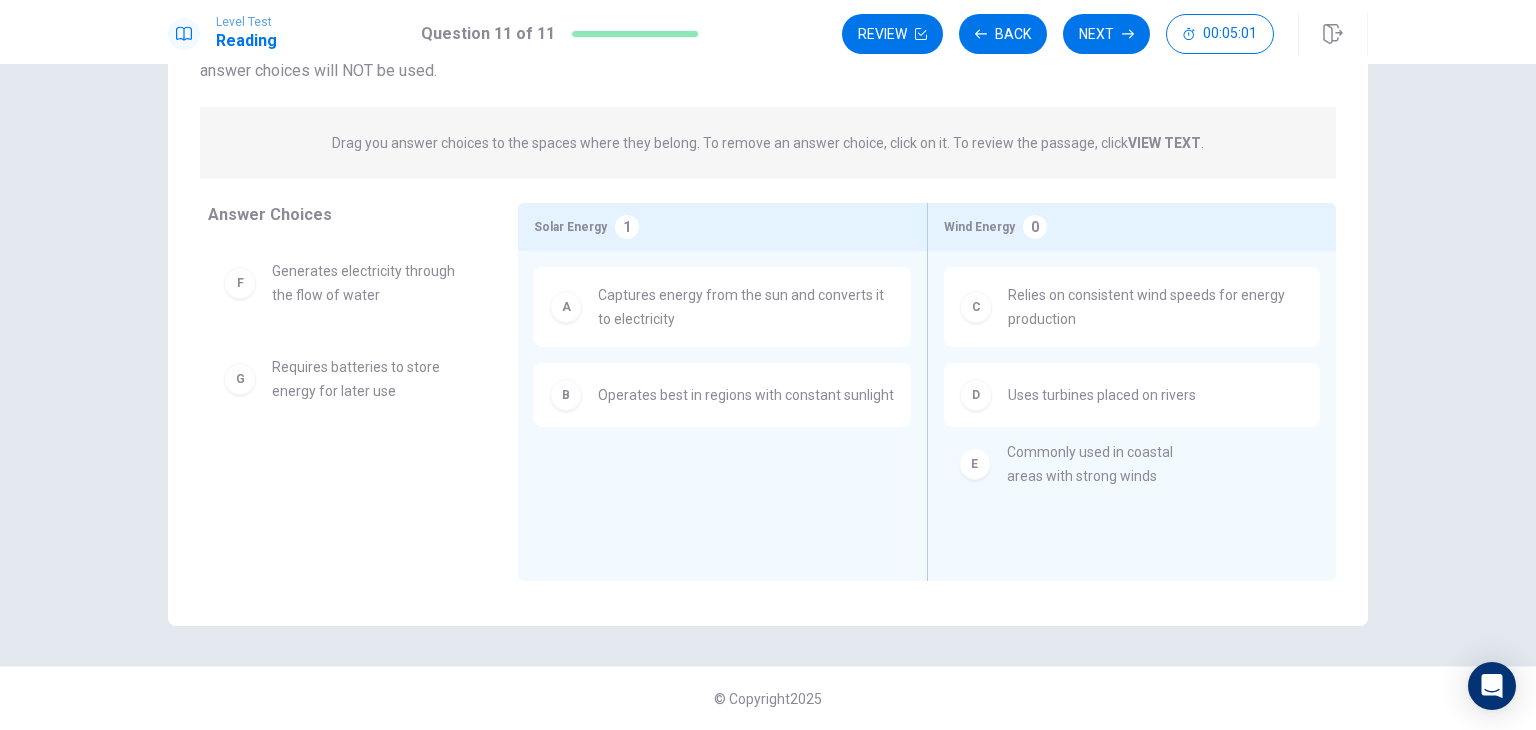 drag, startPoint x: 383, startPoint y: 301, endPoint x: 1132, endPoint y: 489, distance: 772.23376 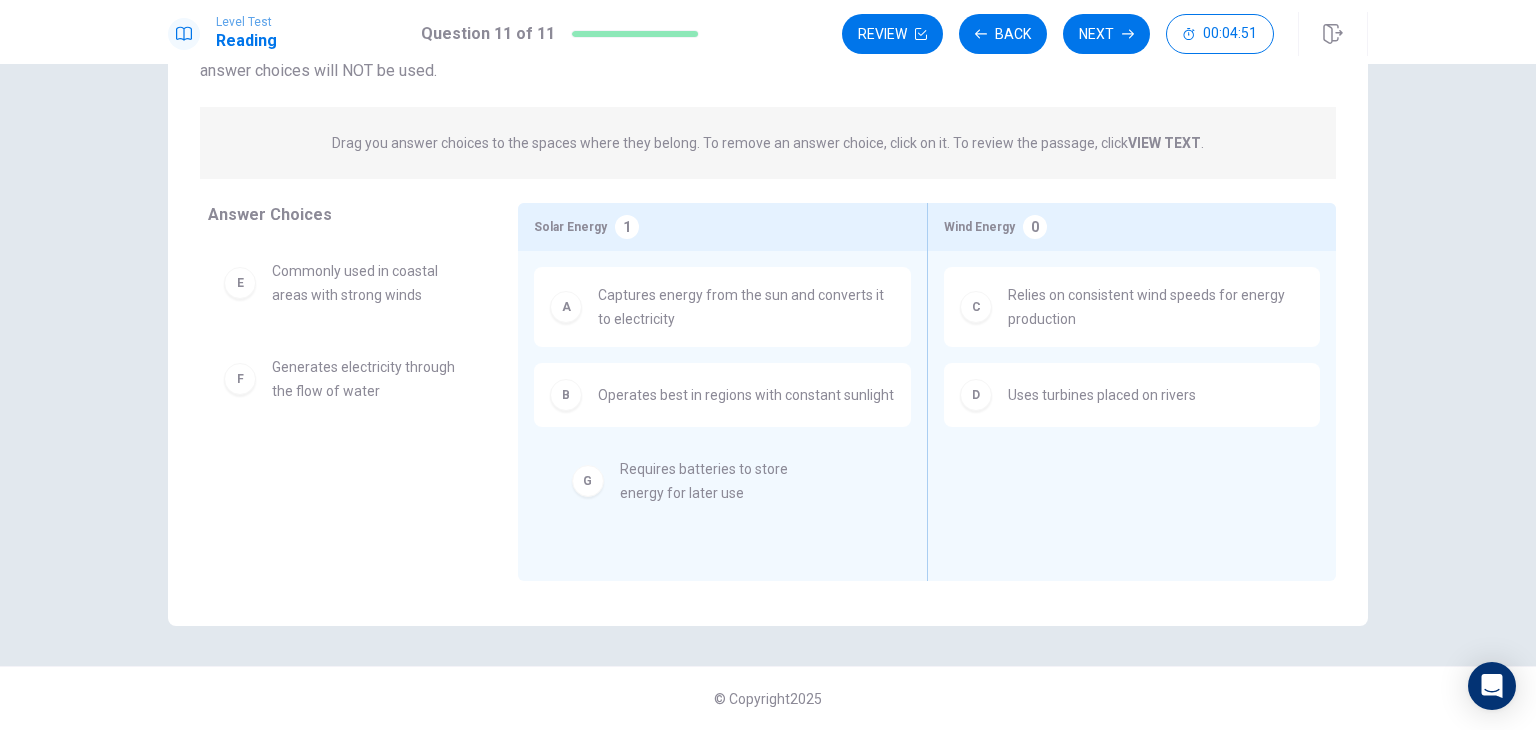 drag, startPoint x: 344, startPoint y: 497, endPoint x: 706, endPoint y: 509, distance: 362.19885 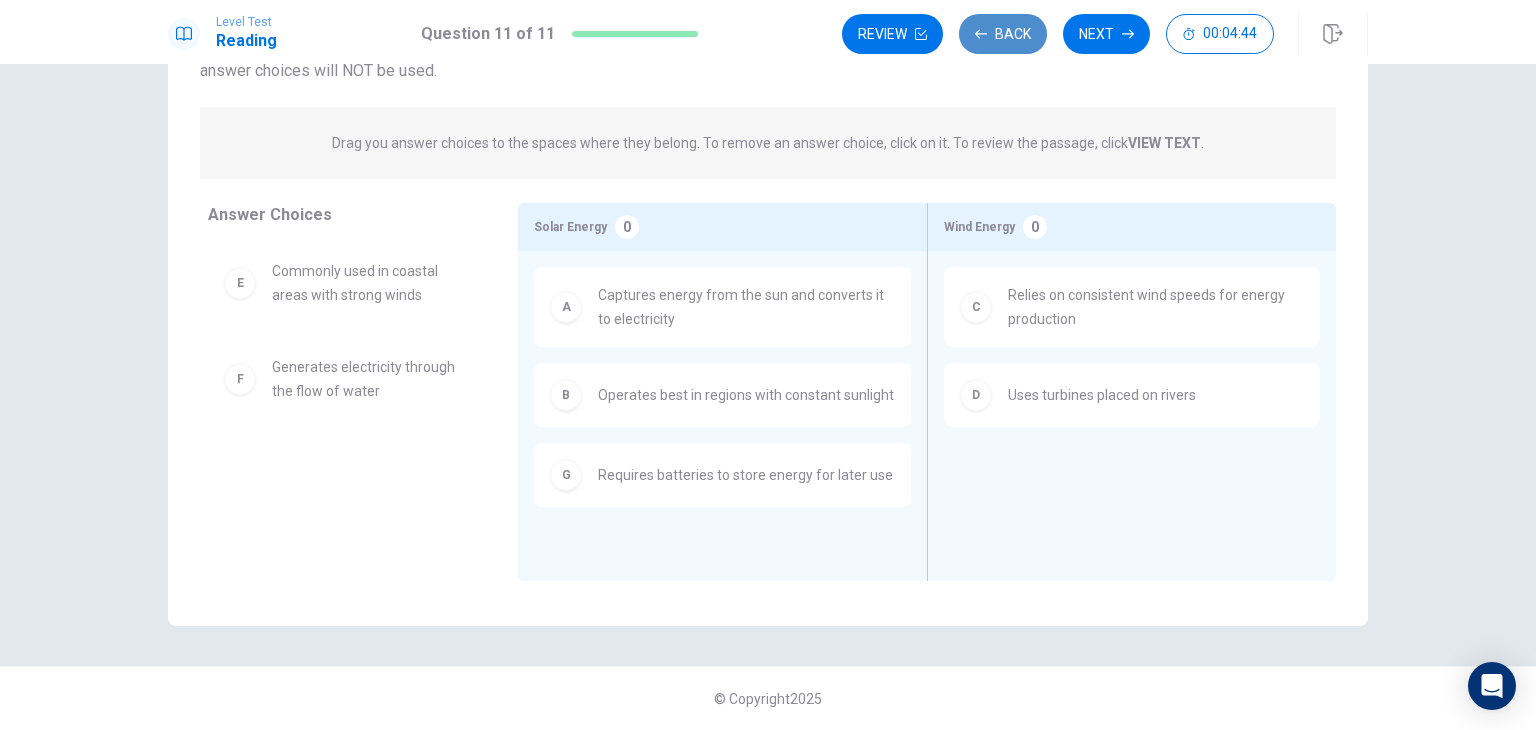 click on "Back" at bounding box center [1003, 34] 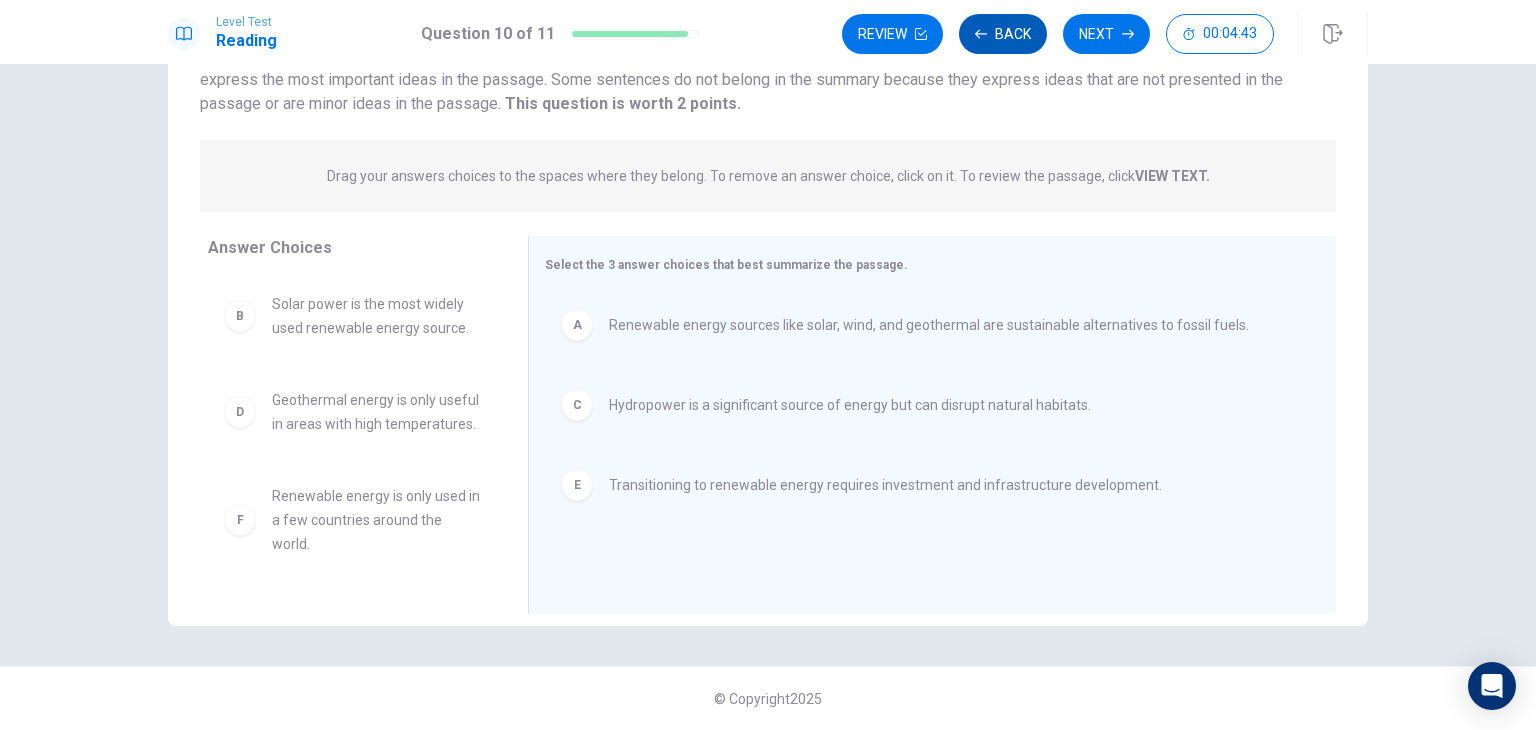 click on "Back" at bounding box center [1003, 34] 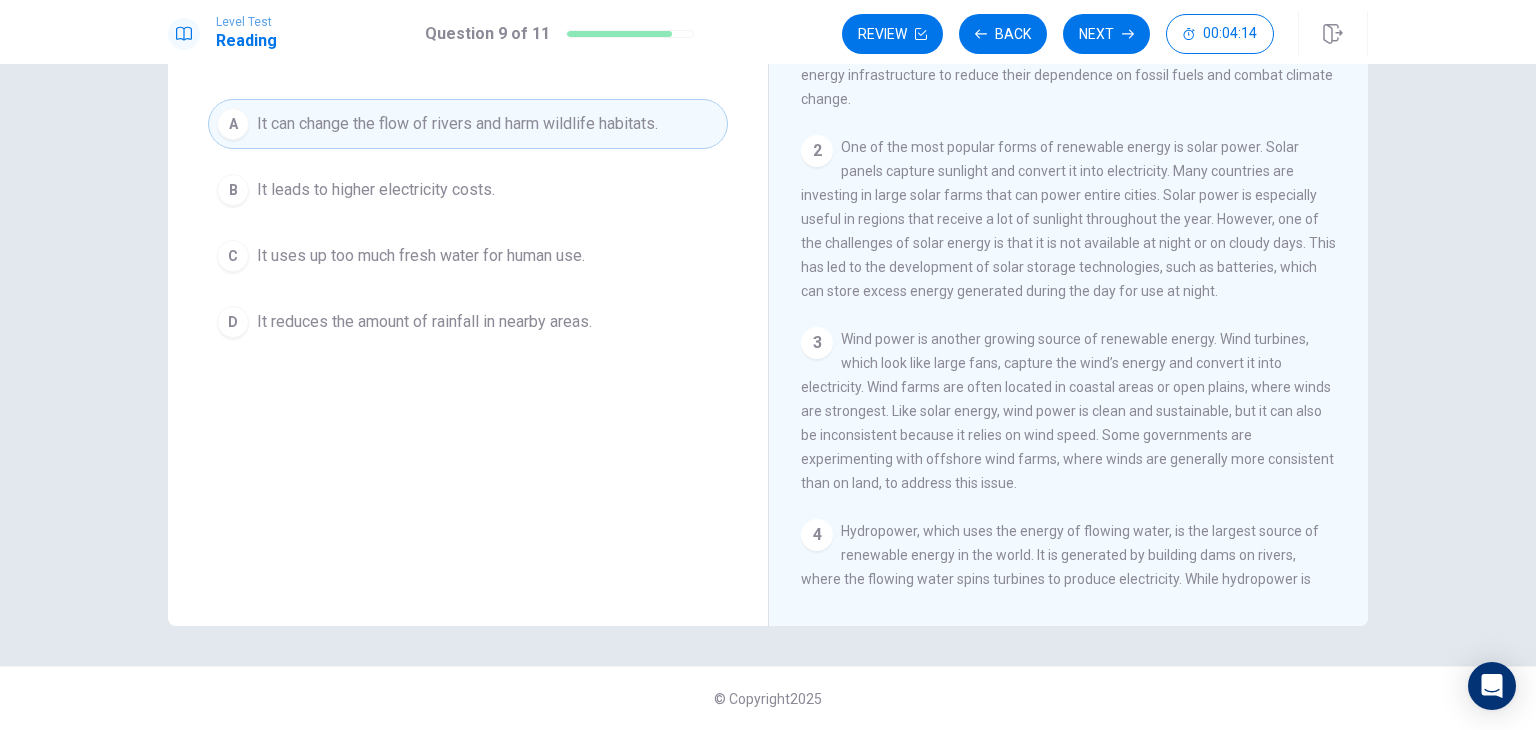 scroll, scrollTop: 0, scrollLeft: 0, axis: both 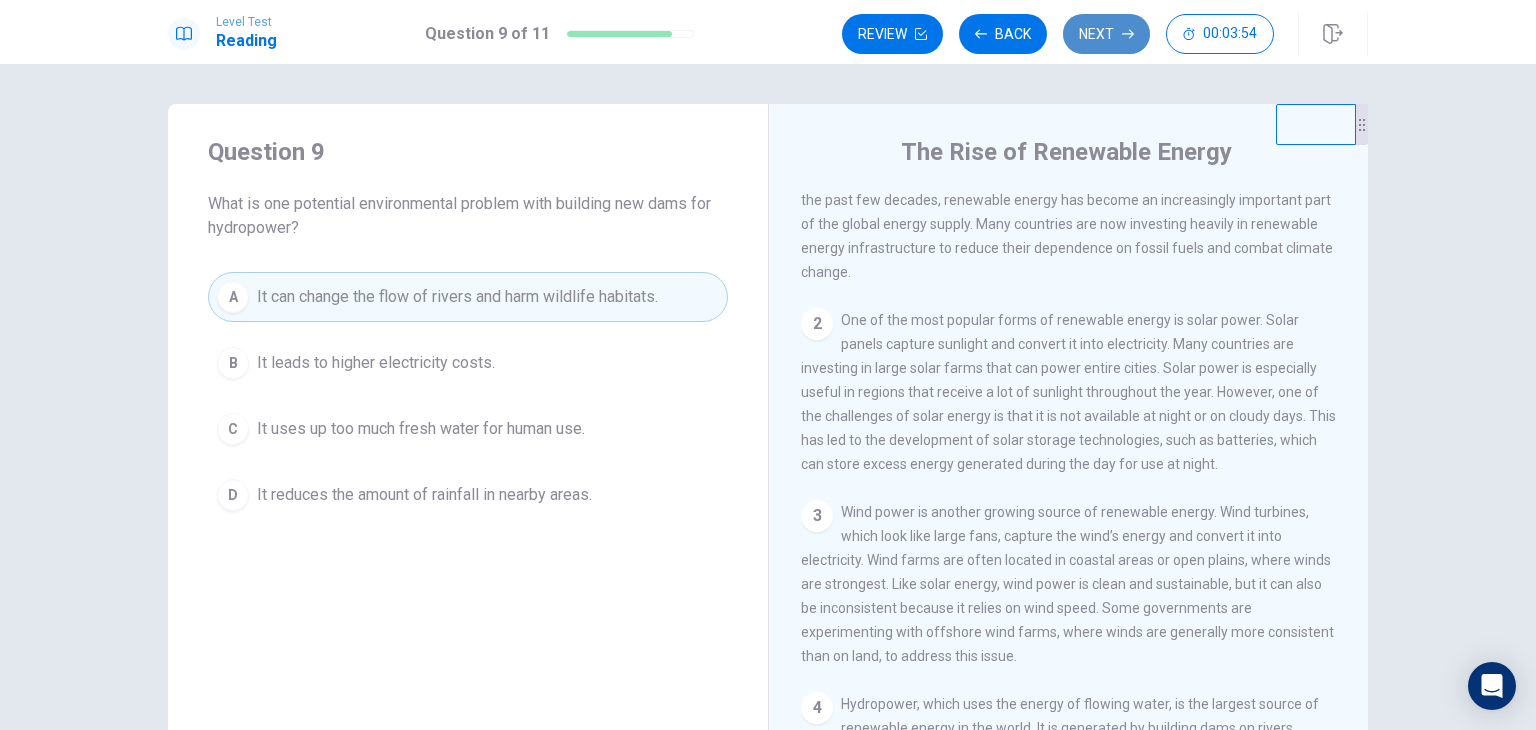 click on "Next" at bounding box center (1106, 34) 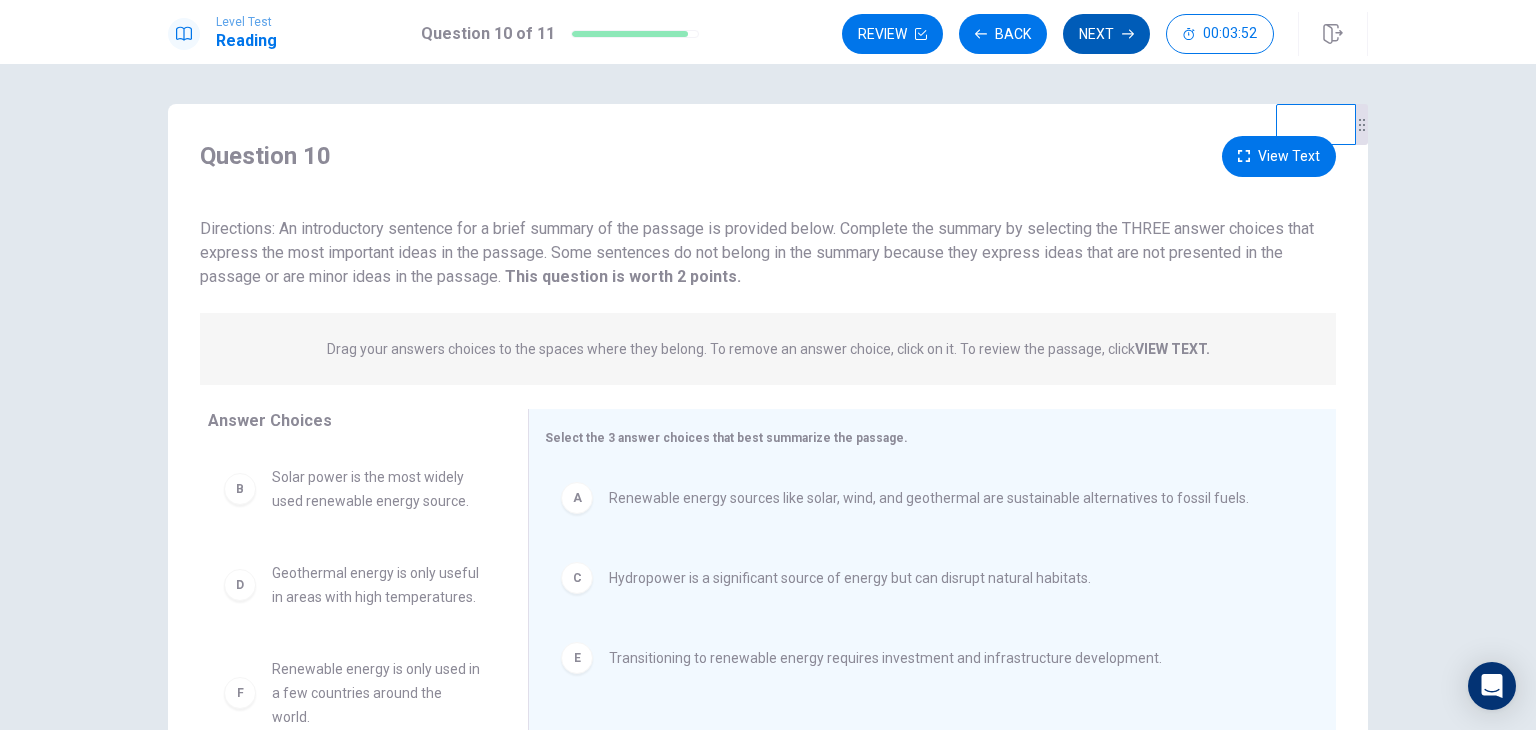 click on "Next" at bounding box center [1106, 34] 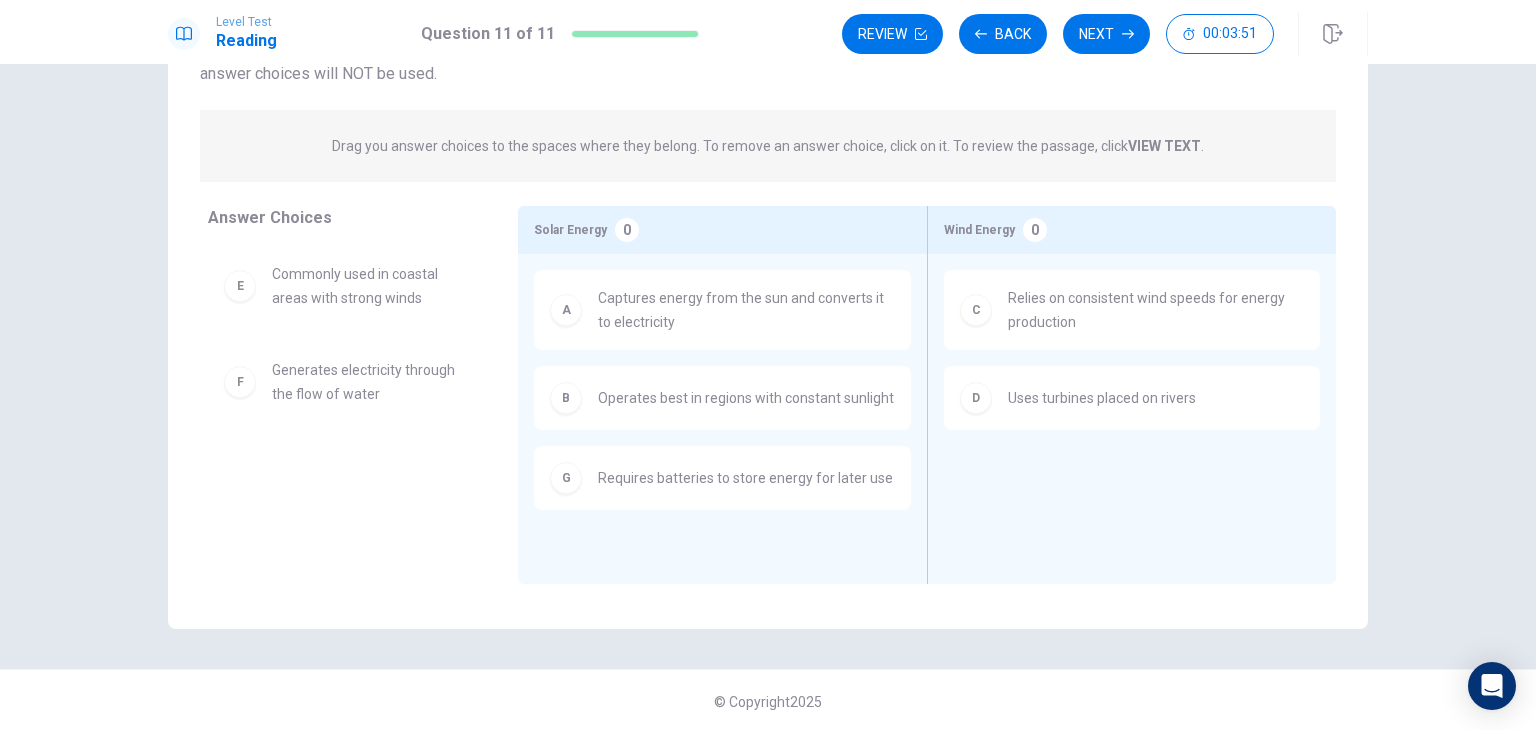 scroll, scrollTop: 173, scrollLeft: 0, axis: vertical 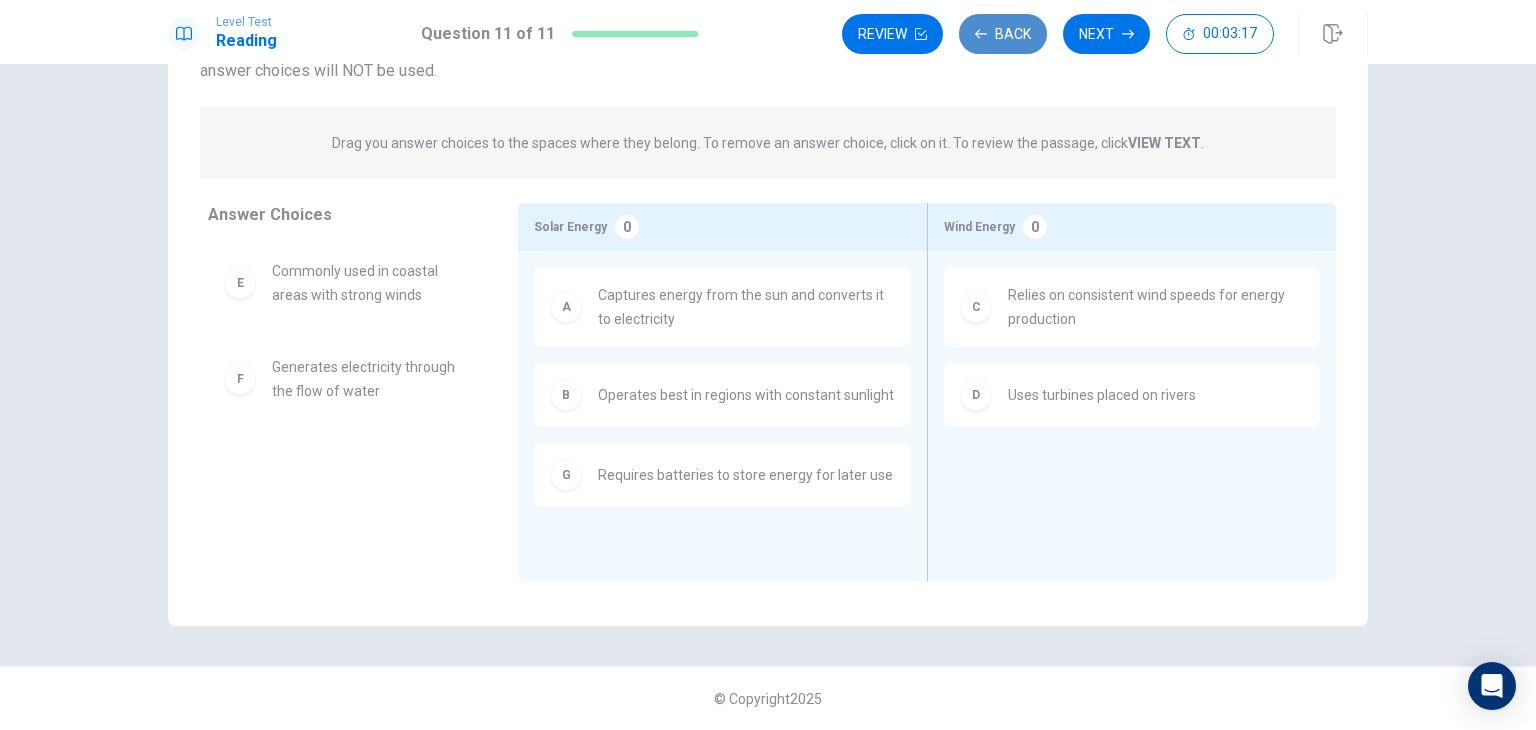 click on "Back" at bounding box center (1003, 34) 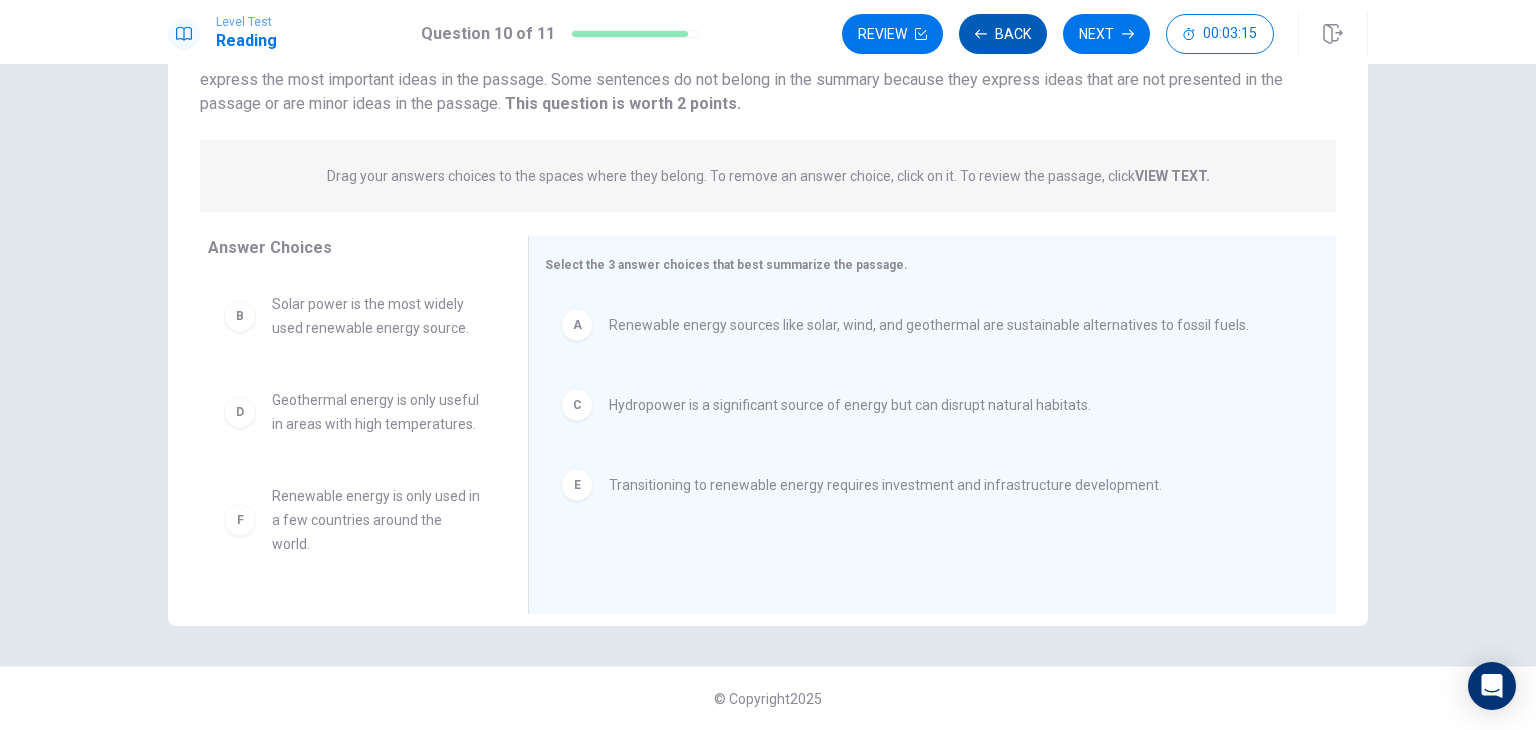 click on "Back" at bounding box center [1003, 34] 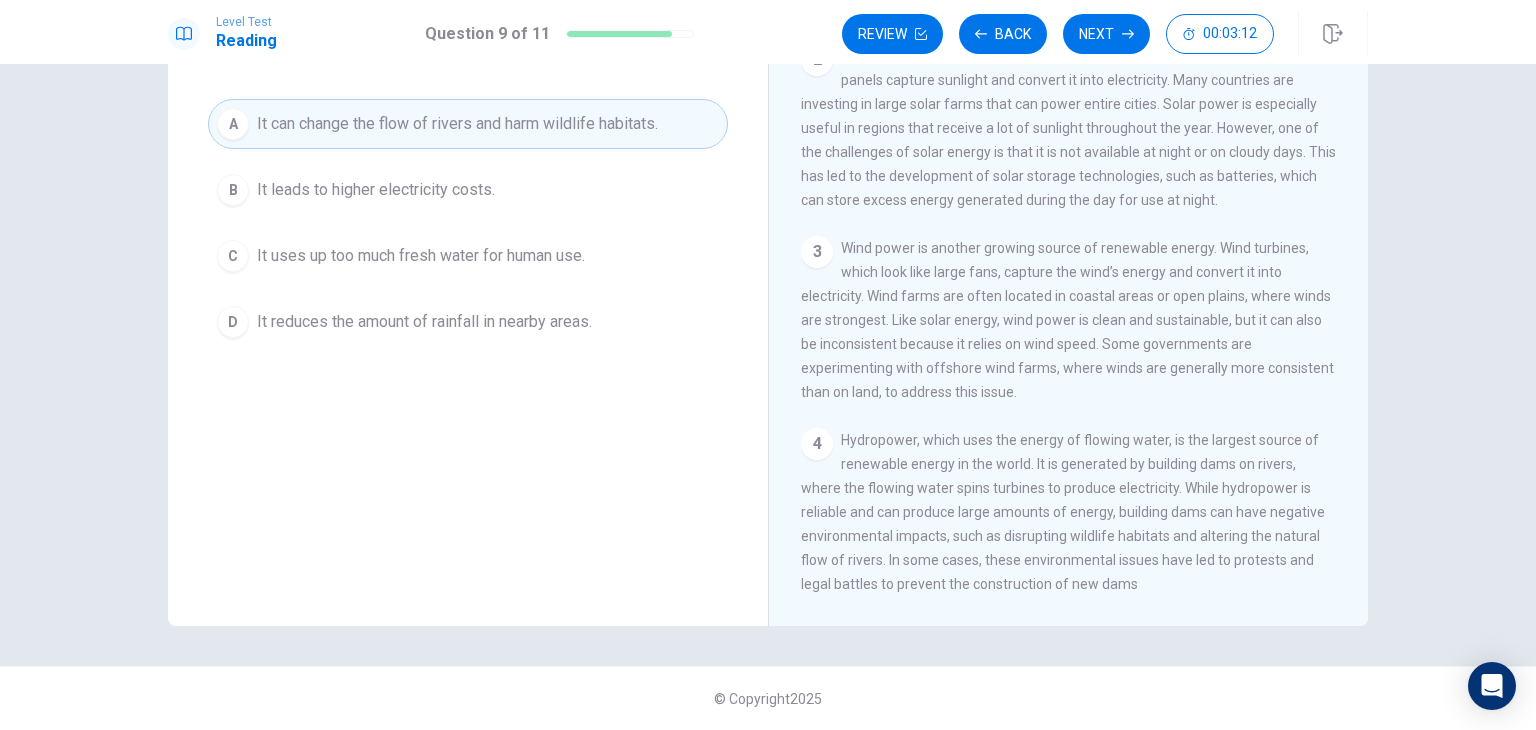 scroll, scrollTop: 200, scrollLeft: 0, axis: vertical 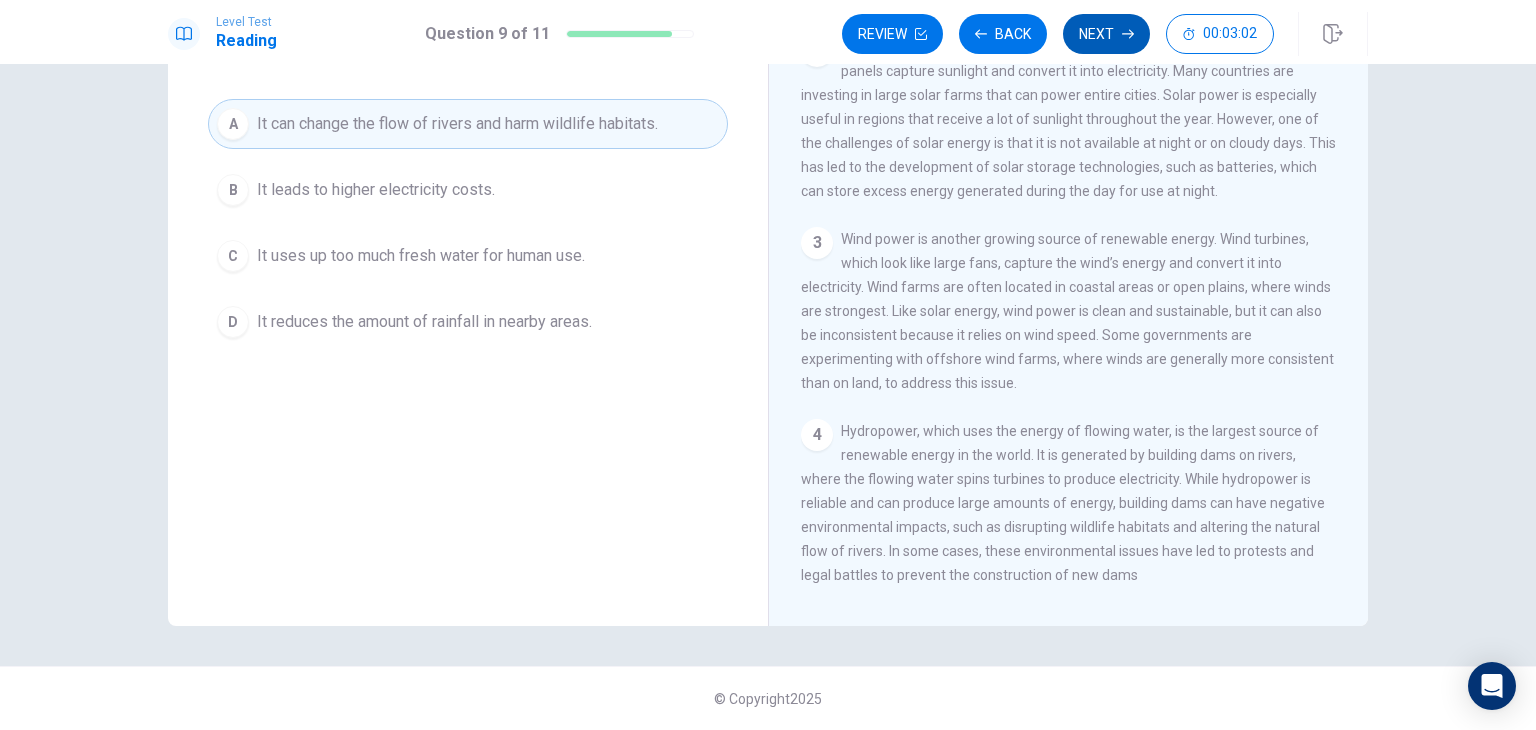 click on "Next" at bounding box center [1106, 34] 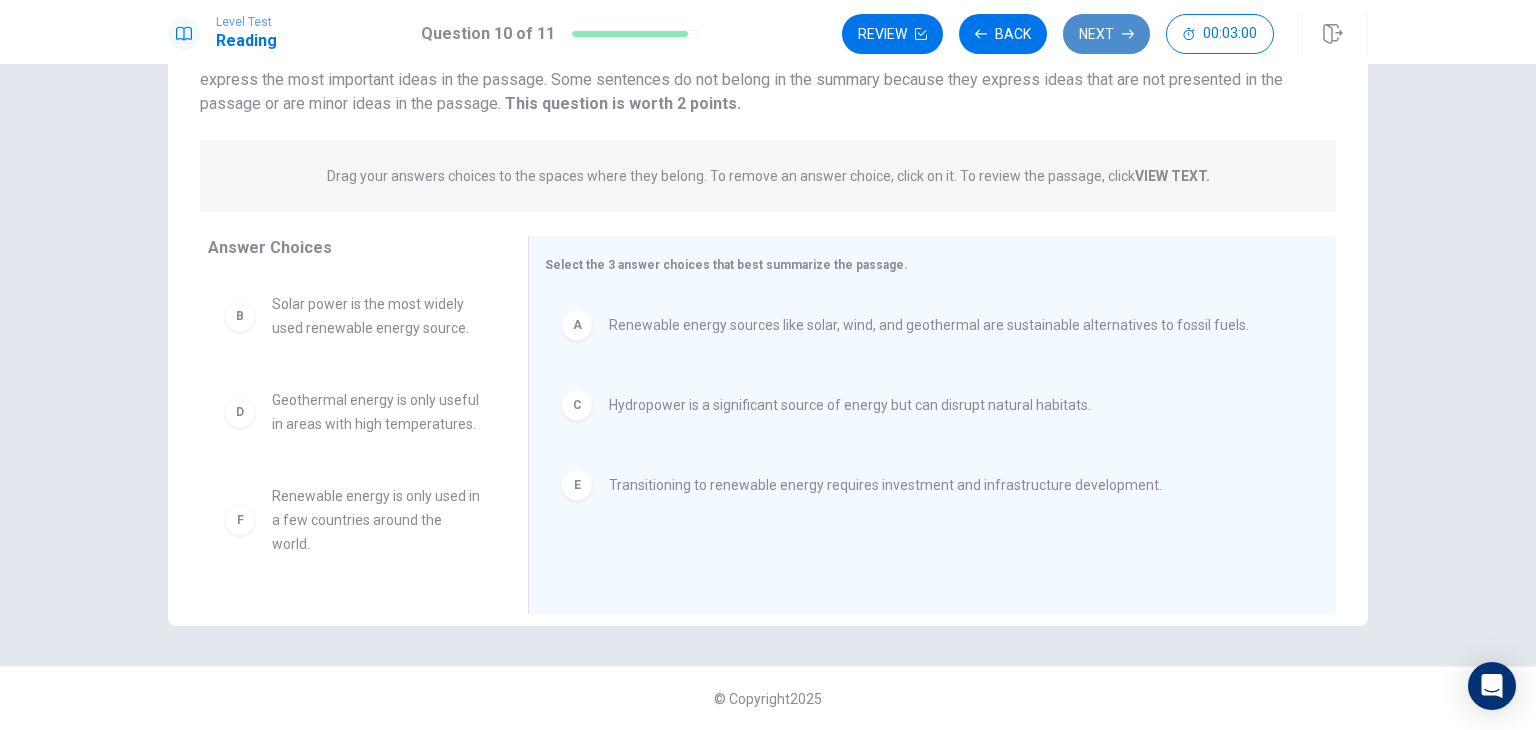 click on "Next" at bounding box center [1106, 34] 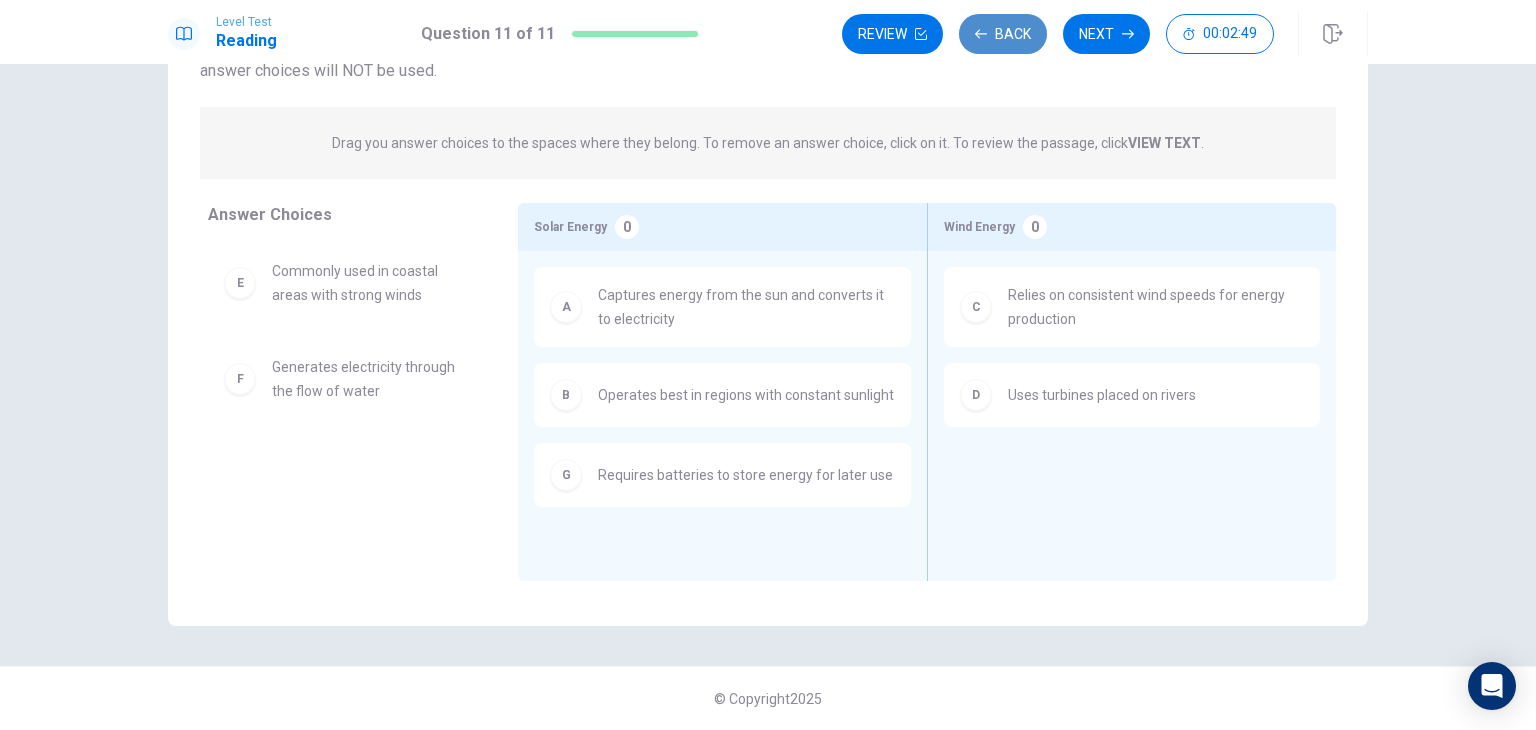 click on "Back" at bounding box center (1003, 34) 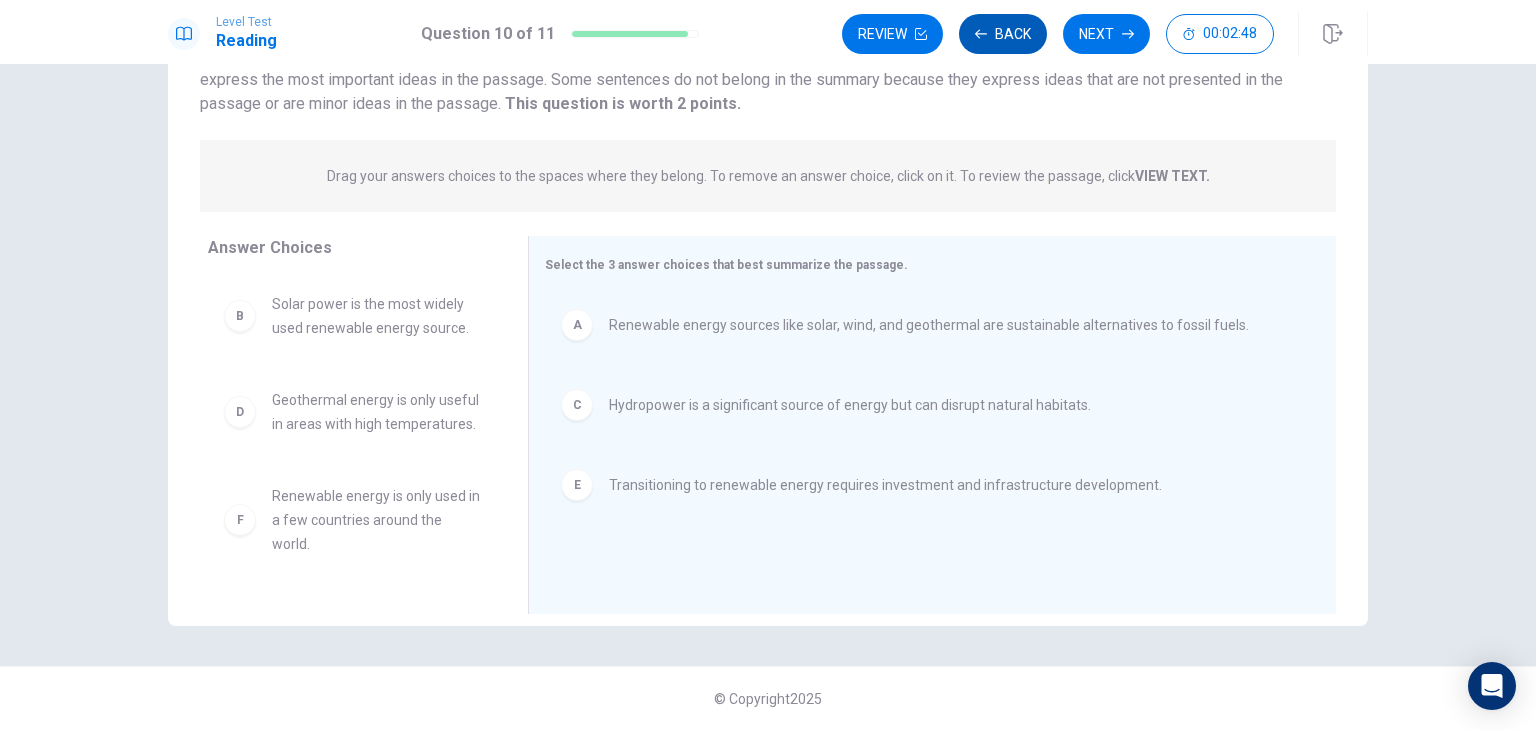 click on "Back" at bounding box center [1003, 34] 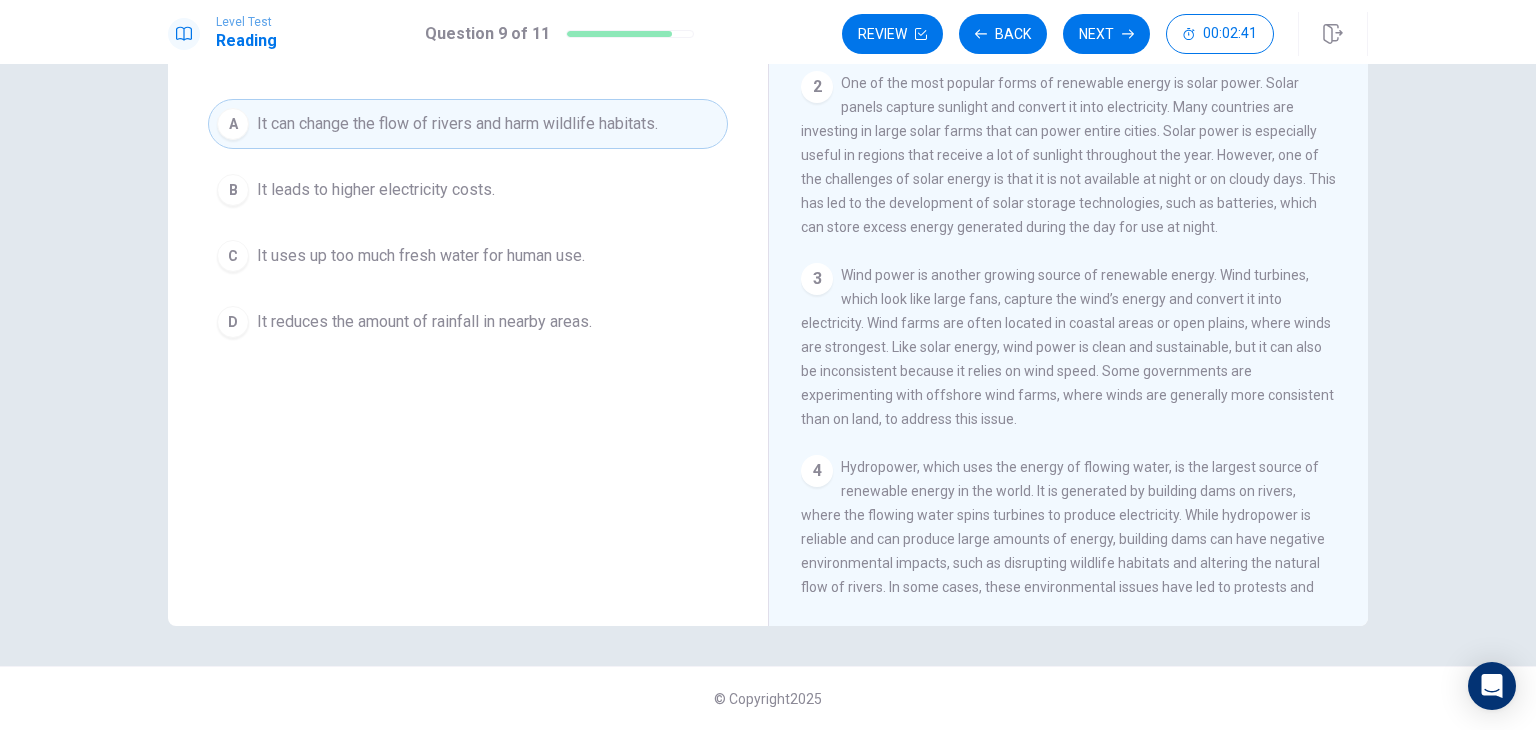 scroll, scrollTop: 200, scrollLeft: 0, axis: vertical 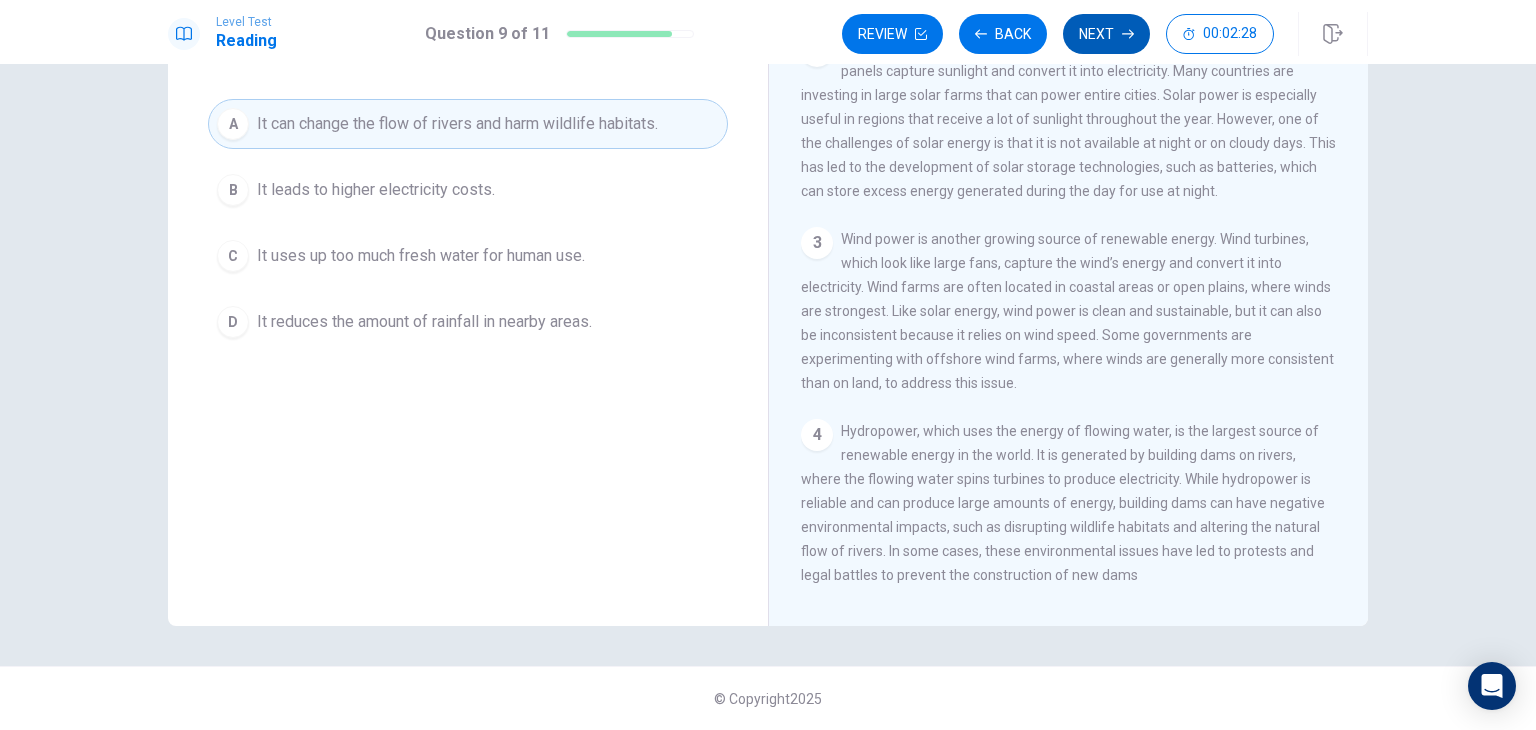 click on "Next" at bounding box center (1106, 34) 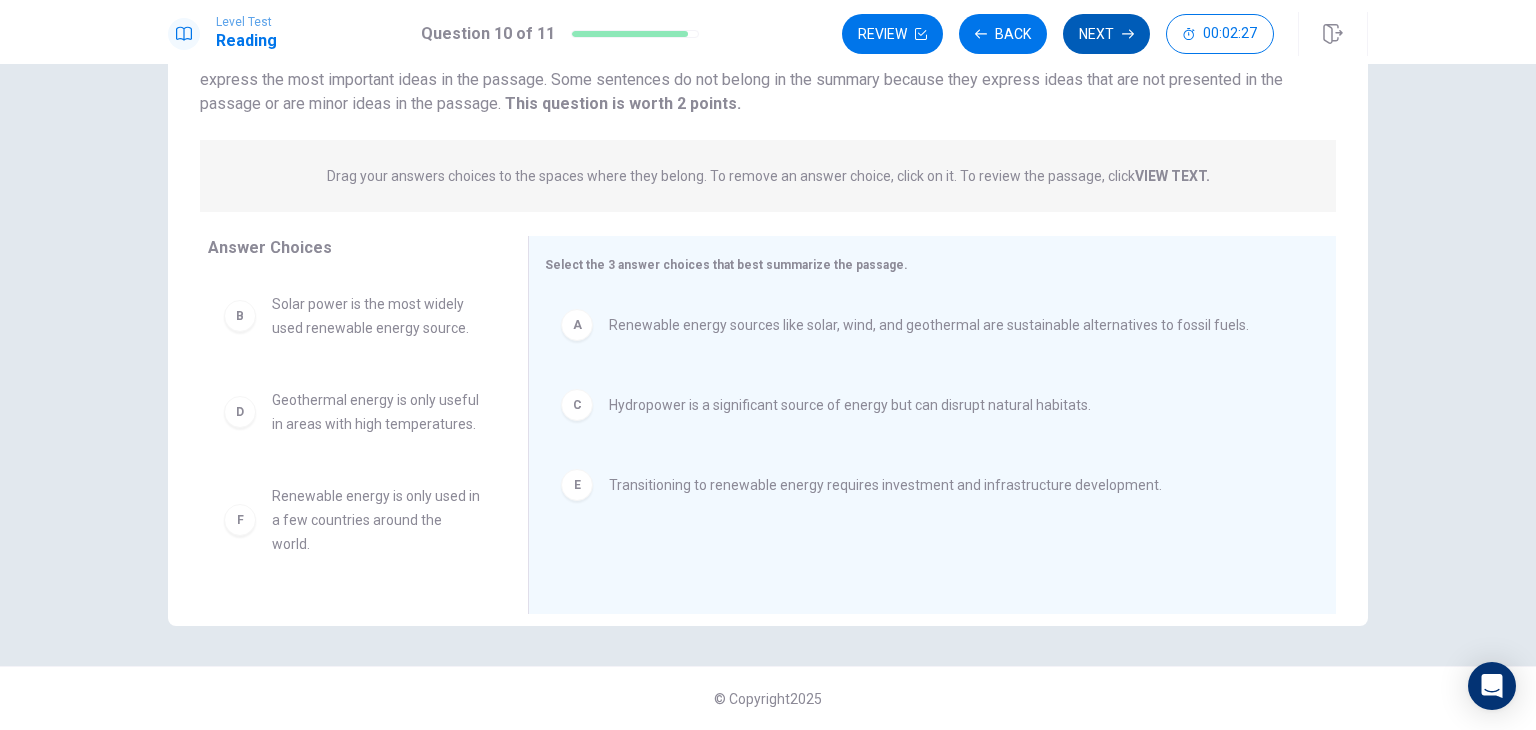 click on "Next" at bounding box center (1106, 34) 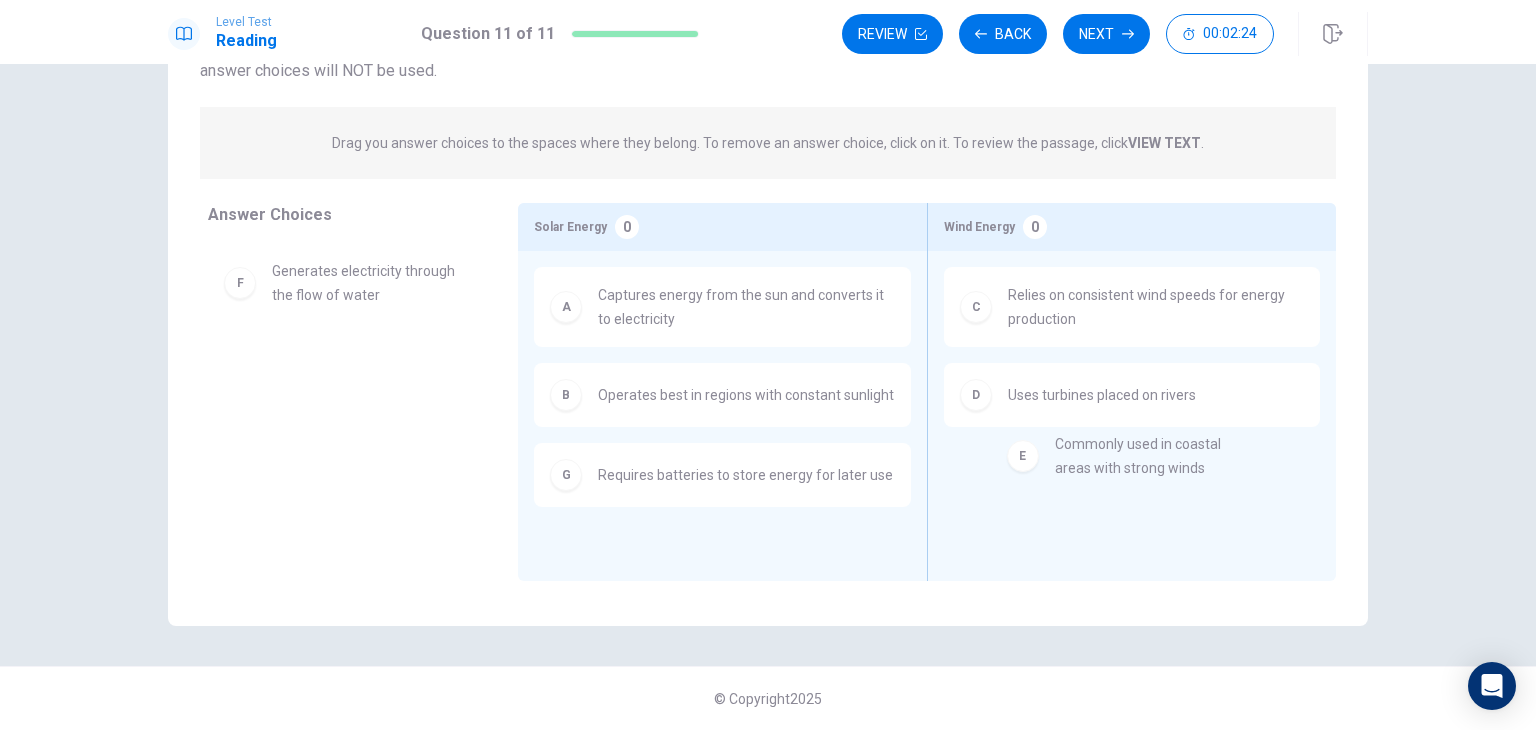 drag, startPoint x: 387, startPoint y: 302, endPoint x: 1188, endPoint y: 486, distance: 821.86194 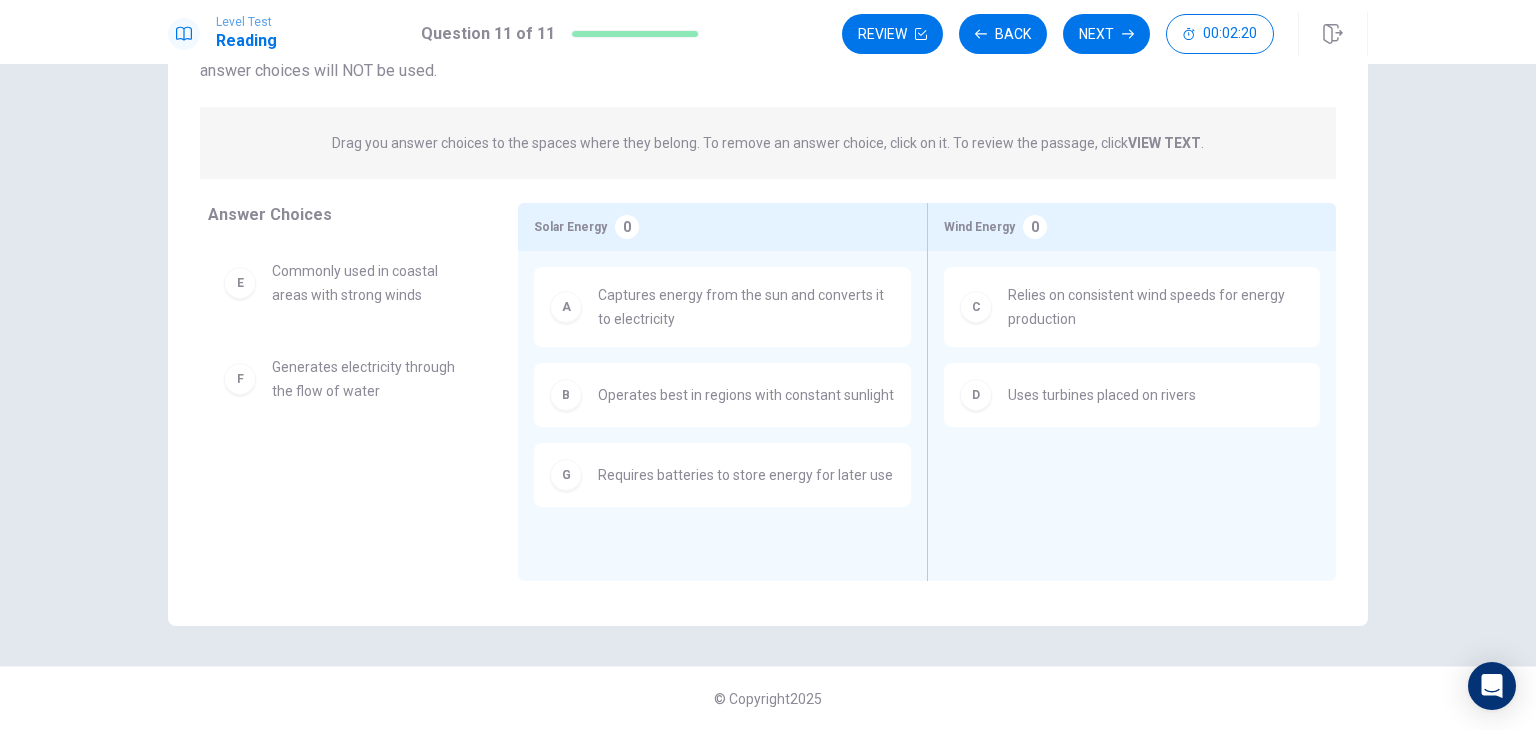 click on "Relies on consistent wind speeds for energy production" at bounding box center (1156, 307) 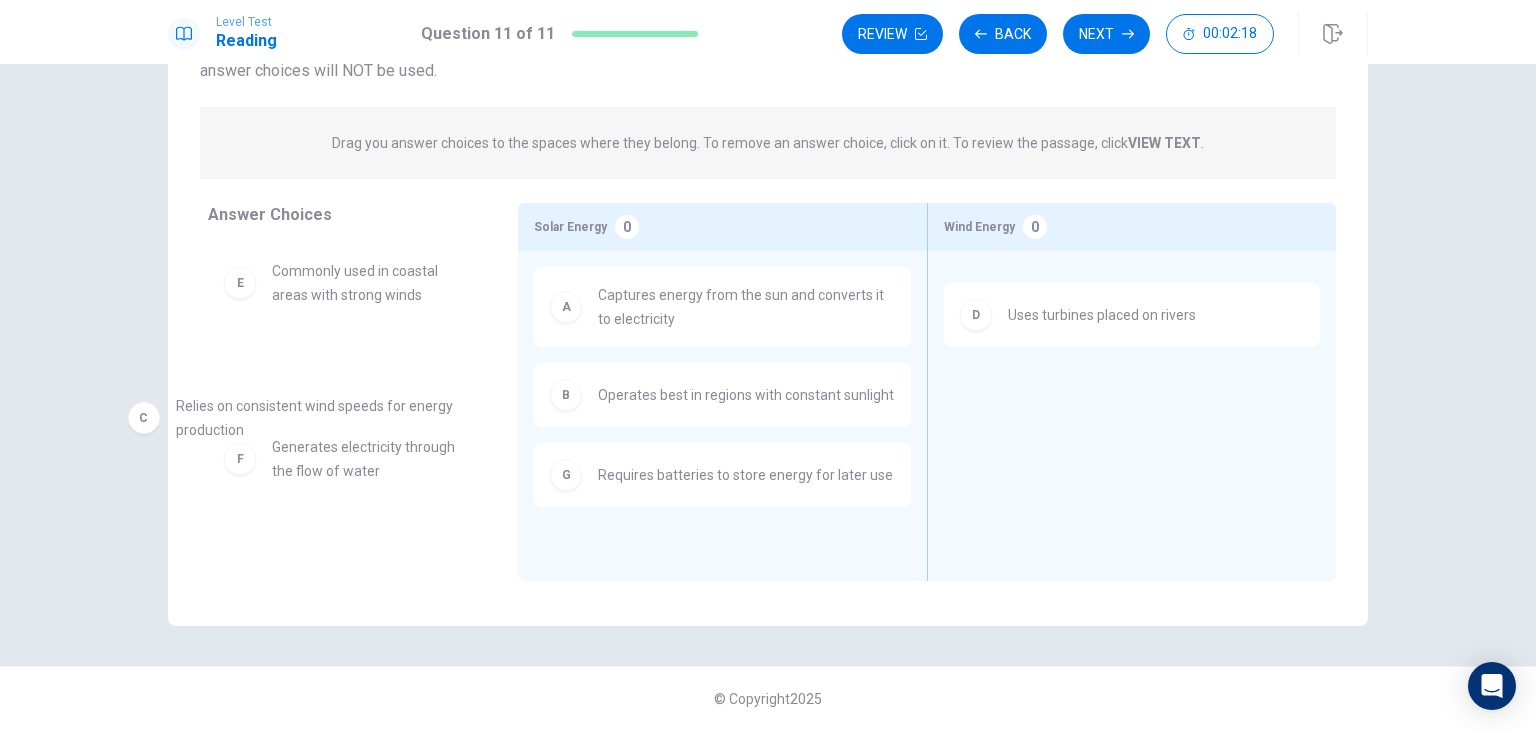 drag, startPoint x: 1192, startPoint y: 309, endPoint x: 360, endPoint y: 424, distance: 839.9101 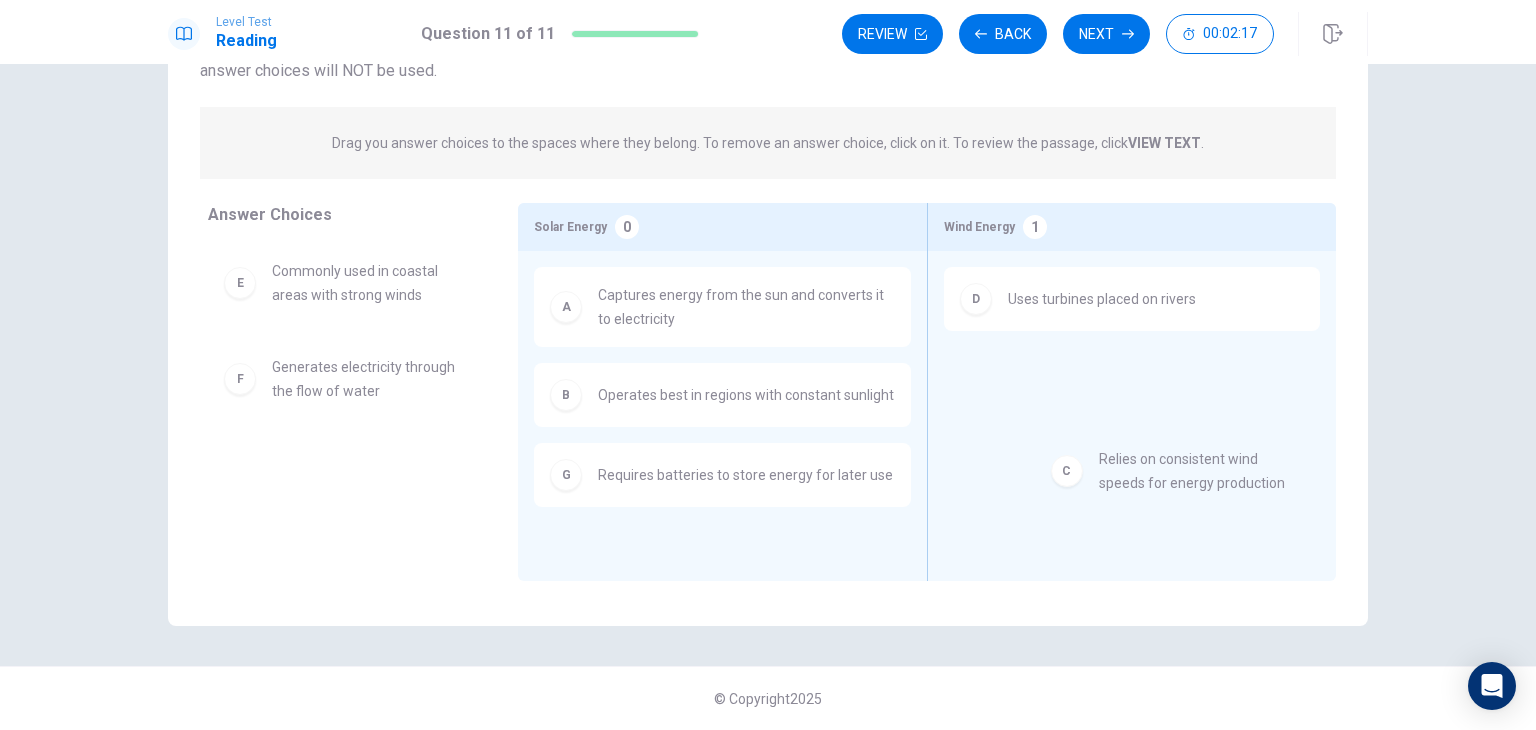 drag, startPoint x: 384, startPoint y: 289, endPoint x: 1212, endPoint y: 433, distance: 840.42847 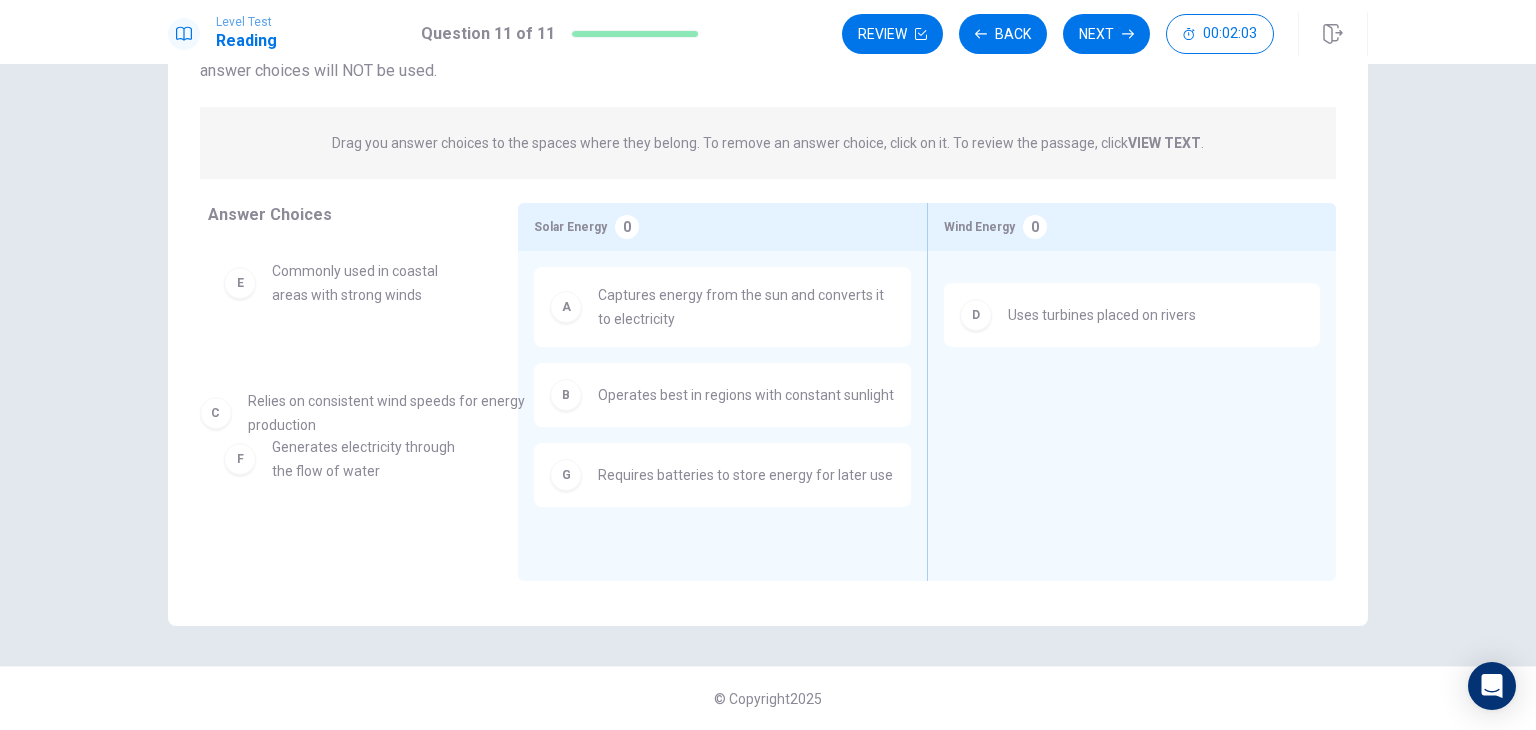 drag, startPoint x: 1117, startPoint y: 313, endPoint x: 334, endPoint y: 449, distance: 794.7232 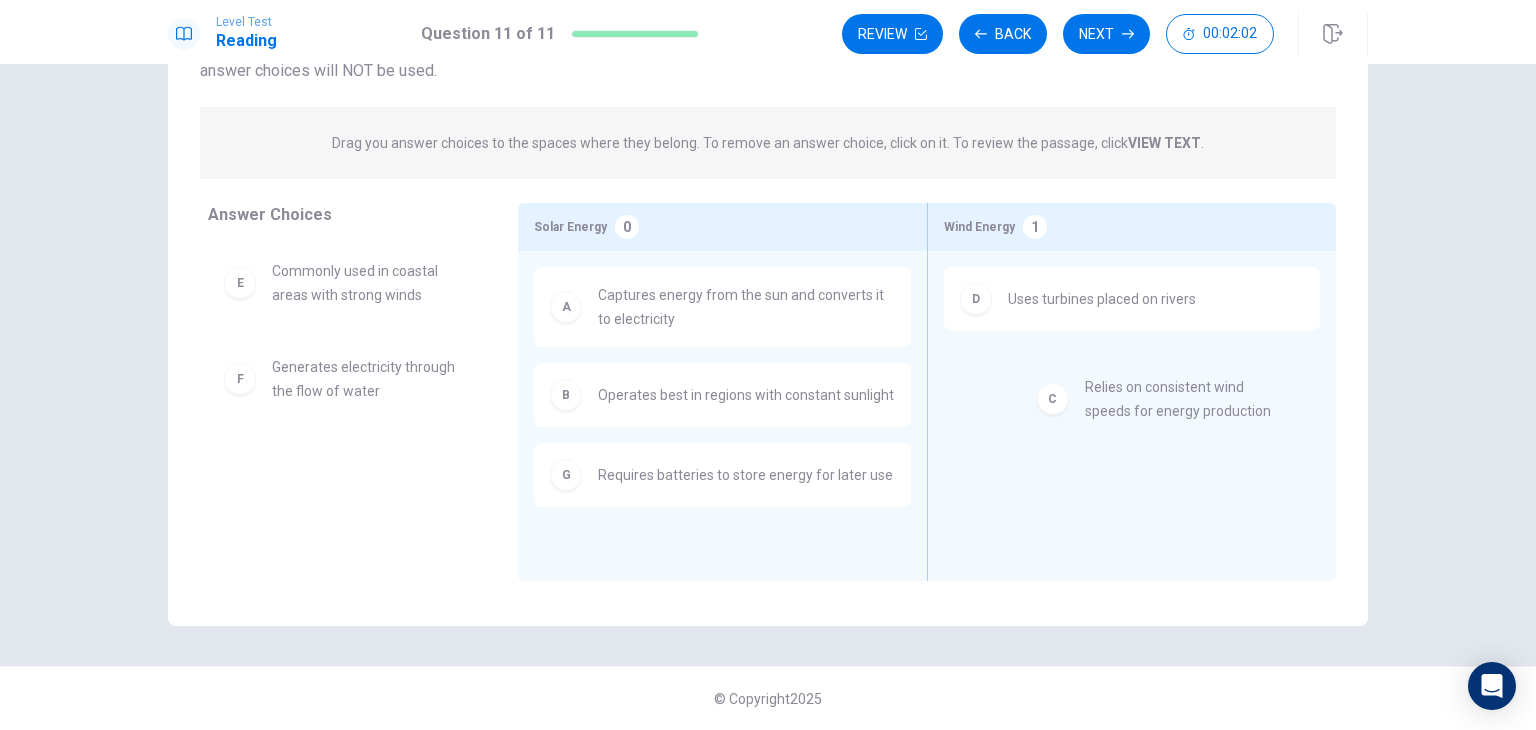 drag, startPoint x: 316, startPoint y: 285, endPoint x: 1101, endPoint y: 390, distance: 791.99115 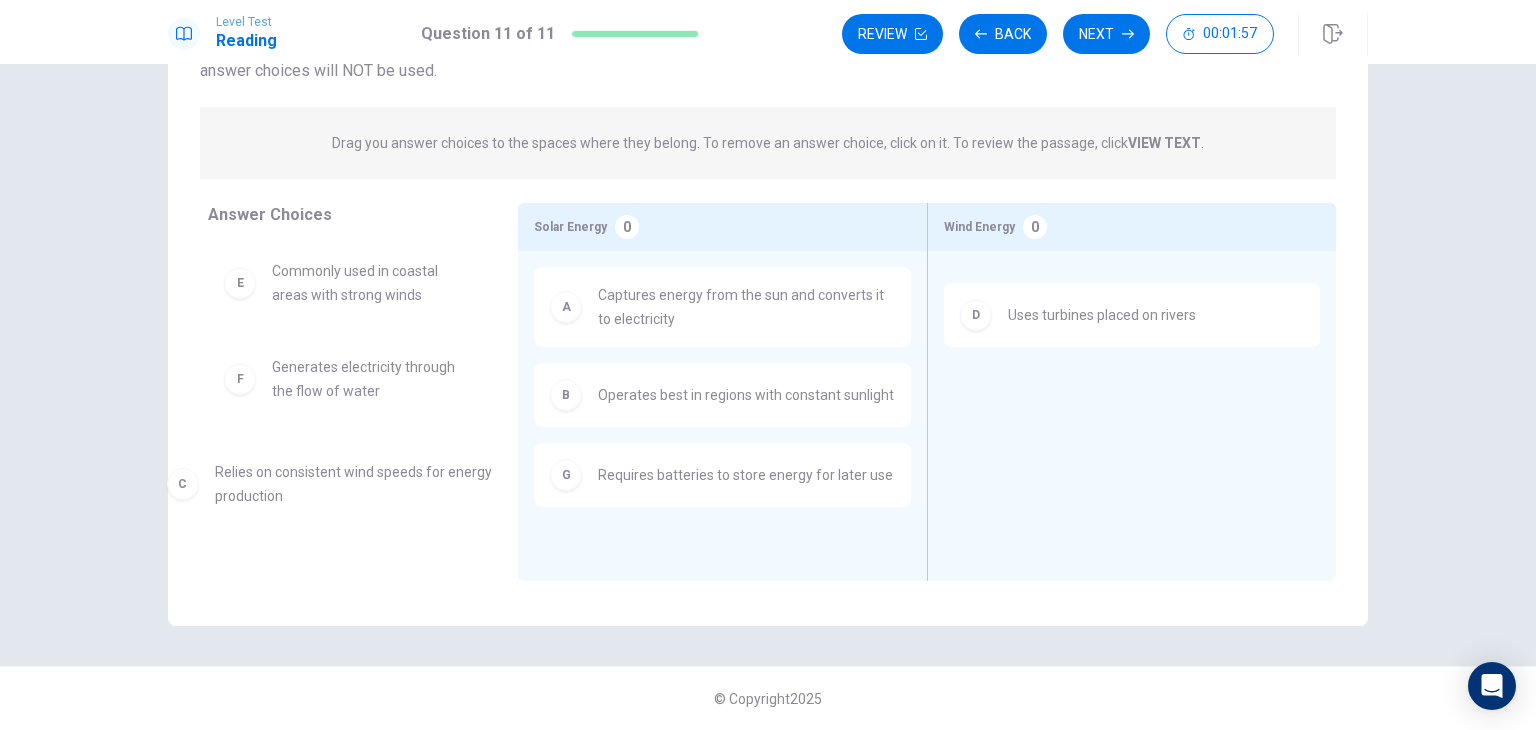 drag, startPoint x: 1175, startPoint y: 320, endPoint x: 318, endPoint y: 511, distance: 878.0262 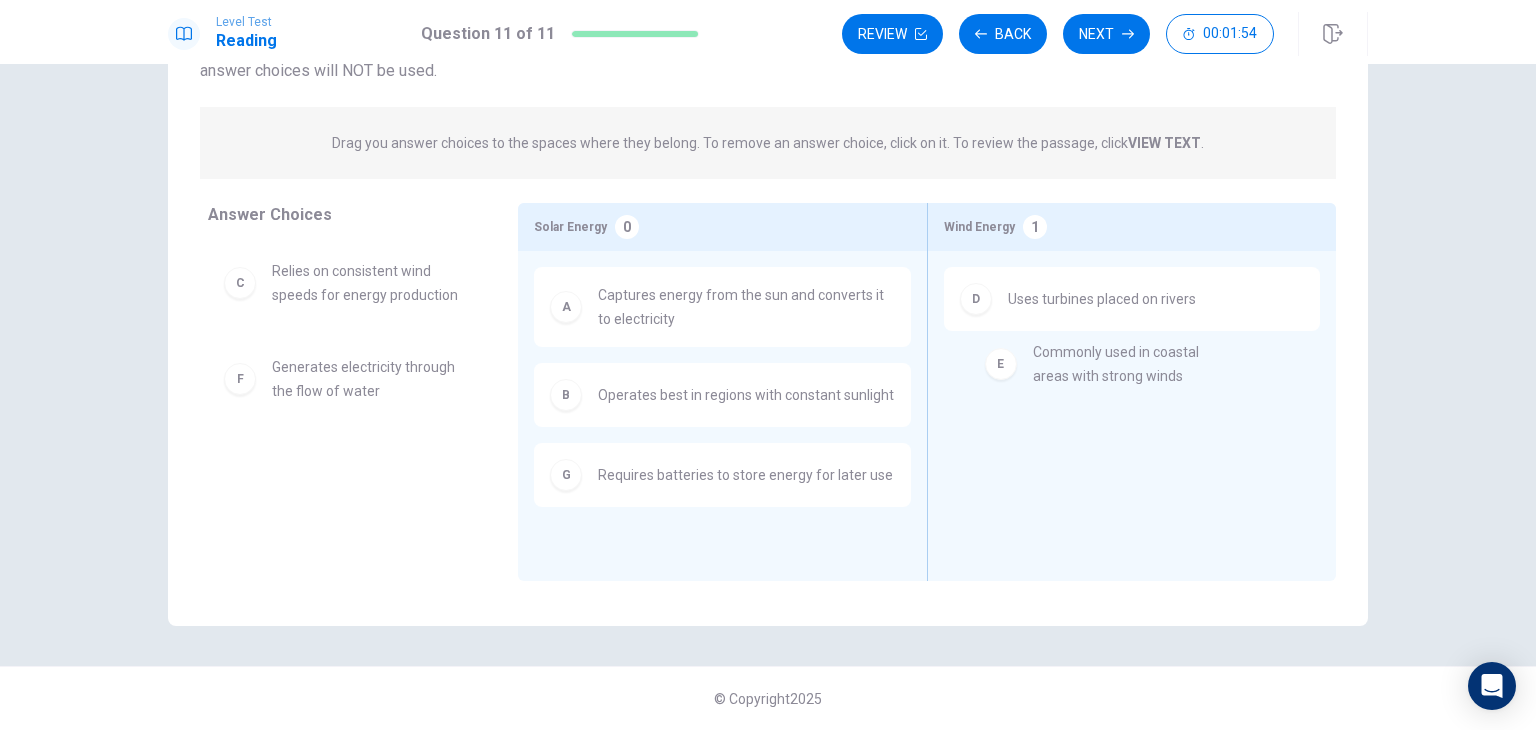 drag, startPoint x: 324, startPoint y: 389, endPoint x: 1101, endPoint y: 381, distance: 777.0412 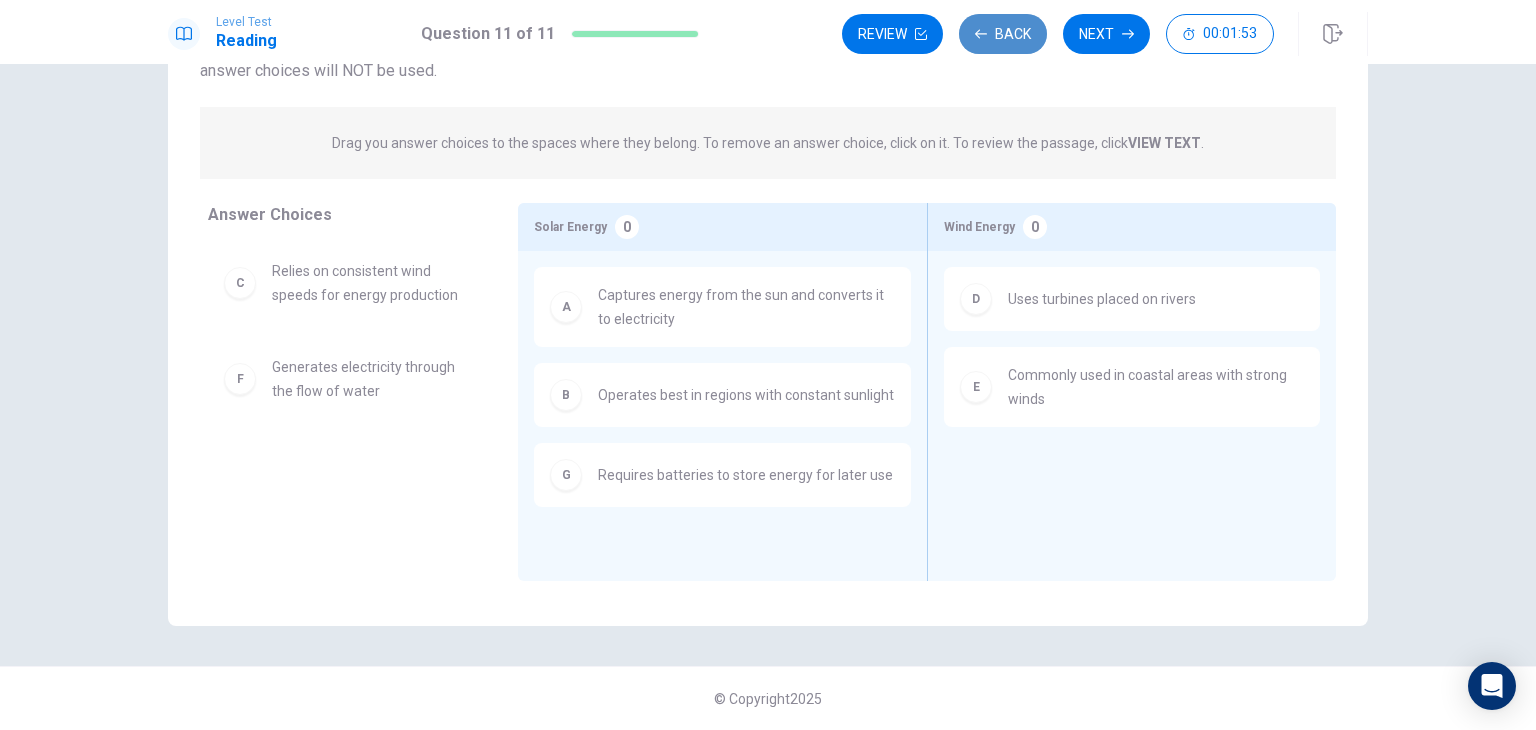 click on "Back" at bounding box center [1003, 34] 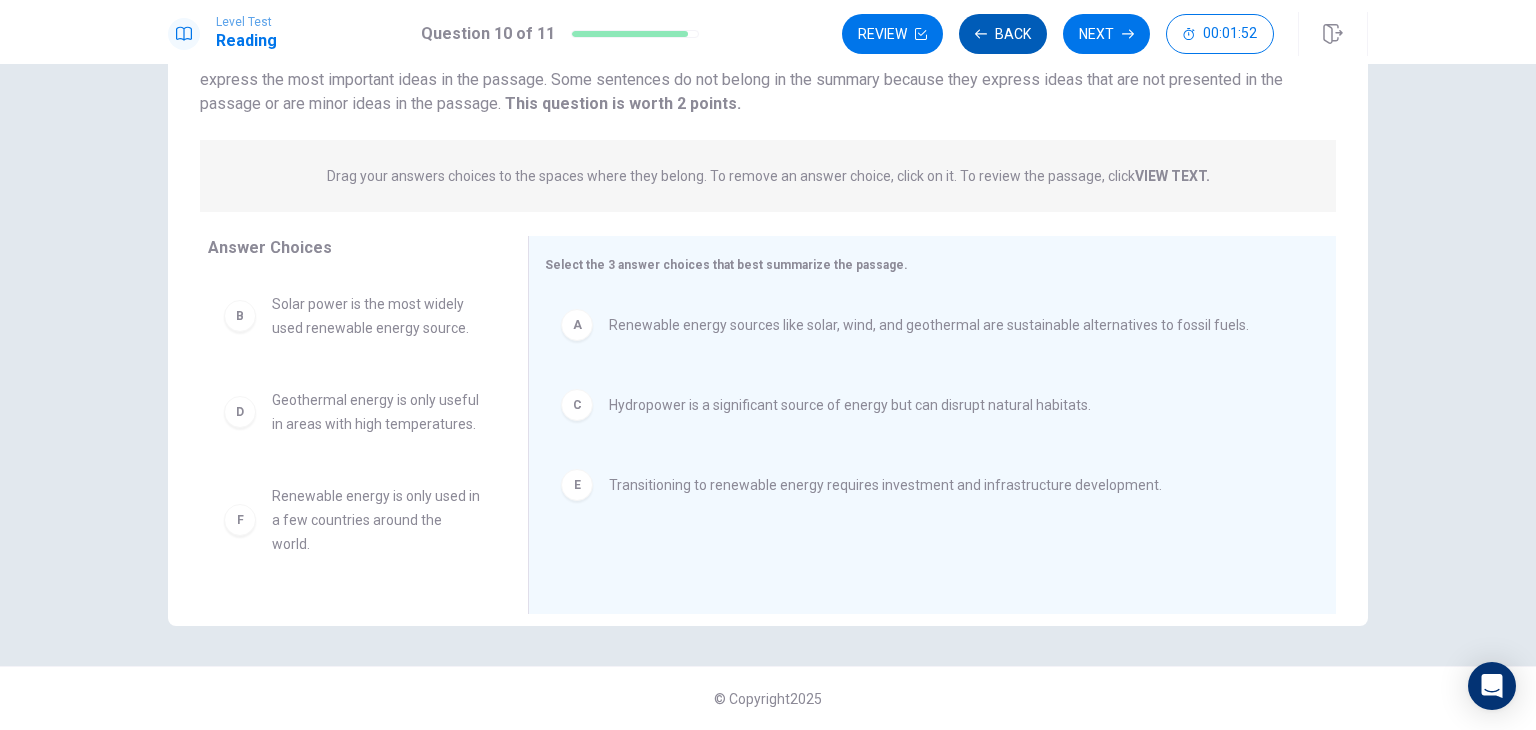 click on "Back" at bounding box center [1003, 34] 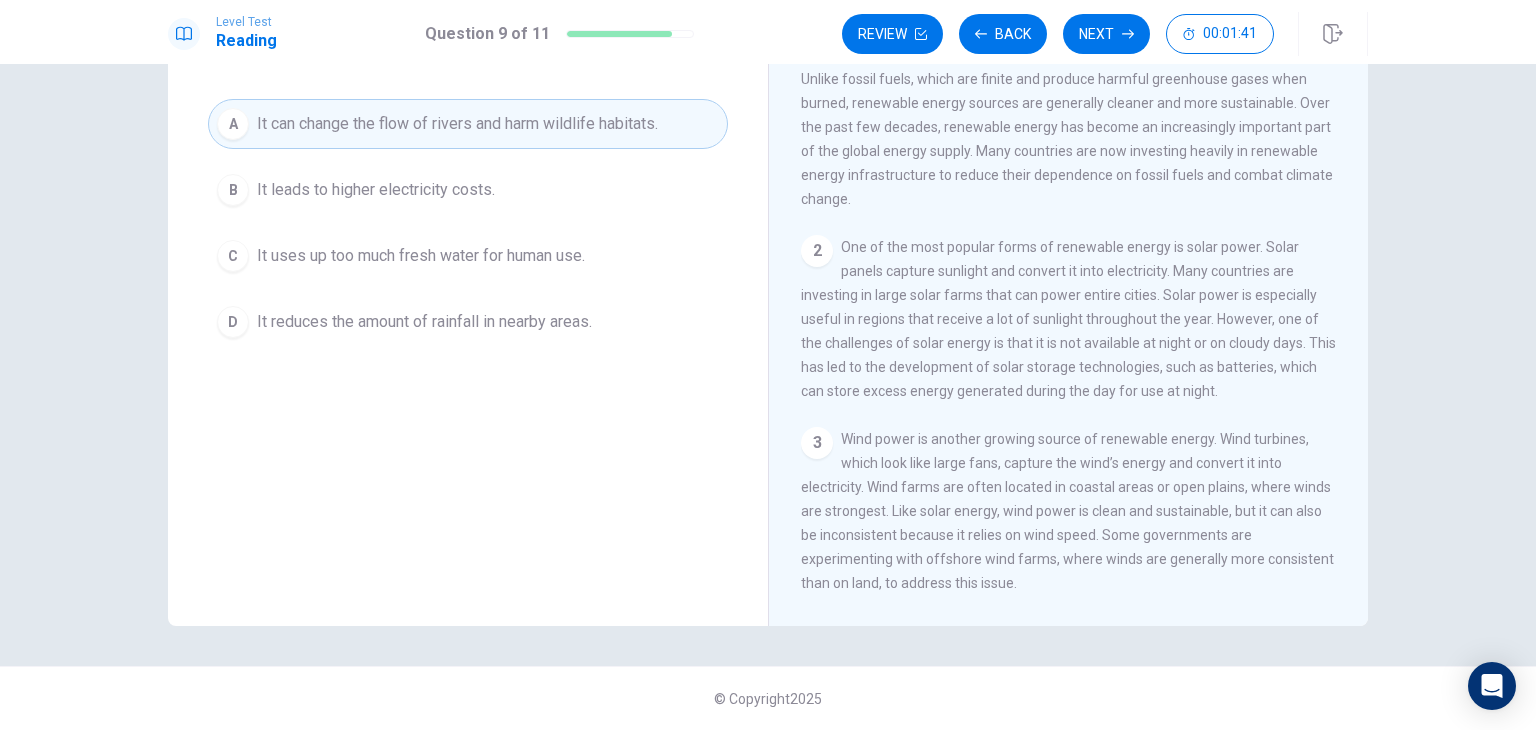 scroll, scrollTop: 100, scrollLeft: 0, axis: vertical 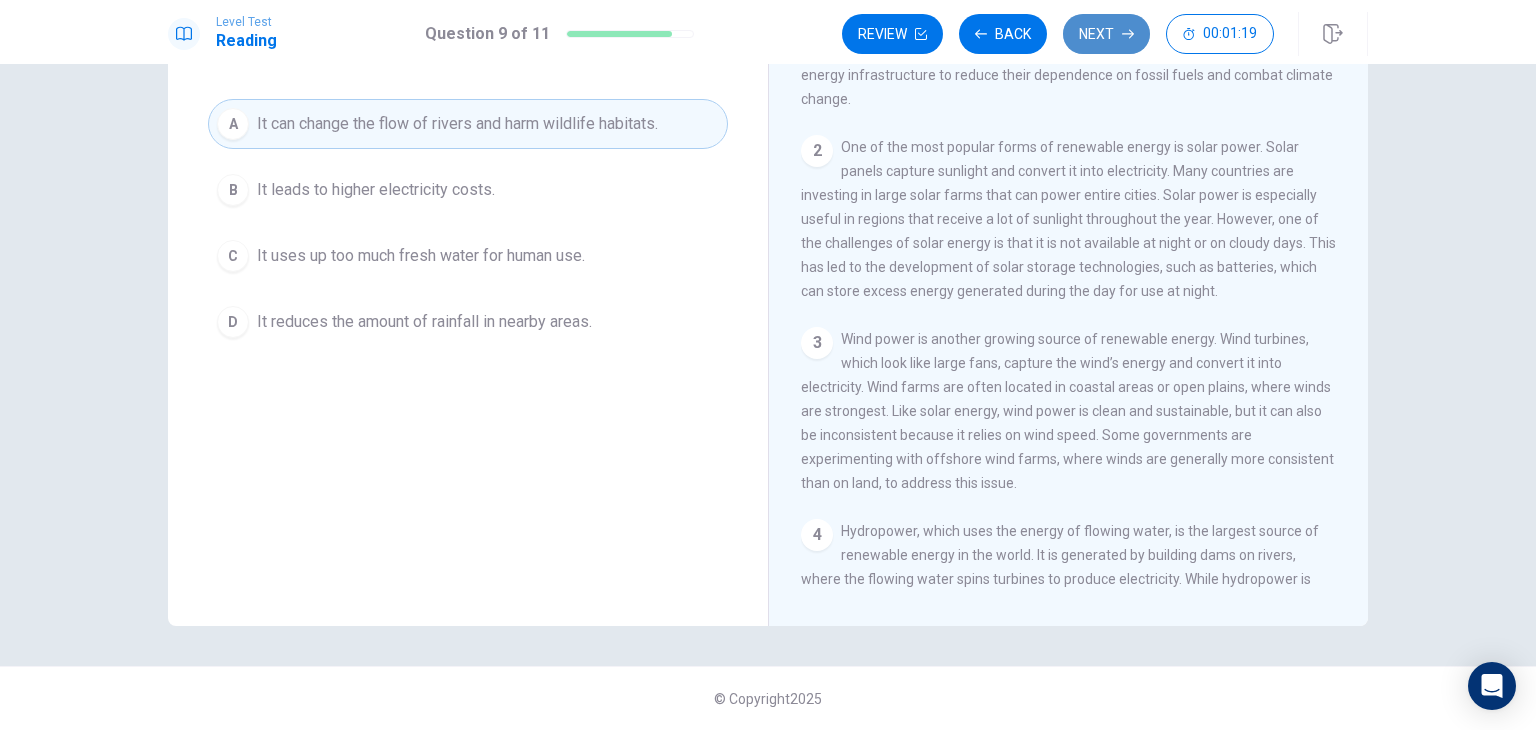 click on "Next" at bounding box center (1106, 34) 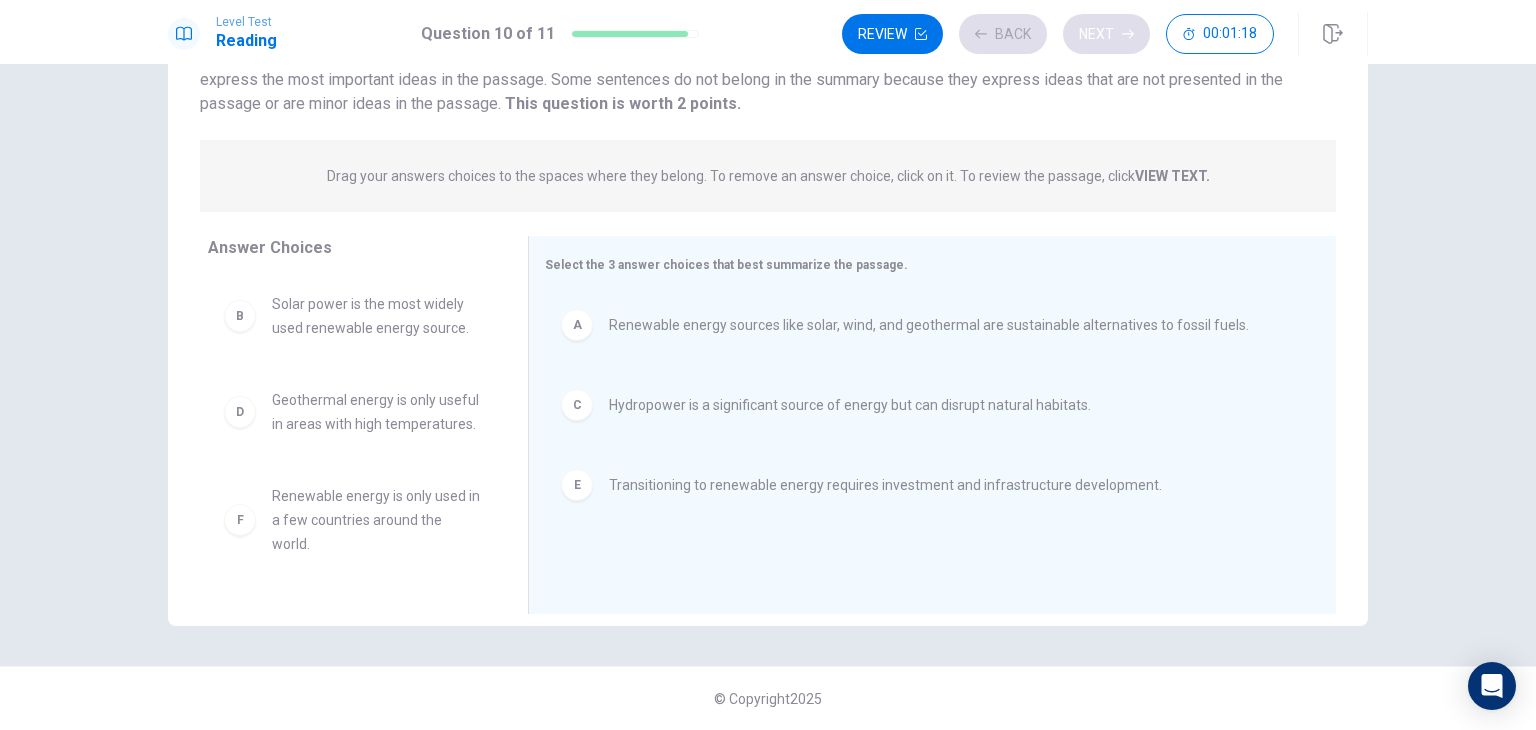 click on "Review Back Next 00:01:18" at bounding box center [1058, 34] 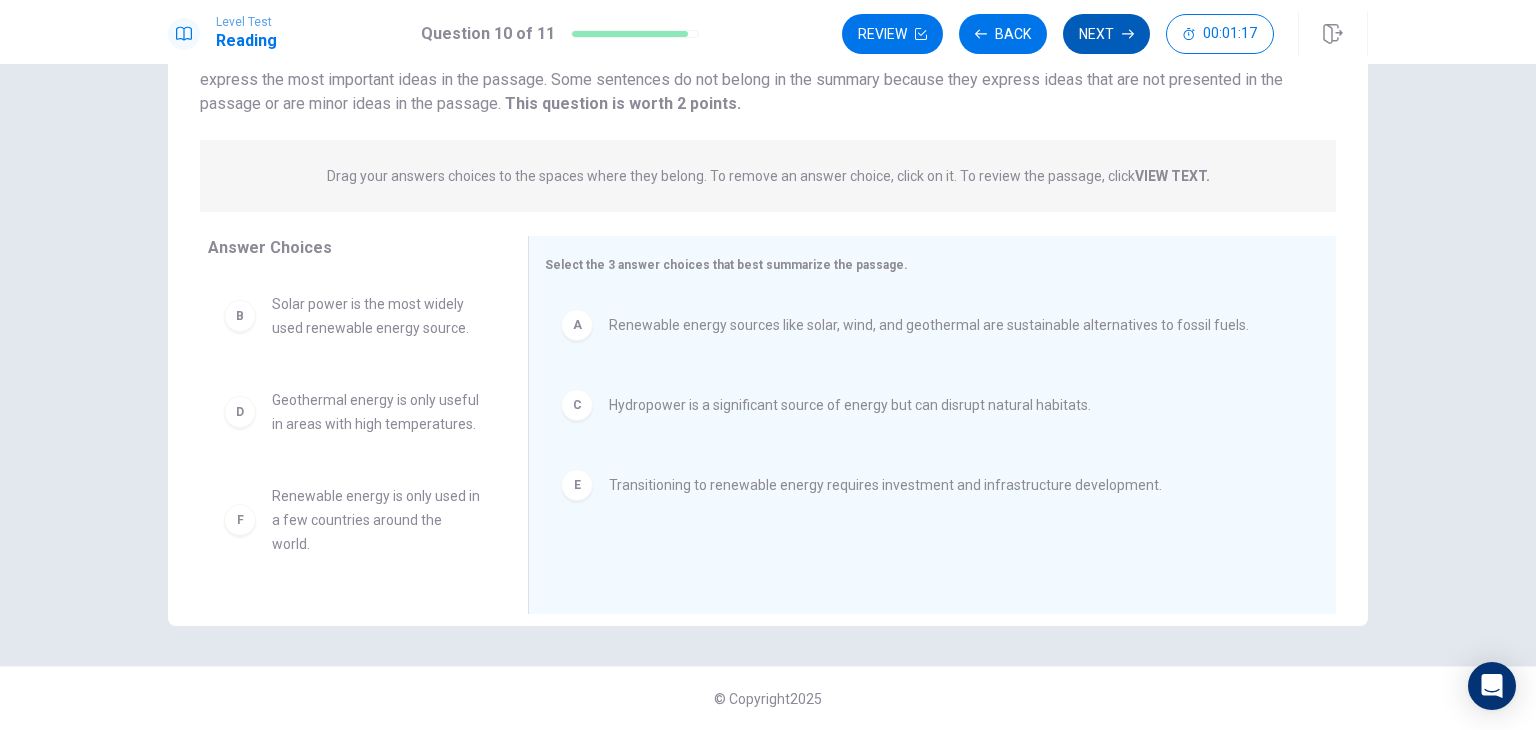 click on "Next" at bounding box center [1106, 34] 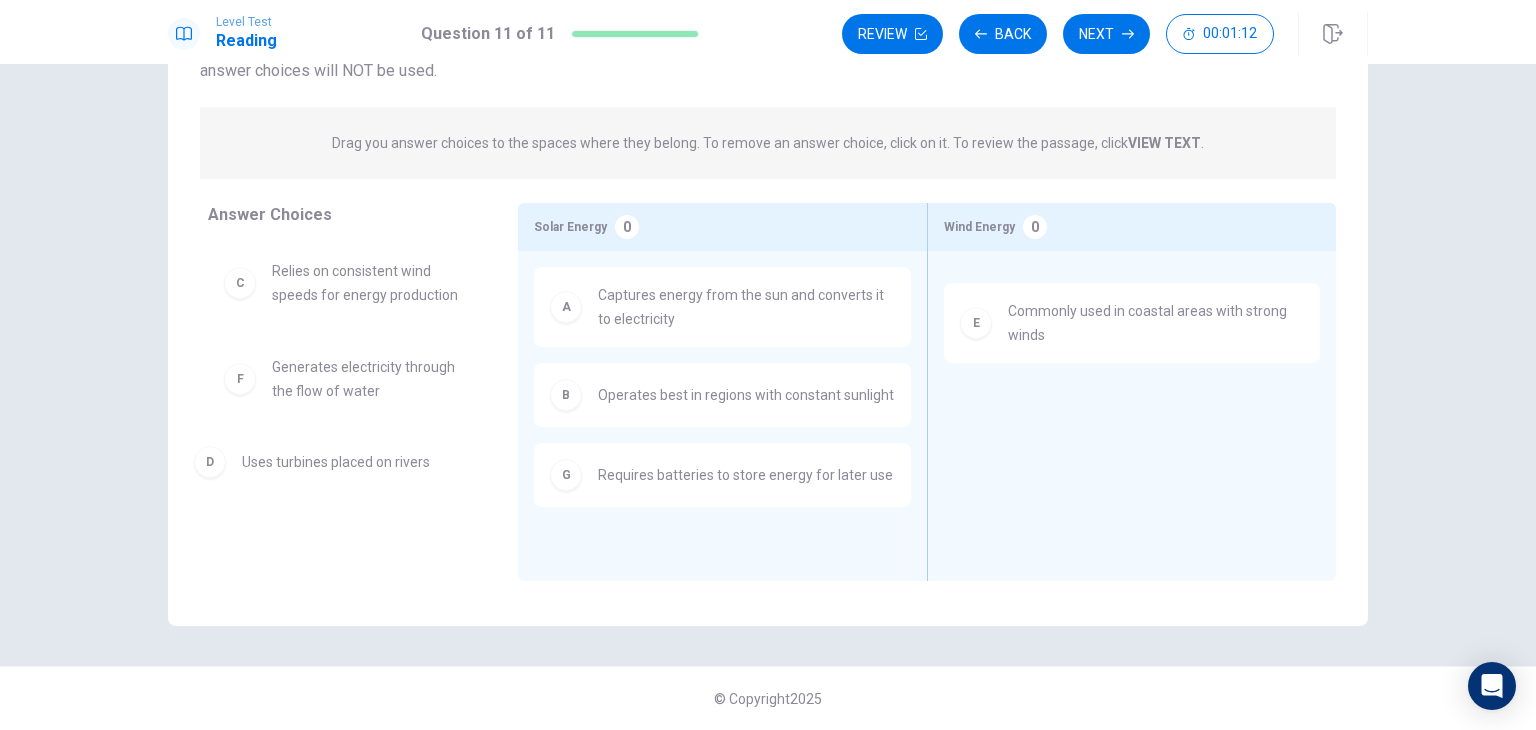 drag, startPoint x: 1142, startPoint y: 309, endPoint x: 379, endPoint y: 480, distance: 781.9271 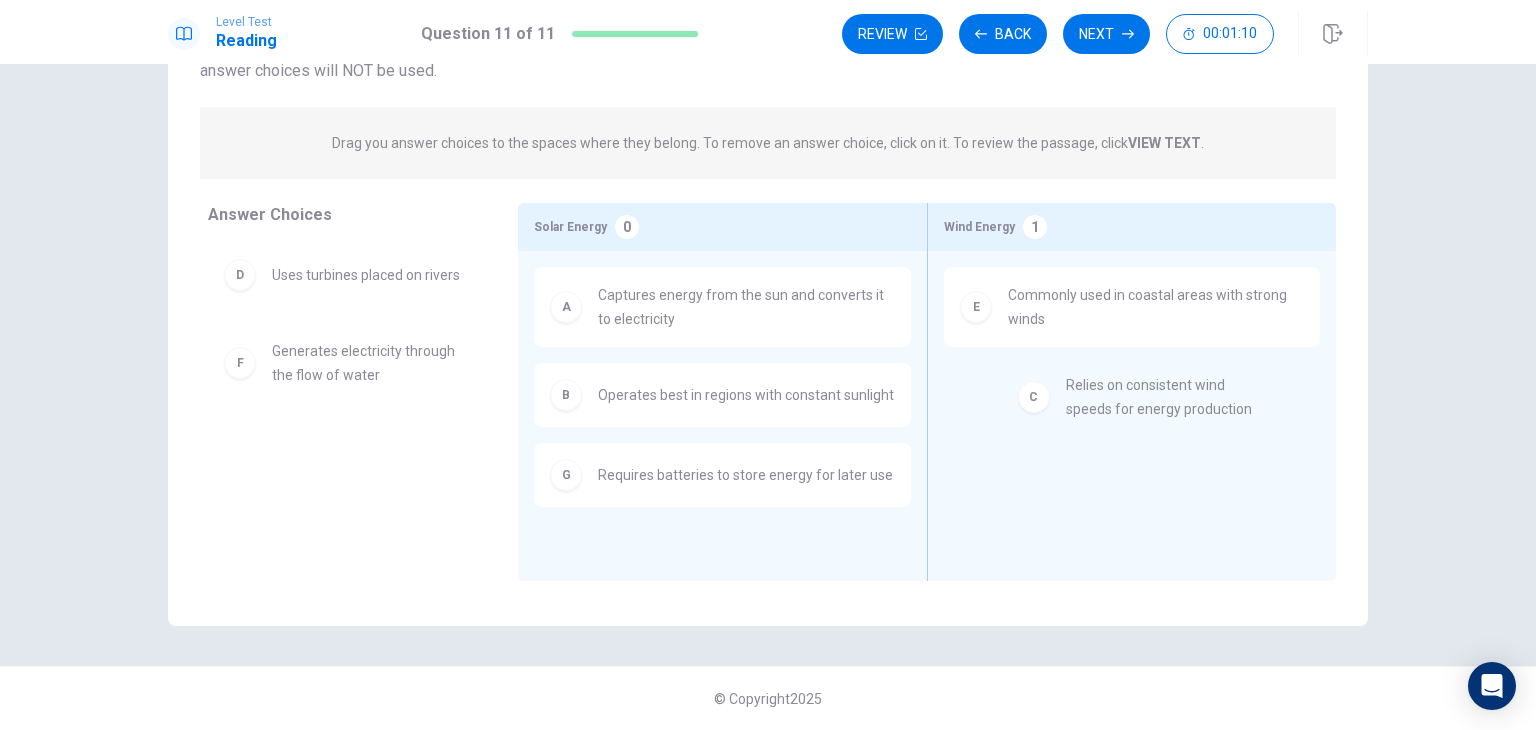drag, startPoint x: 366, startPoint y: 288, endPoint x: 1176, endPoint y: 407, distance: 818.6947 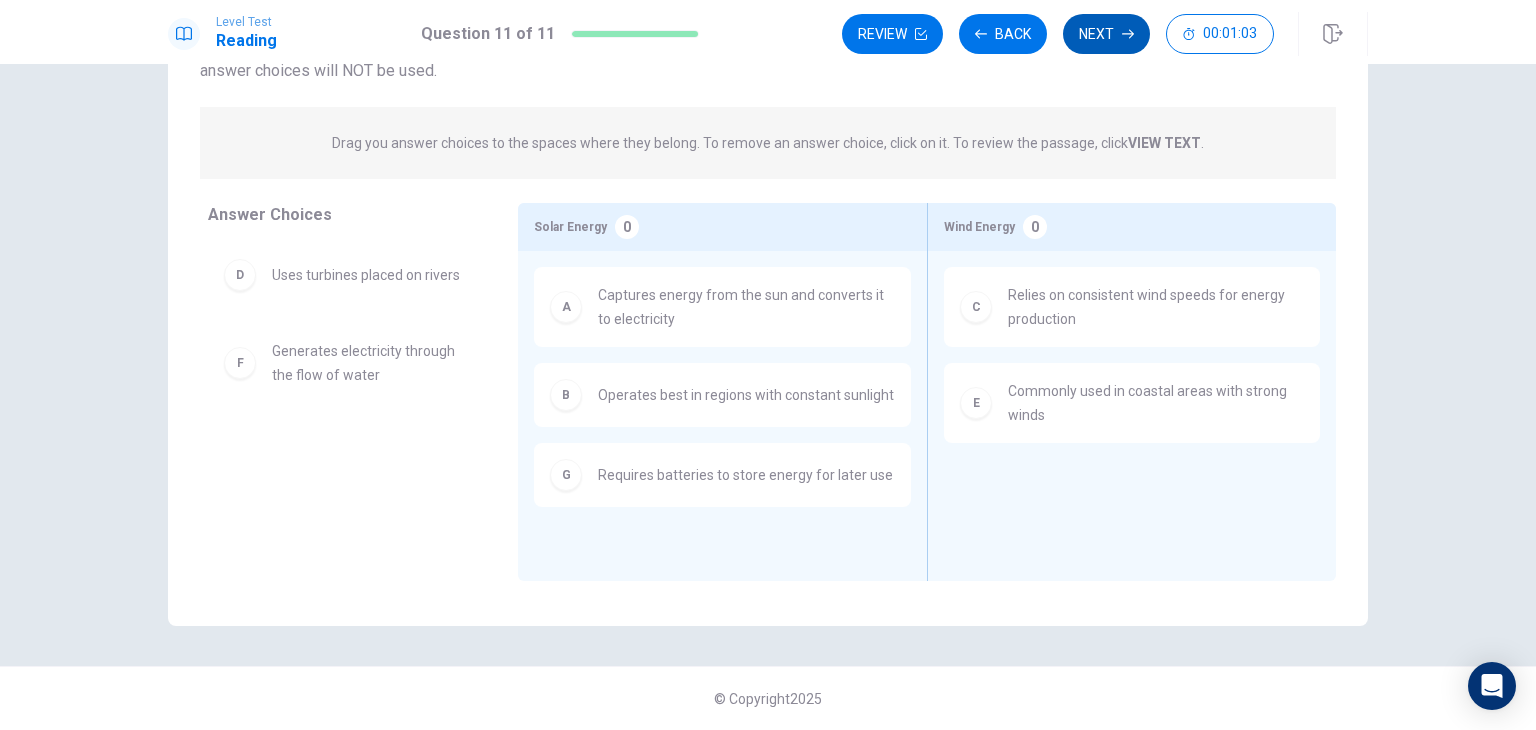 click on "Next" at bounding box center [1106, 34] 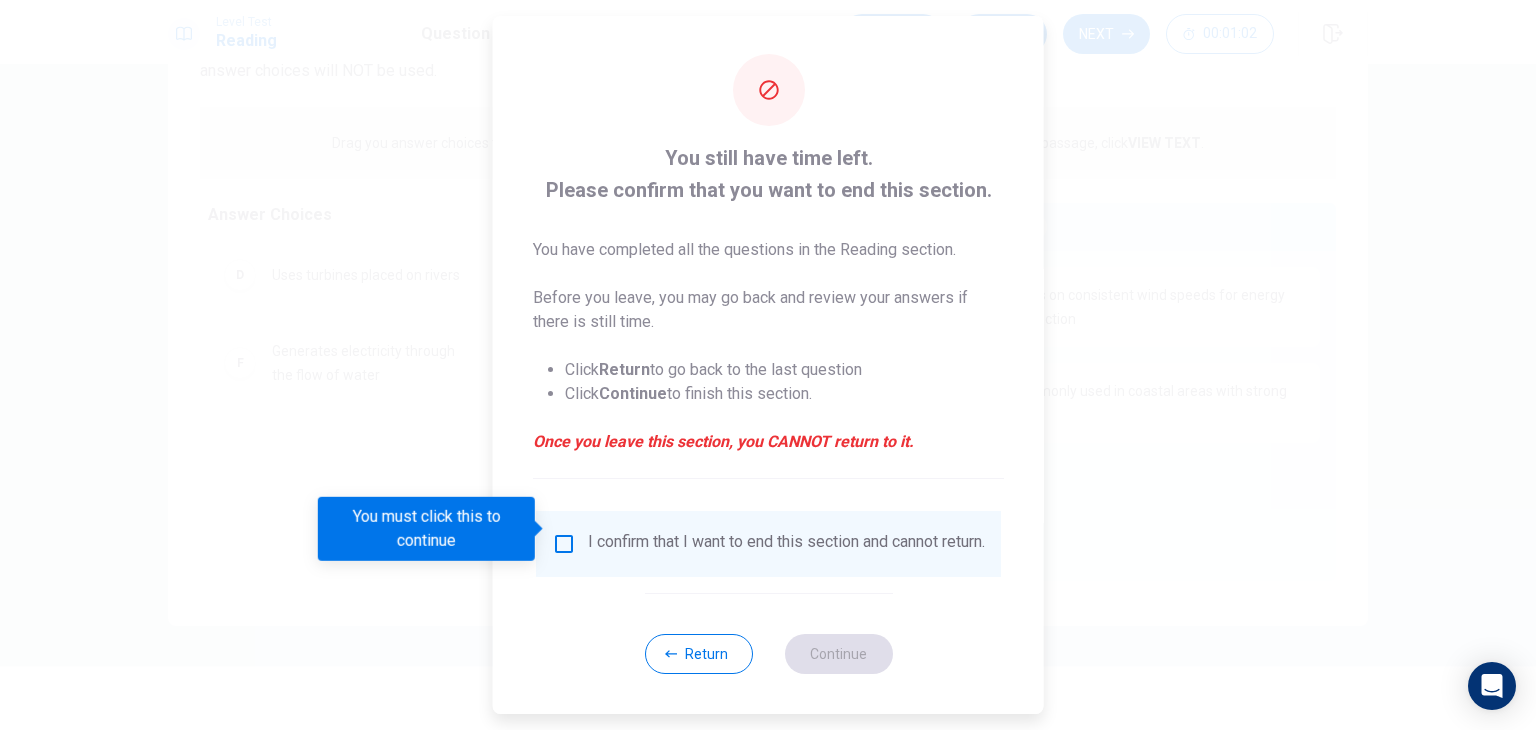 scroll, scrollTop: 16, scrollLeft: 0, axis: vertical 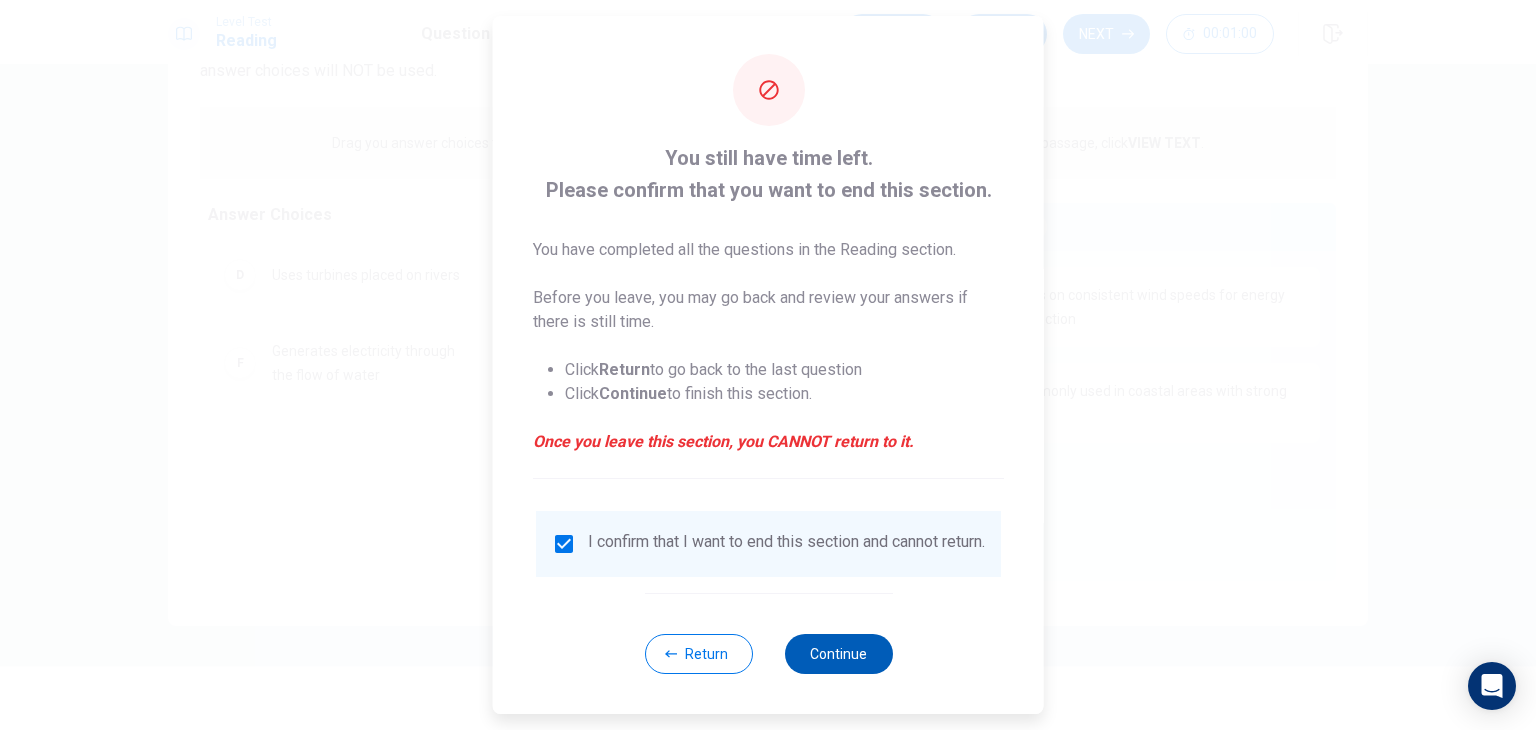 click on "Continue" at bounding box center (838, 654) 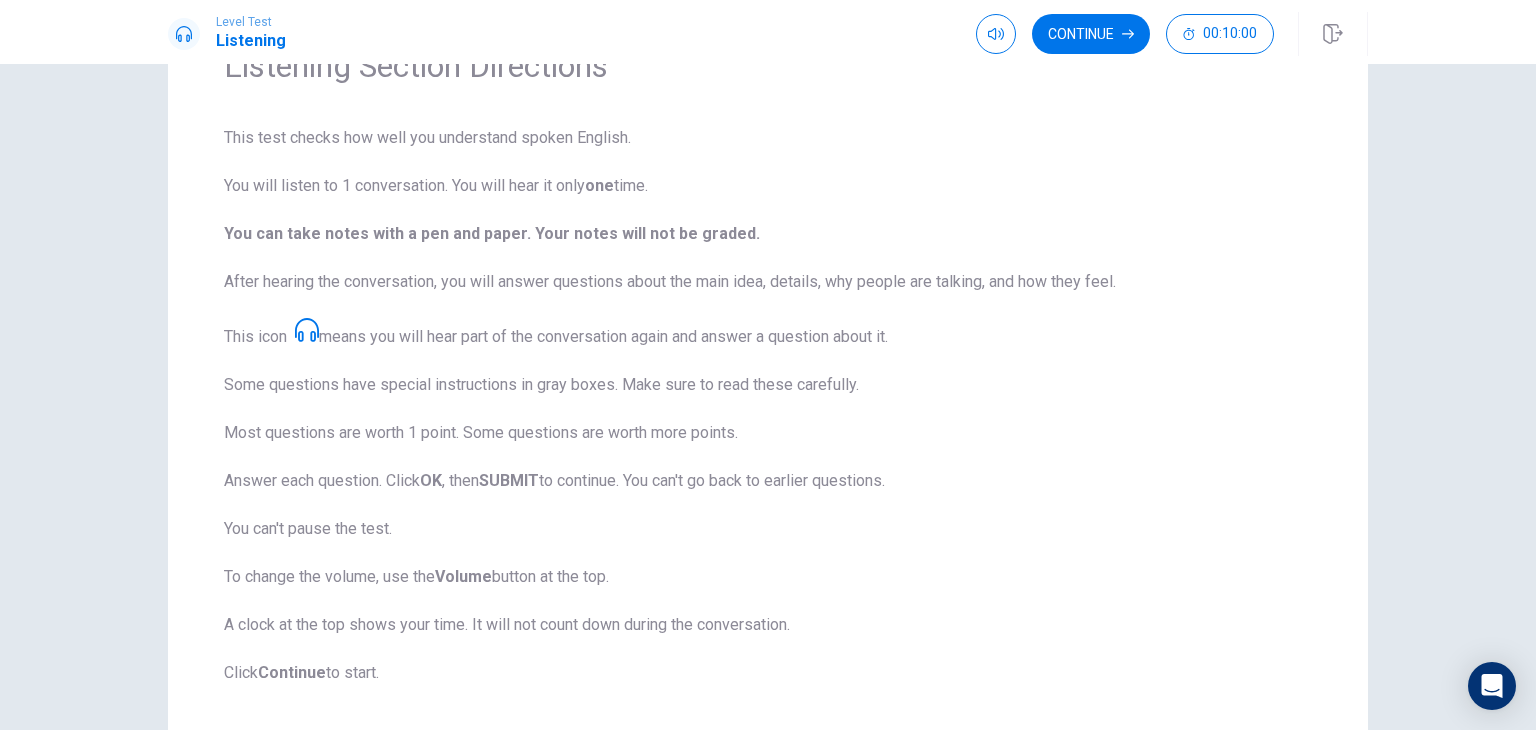 scroll, scrollTop: 0, scrollLeft: 0, axis: both 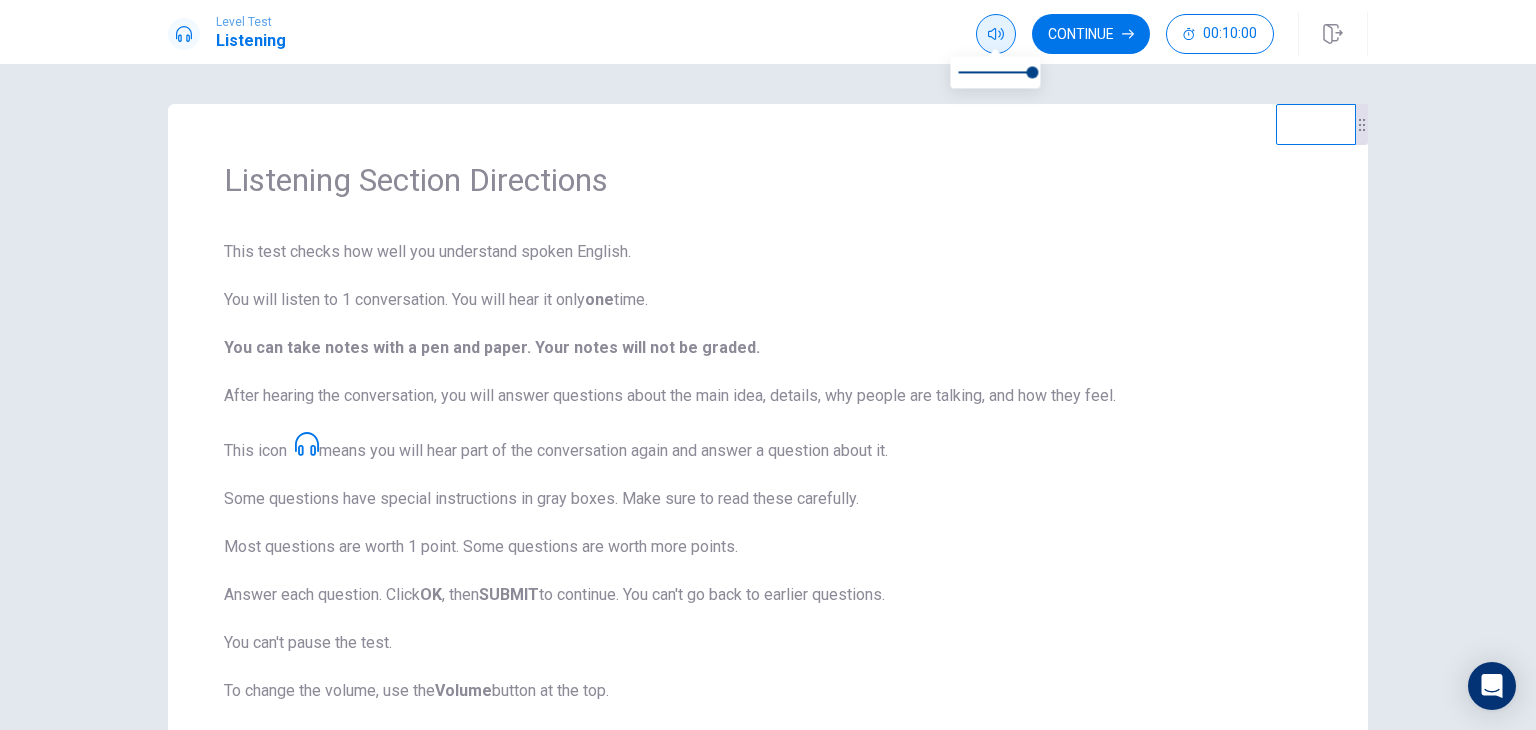 click at bounding box center [996, 34] 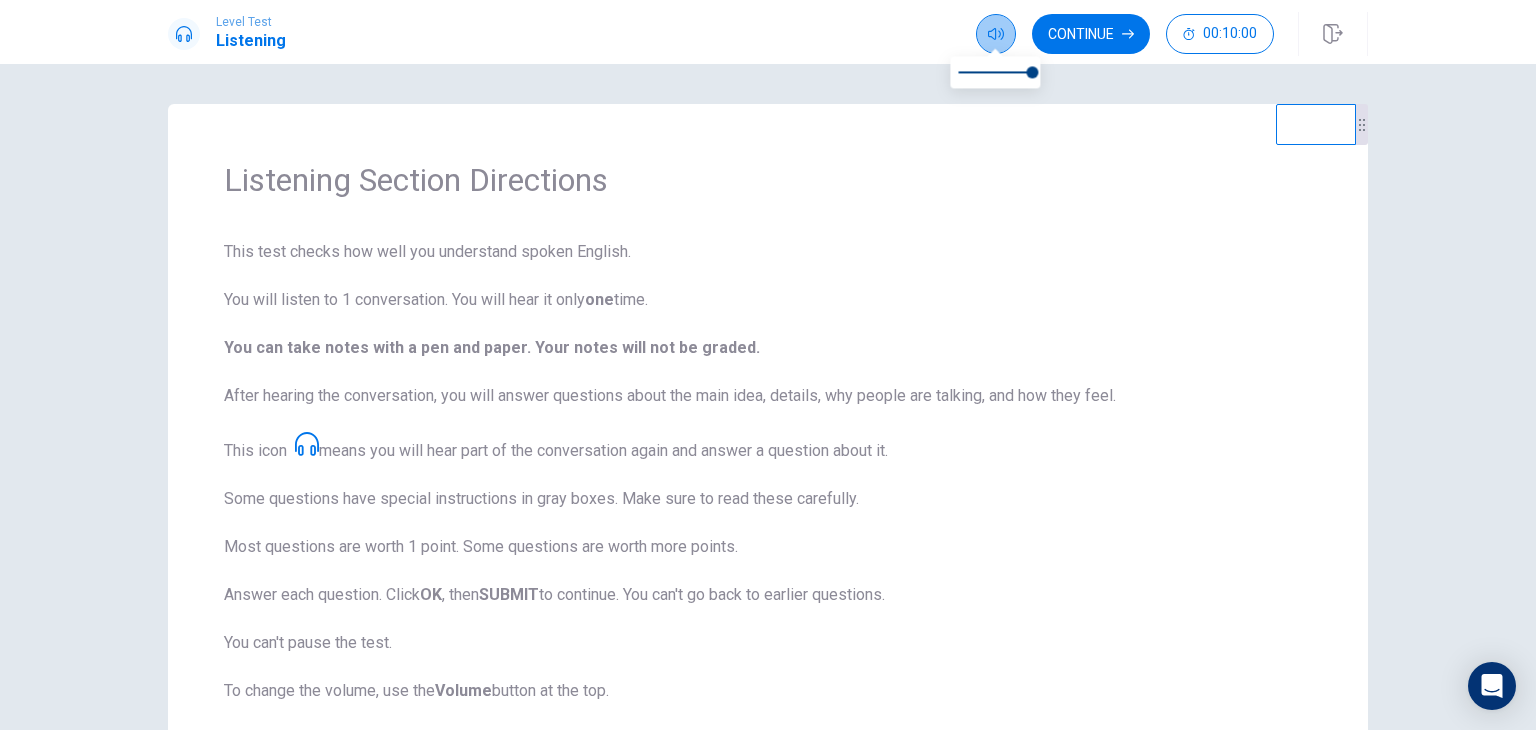 click at bounding box center [996, 34] 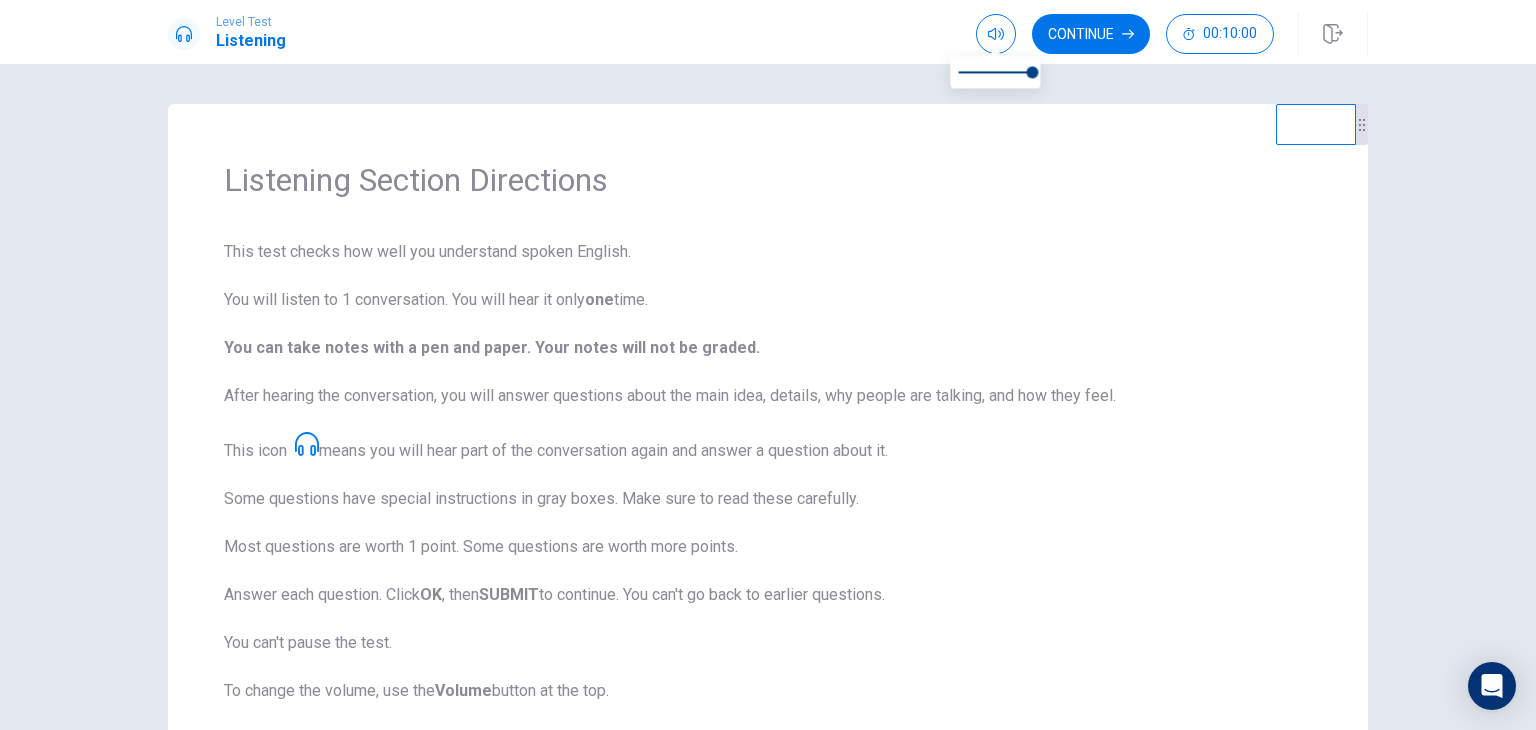 click at bounding box center (995, 72) 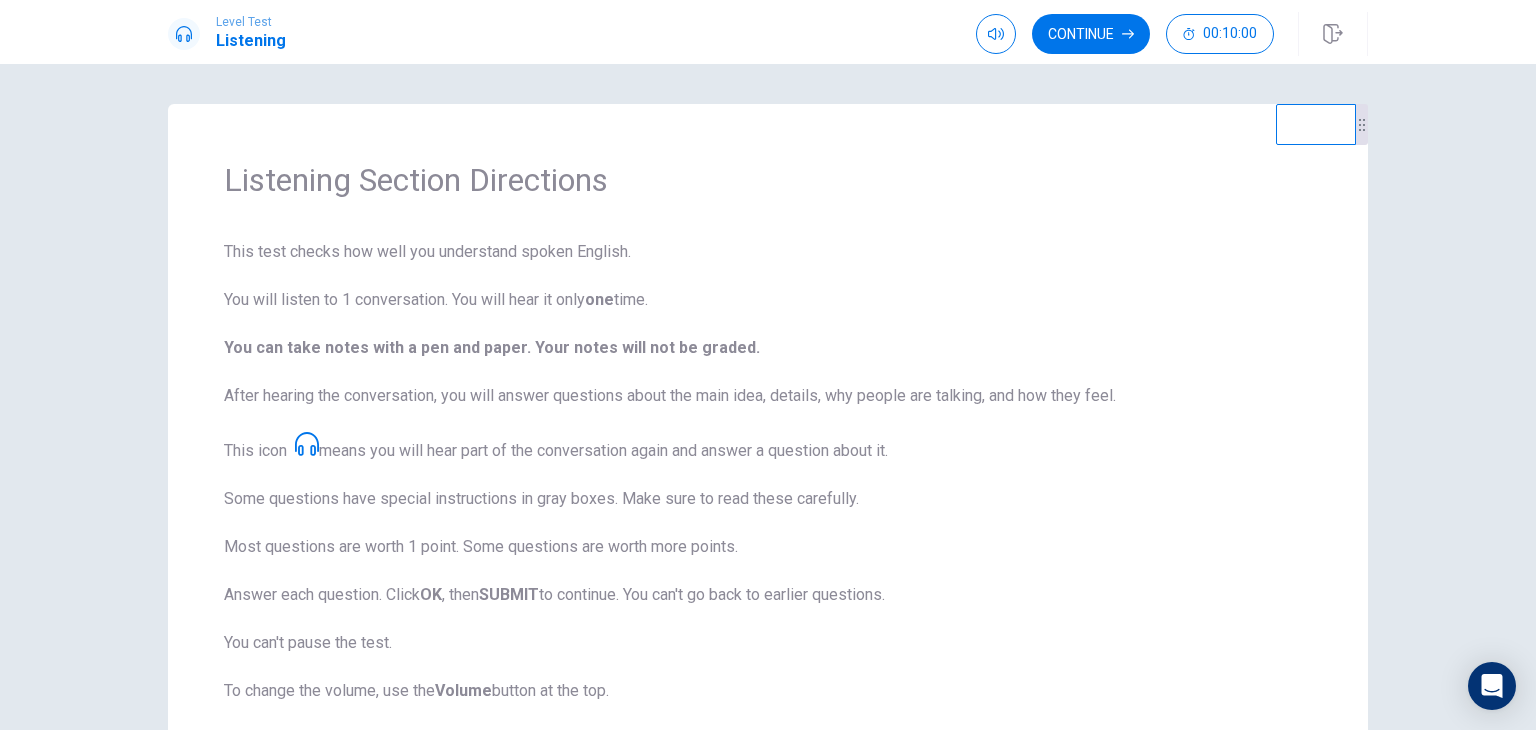 click on "This test checks how well you understand spoken English.
You will listen to 1 conversation. You will hear it only  one  time.
You can take notes with a pen and paper. Your notes will not be graded.
After hearing the conversation, you will answer questions about the main idea, details, why people are talking, and how they feel.
This icon    means you will hear part of the conversation again and answer a question about it.
Some questions have special instructions in gray boxes. Make sure to read these carefully.
Most questions are worth 1 point. Some questions are worth more points.
Answer each question. Click  OK , then  SUBMIT  to continue. You can't go back to earlier questions.
You can't pause the test.
To change the volume, use the  Volume  button at the top.
A clock at the top shows your time. It will not count down during the conversation.
Click  Continue  to start." at bounding box center (768, 519) 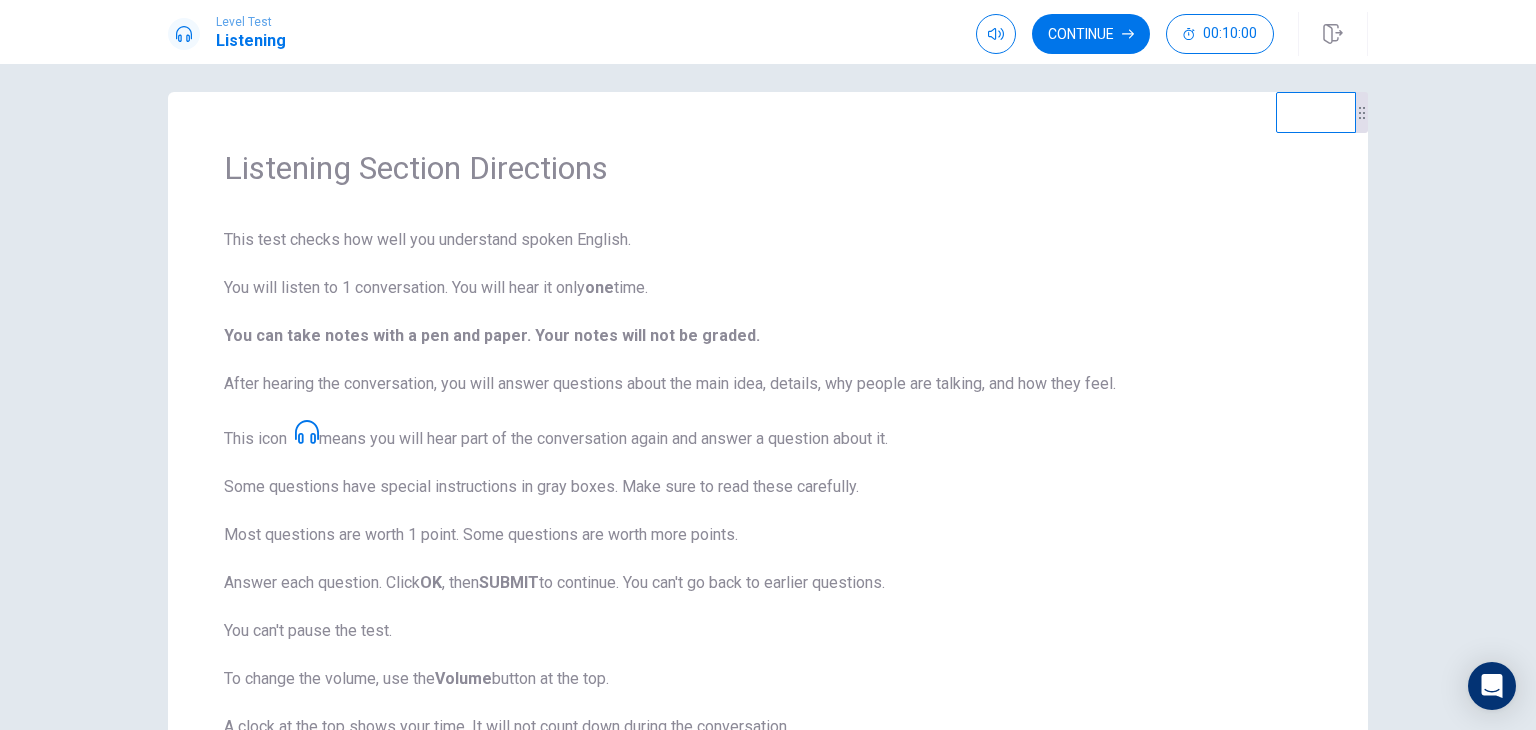 scroll, scrollTop: 0, scrollLeft: 0, axis: both 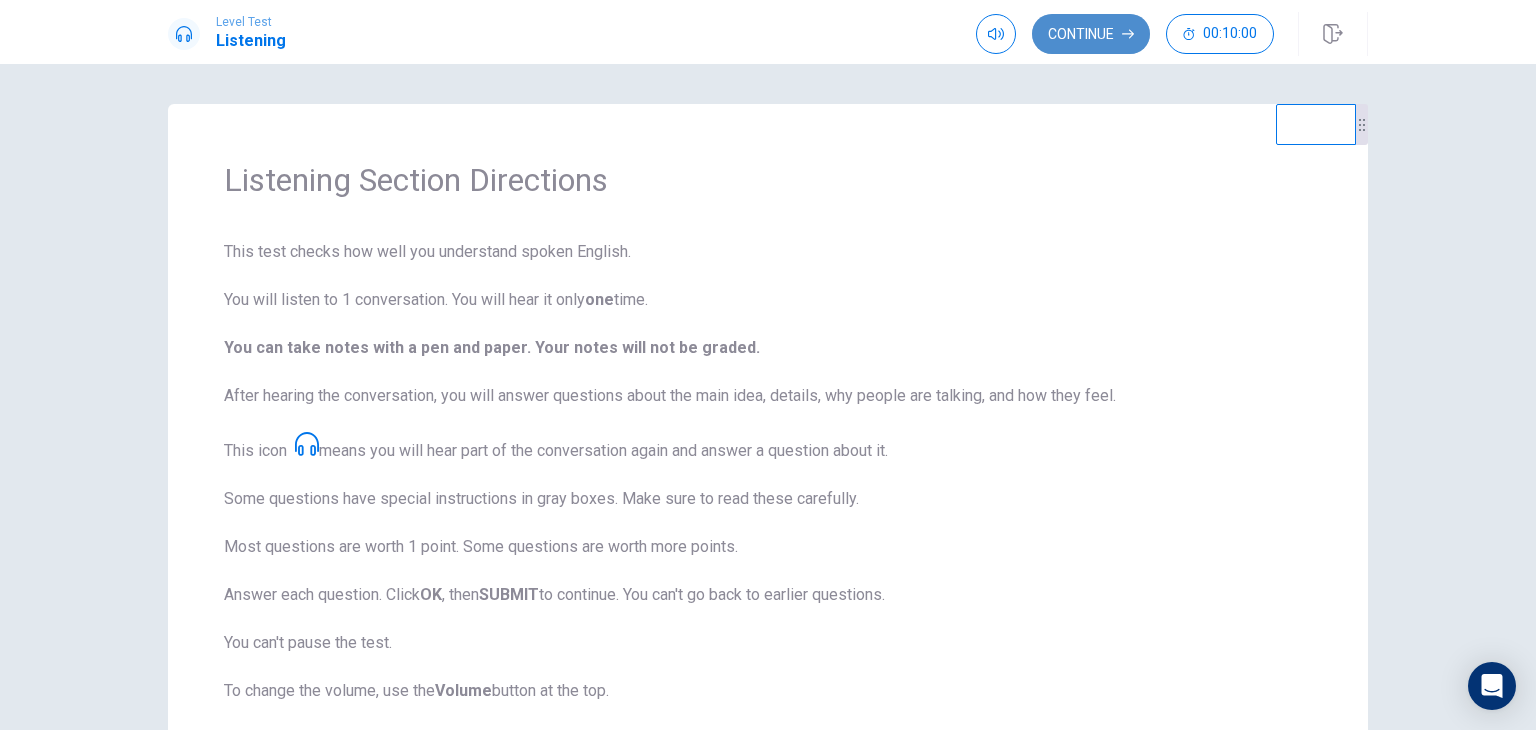 click on "Continue" at bounding box center [1091, 34] 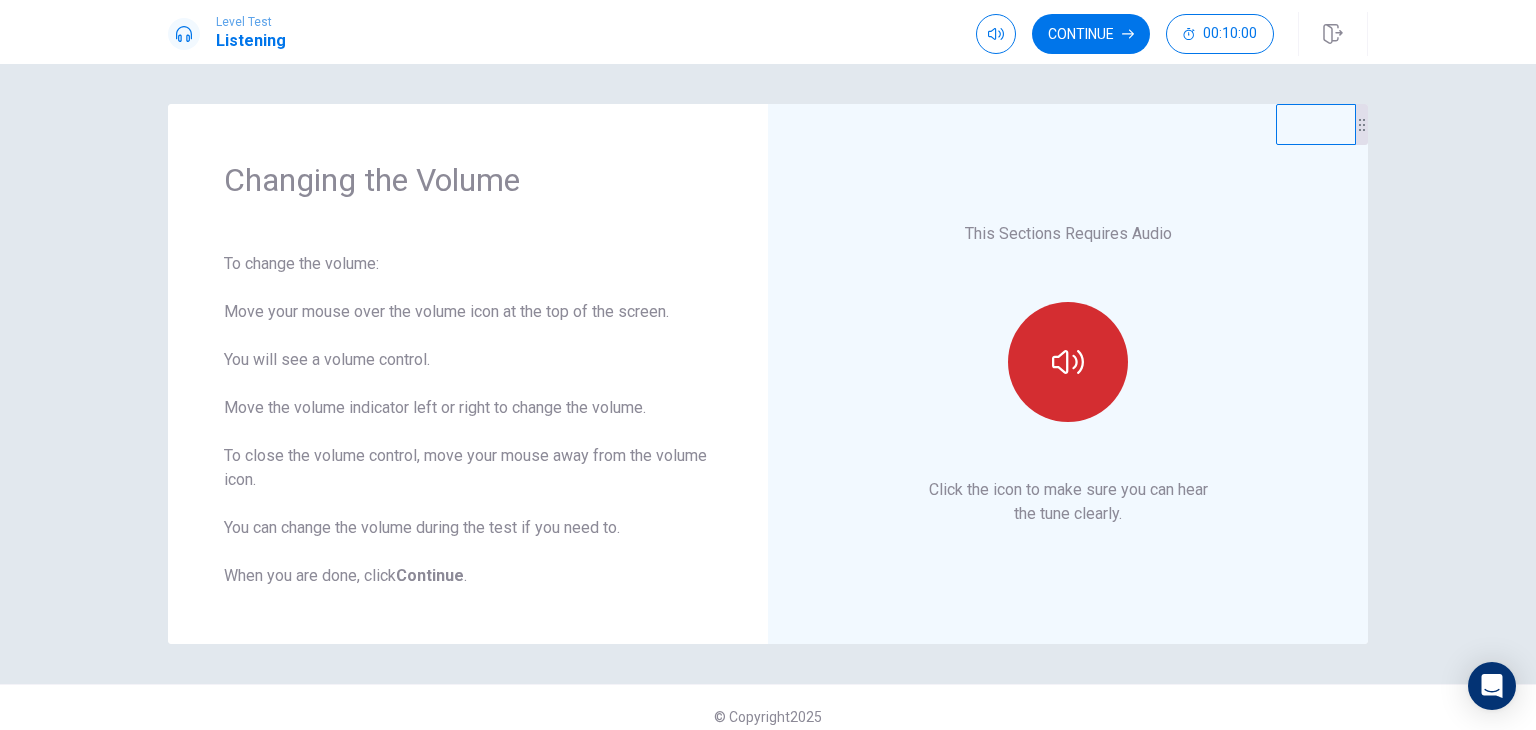 click at bounding box center (1068, 362) 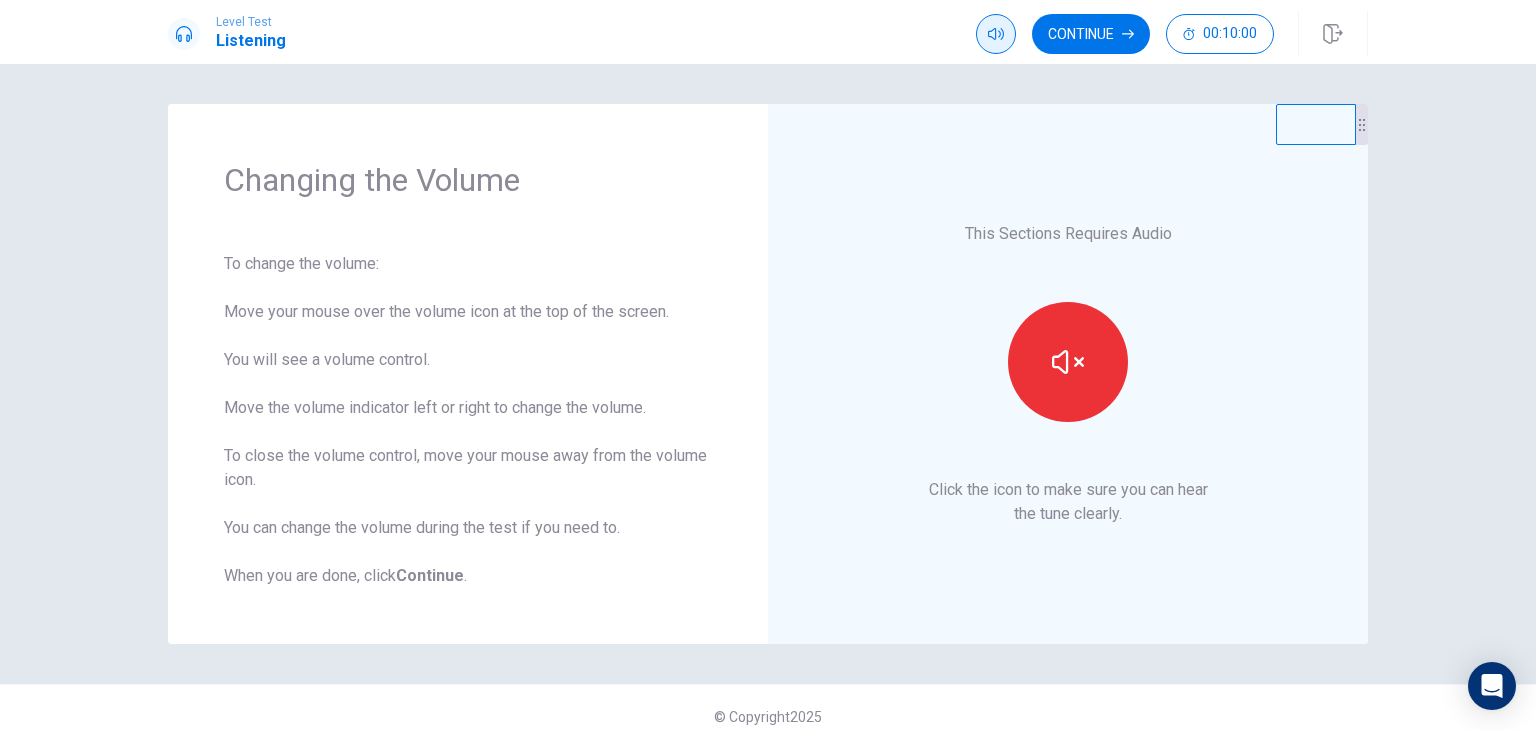 click at bounding box center (996, 34) 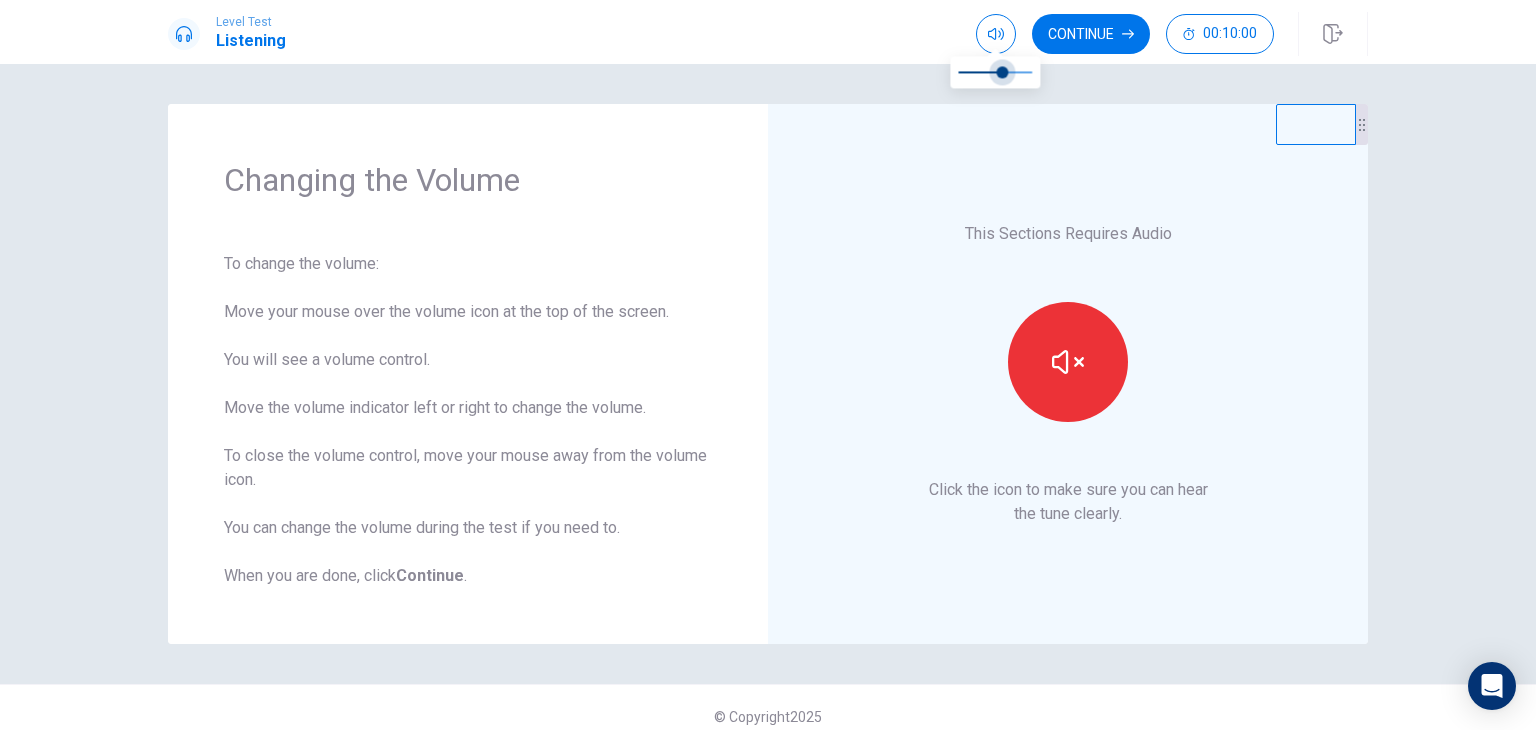click at bounding box center [1003, 72] 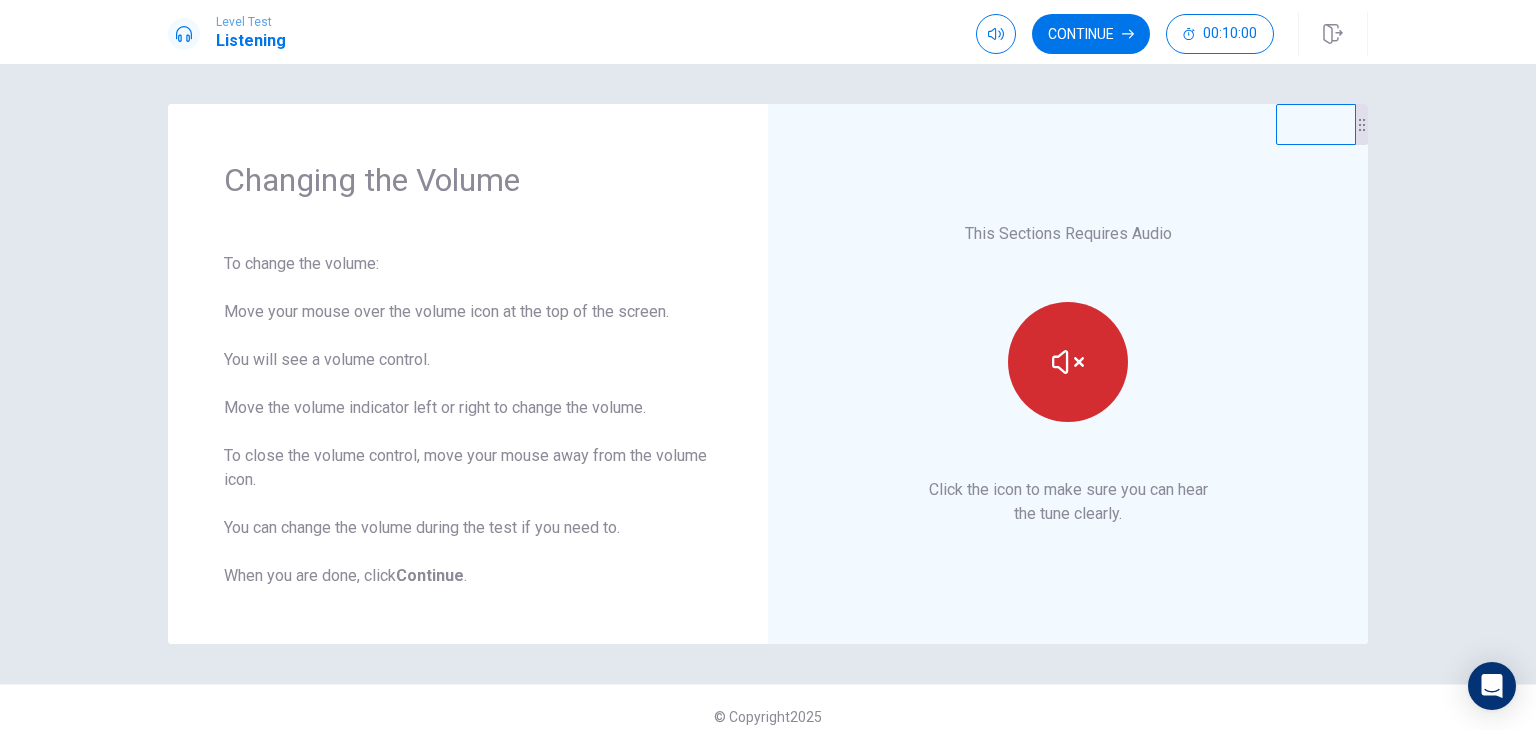 click at bounding box center [1068, 362] 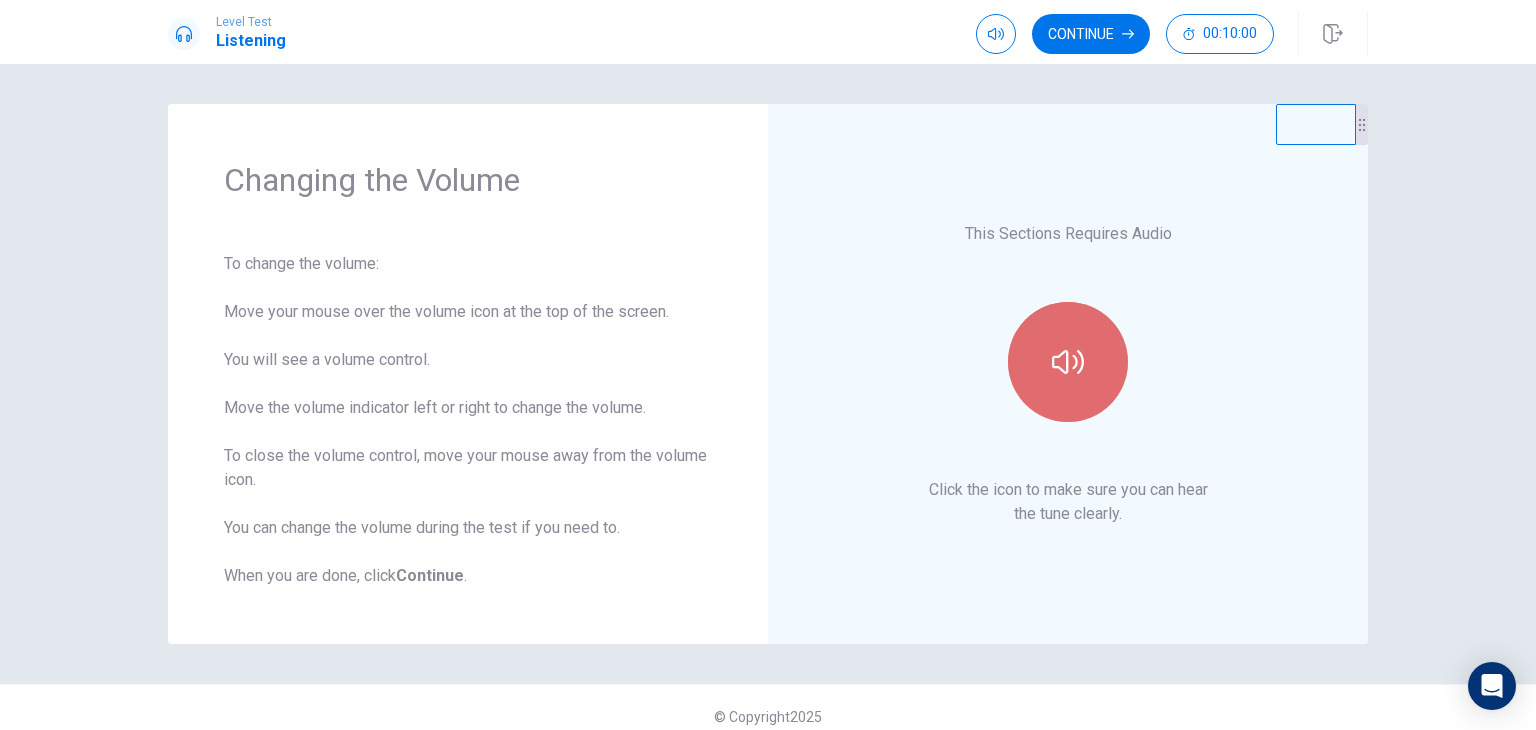 click at bounding box center (1068, 362) 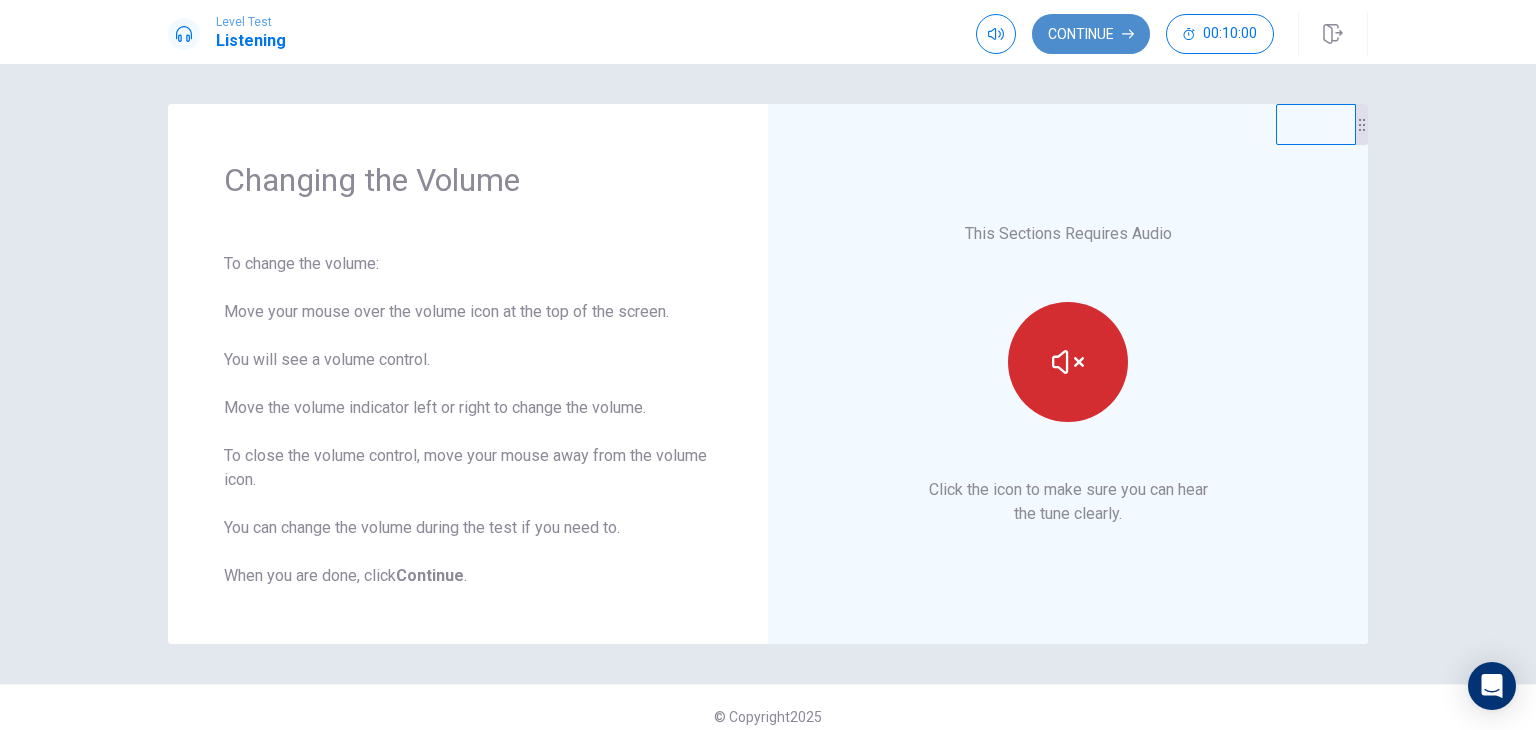 click on "Continue" at bounding box center [1091, 34] 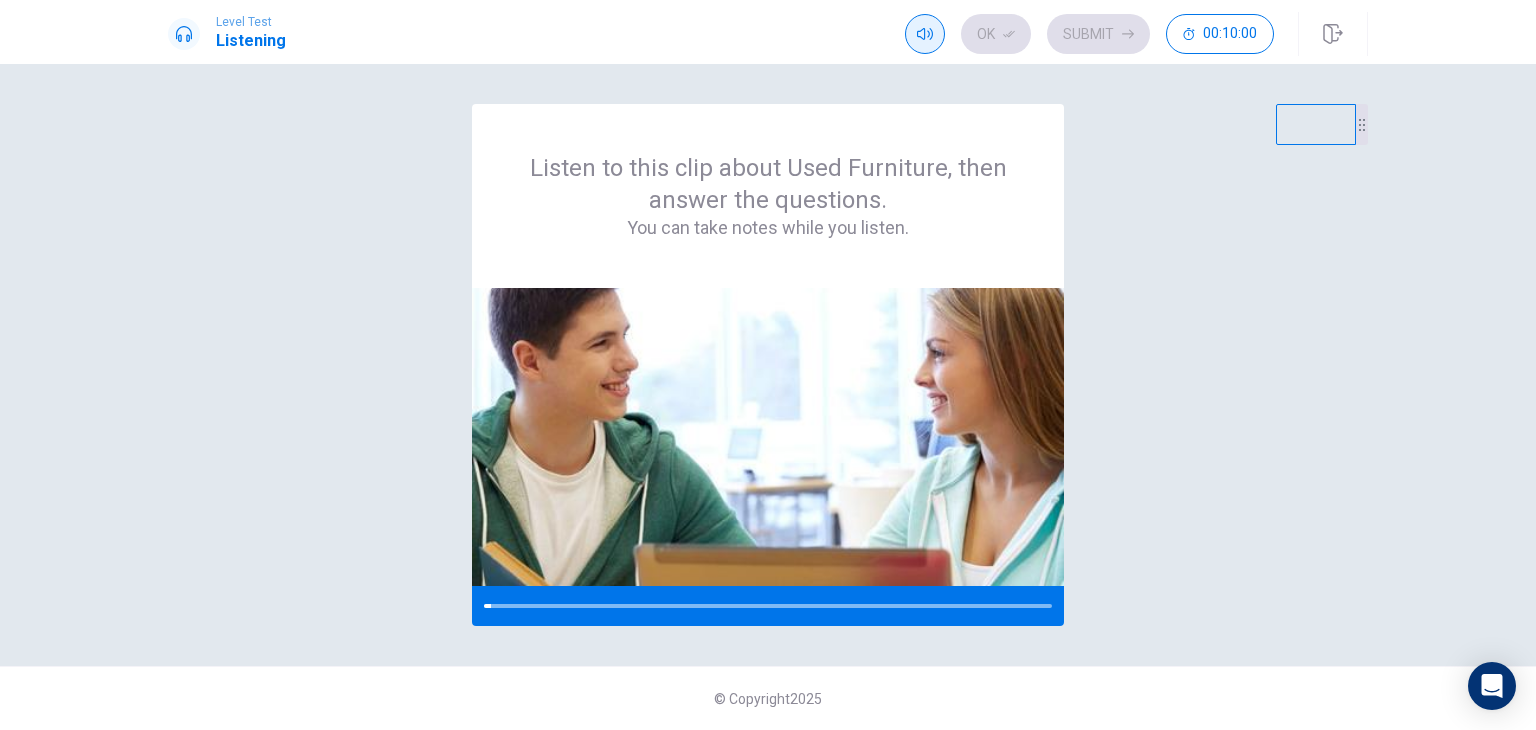 click at bounding box center [925, 34] 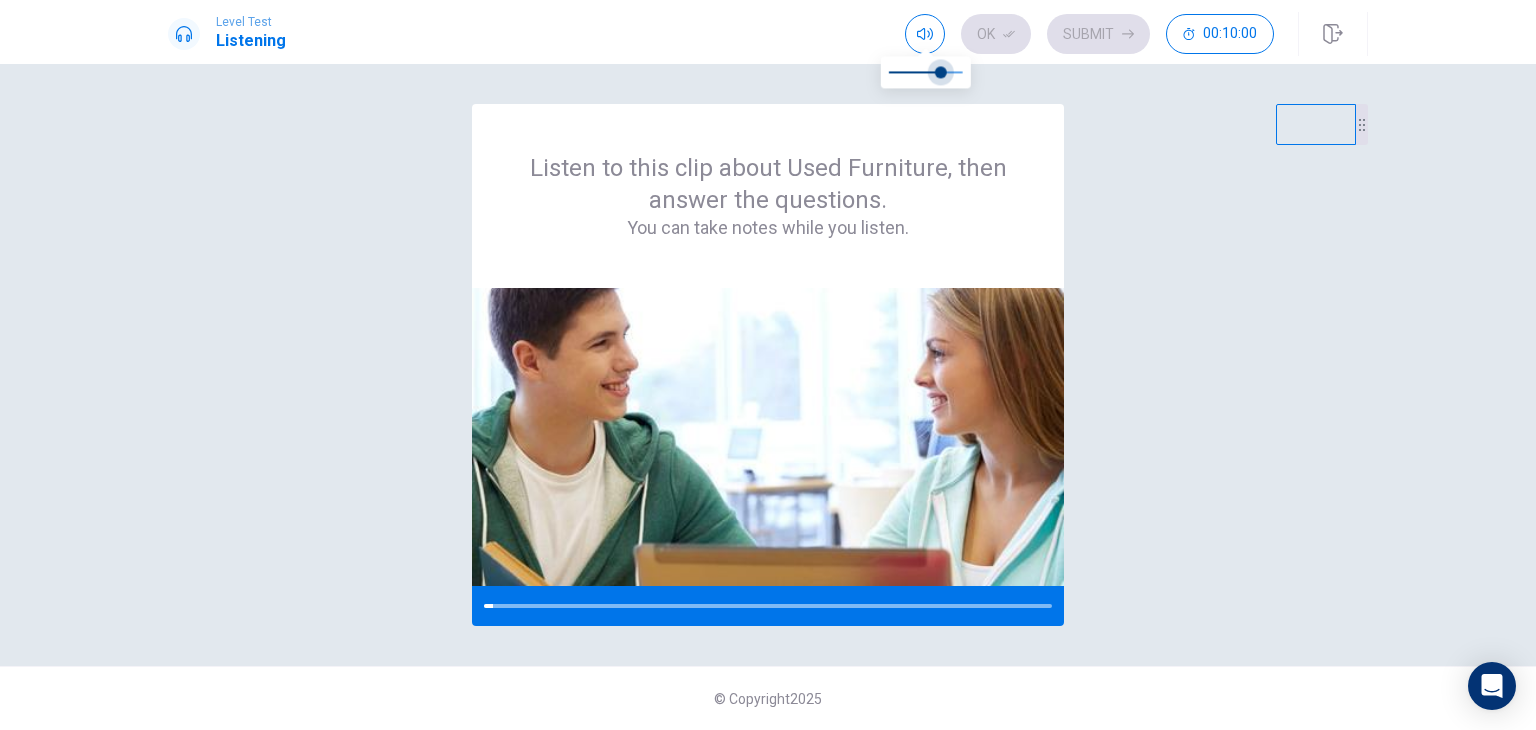 click at bounding box center (941, 72) 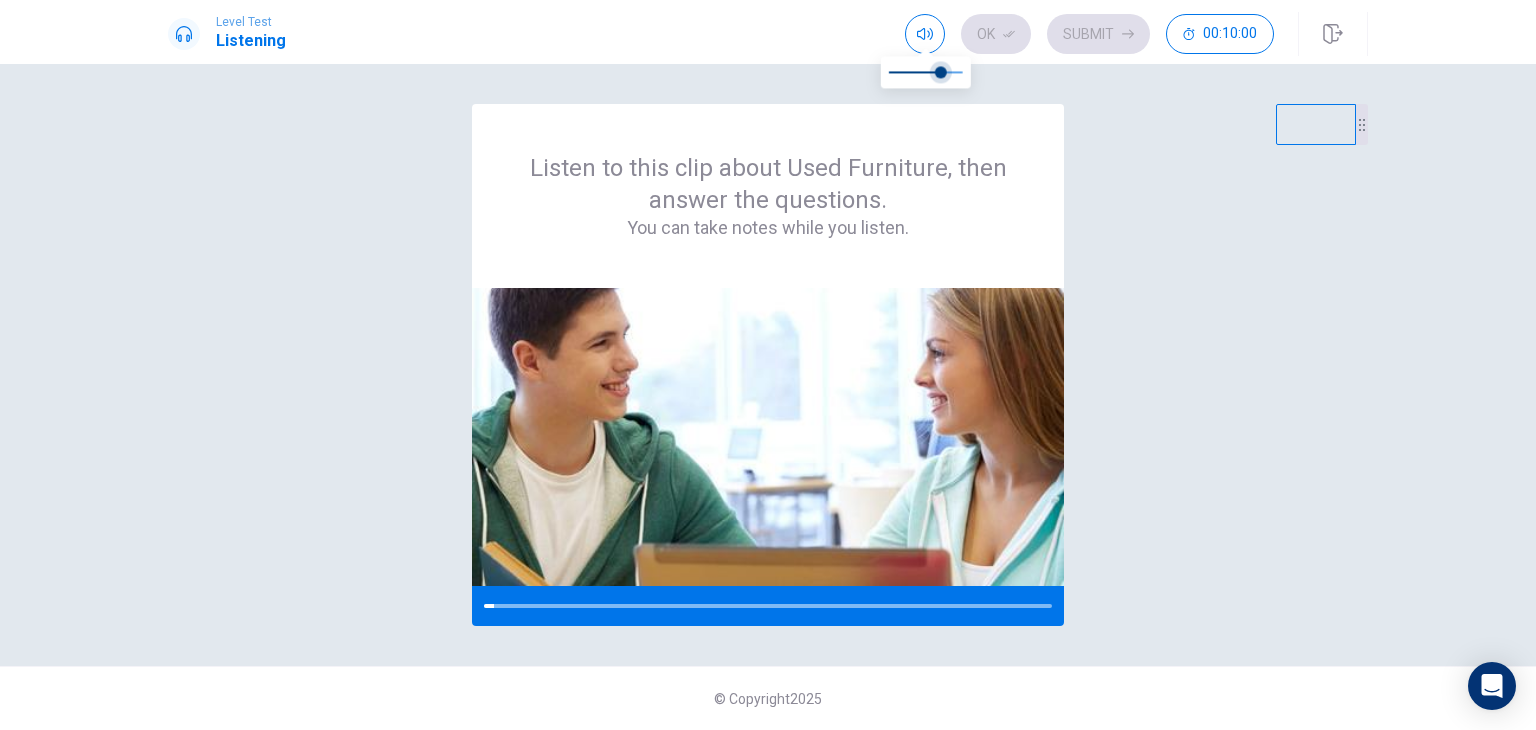 click at bounding box center (941, 72) 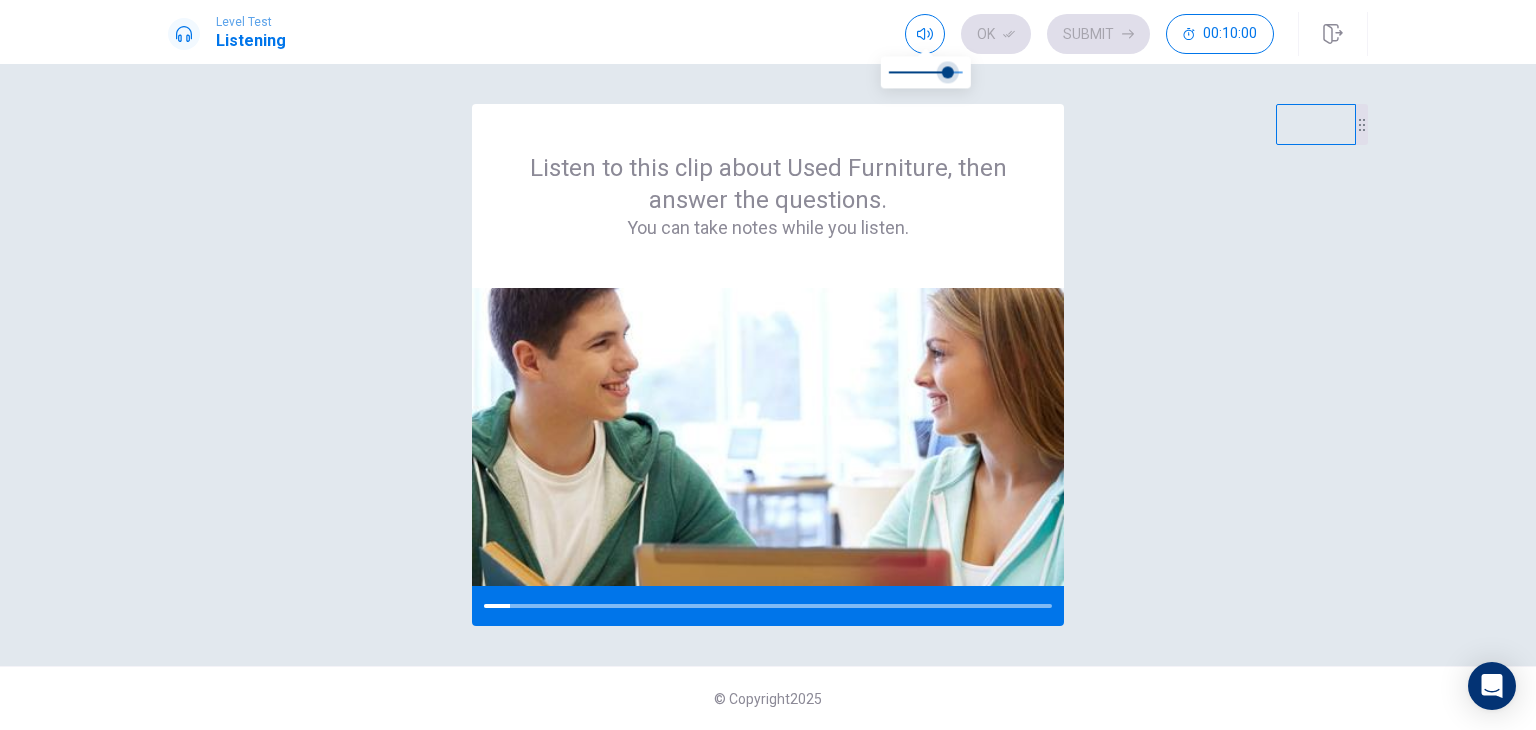 click at bounding box center [948, 72] 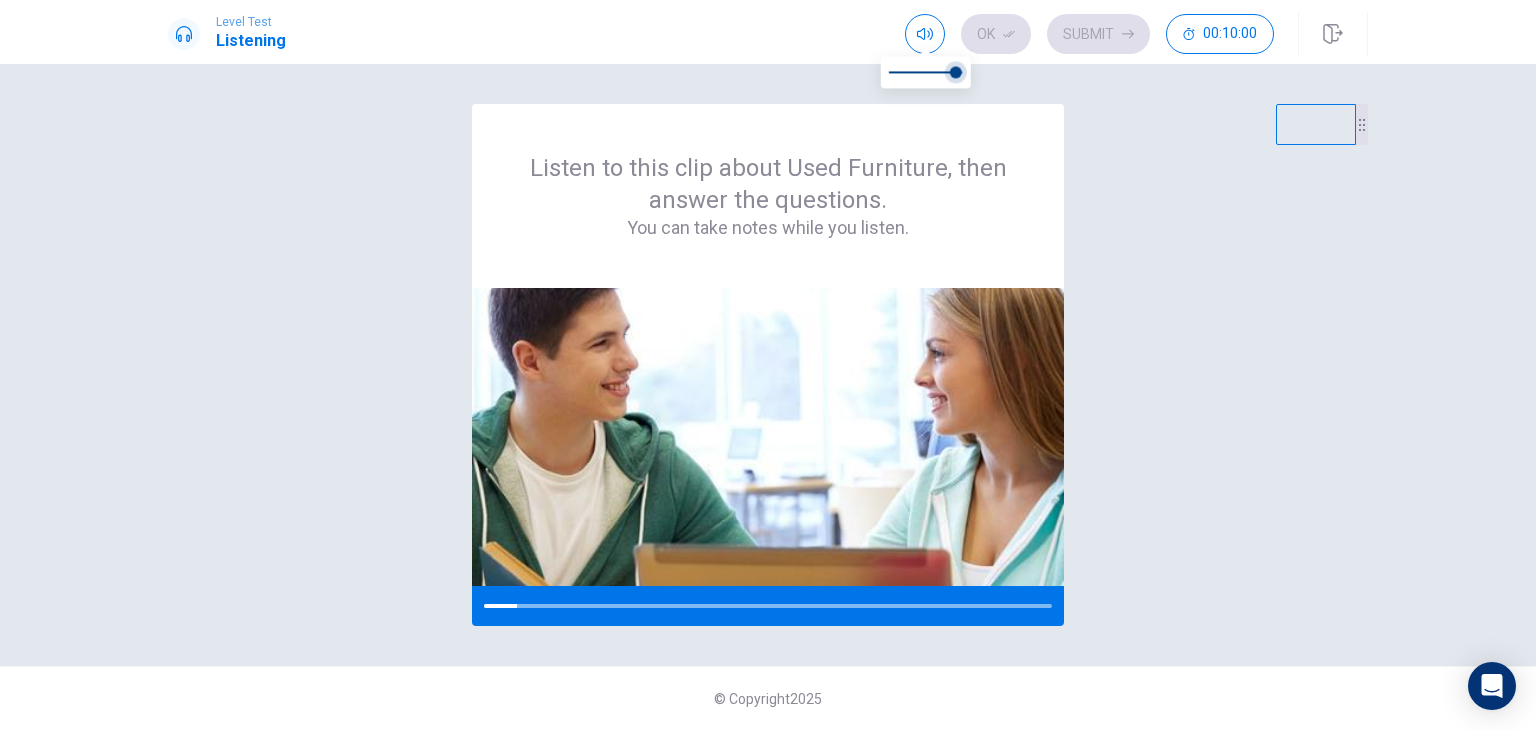 click at bounding box center [955, 72] 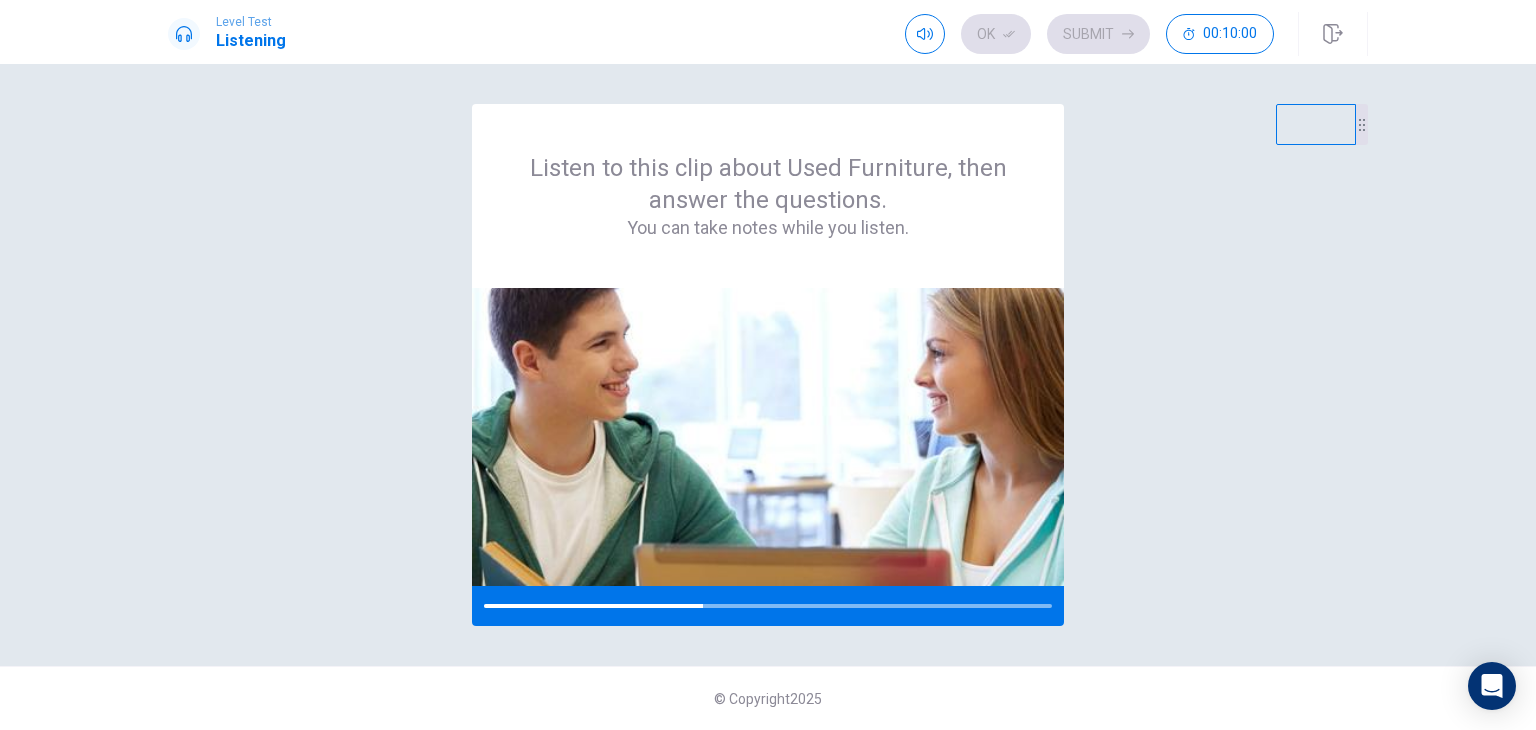 click on "Listen to this clip about Used Furniture, then answer the questions.  You can take notes while you listen. © Copyright  2025" at bounding box center (768, 397) 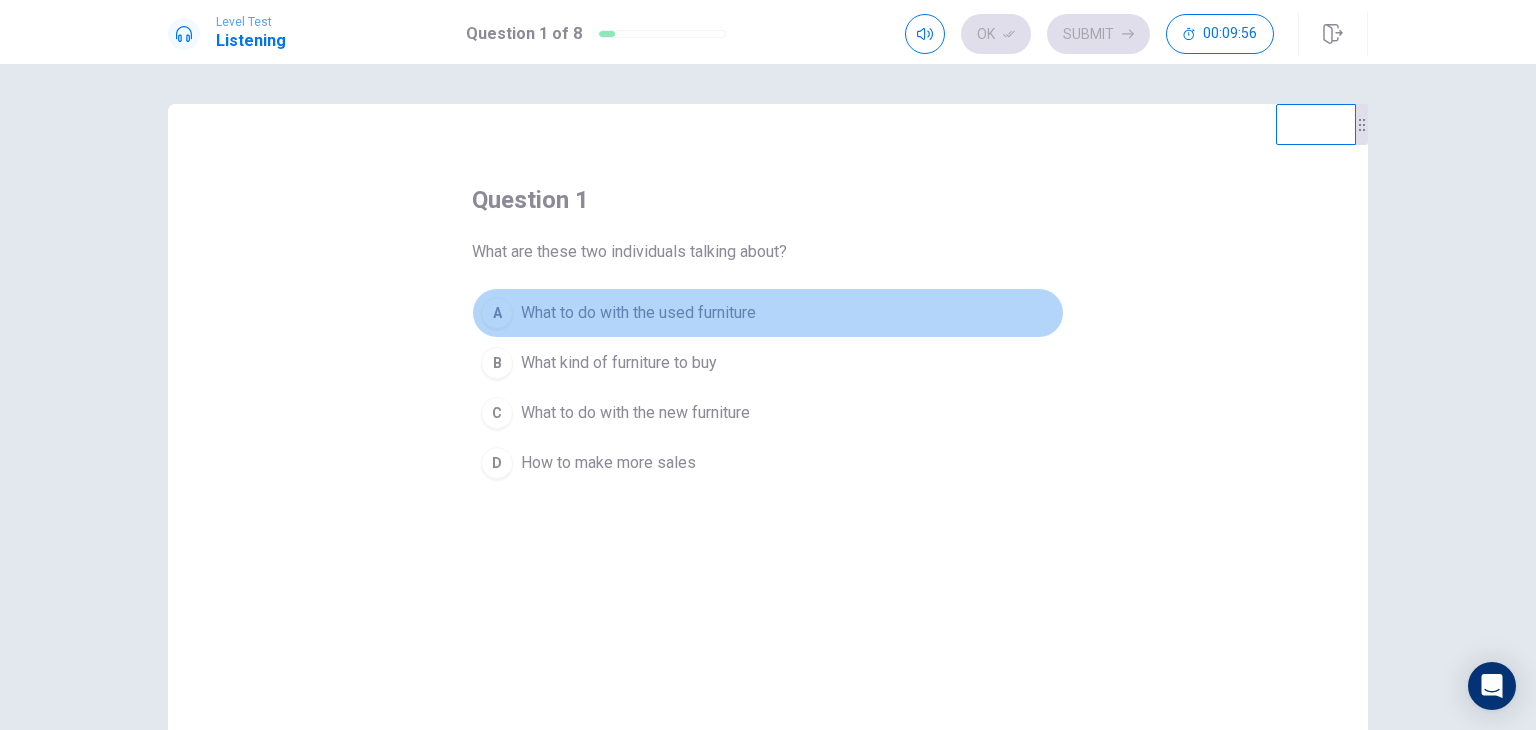 click on "A" at bounding box center [497, 313] 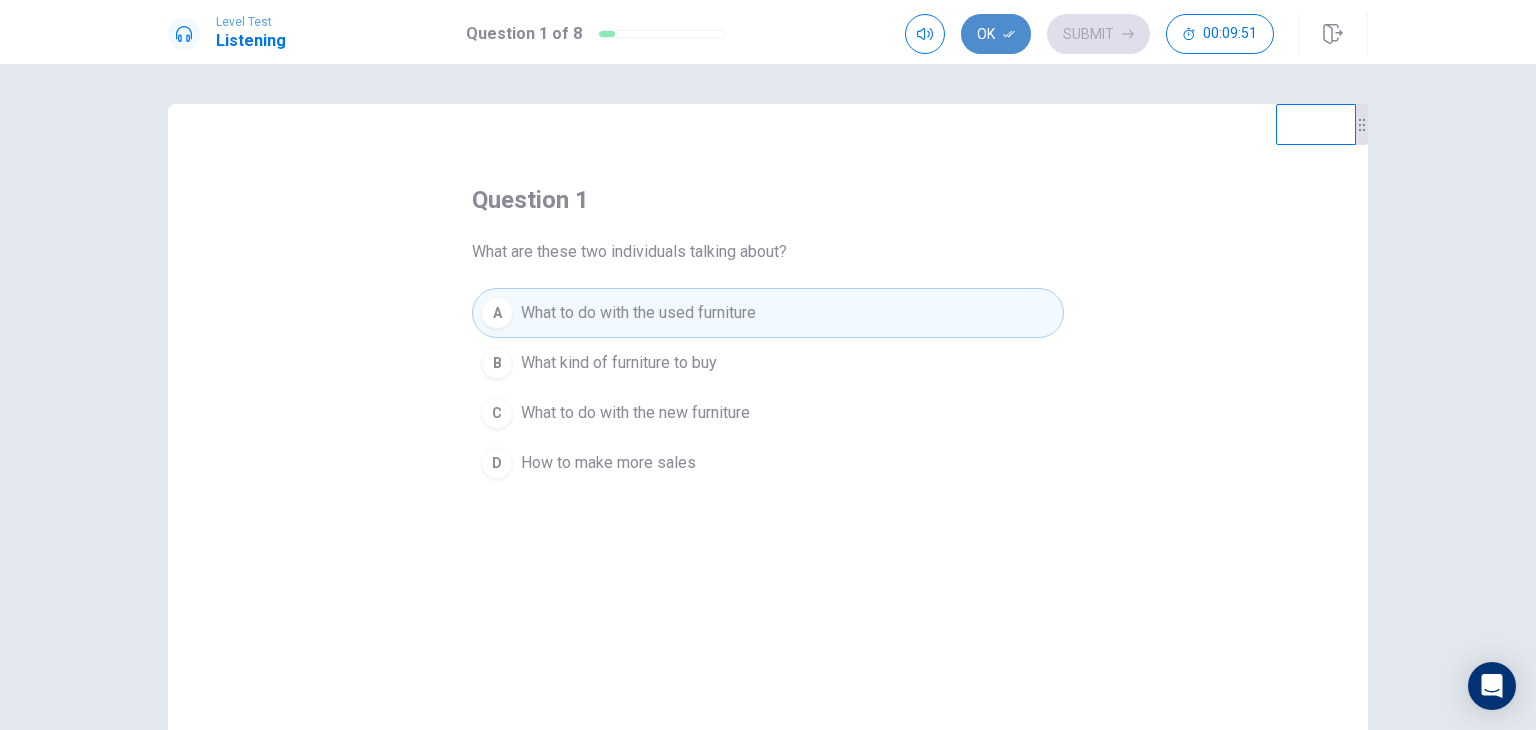 click on "Ok" at bounding box center [996, 34] 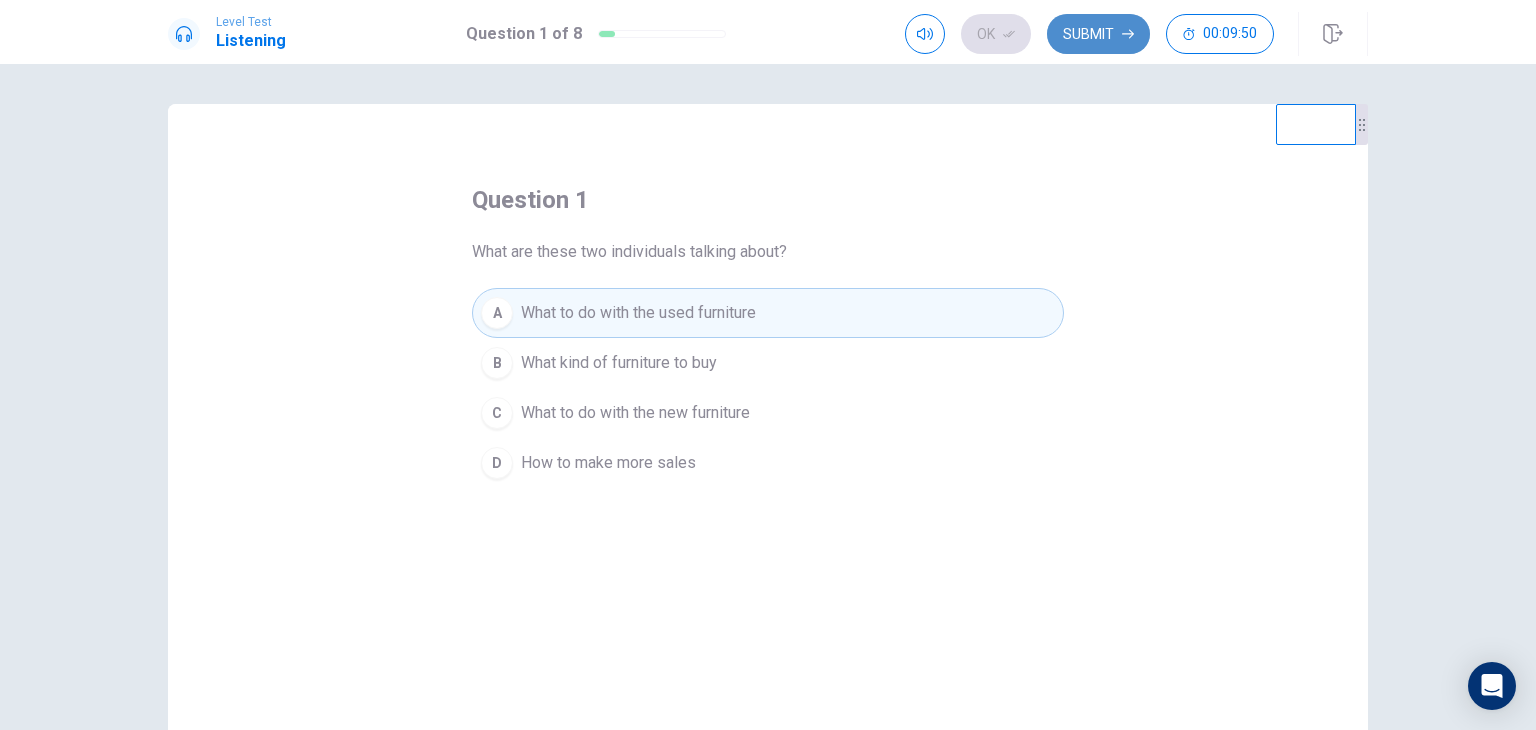 click on "Submit" at bounding box center [1098, 34] 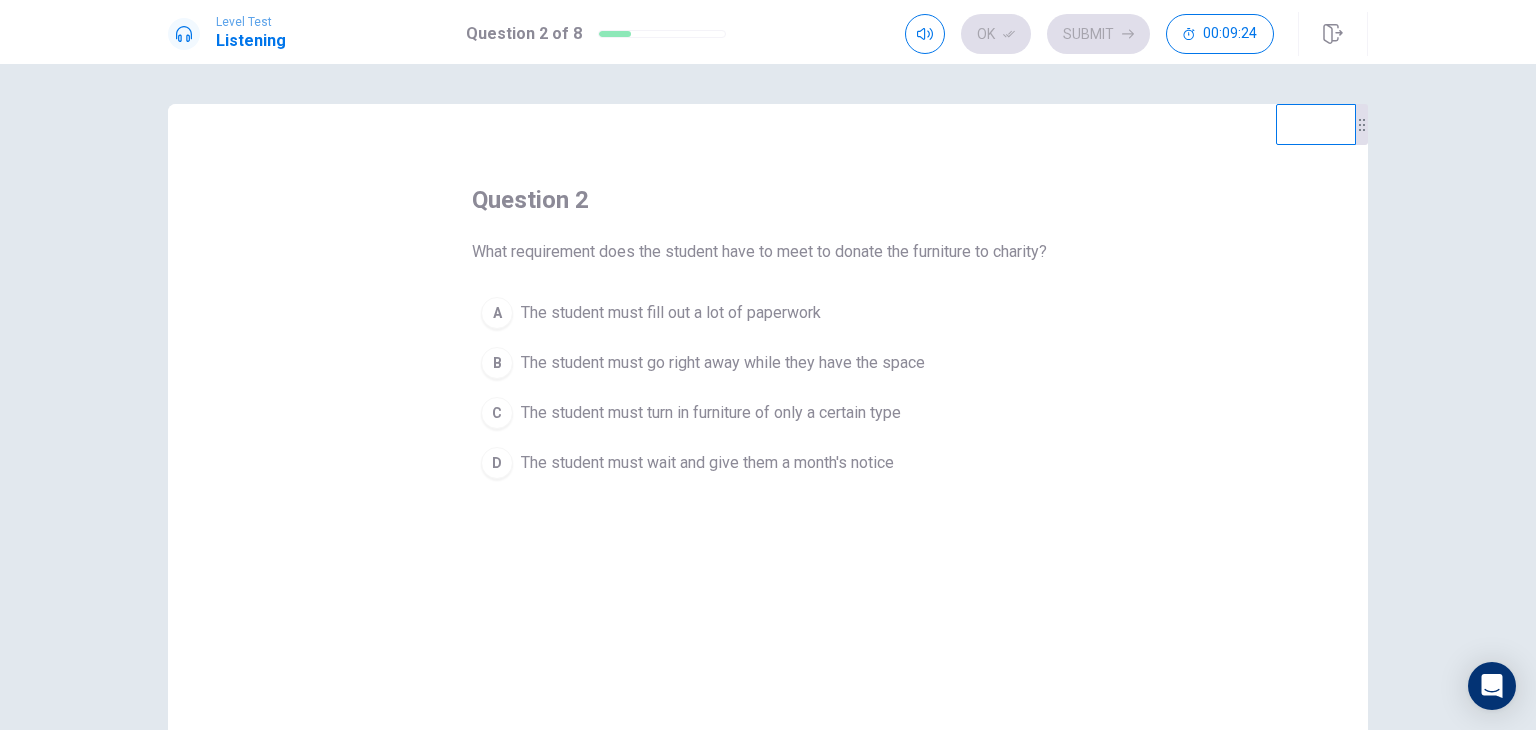 click on "B" at bounding box center (497, 313) 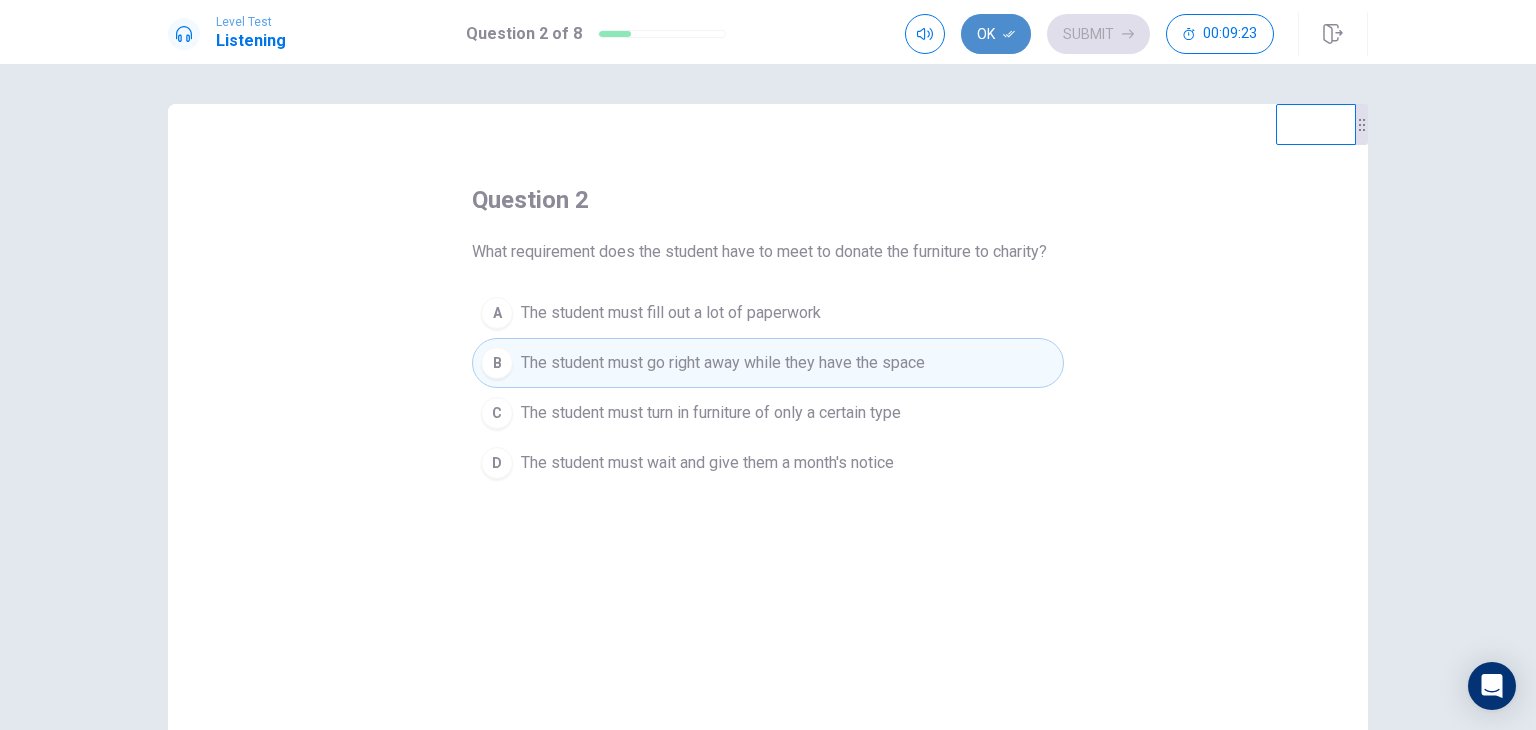 click on "Ok" at bounding box center (996, 34) 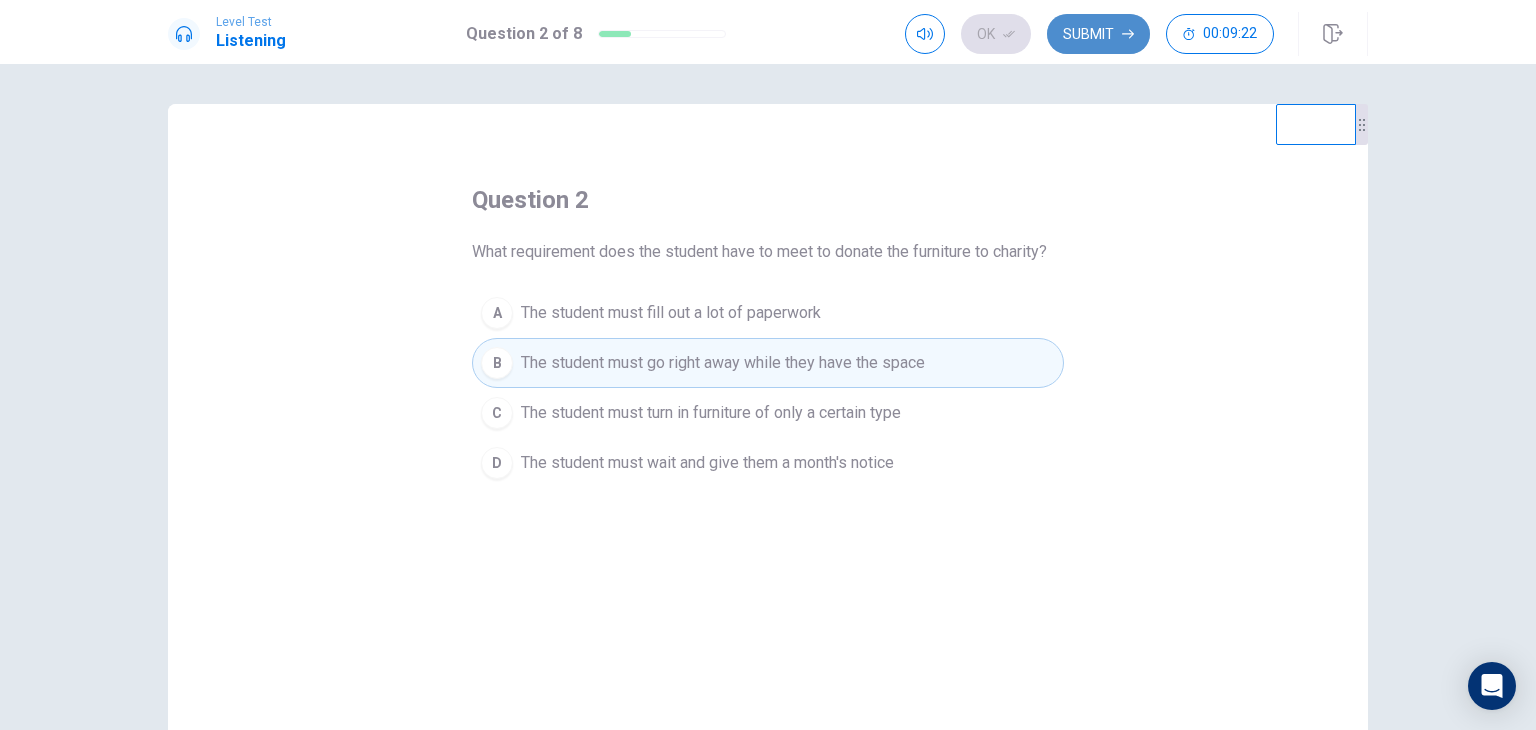 click on "Submit" at bounding box center [1098, 34] 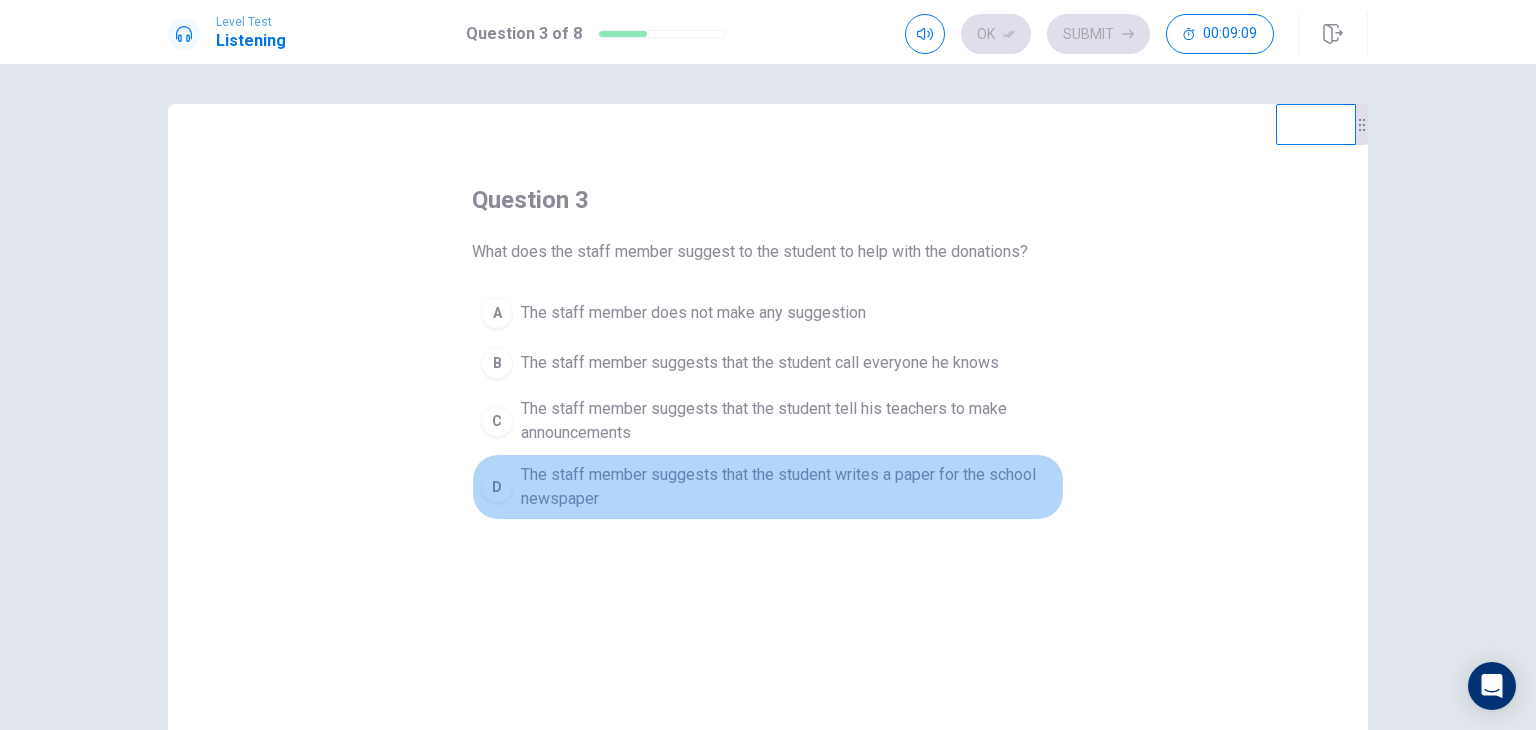 click on "D" at bounding box center [497, 313] 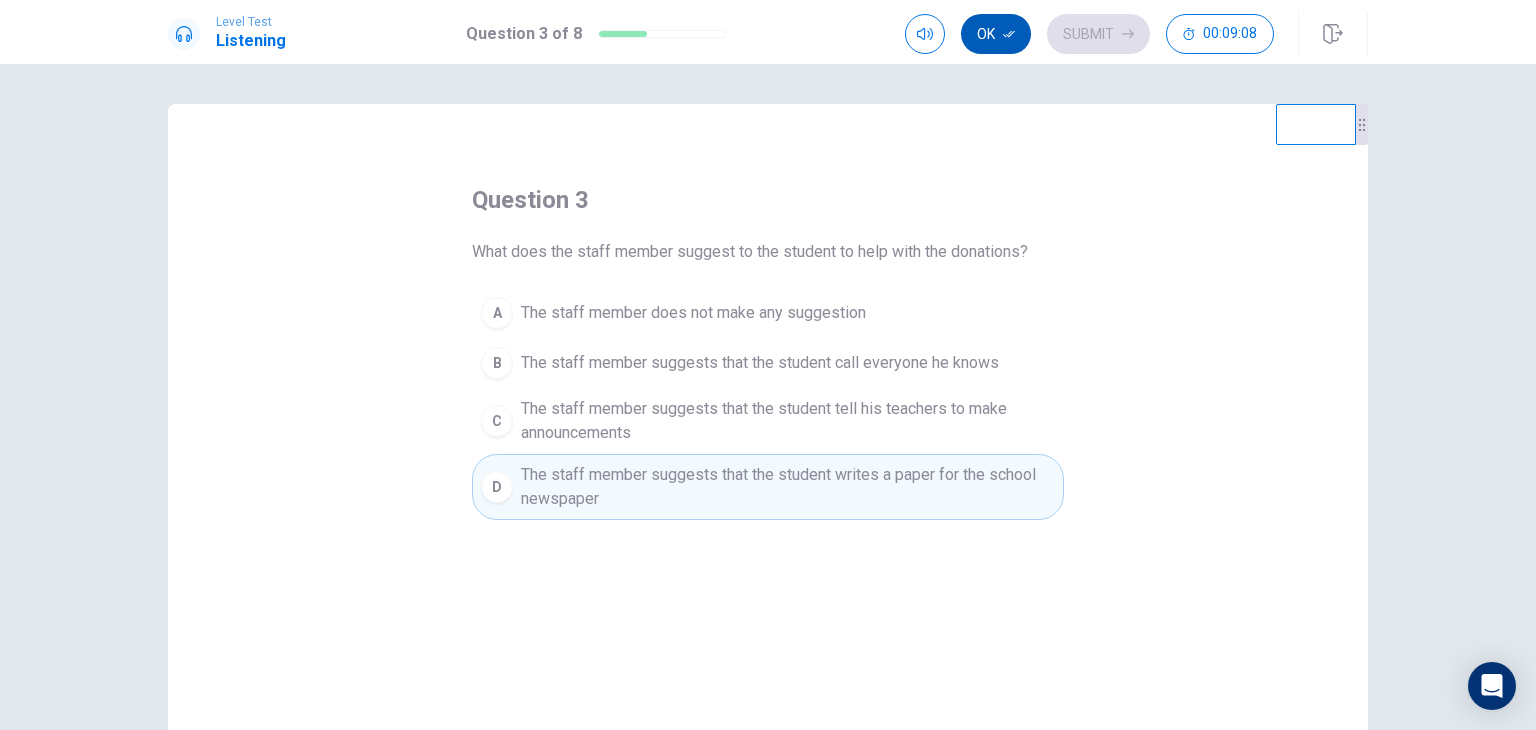 click at bounding box center (1009, 34) 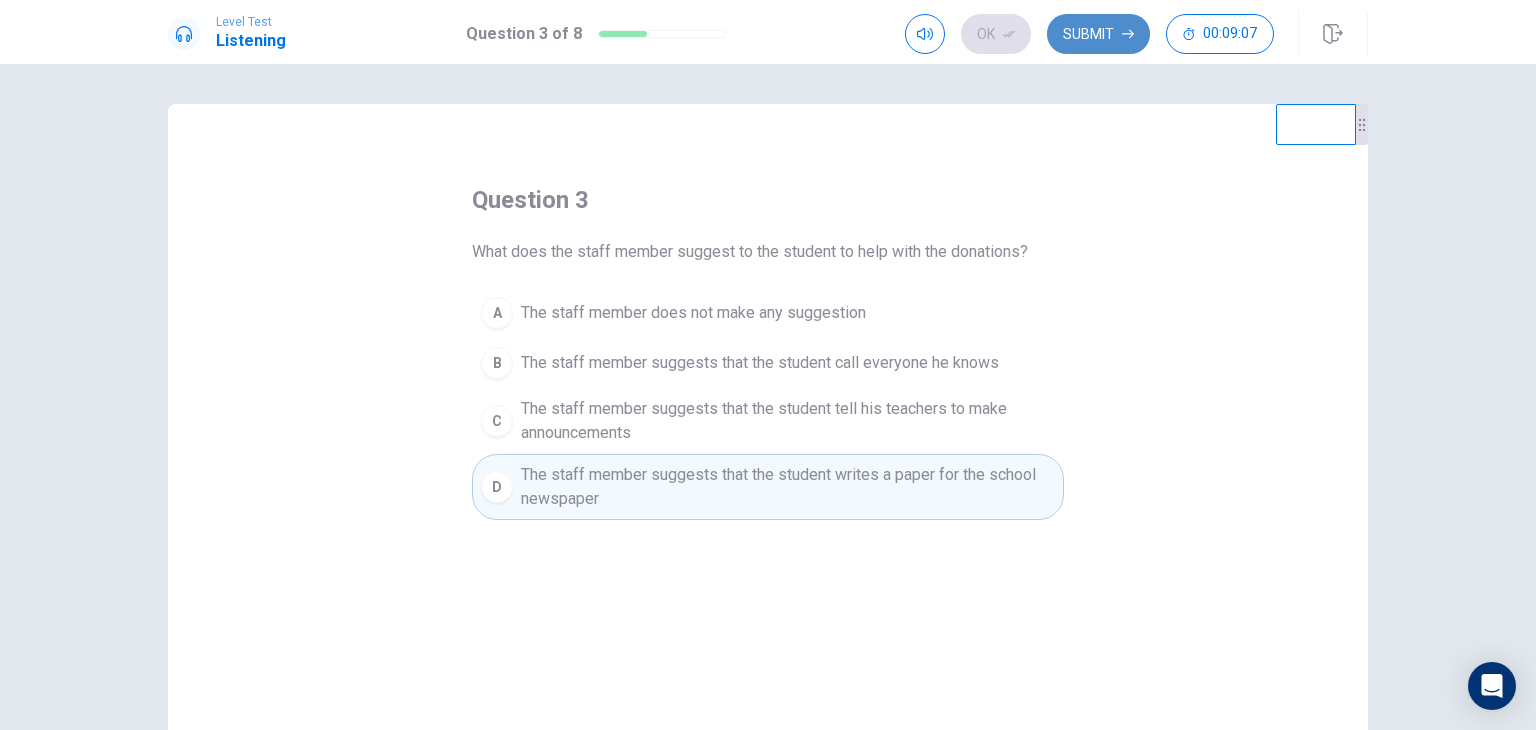 click on "Submit" at bounding box center (1098, 34) 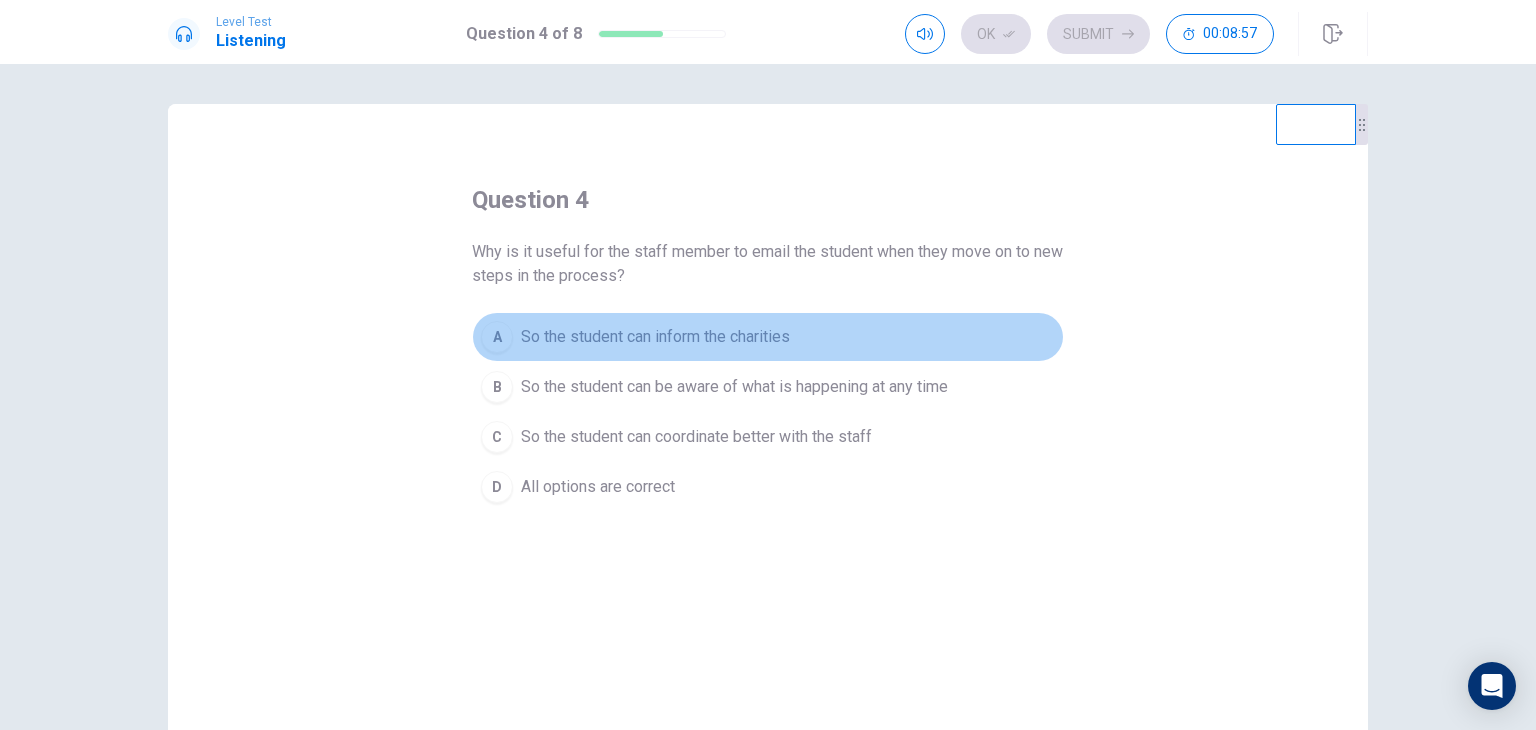 click on "A" at bounding box center [497, 337] 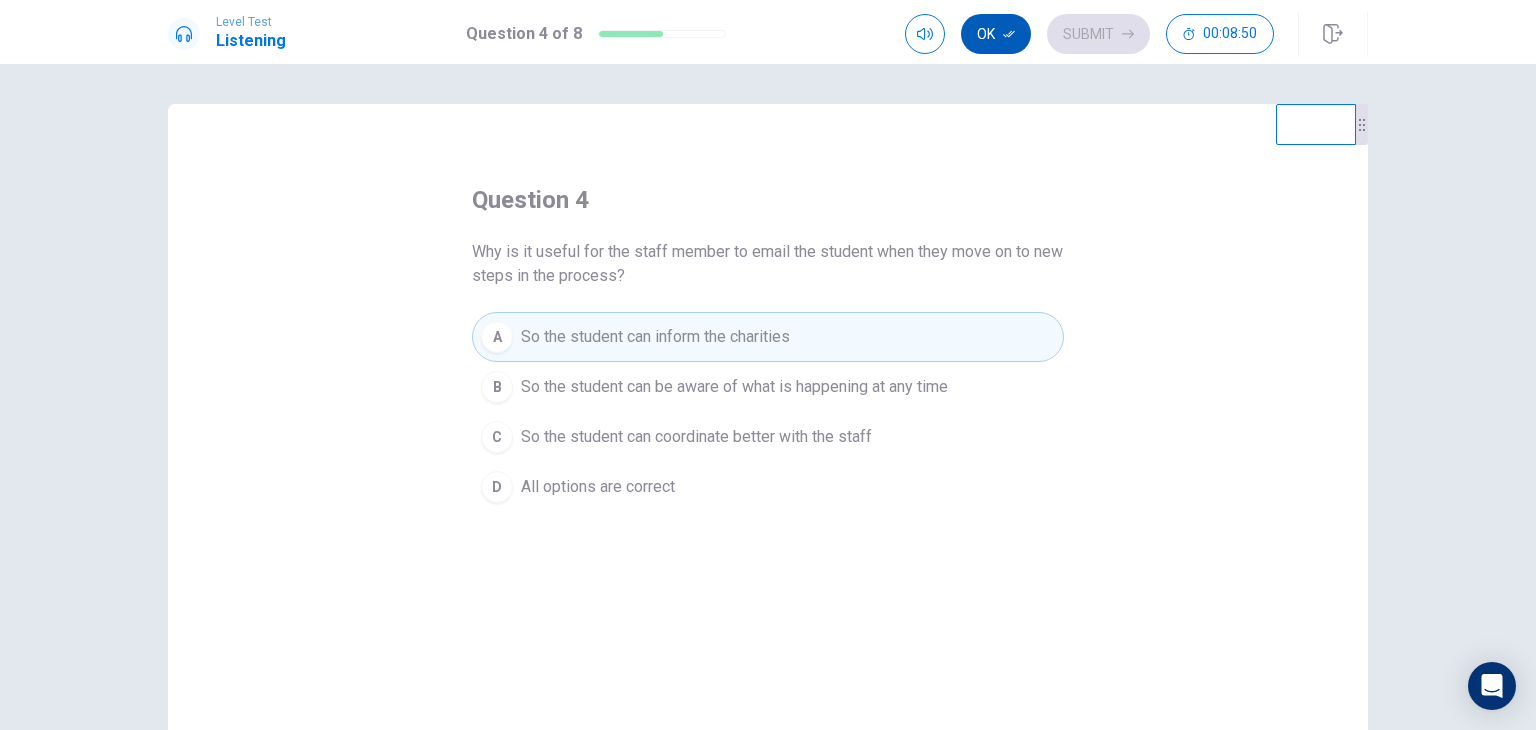 click on "Ok" at bounding box center [996, 34] 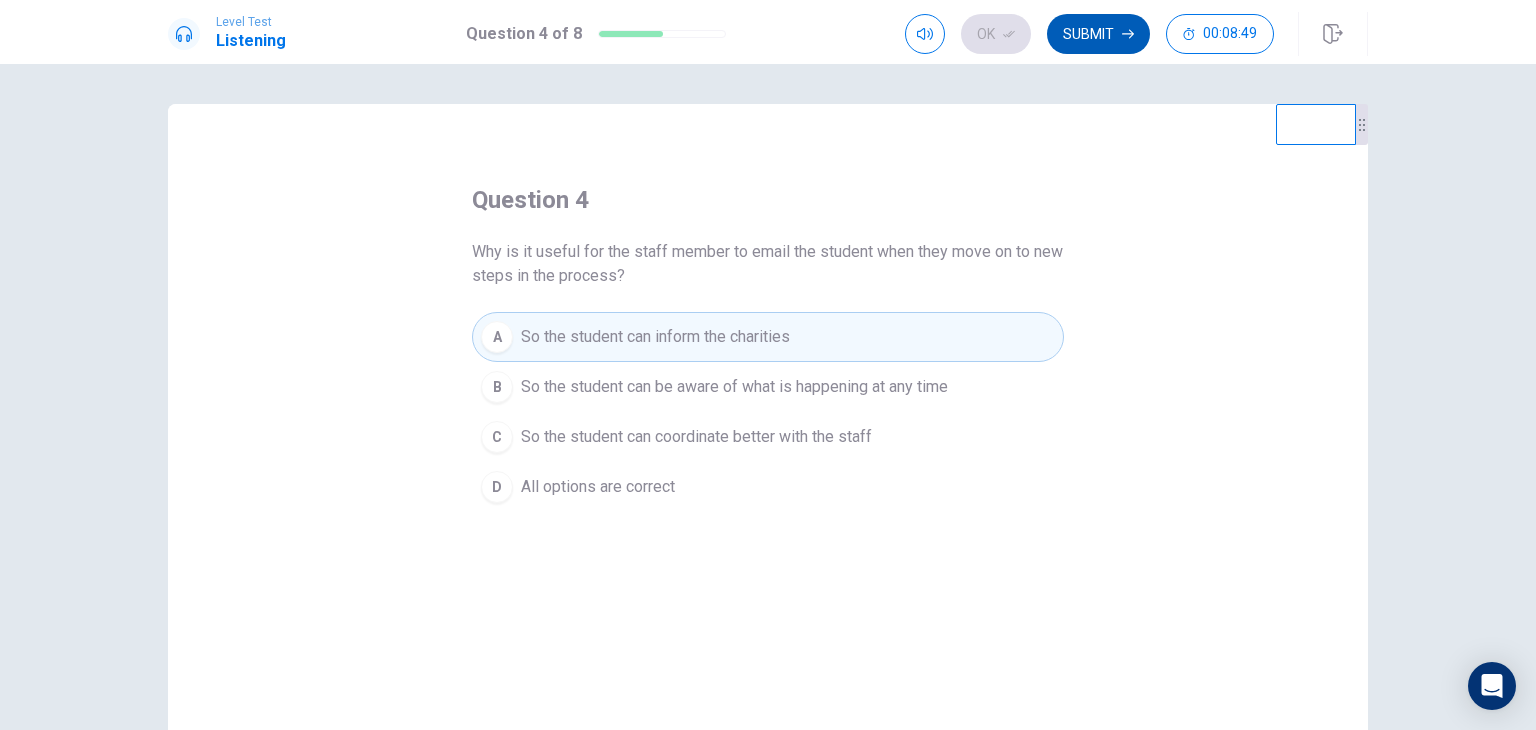 click on "Submit" at bounding box center [1098, 34] 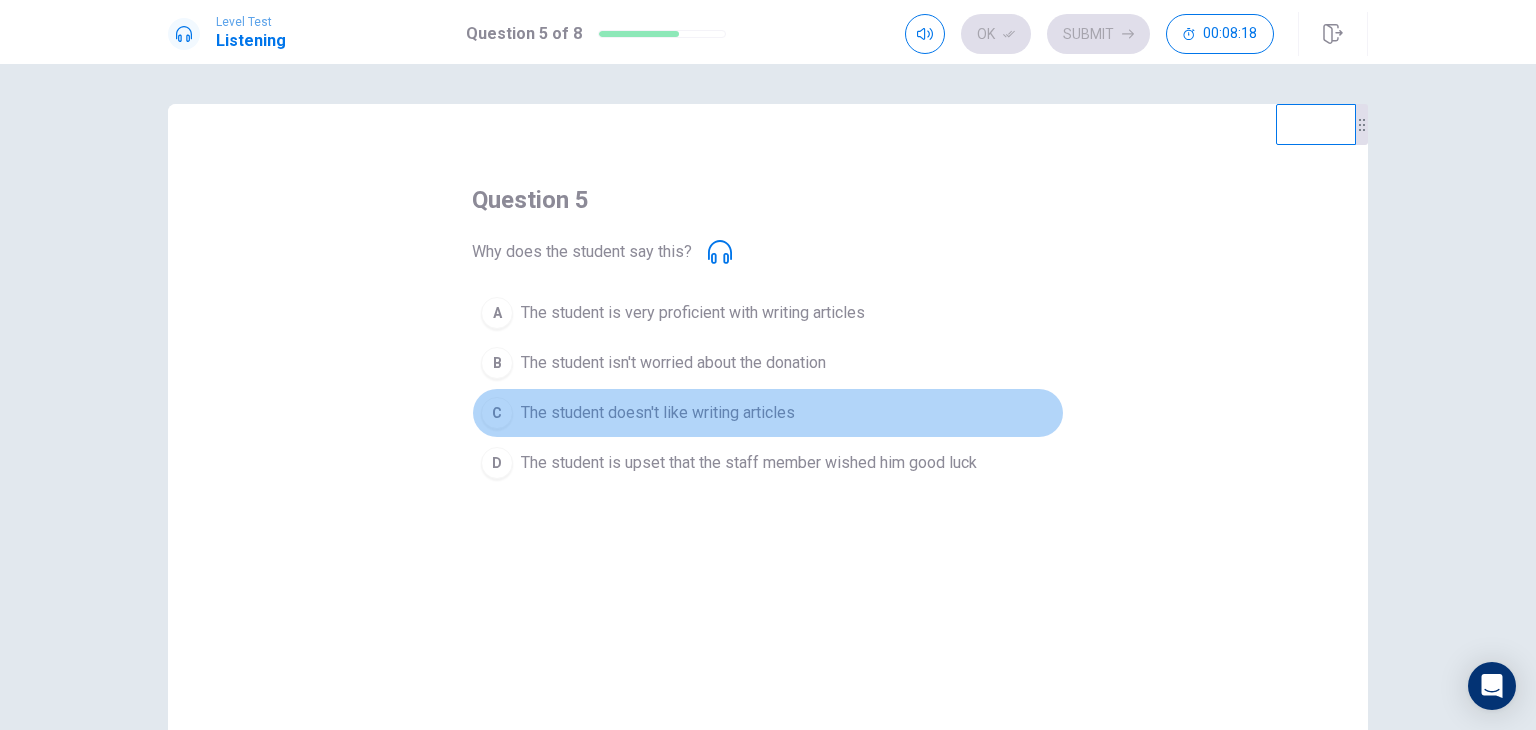 click on "The student doesn't like writing articles" at bounding box center [693, 313] 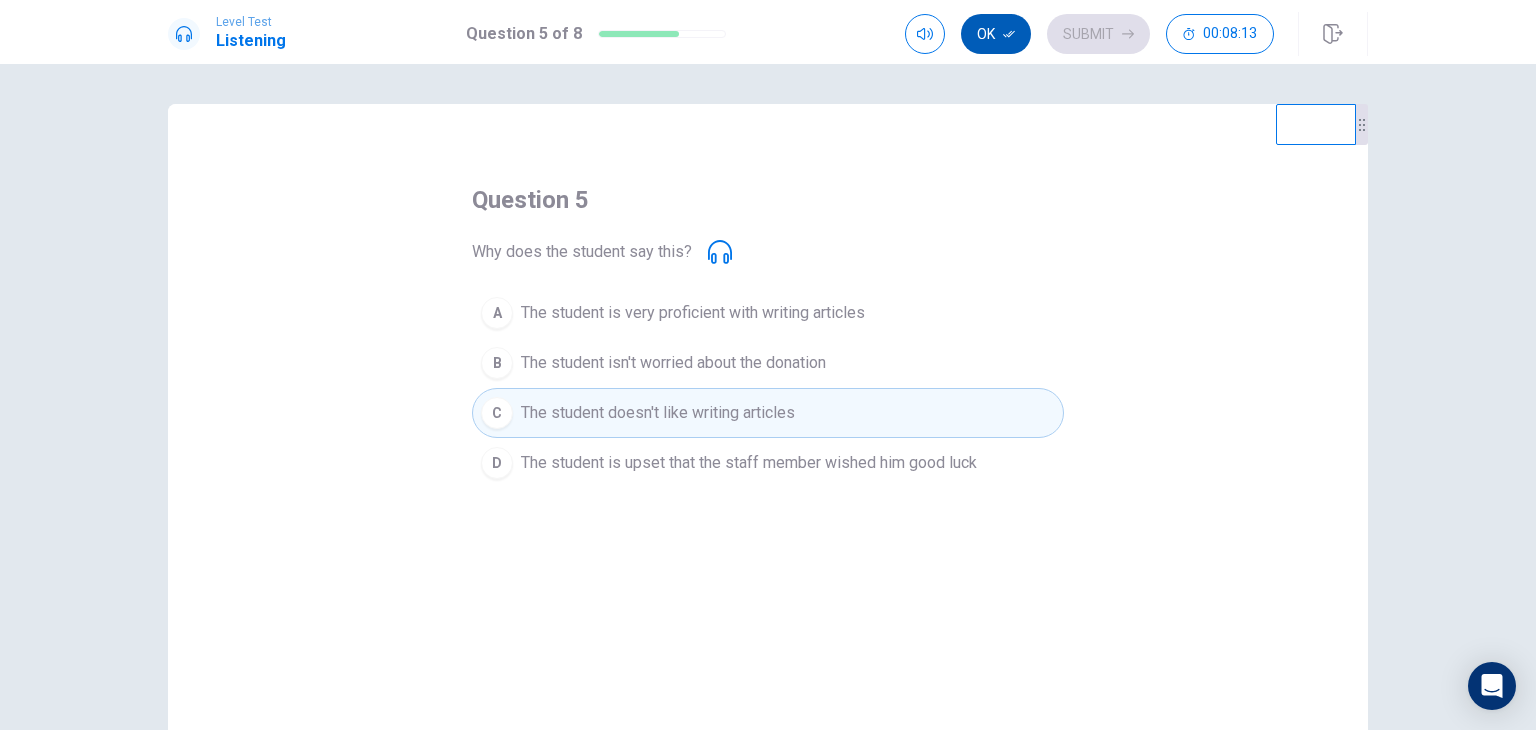 click on "Ok" at bounding box center (996, 34) 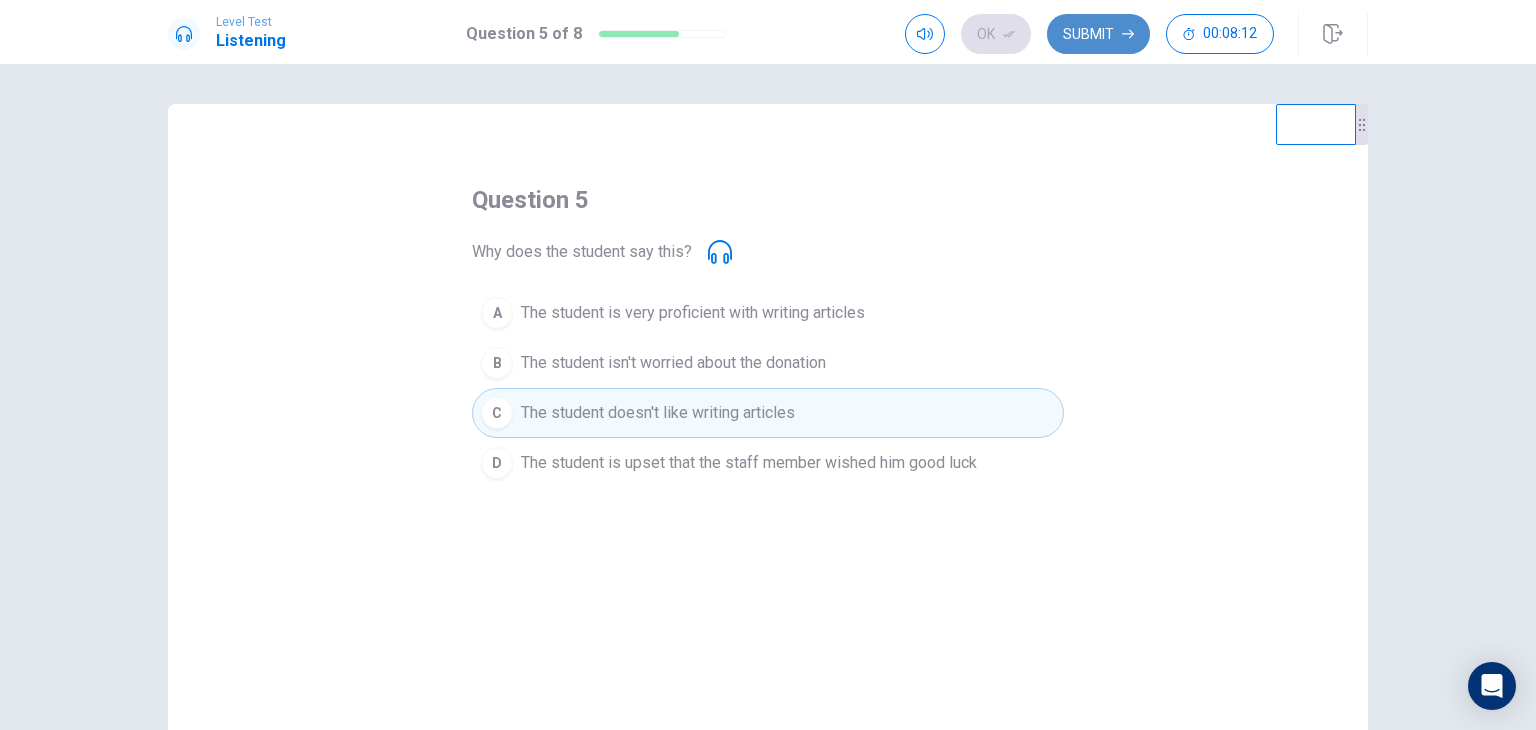 click on "Submit" at bounding box center (1098, 34) 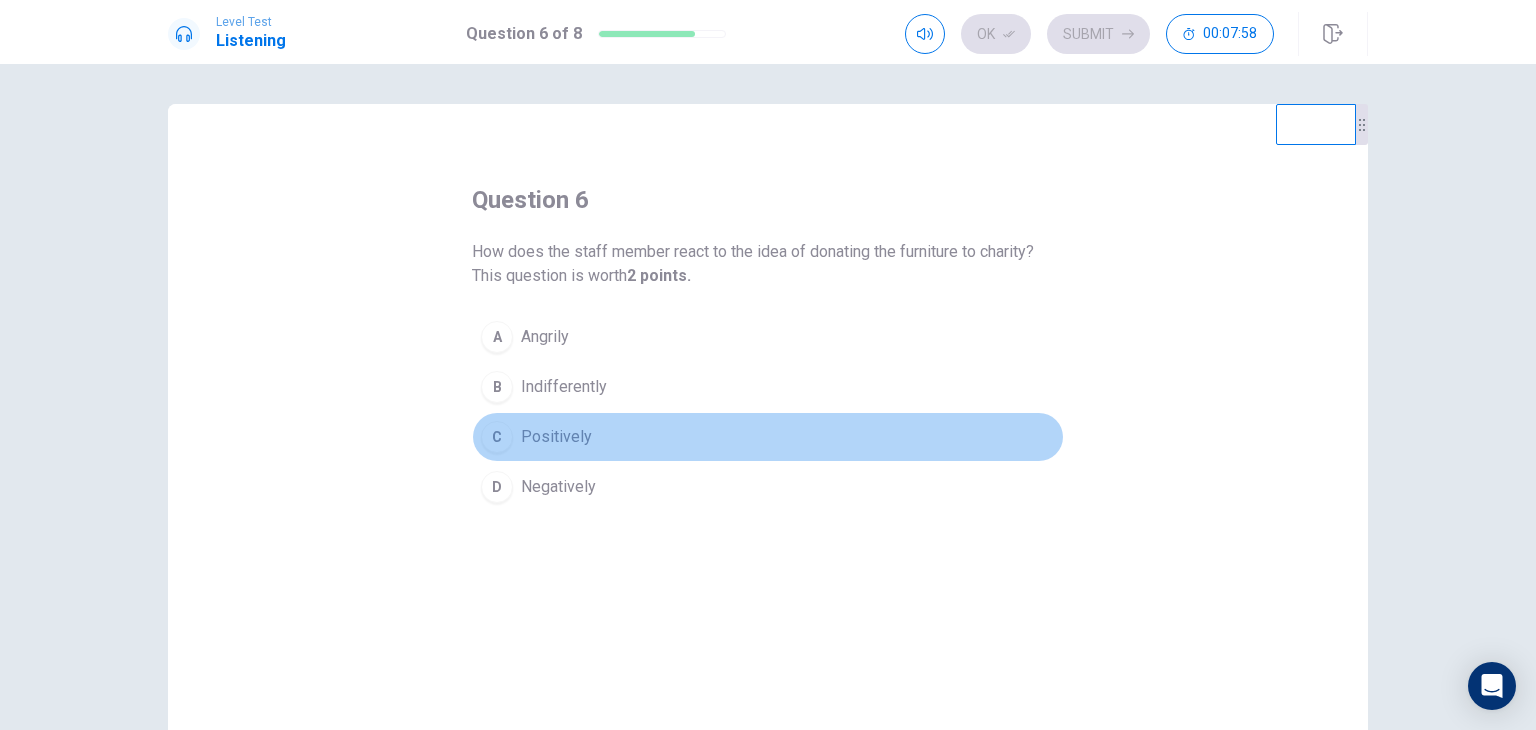 click on "C" at bounding box center (497, 337) 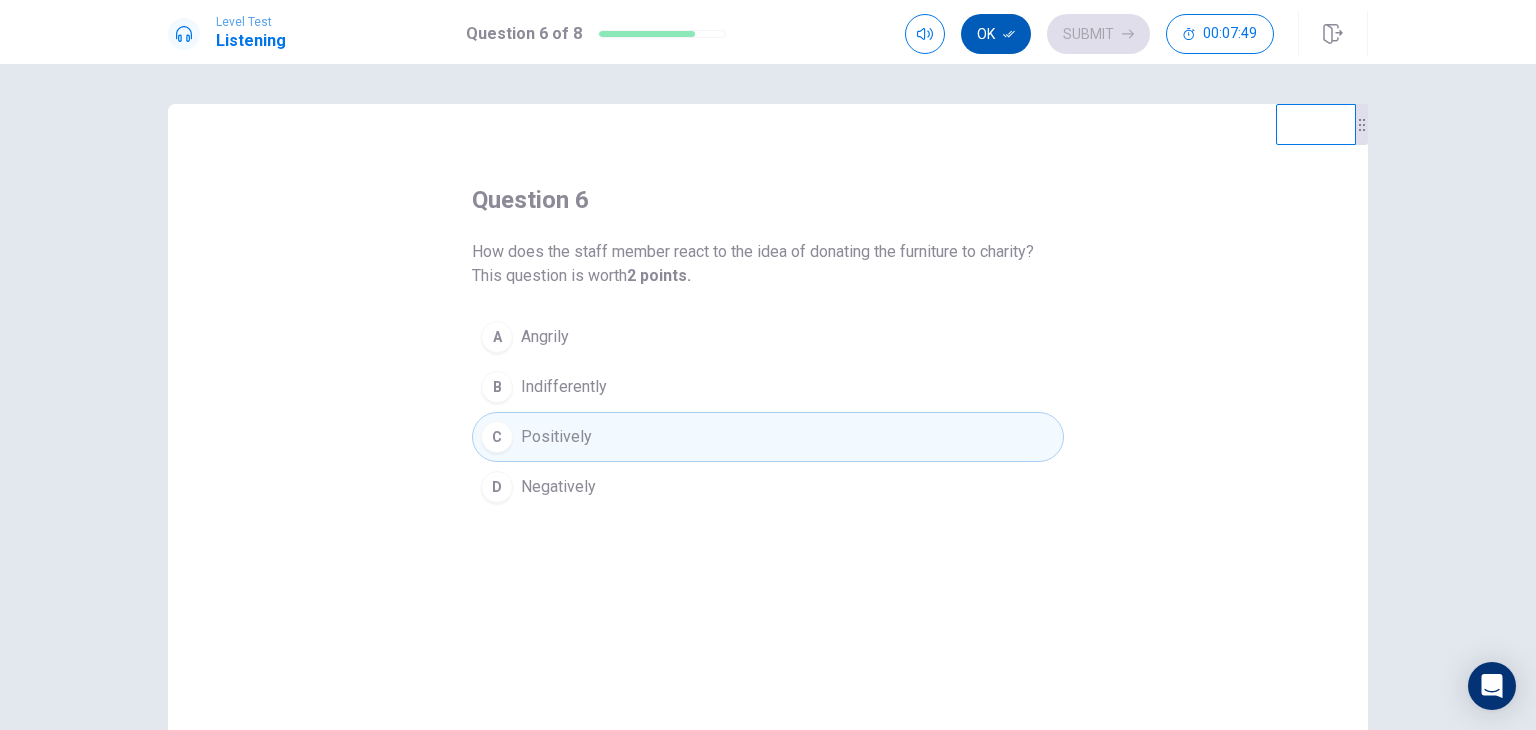 click on "Ok" at bounding box center [996, 34] 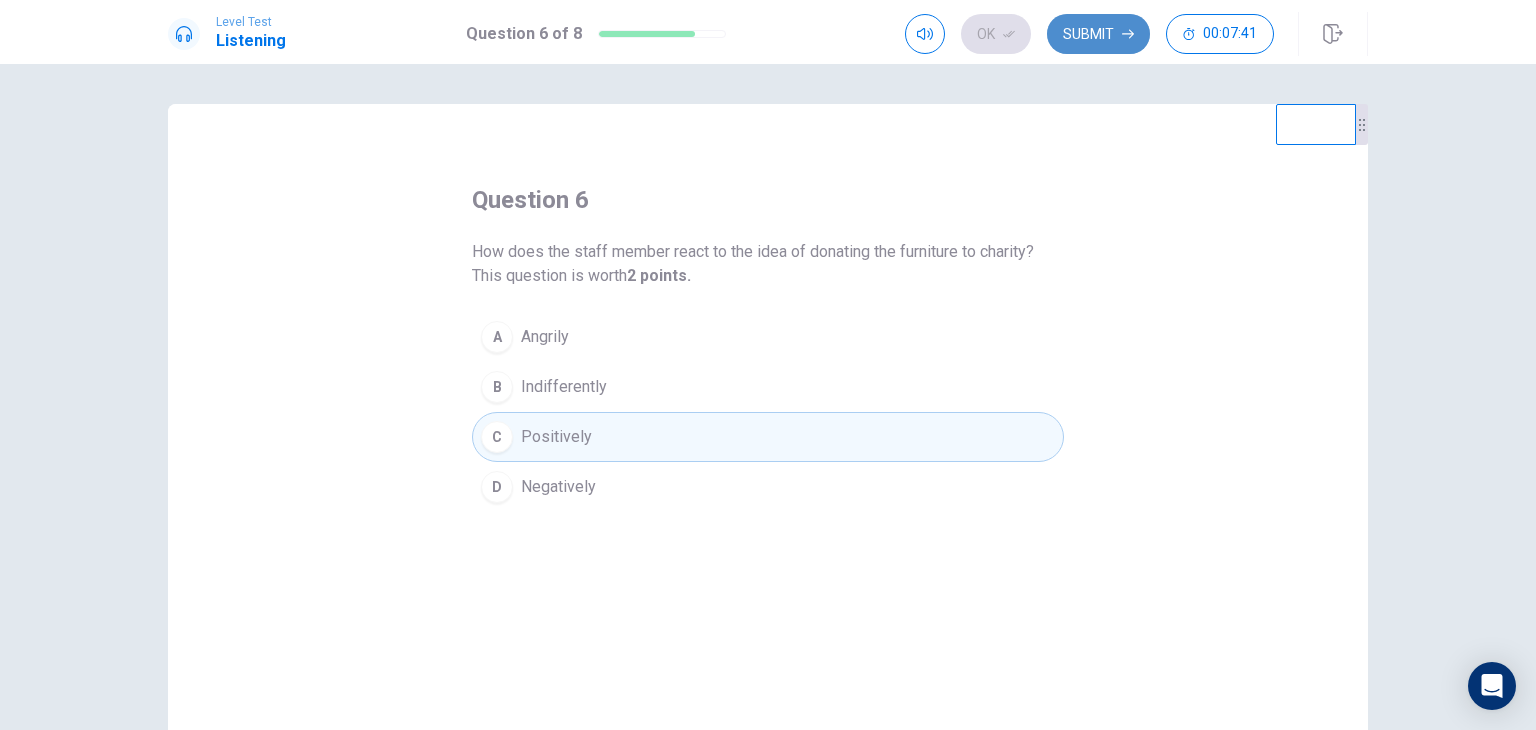 click on "Submit" at bounding box center [1098, 34] 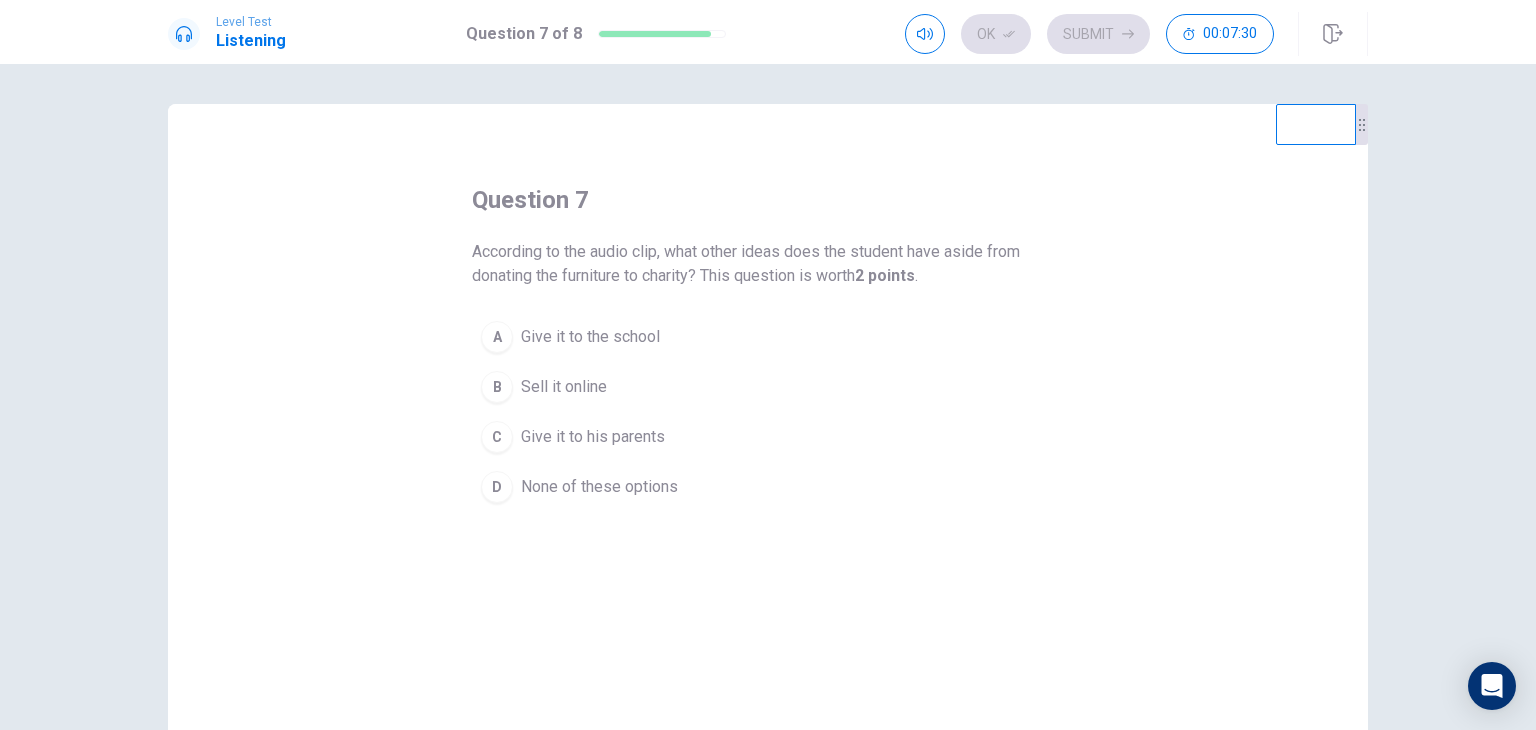 click on "Give it to the school" at bounding box center (590, 337) 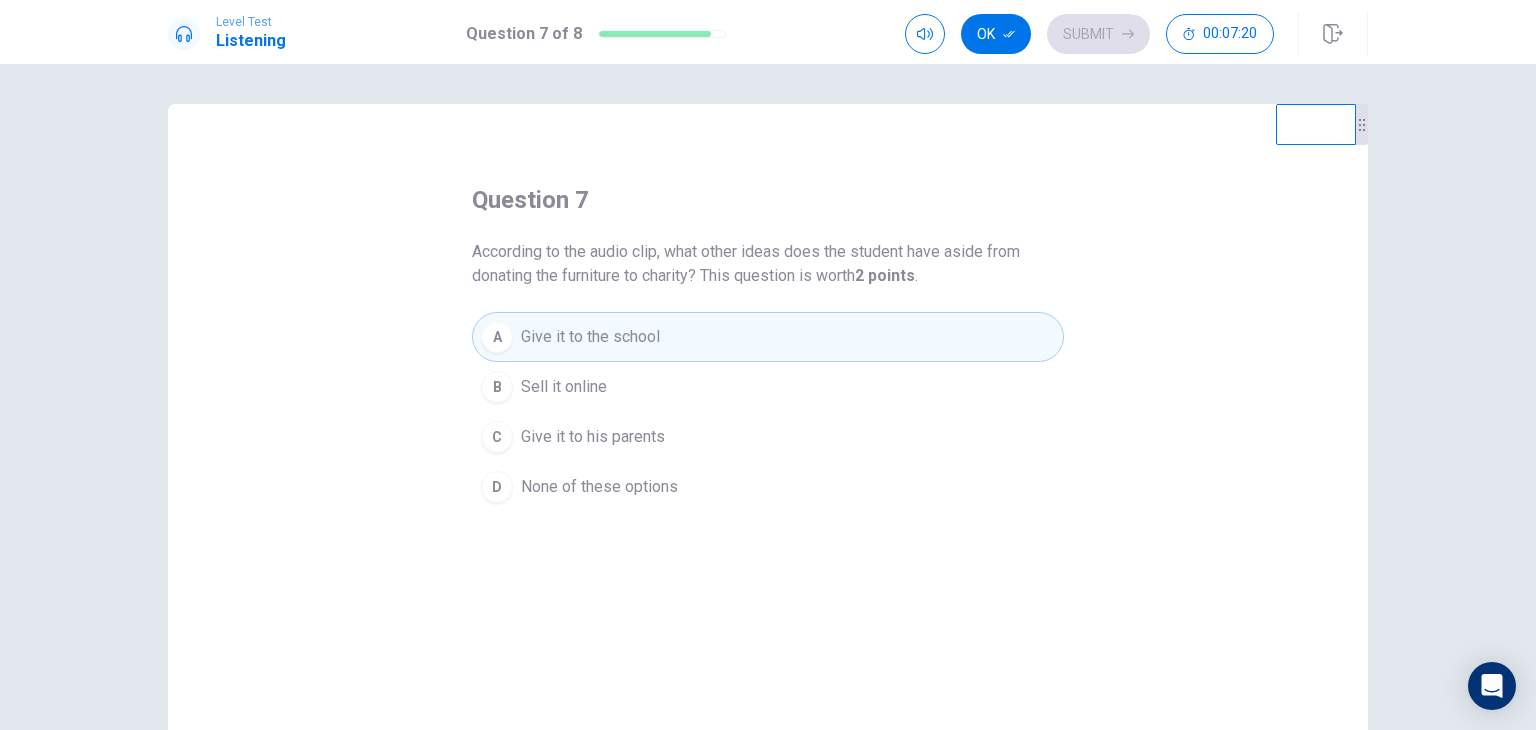 click on "None of these options" at bounding box center (564, 387) 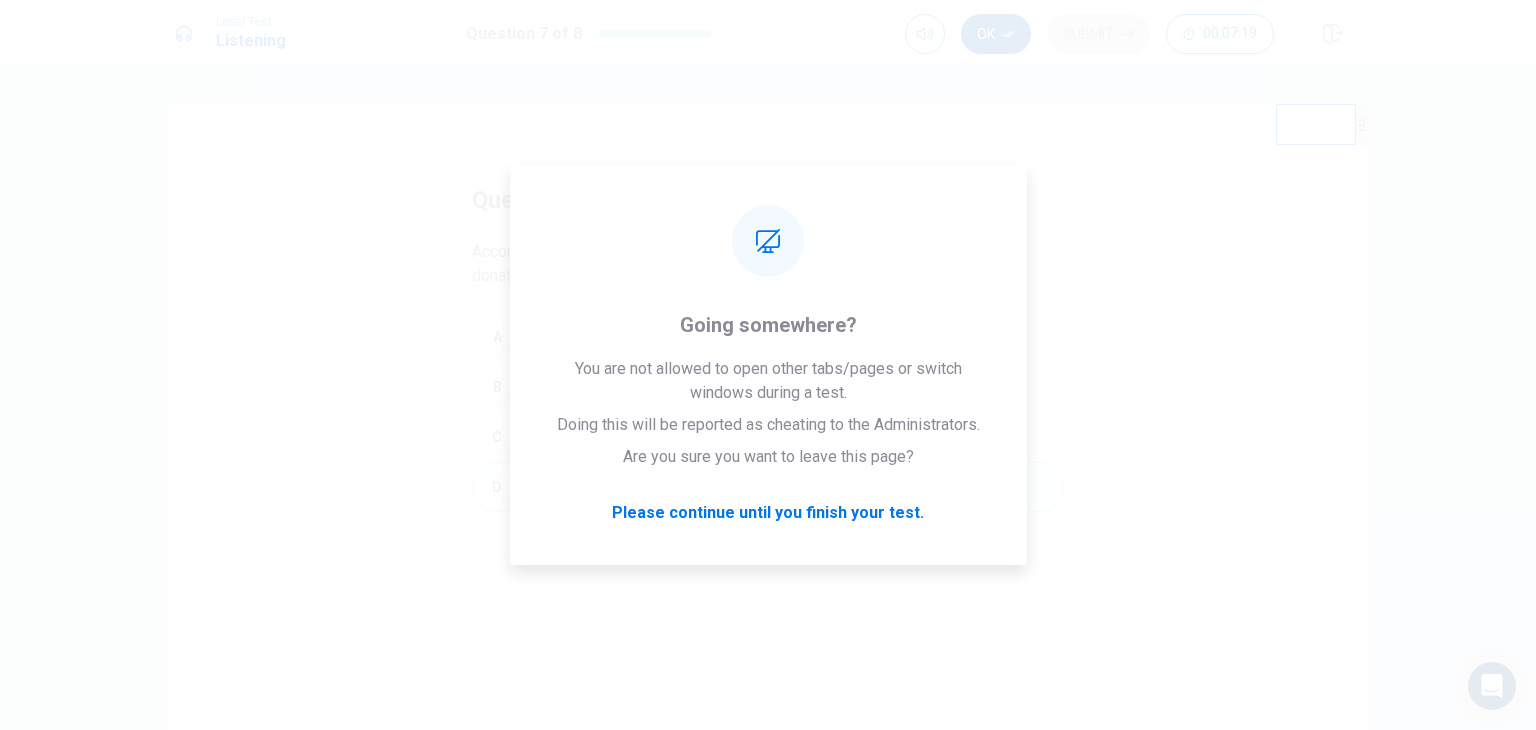 click on "Ok" at bounding box center [996, 34] 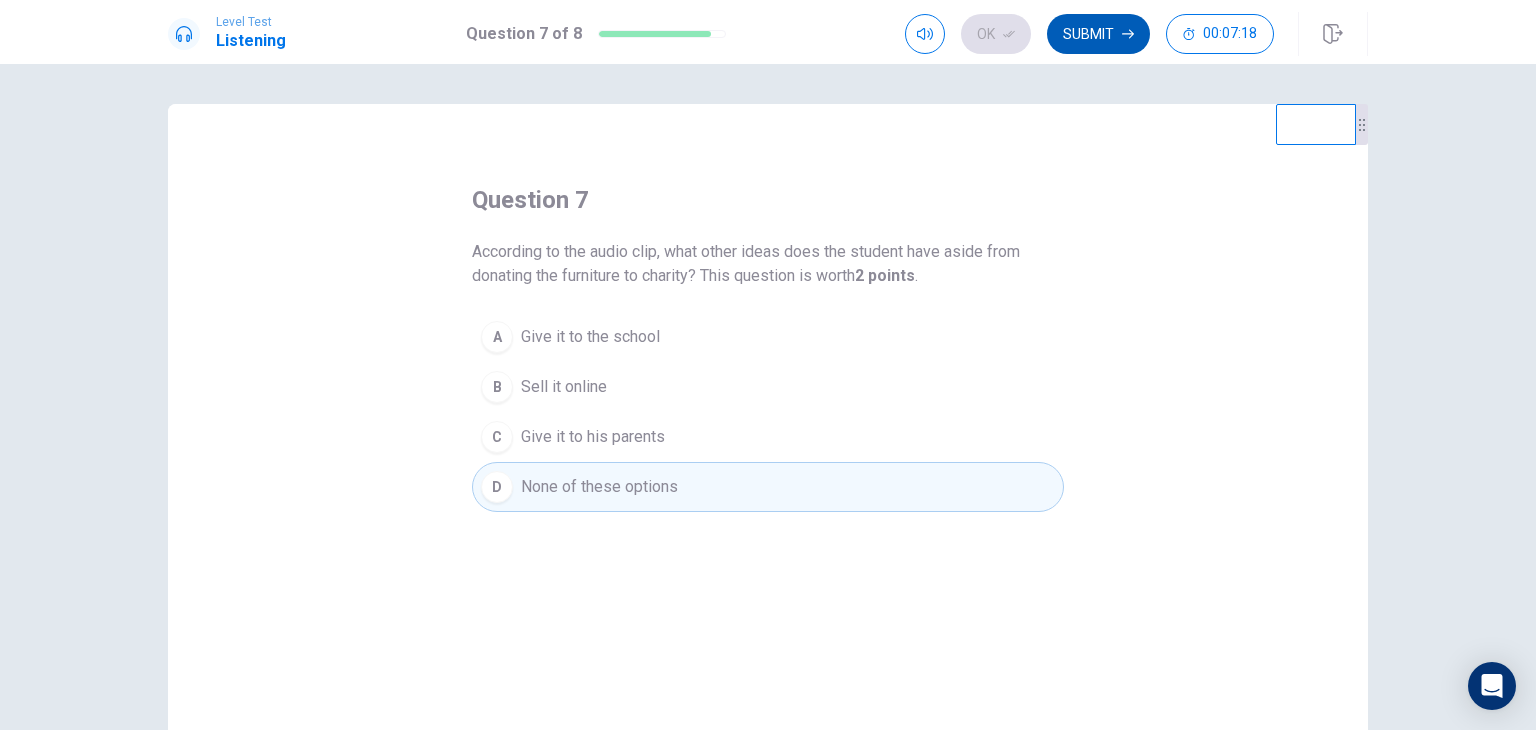 click on "Submit" at bounding box center [1098, 34] 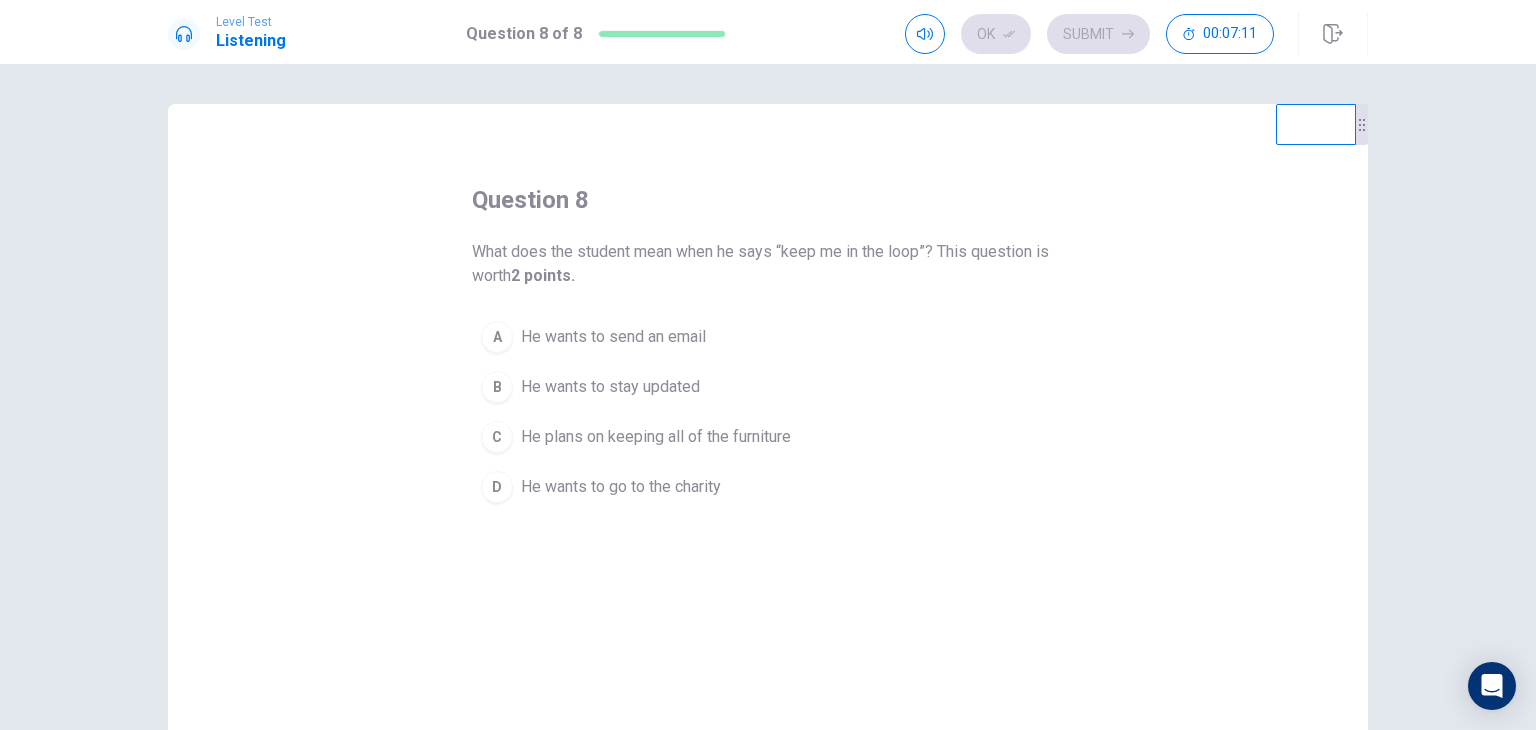 click on "B He wants to stay updated" at bounding box center (768, 387) 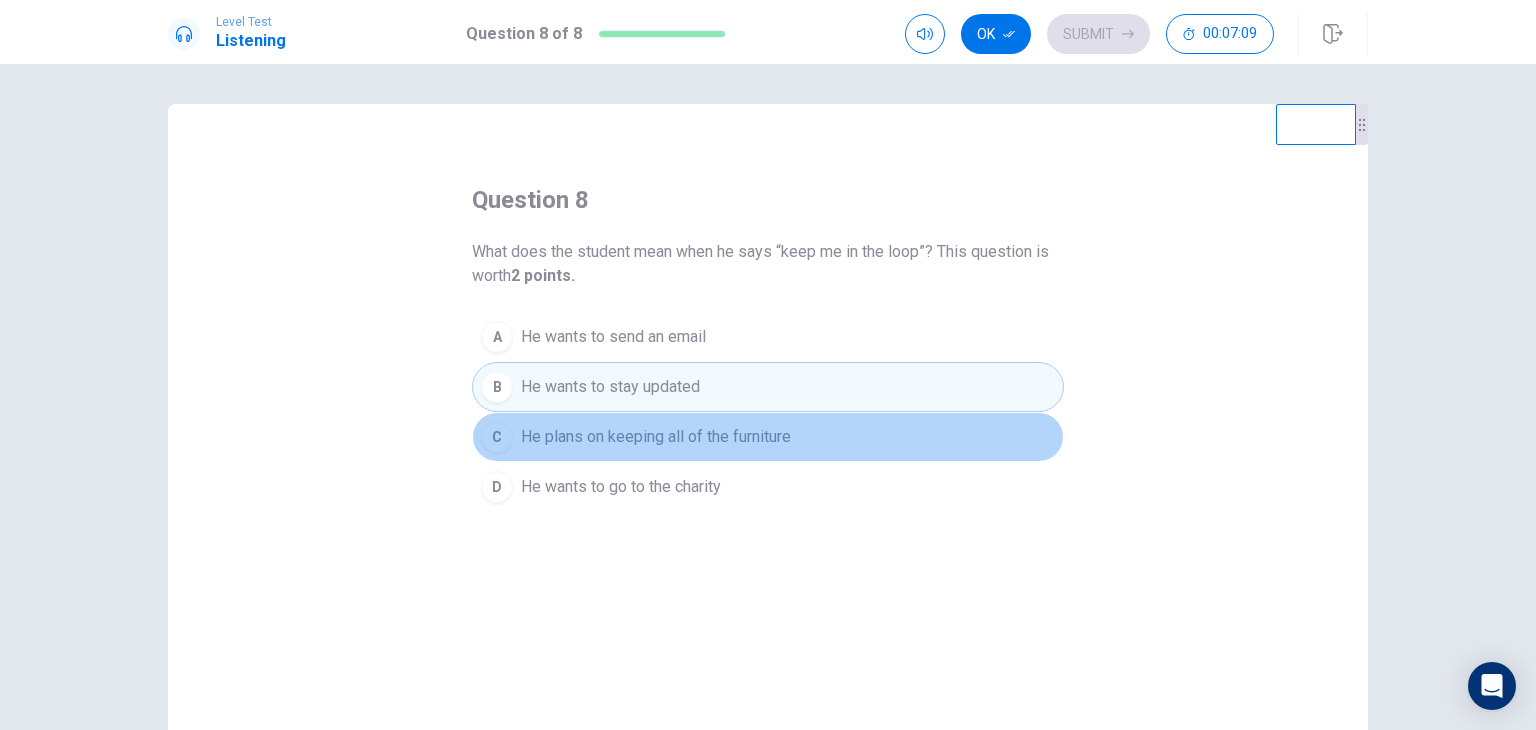 click on "He plans on keeping all of the furniture" at bounding box center [613, 337] 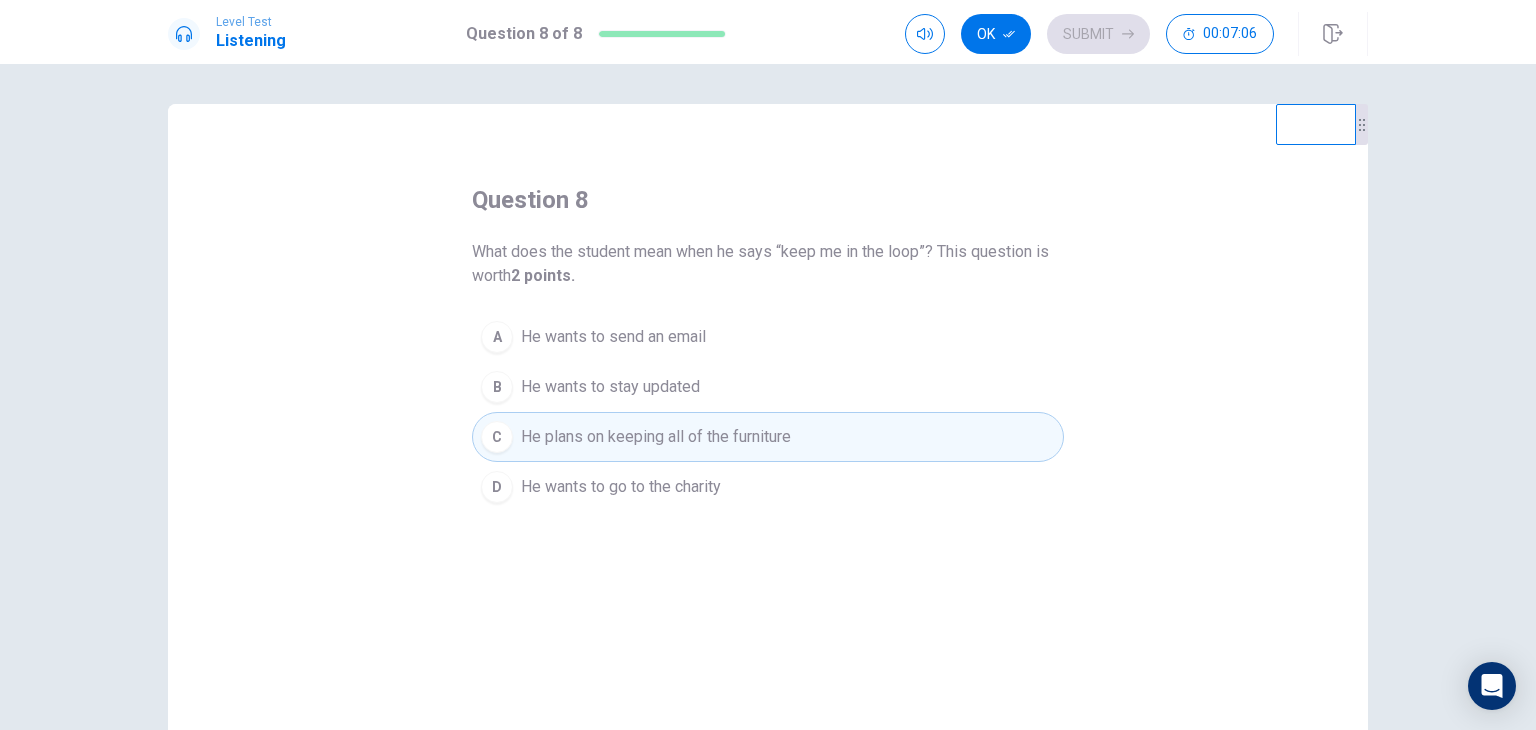 click on "He wants to stay updated" at bounding box center (613, 337) 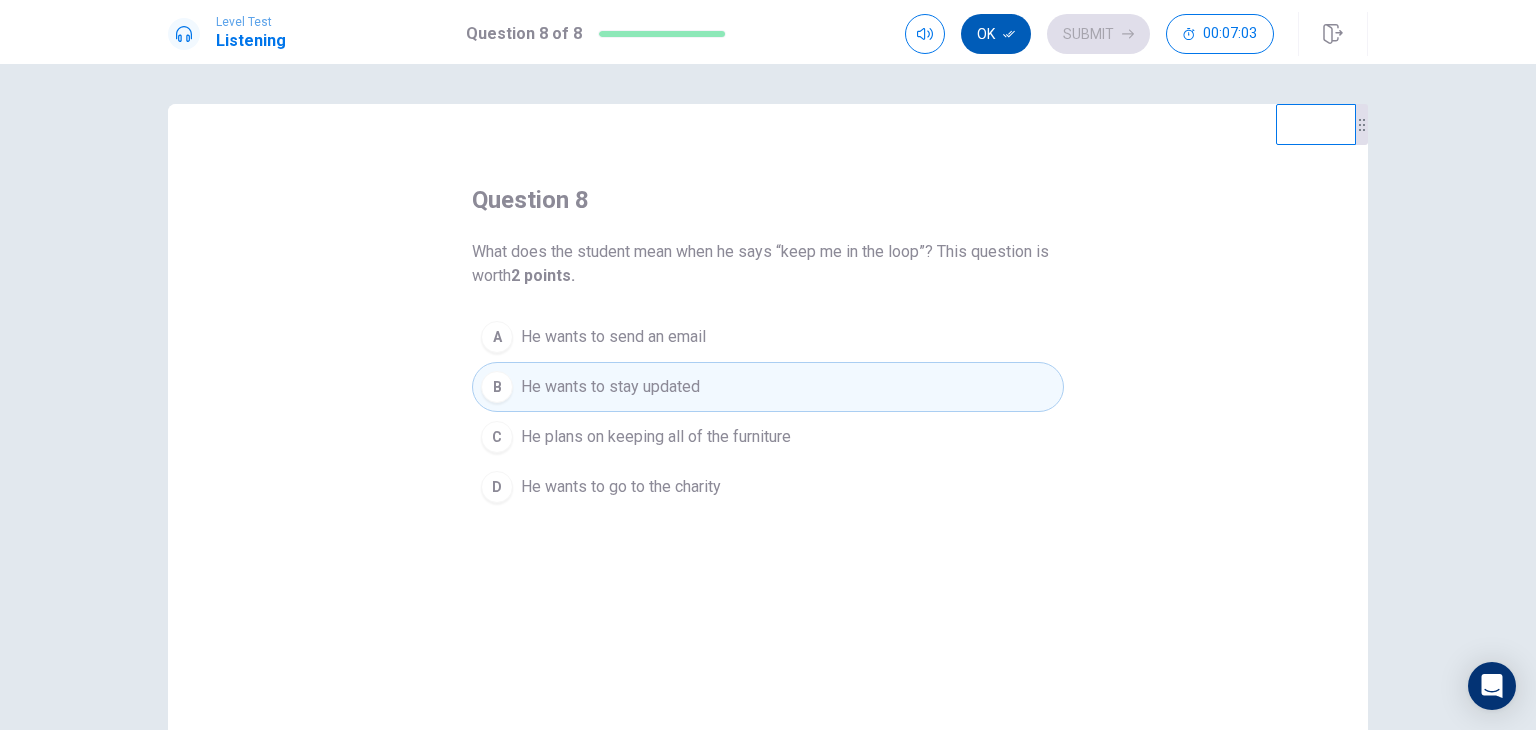 click on "Ok" at bounding box center (996, 34) 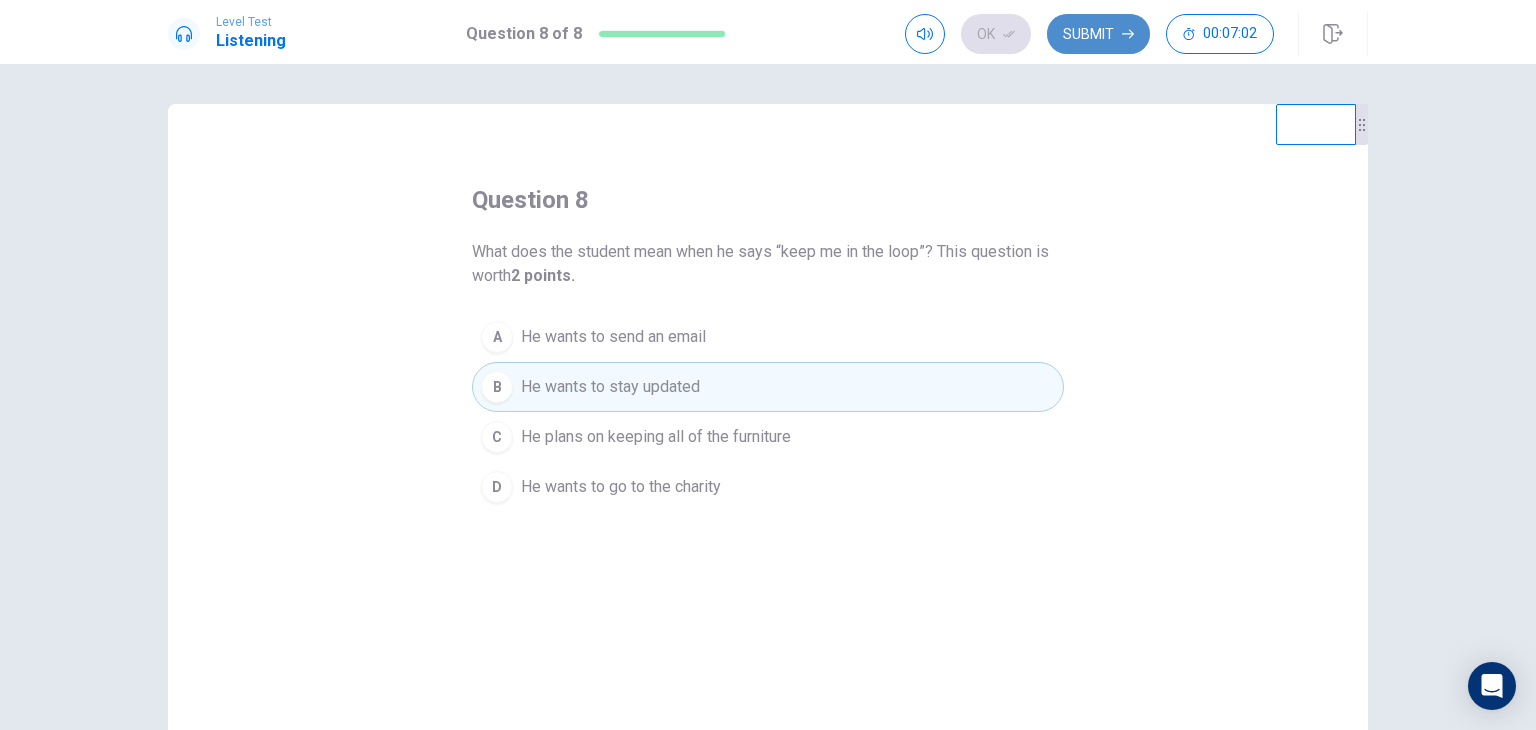 click on "Submit" at bounding box center [1098, 34] 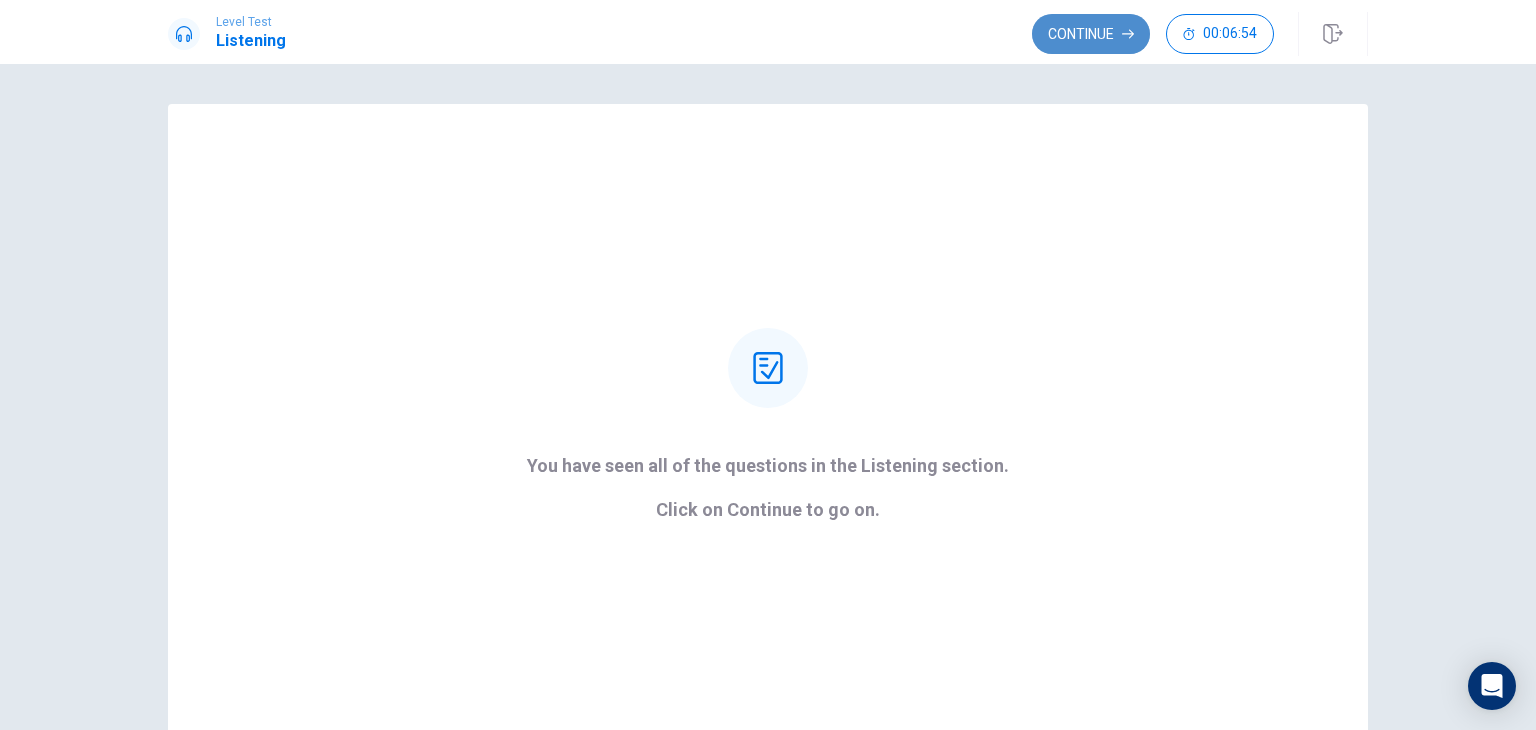 click on "Continue" at bounding box center (1091, 34) 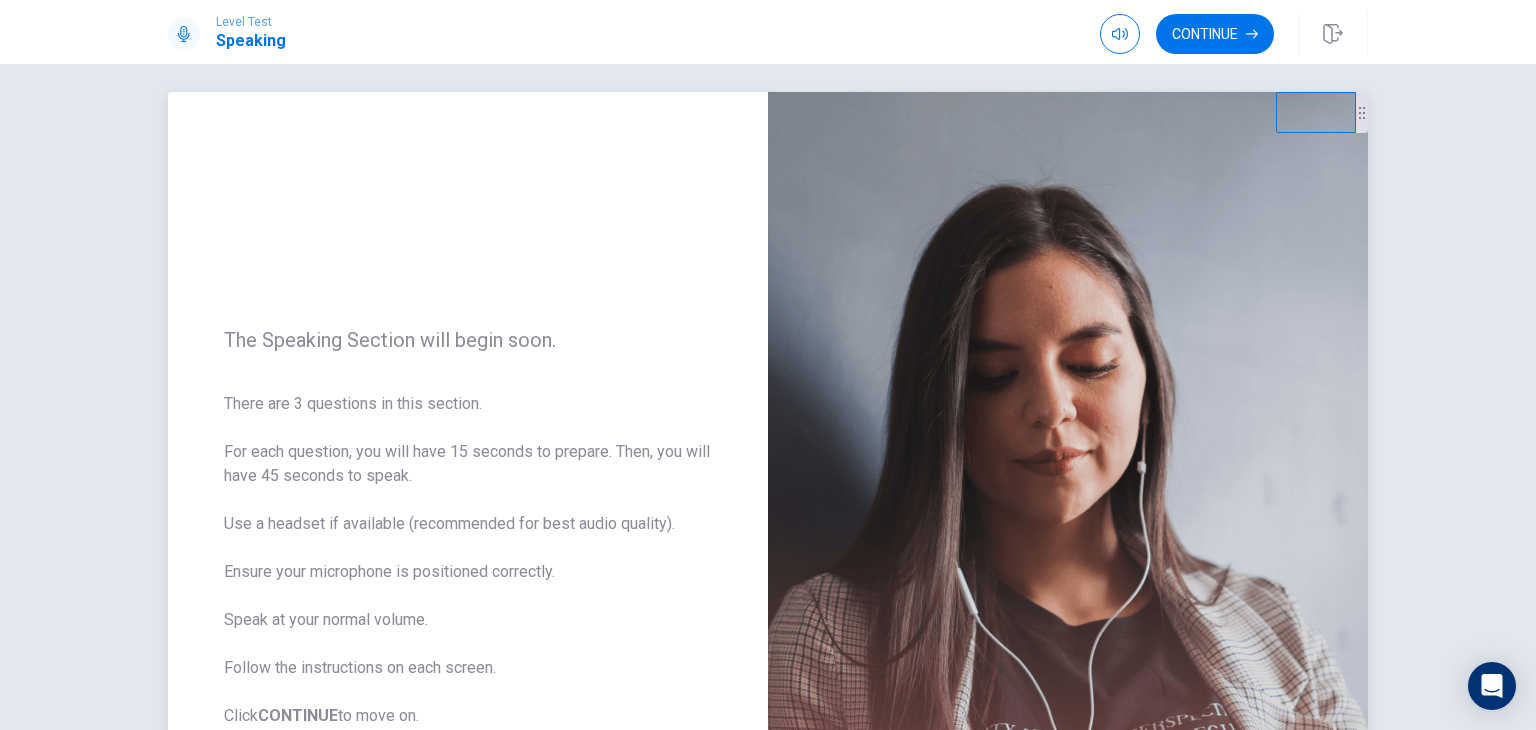 scroll, scrollTop: 0, scrollLeft: 0, axis: both 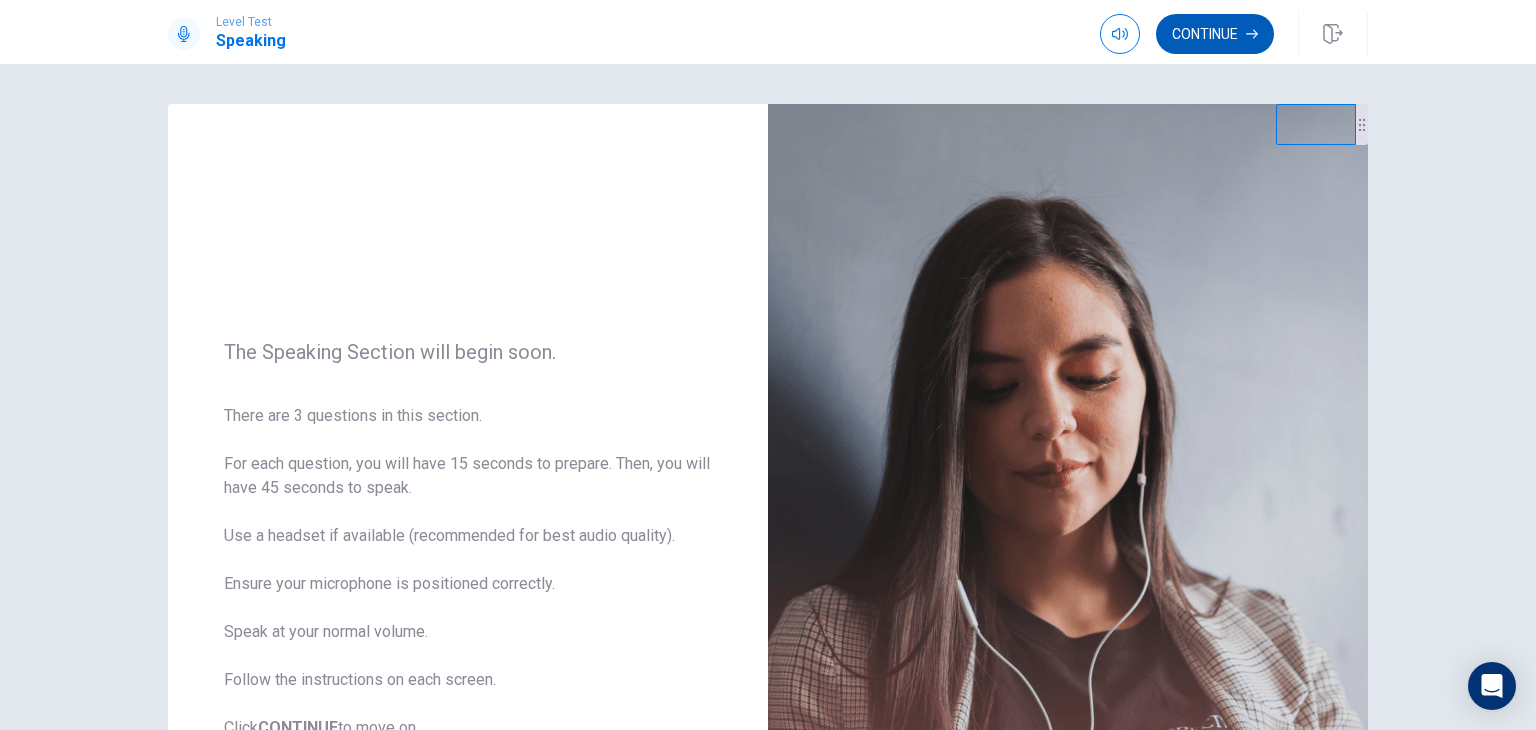 click on "Continue" at bounding box center [1215, 34] 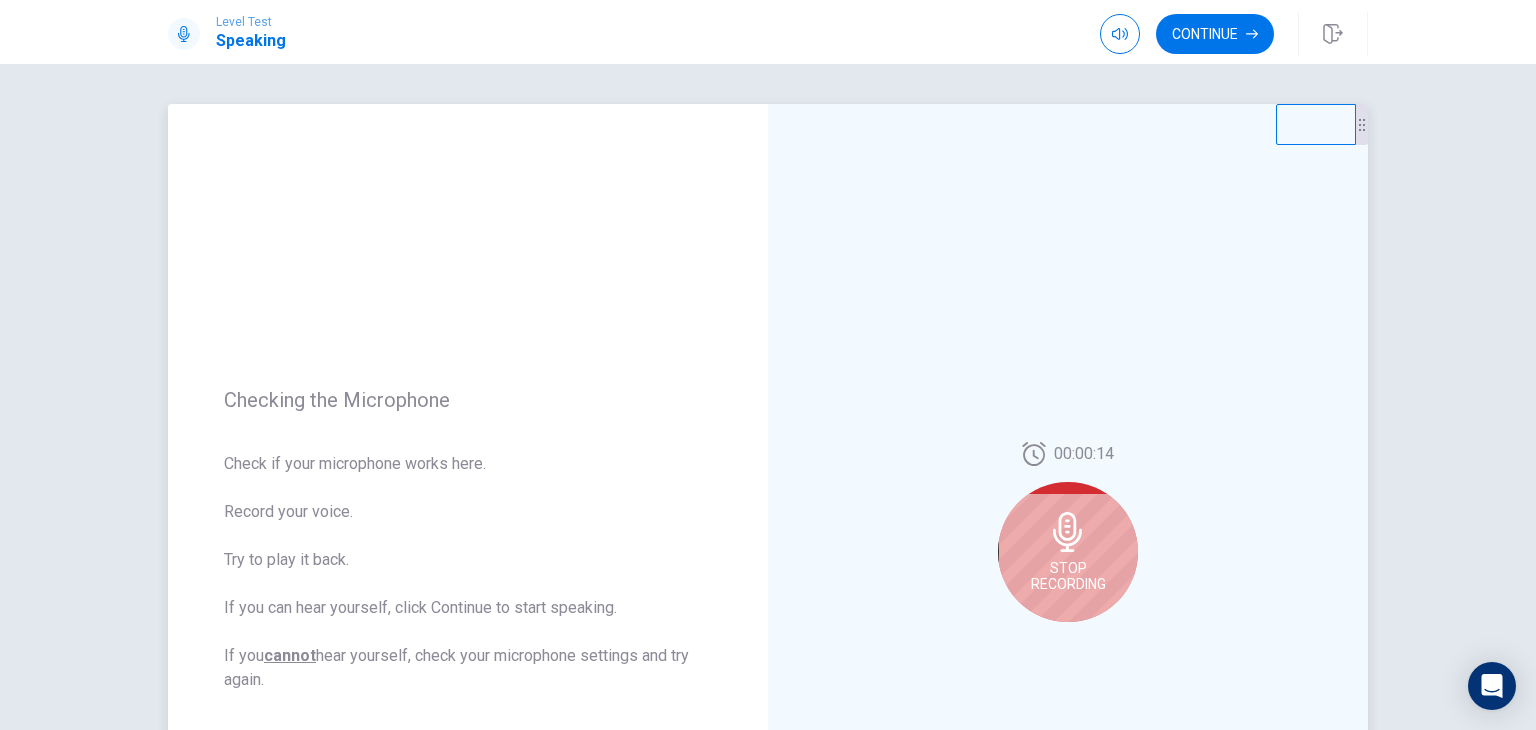 click on "Stop   Recording" at bounding box center (1068, 552) 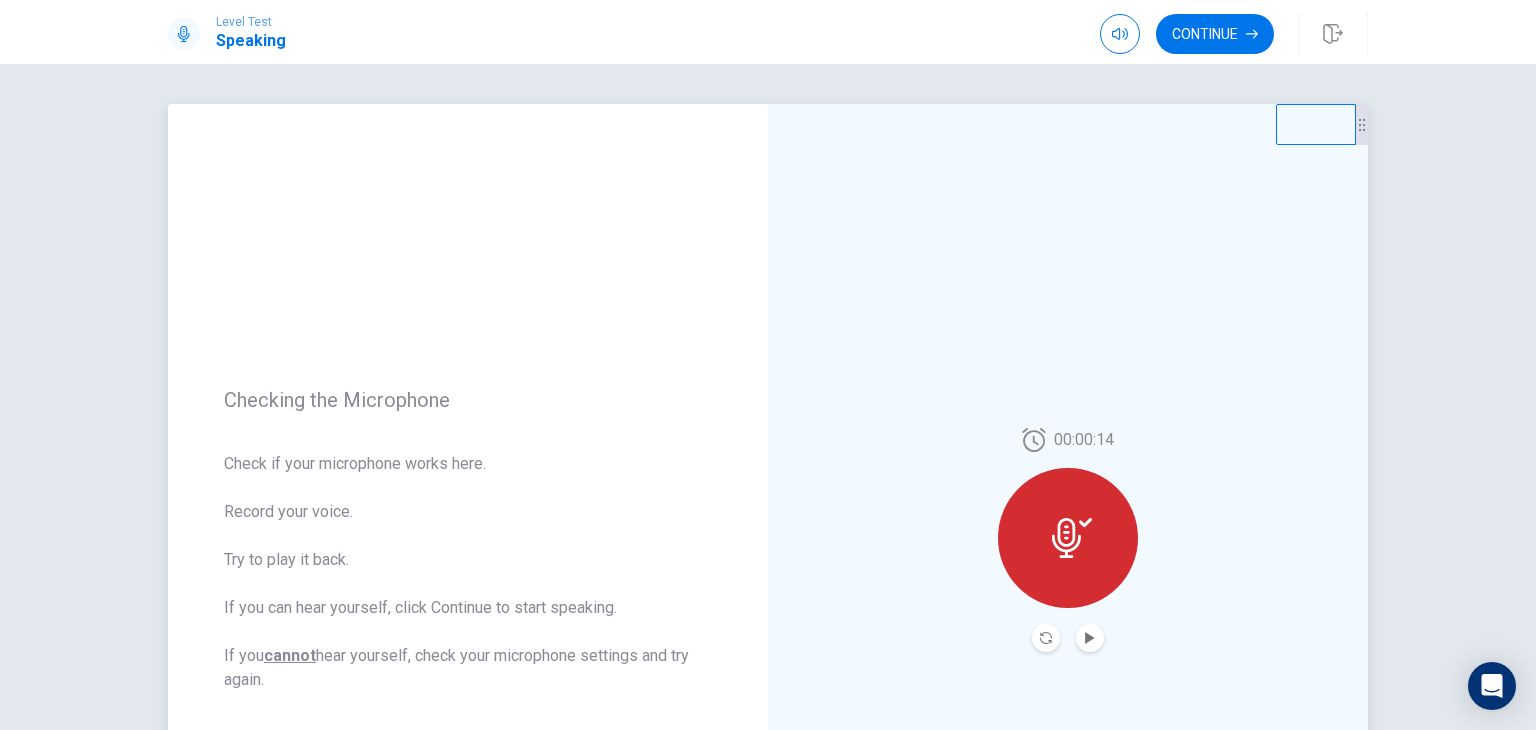 click at bounding box center [1072, 538] 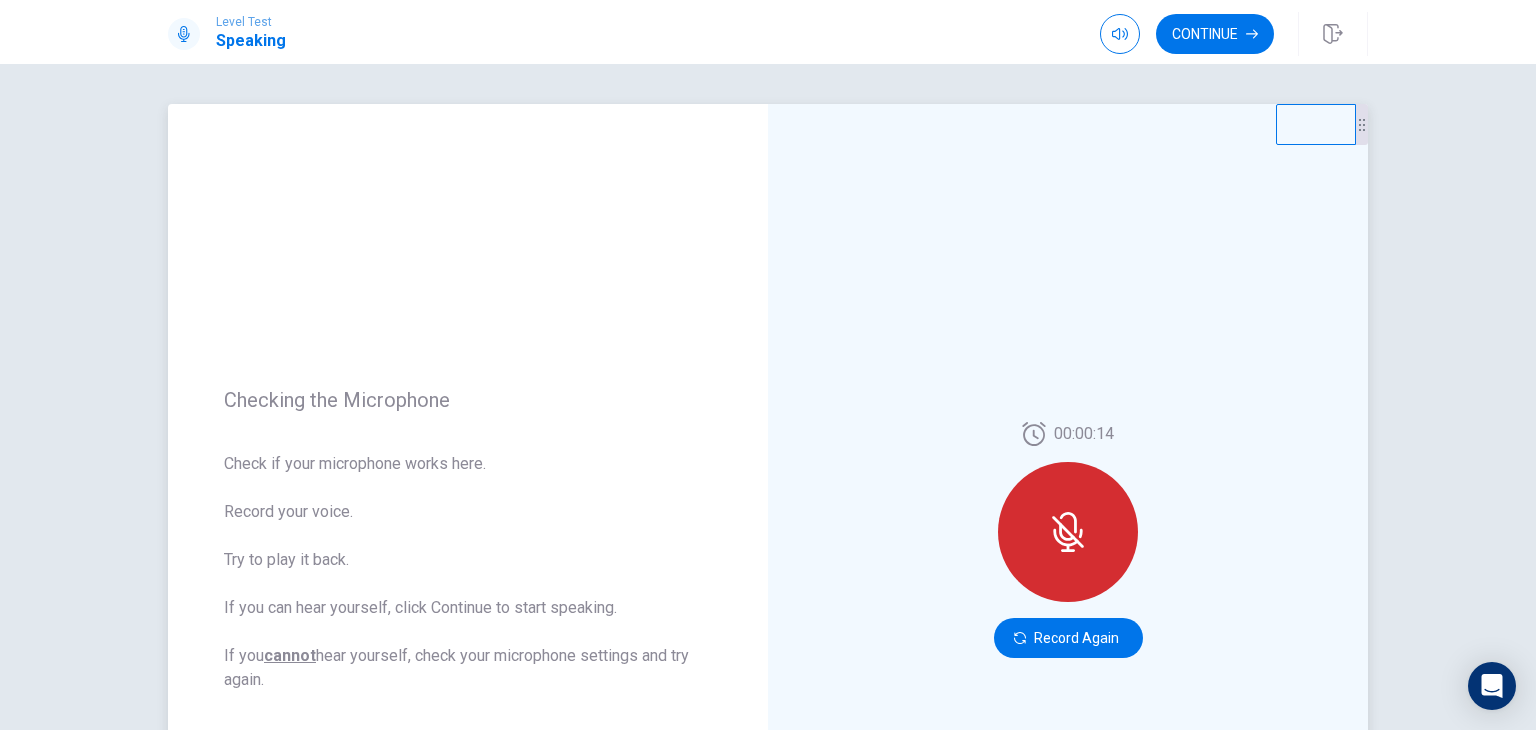 click at bounding box center (1065, 538) 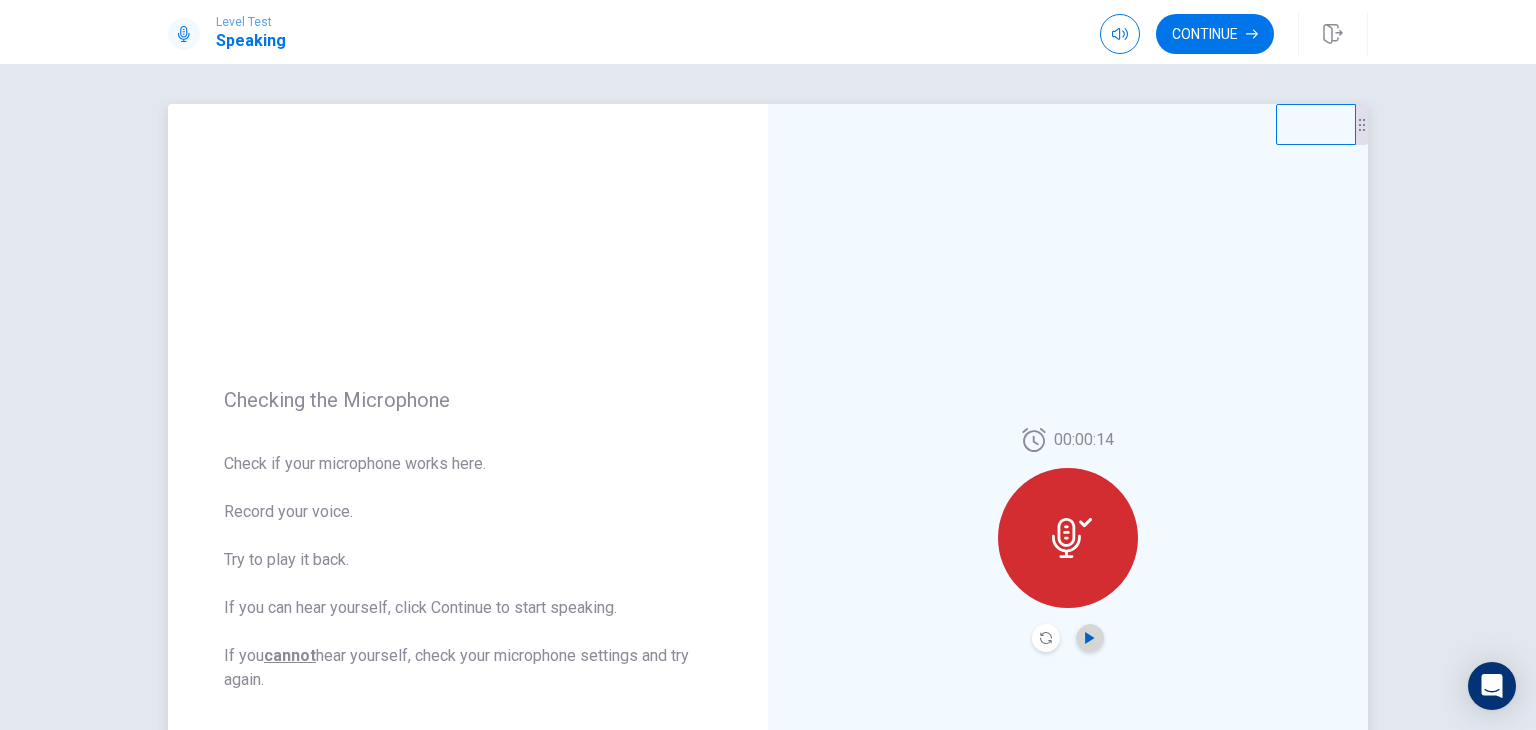 click at bounding box center [1089, 638] 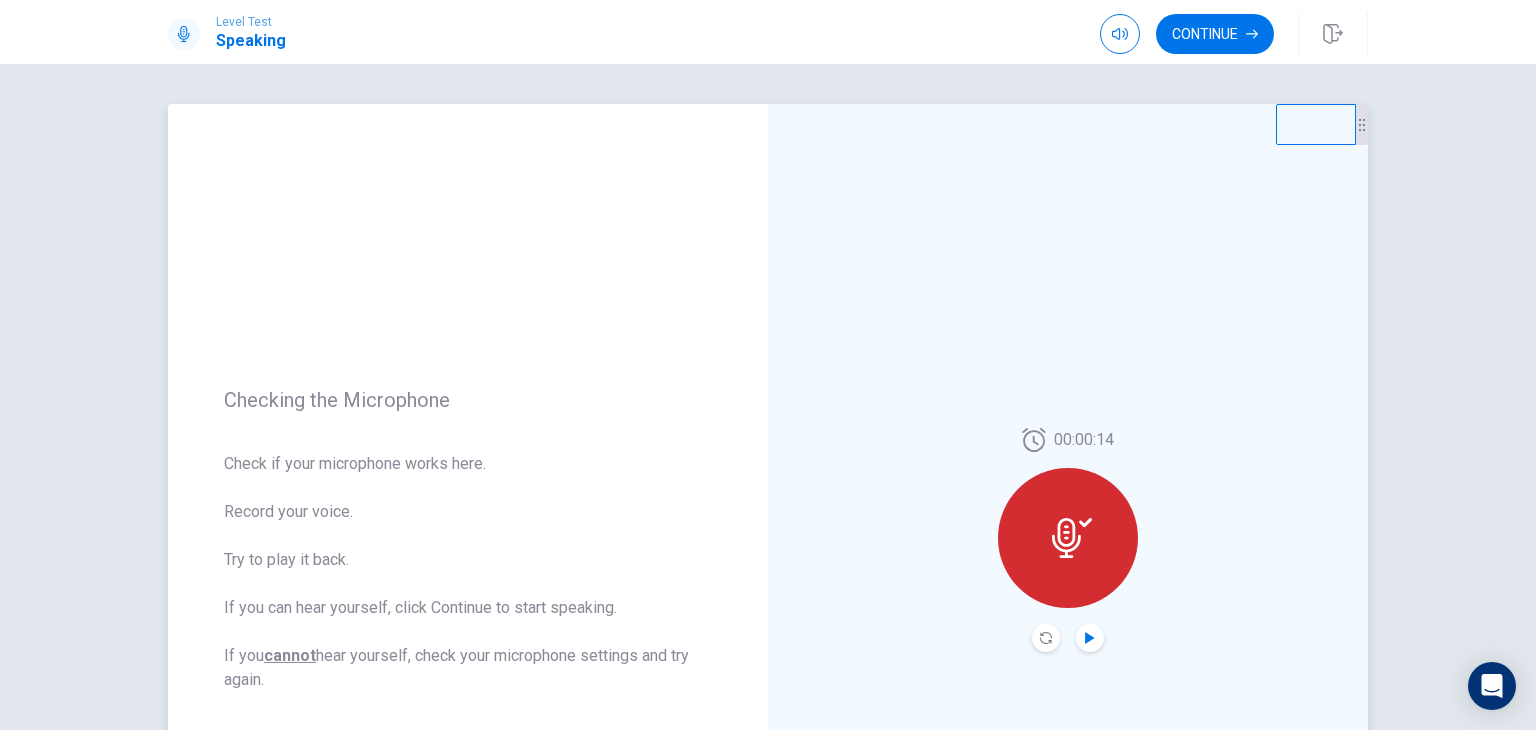 click at bounding box center (1090, 638) 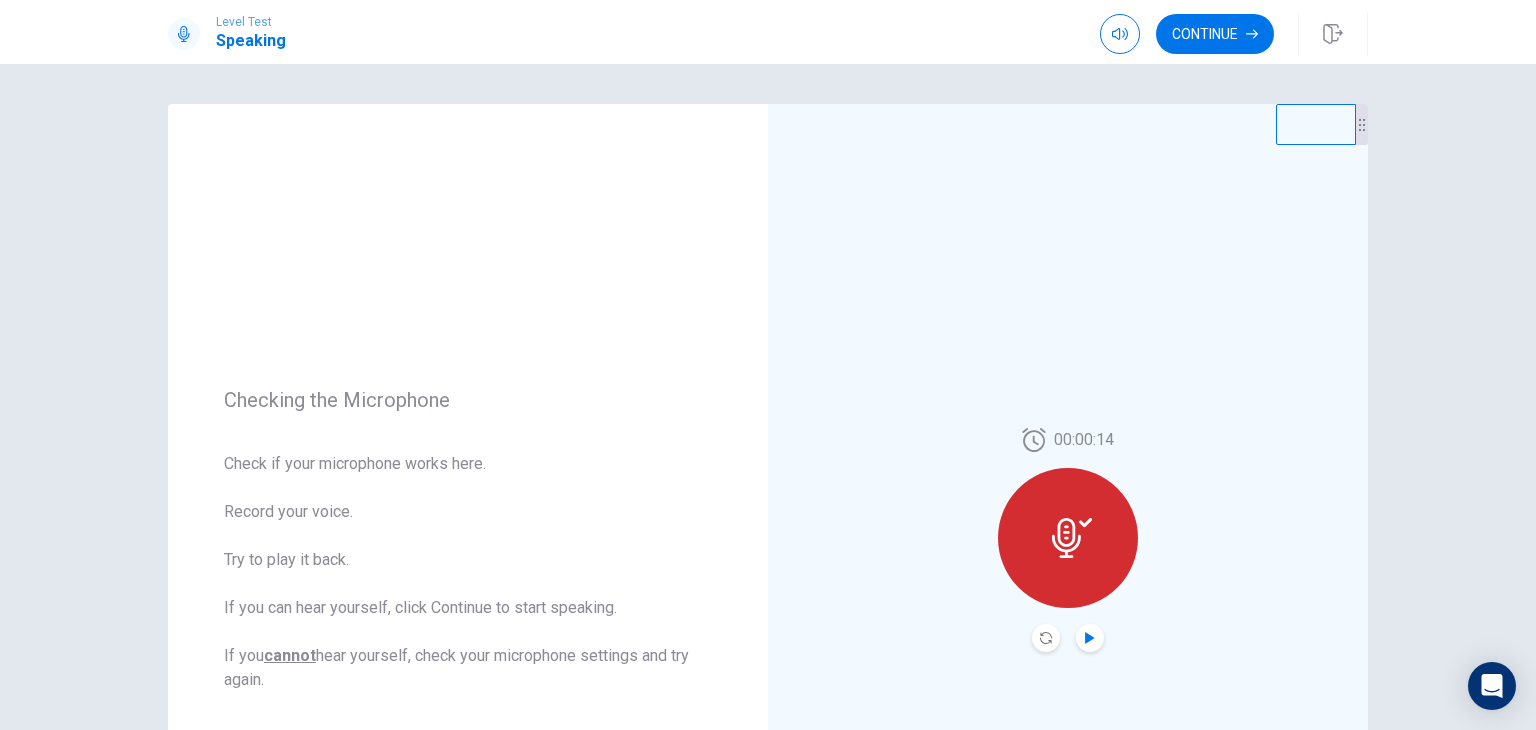 click at bounding box center [1072, 538] 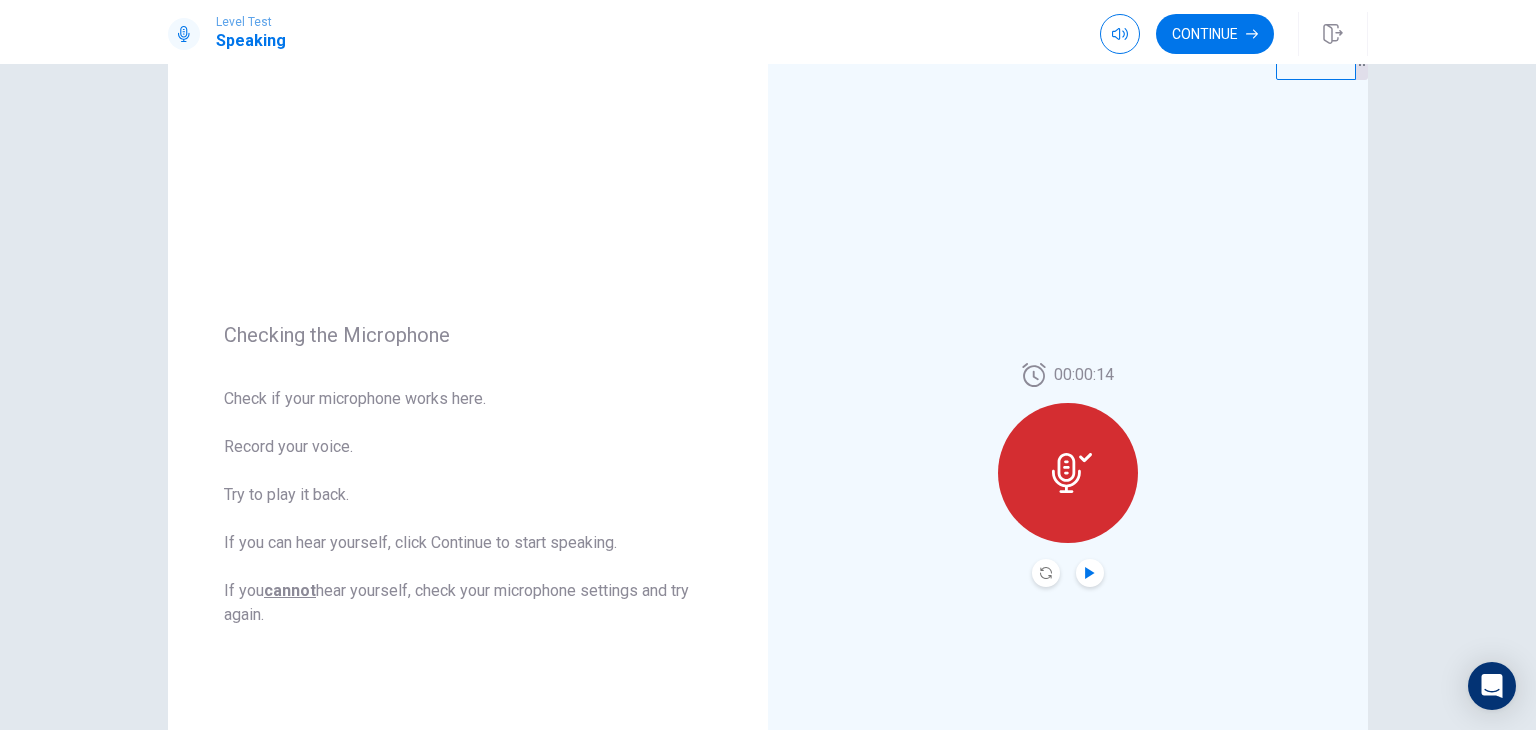scroll, scrollTop: 100, scrollLeft: 0, axis: vertical 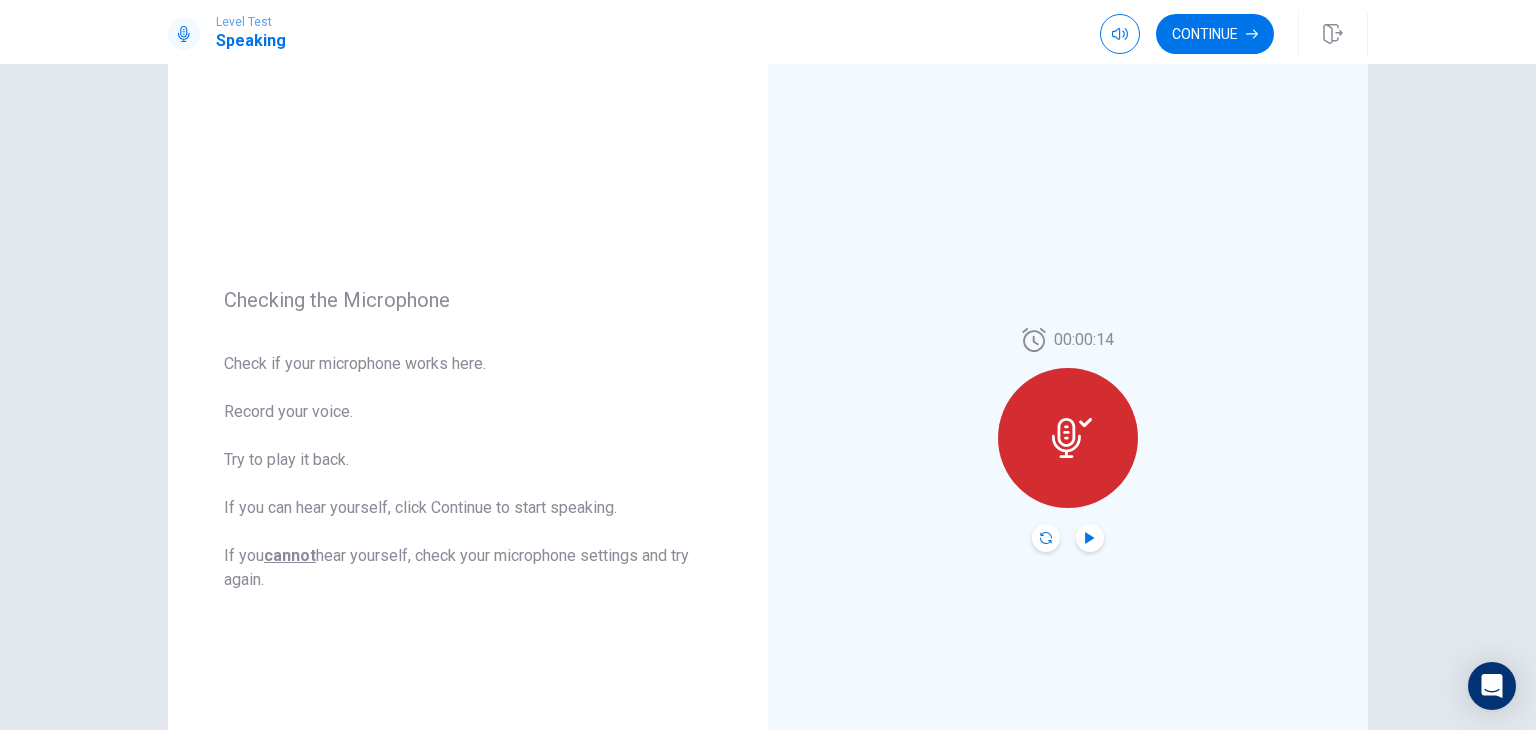 click at bounding box center [1046, 538] 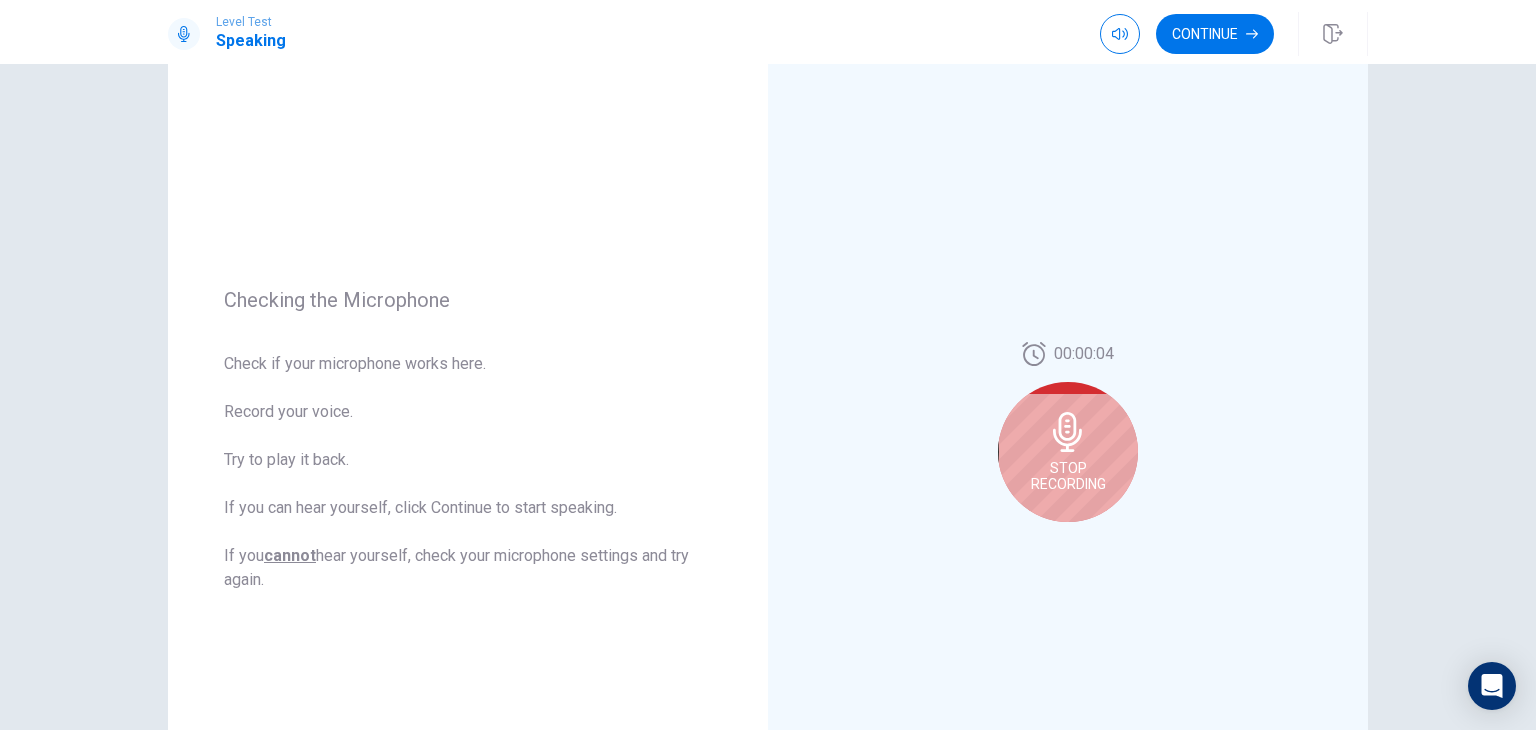 click at bounding box center (1067, 432) 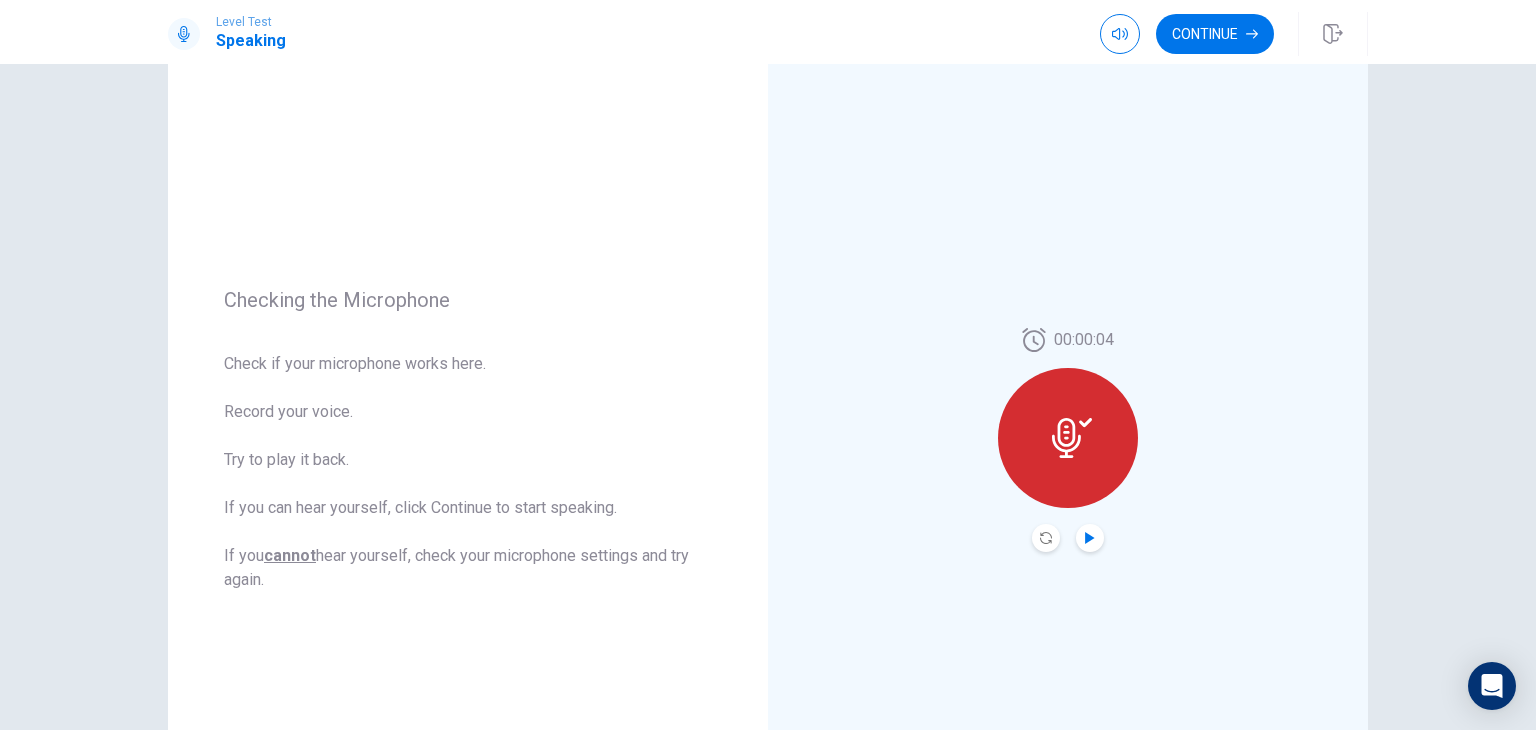 click at bounding box center (1089, 538) 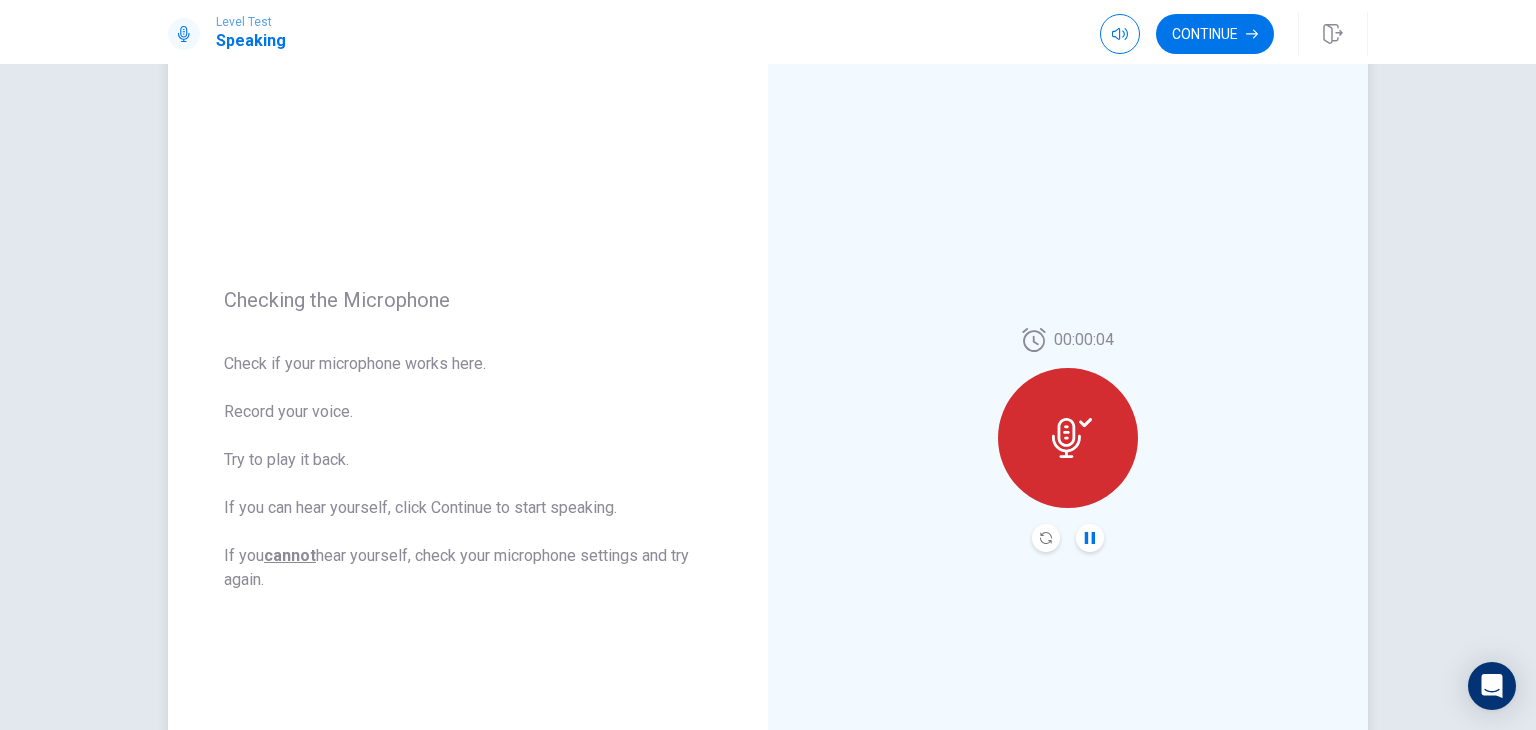 scroll, scrollTop: 0, scrollLeft: 0, axis: both 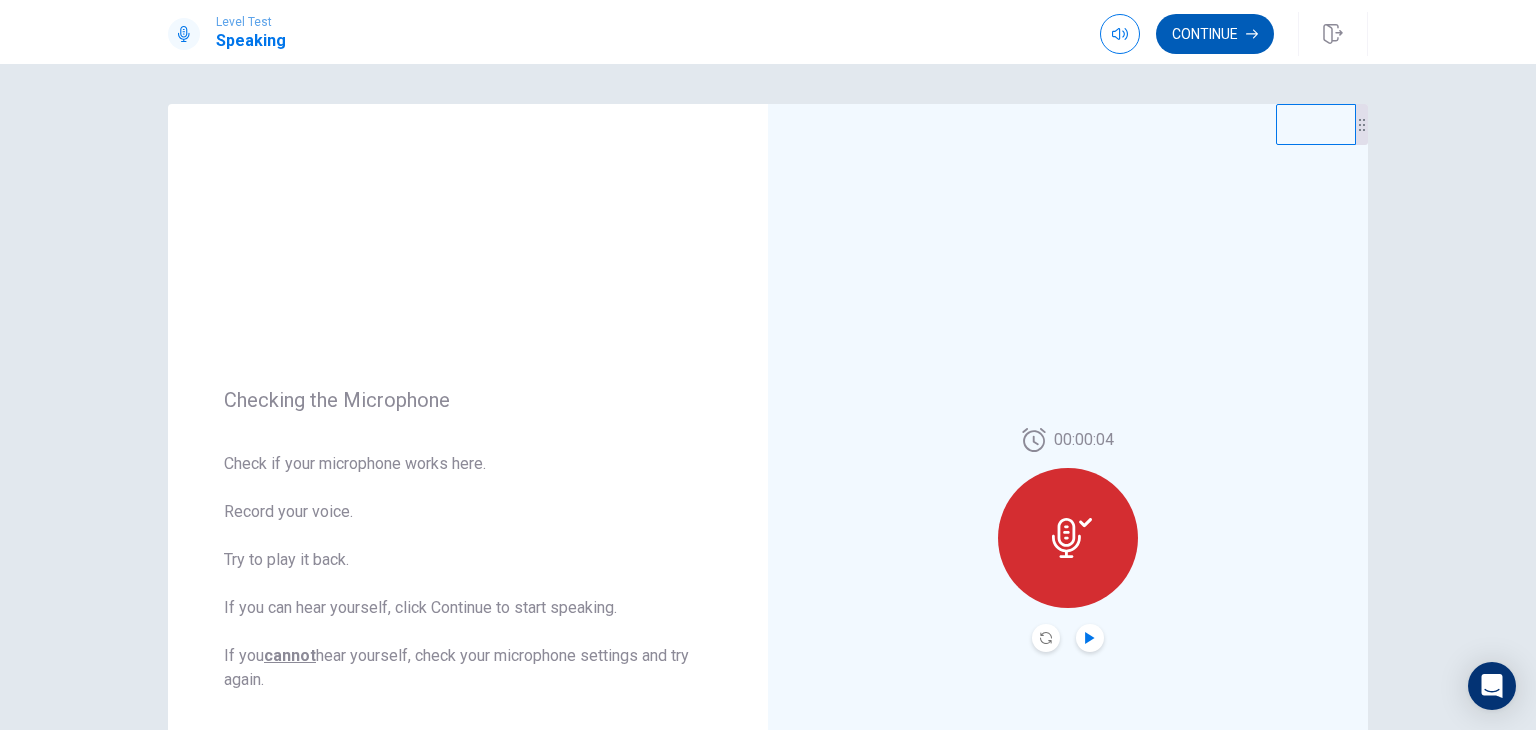 click on "Continue" at bounding box center (1215, 34) 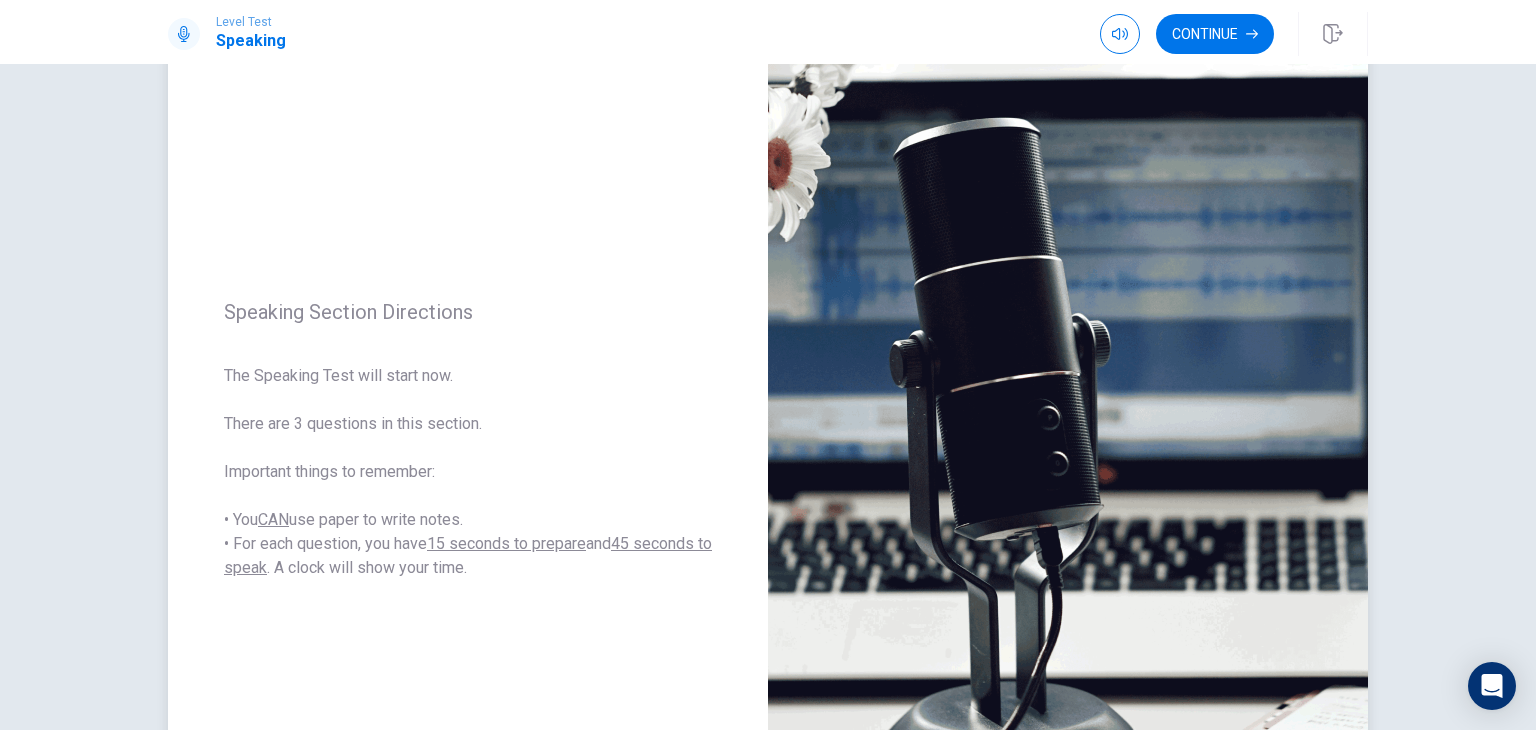 scroll, scrollTop: 0, scrollLeft: 0, axis: both 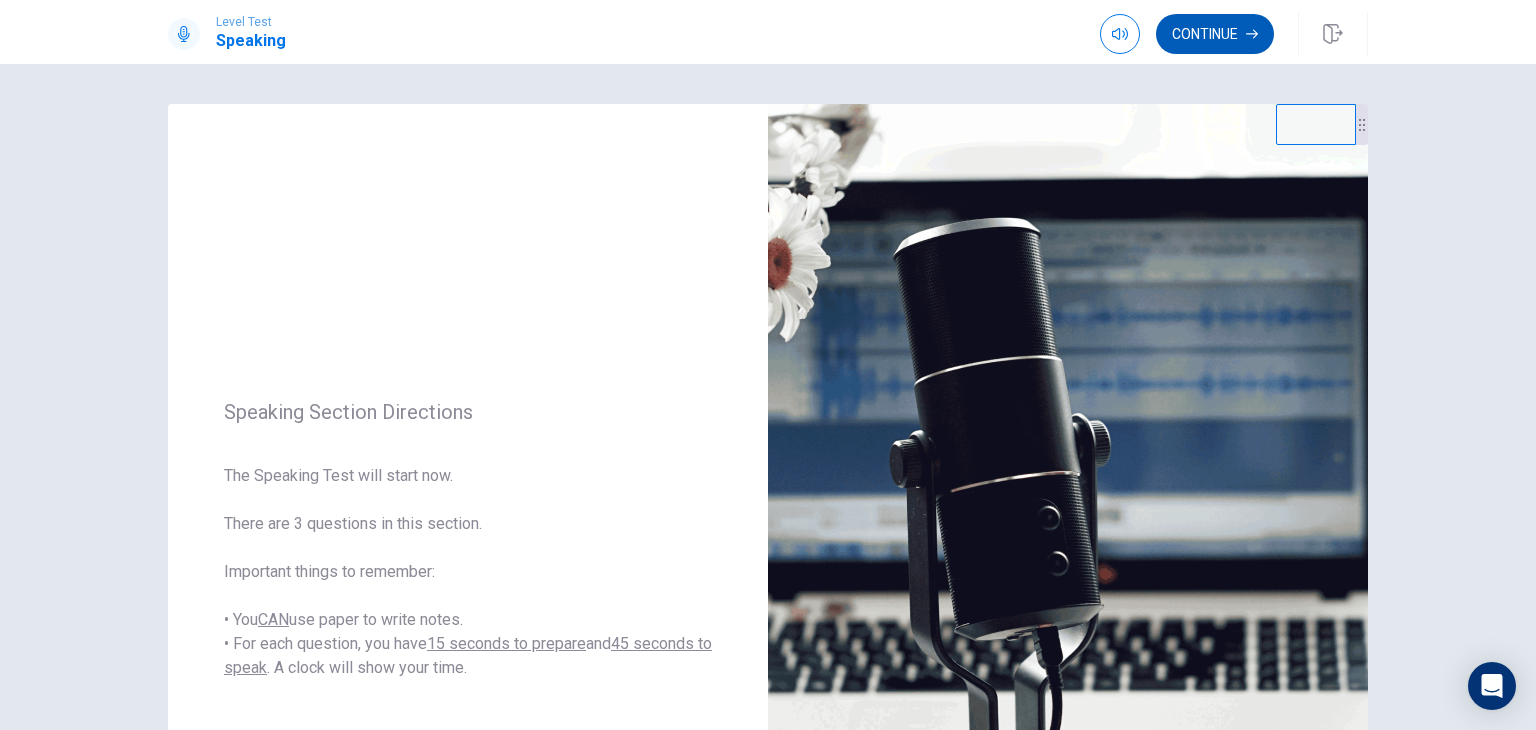 click on "Continue" at bounding box center (1215, 34) 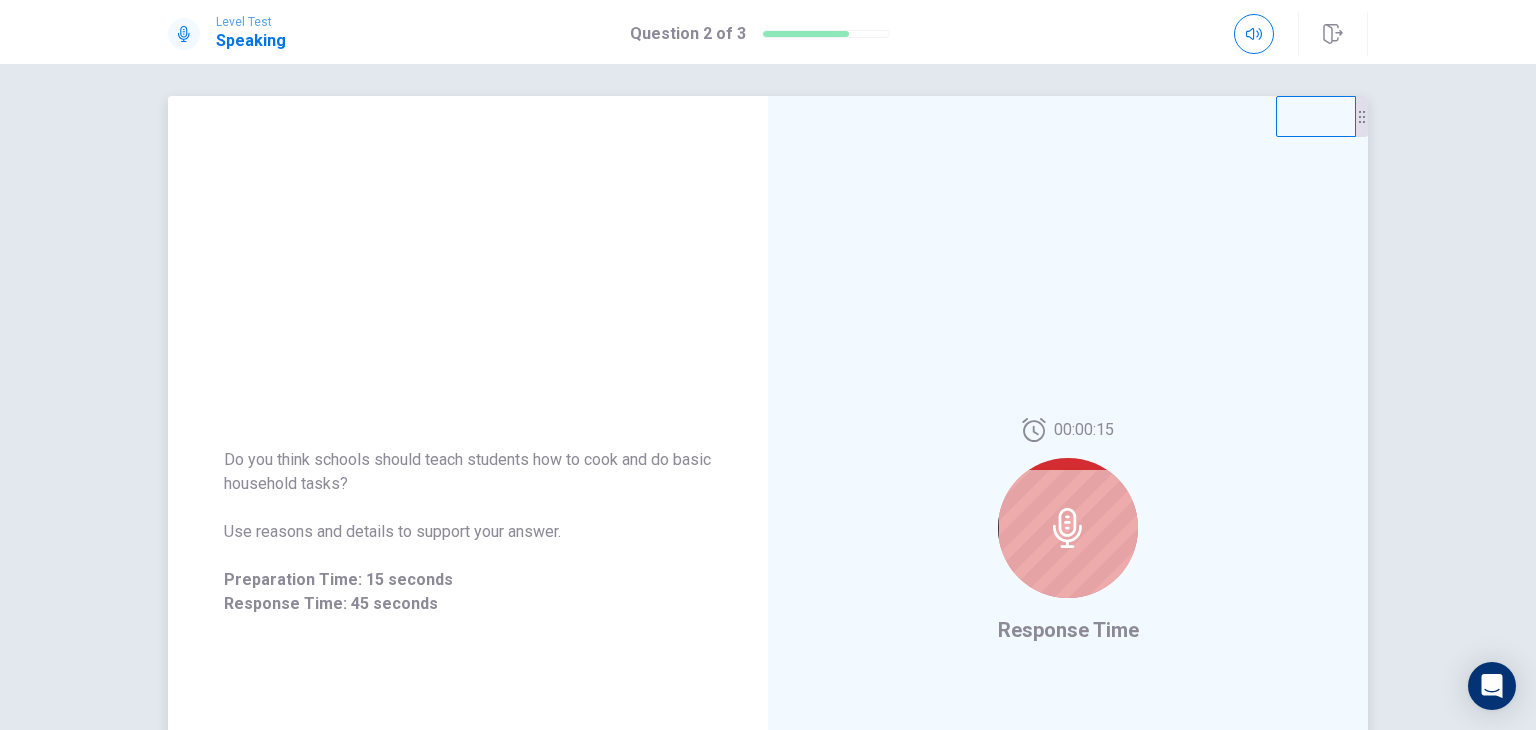 scroll, scrollTop: 0, scrollLeft: 0, axis: both 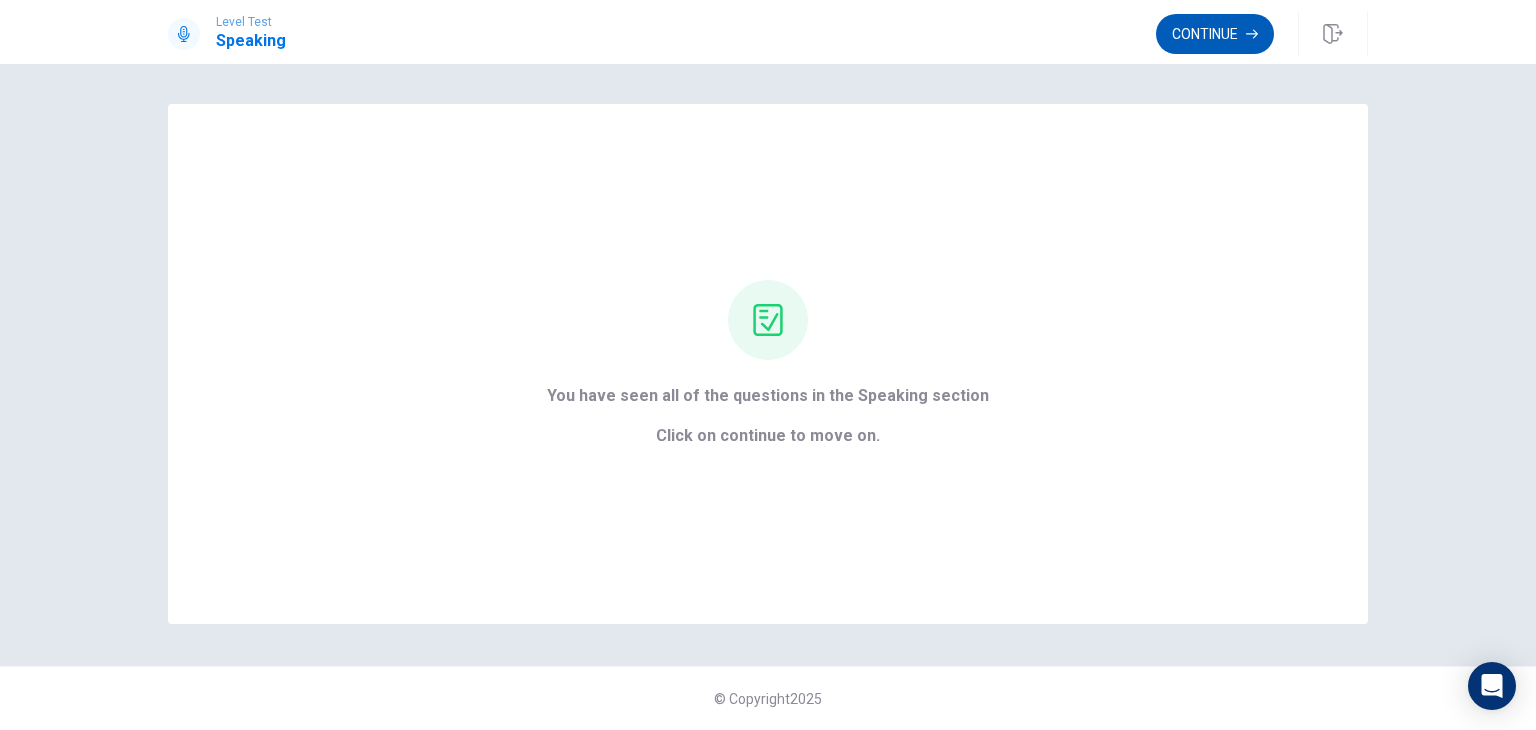 click on "Continue" at bounding box center [1215, 34] 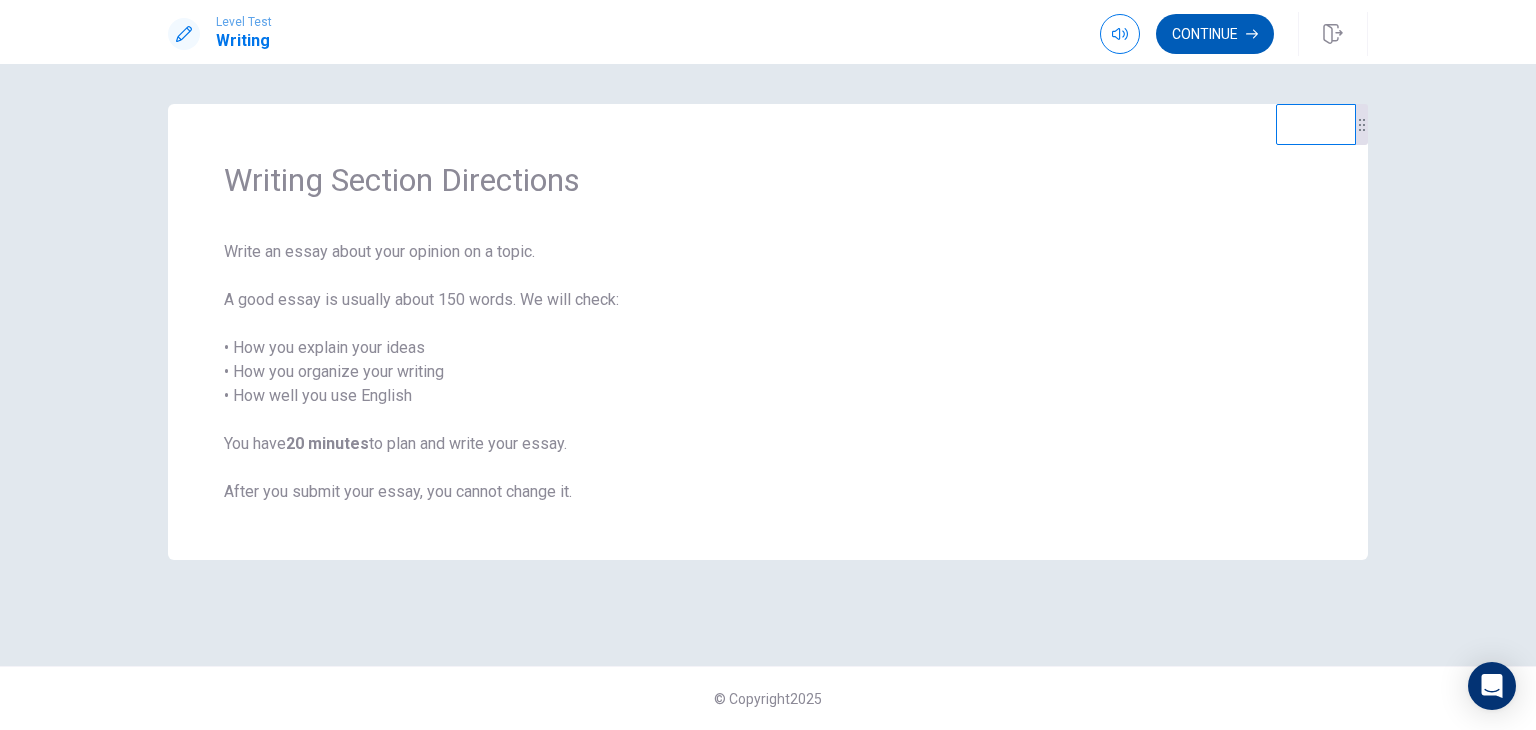 click on "Continue" at bounding box center (1215, 34) 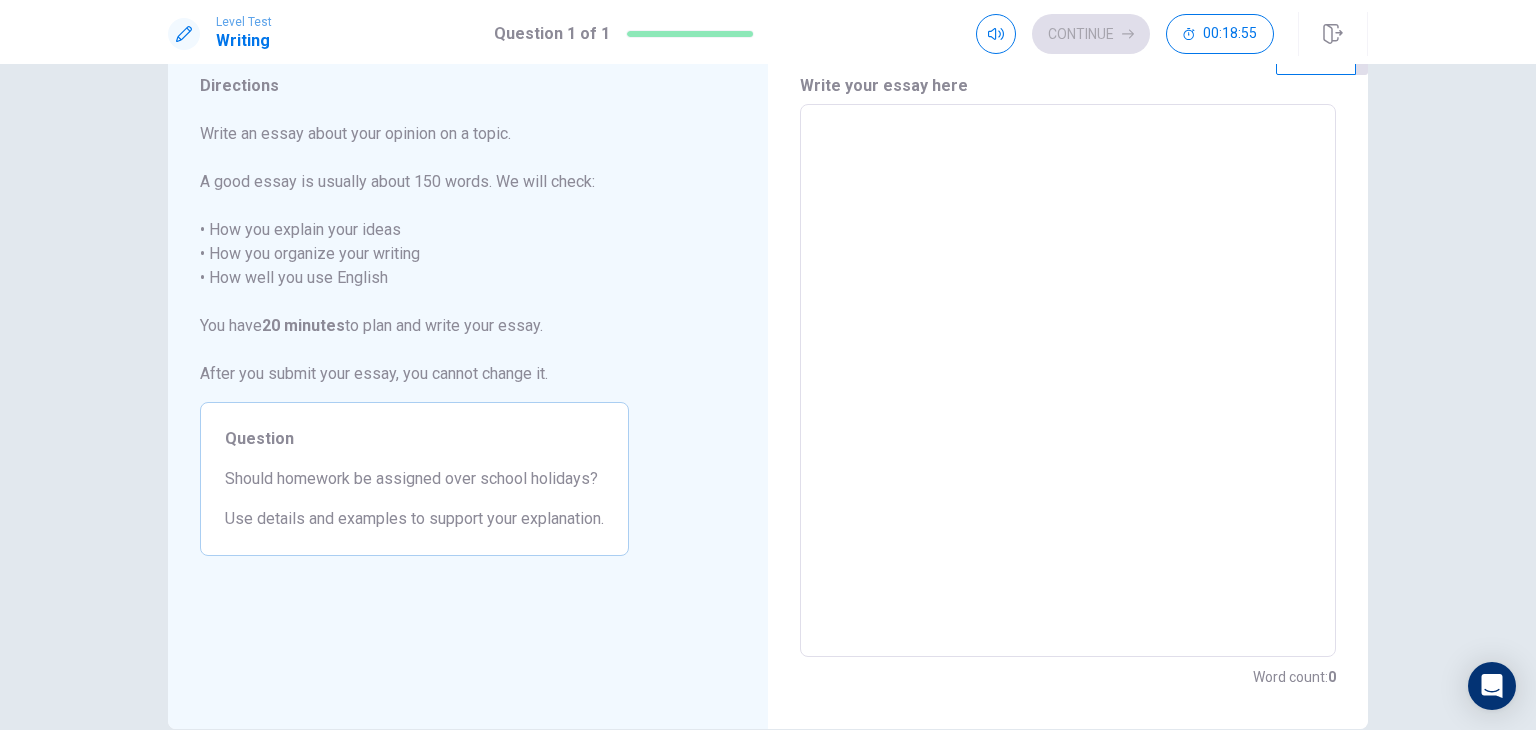 scroll, scrollTop: 0, scrollLeft: 0, axis: both 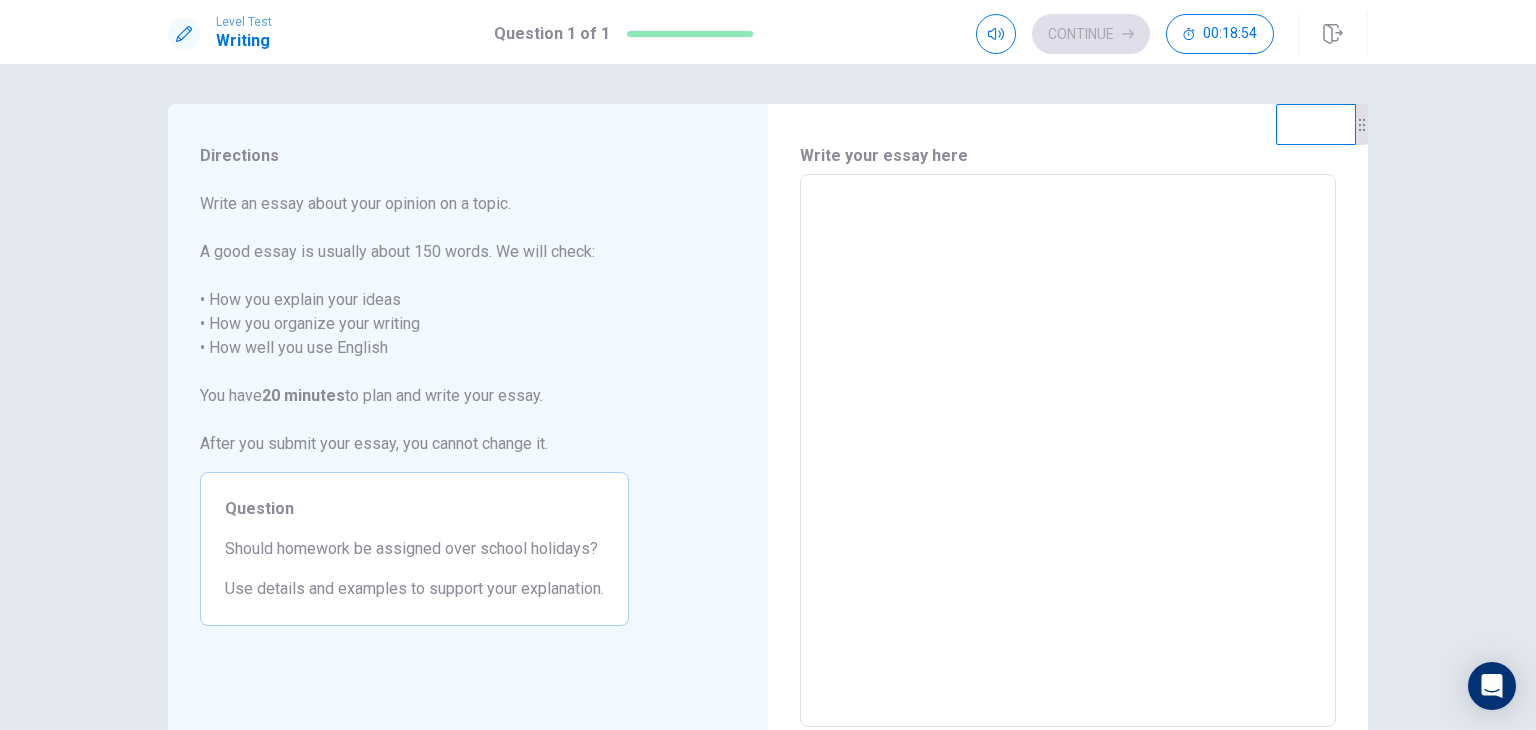 click at bounding box center [1068, 451] 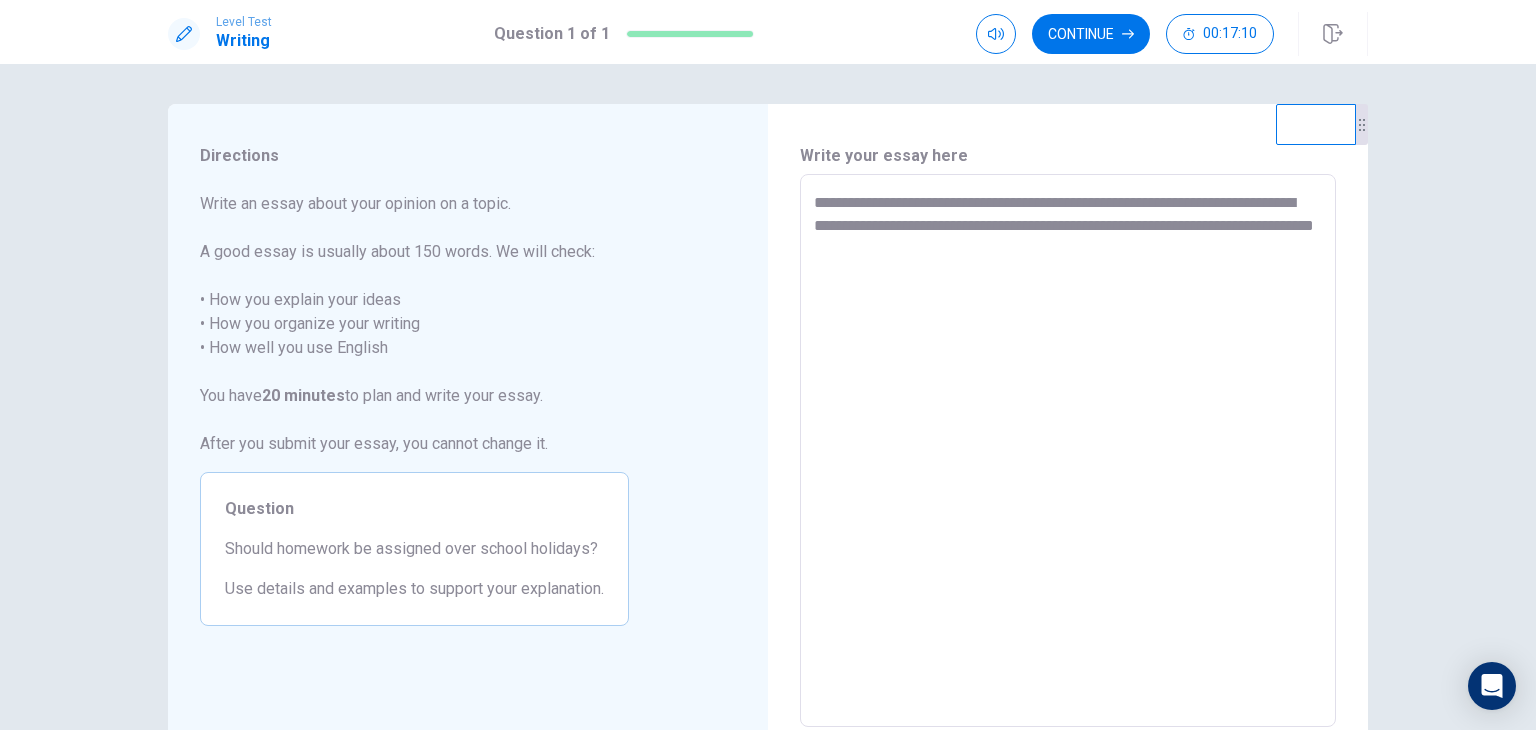click on "**********" at bounding box center [1068, 451] 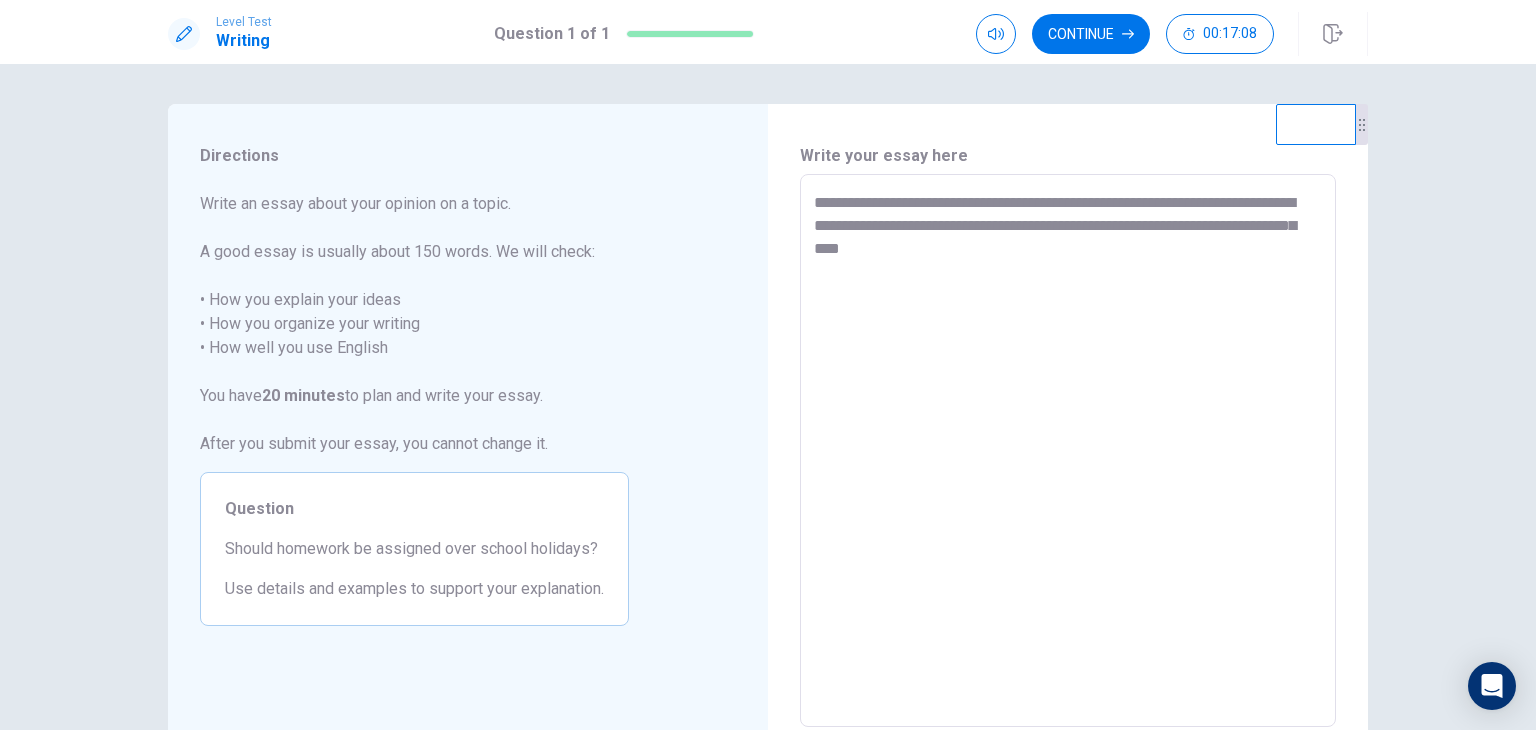 click on "**********" at bounding box center [1068, 451] 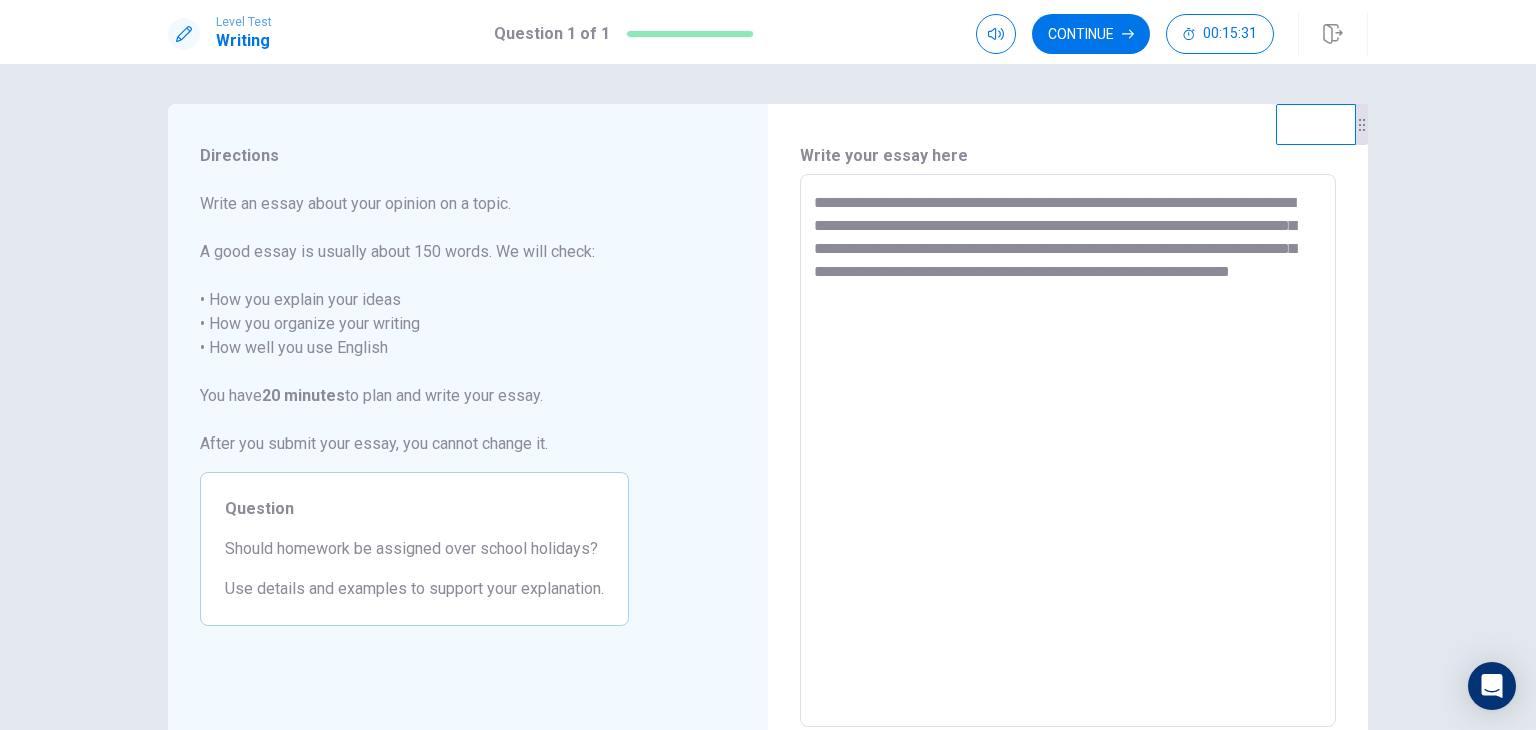 click on "**********" at bounding box center [1068, 451] 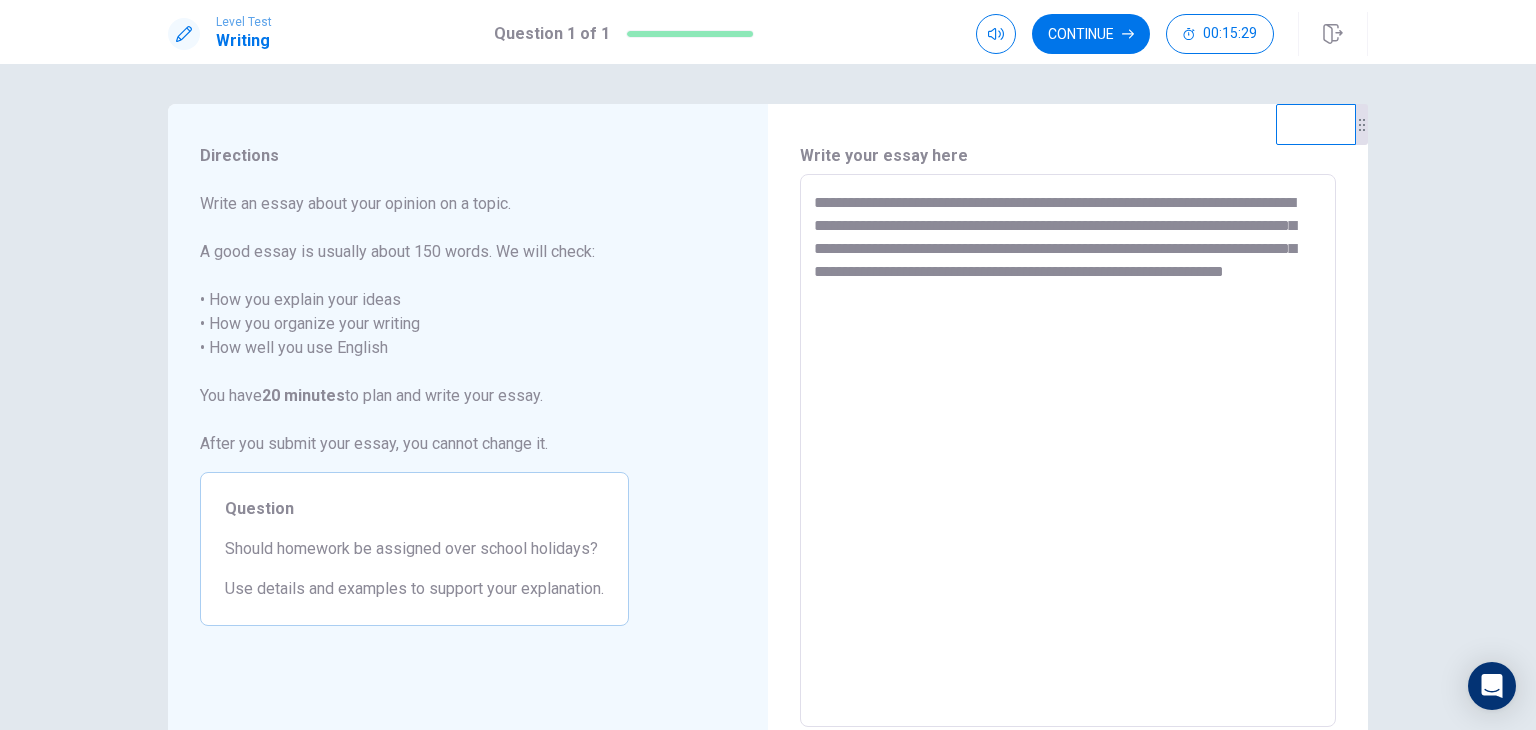 click on "**********" at bounding box center (1068, 451) 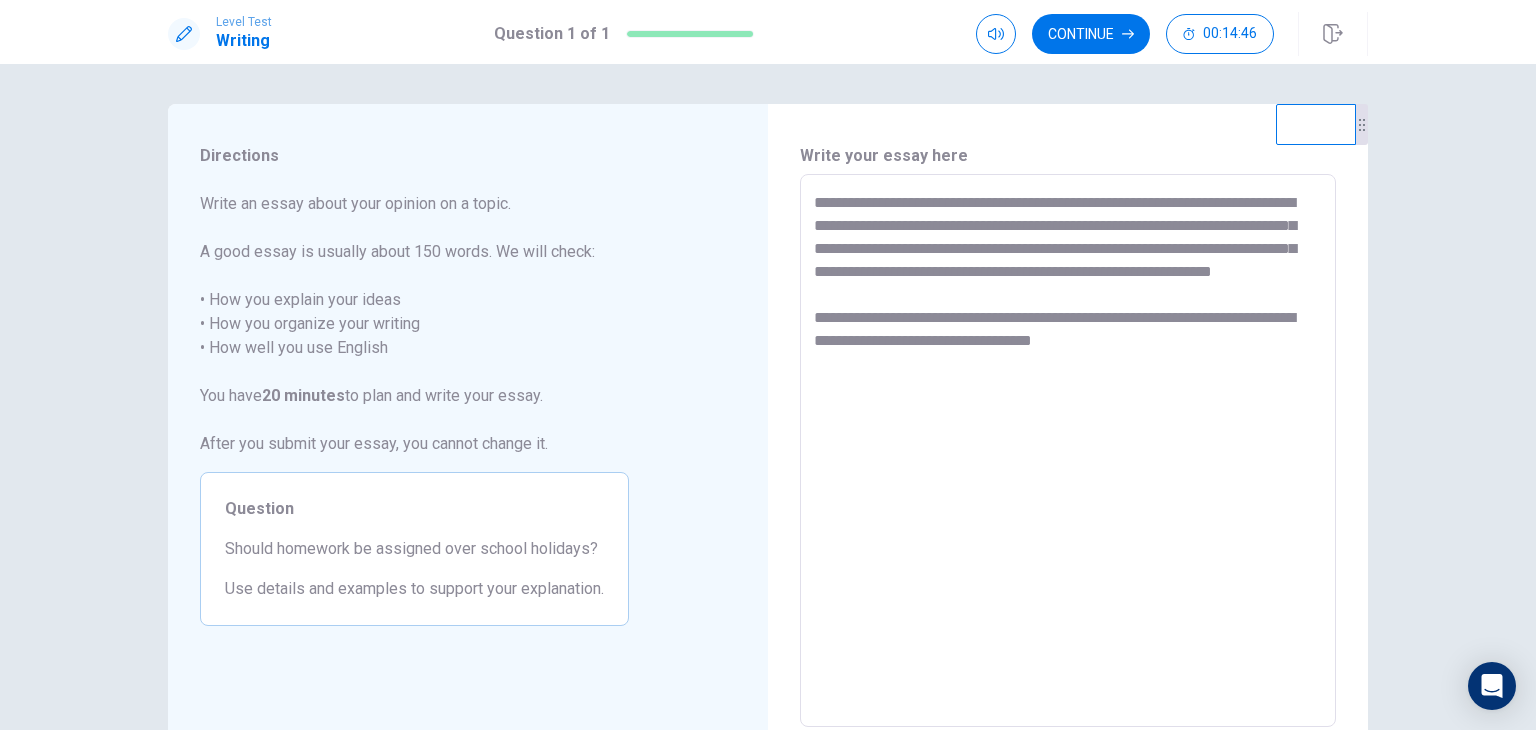 click on "**********" at bounding box center (1068, 451) 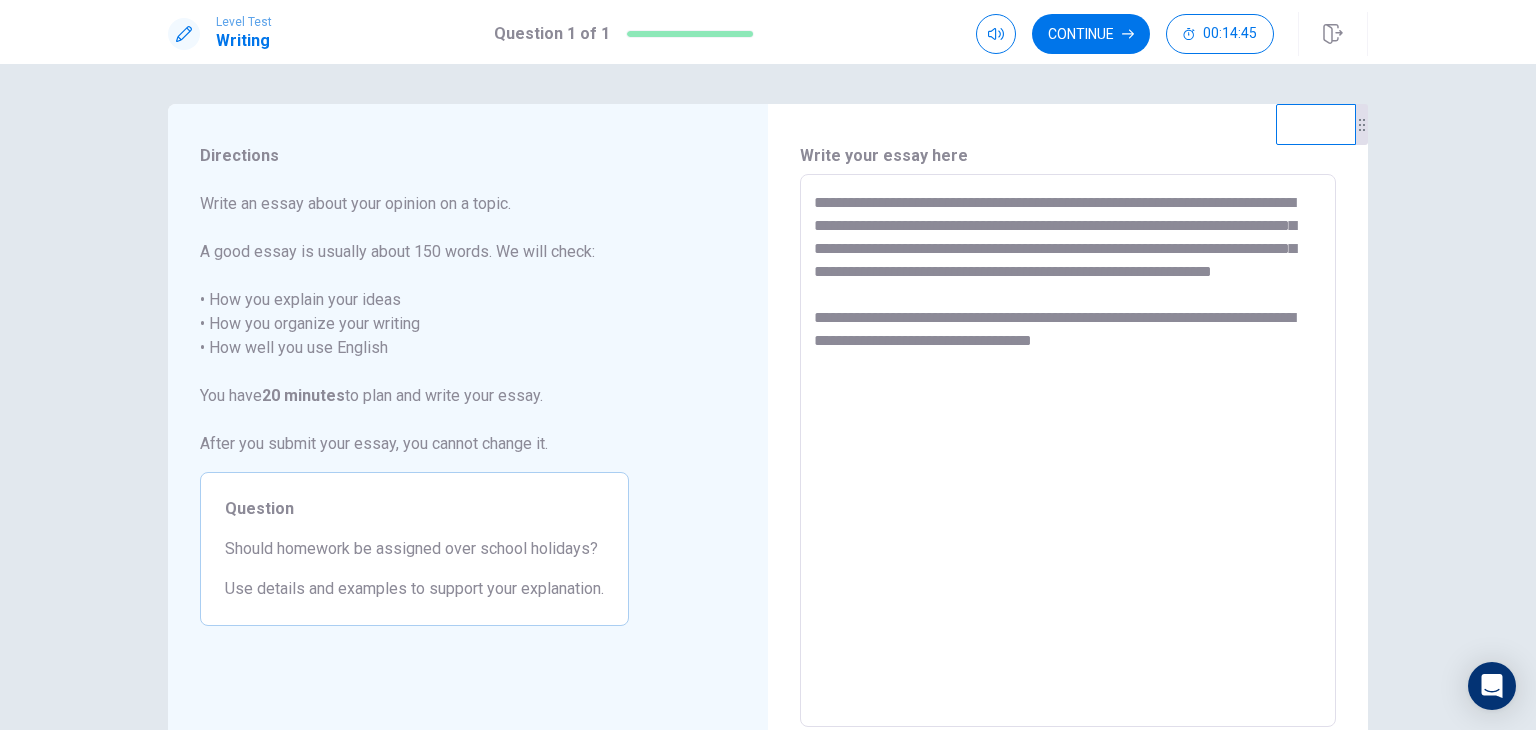 click on "**********" at bounding box center [1068, 451] 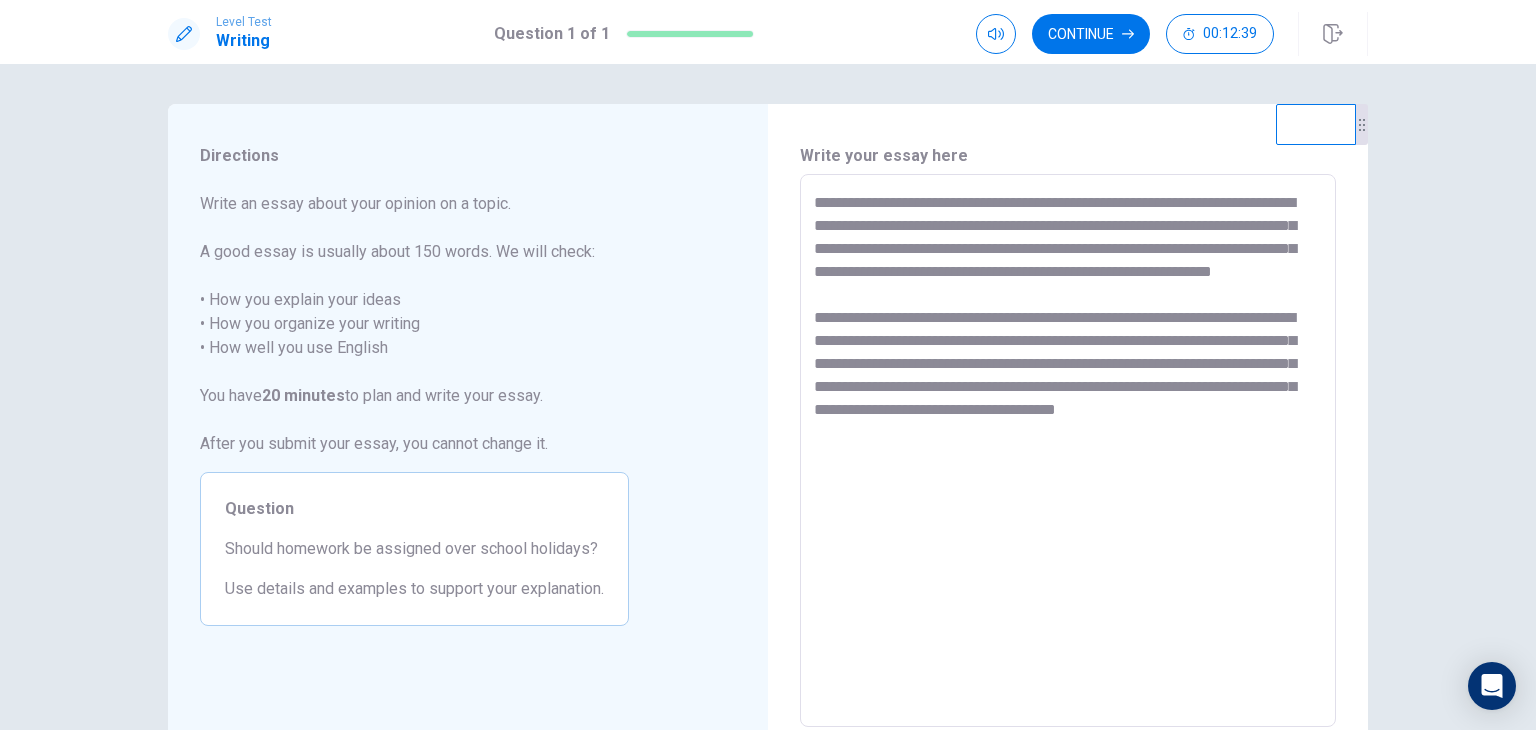 click on "**********" at bounding box center [1068, 451] 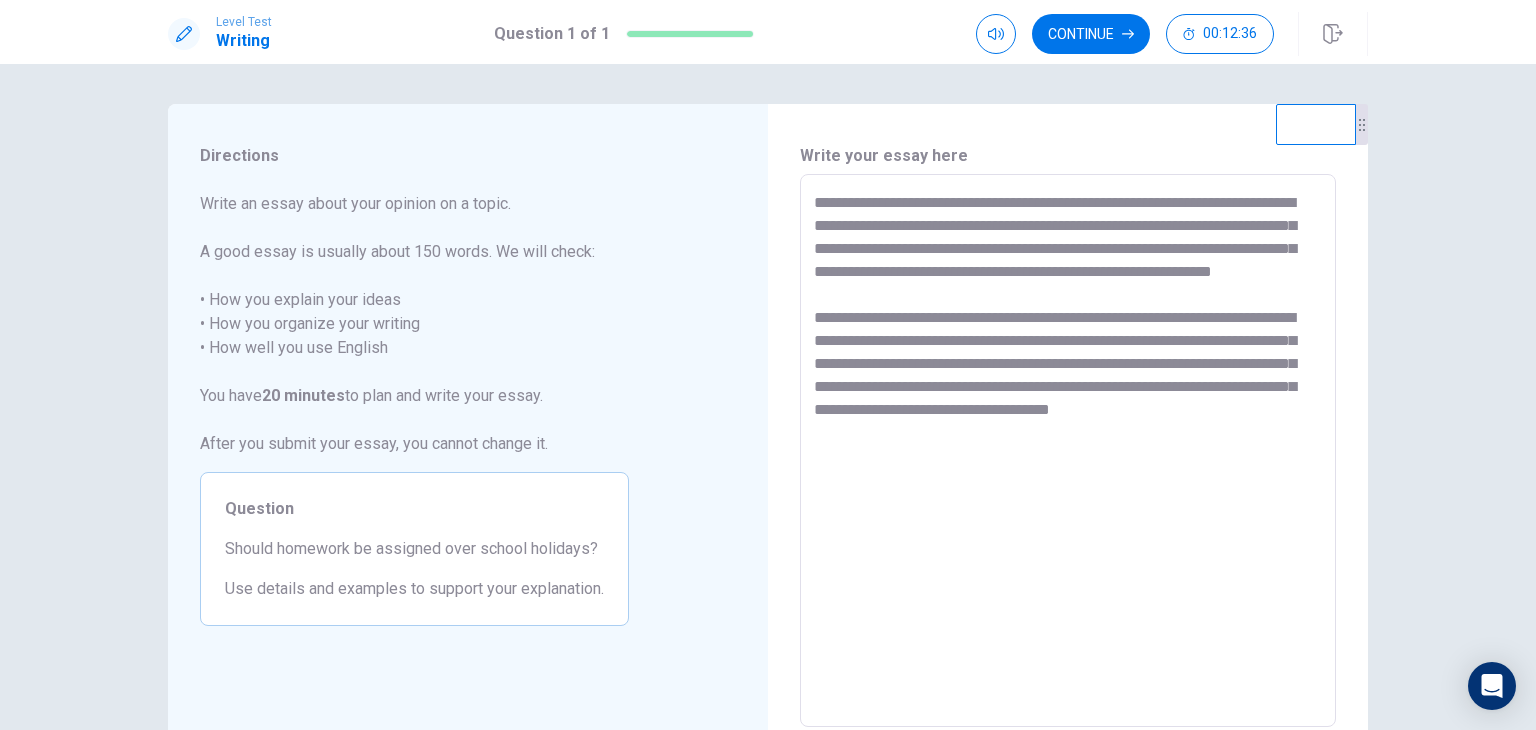 click on "**********" at bounding box center (1068, 451) 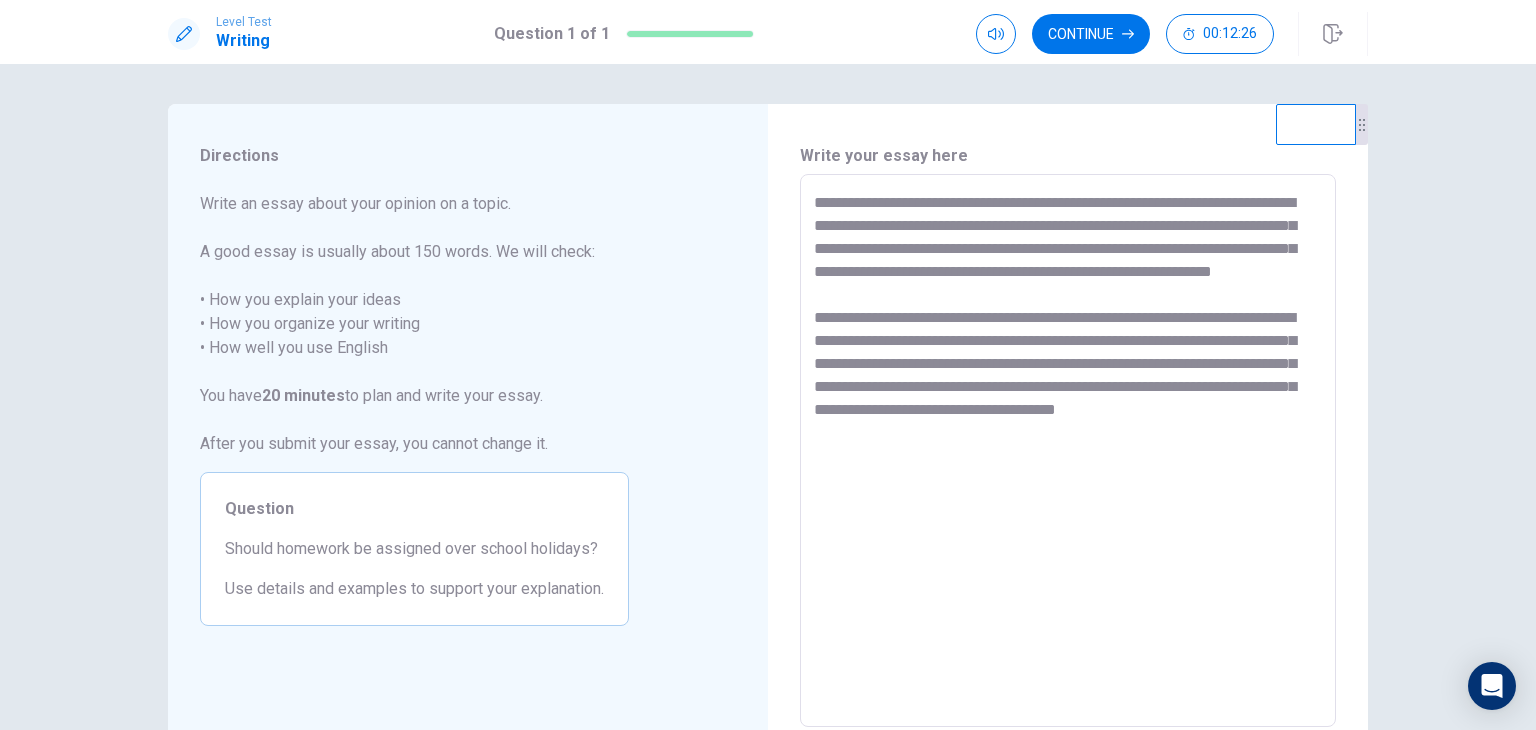 click on "**********" at bounding box center (1068, 451) 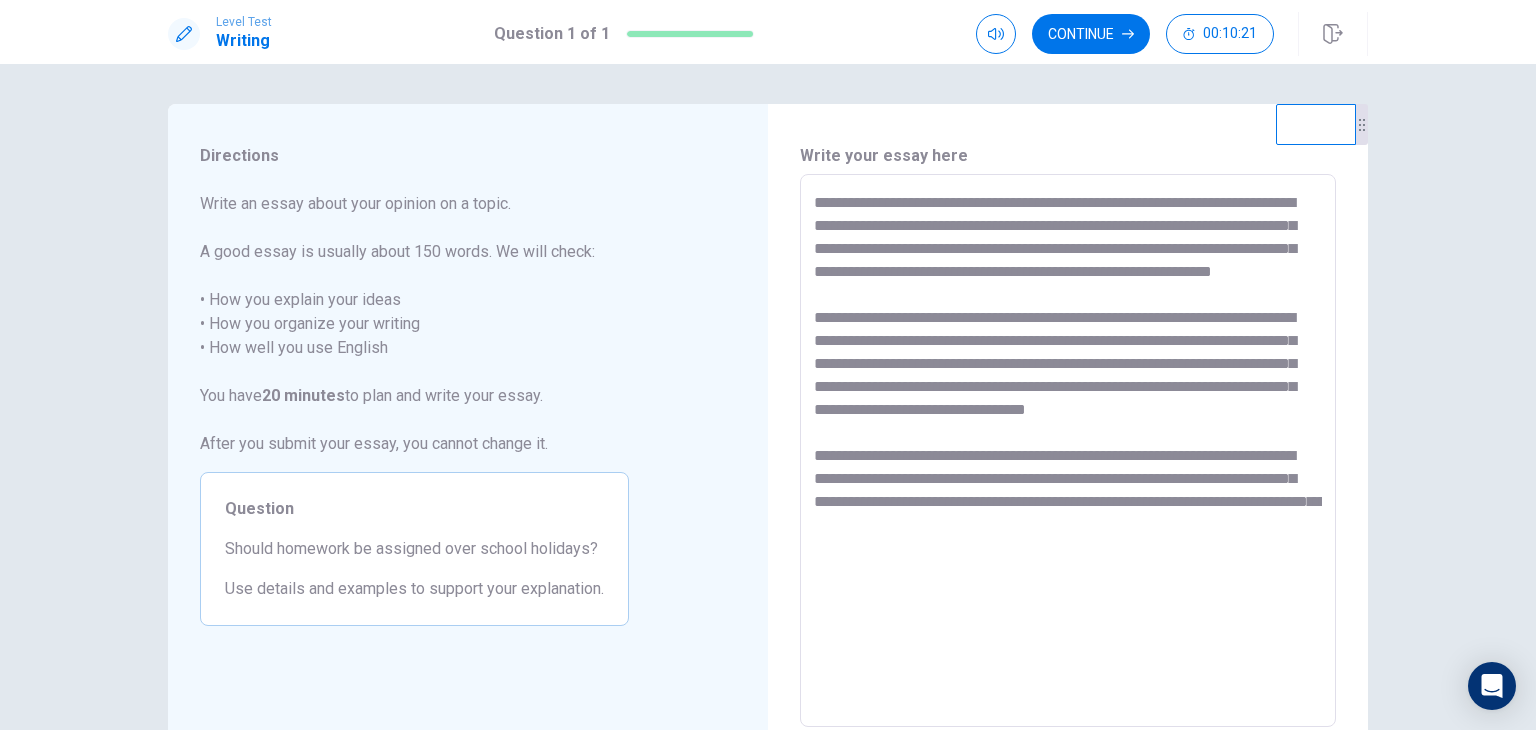 click on "**********" at bounding box center [1068, 451] 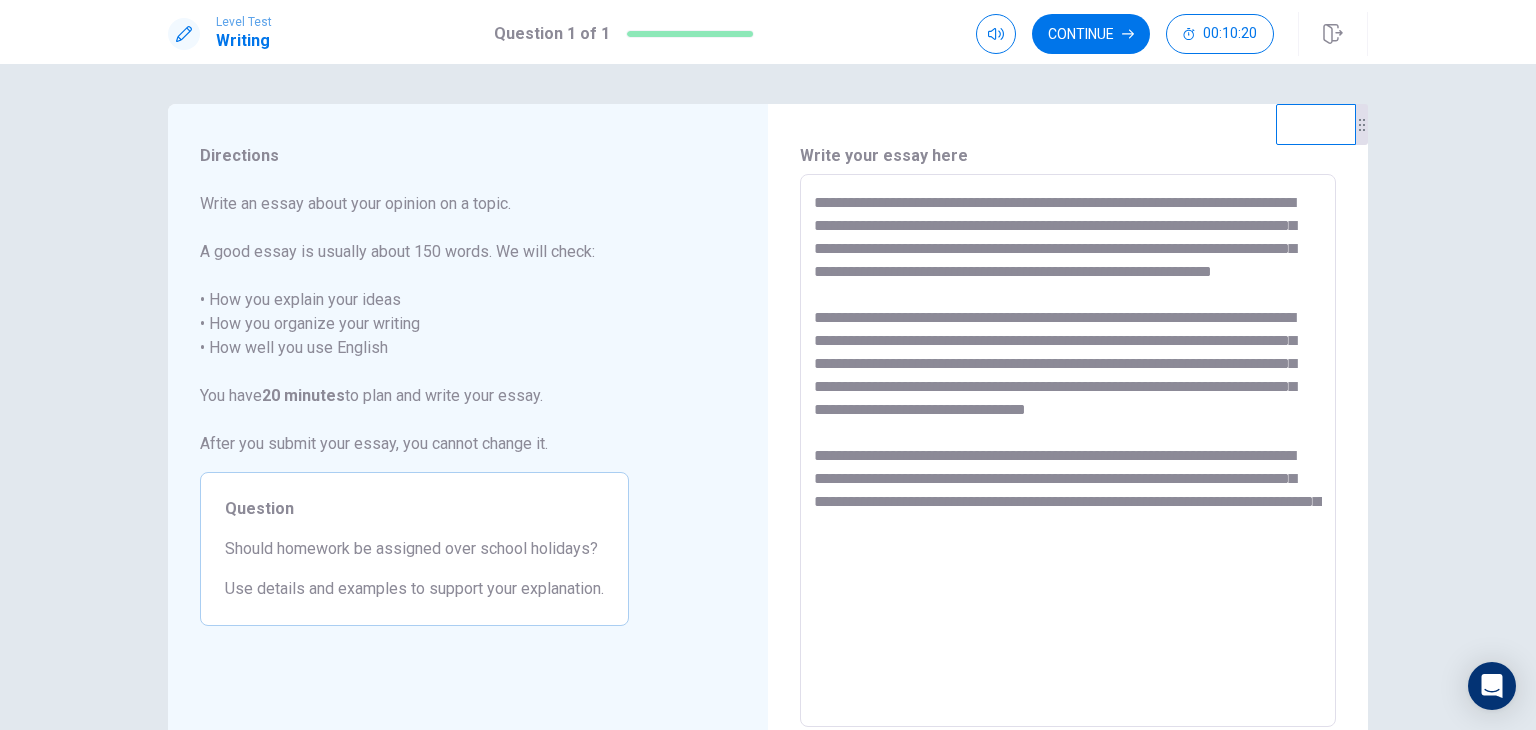 click on "**********" at bounding box center [1068, 451] 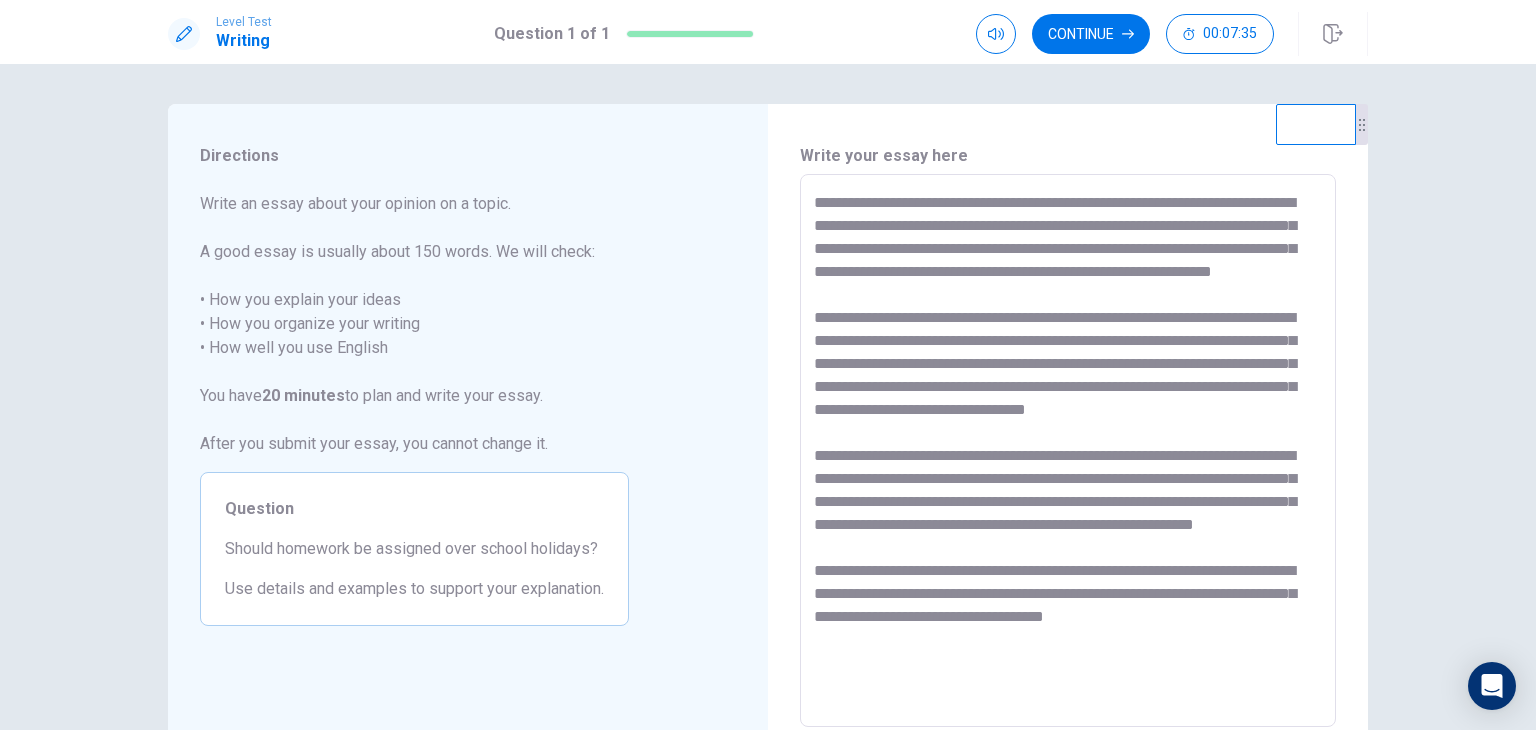 scroll, scrollTop: 0, scrollLeft: 0, axis: both 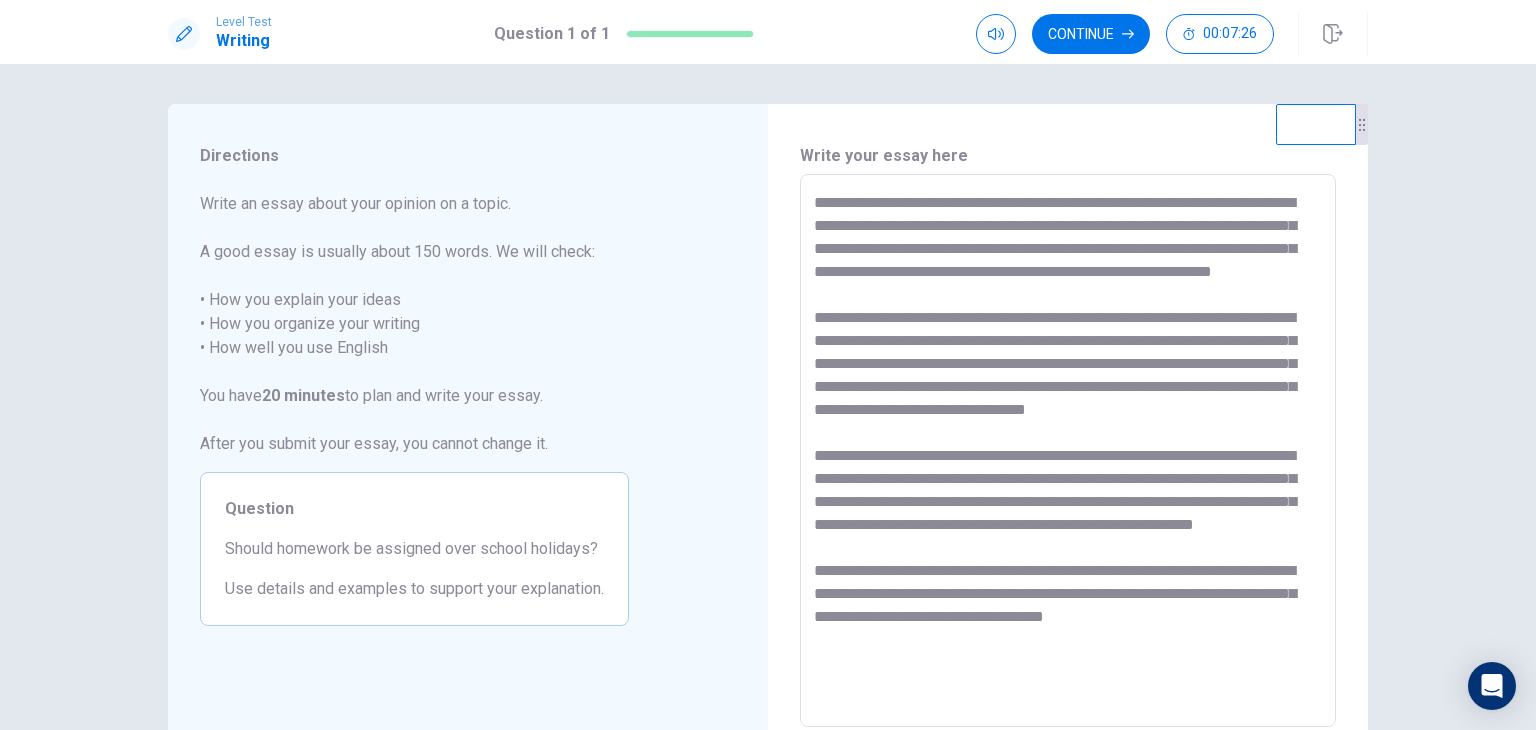 click at bounding box center (1068, 451) 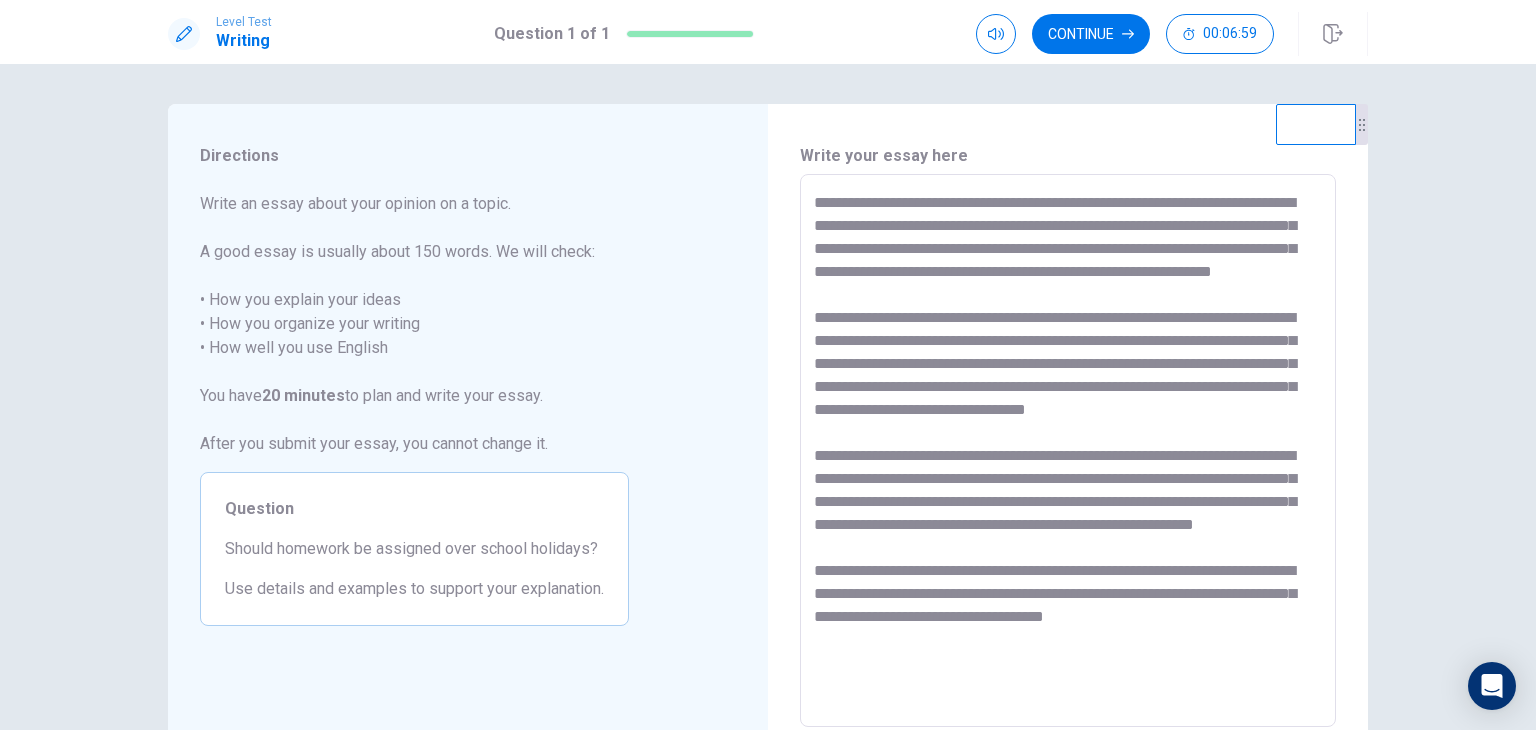 scroll, scrollTop: 78, scrollLeft: 0, axis: vertical 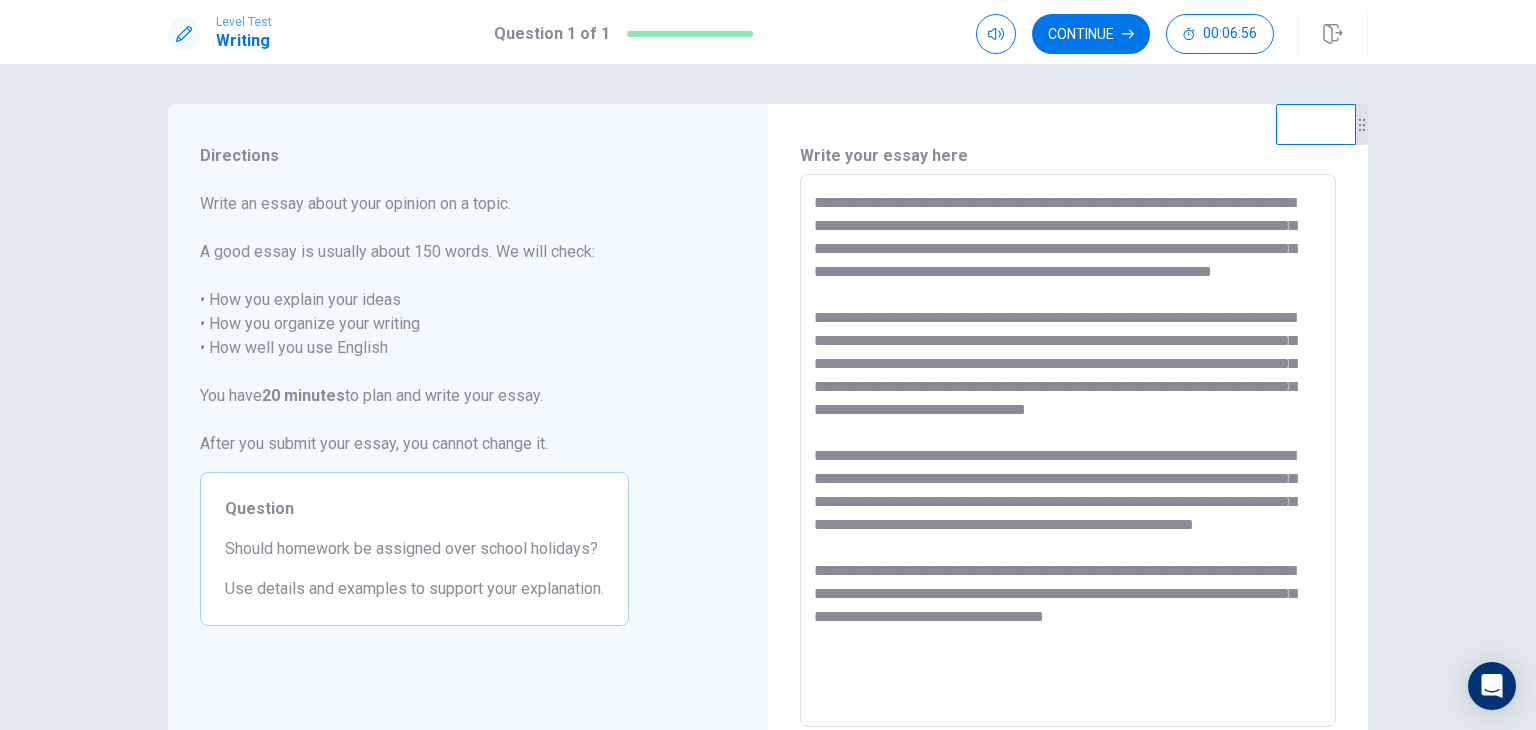click at bounding box center (1068, 451) 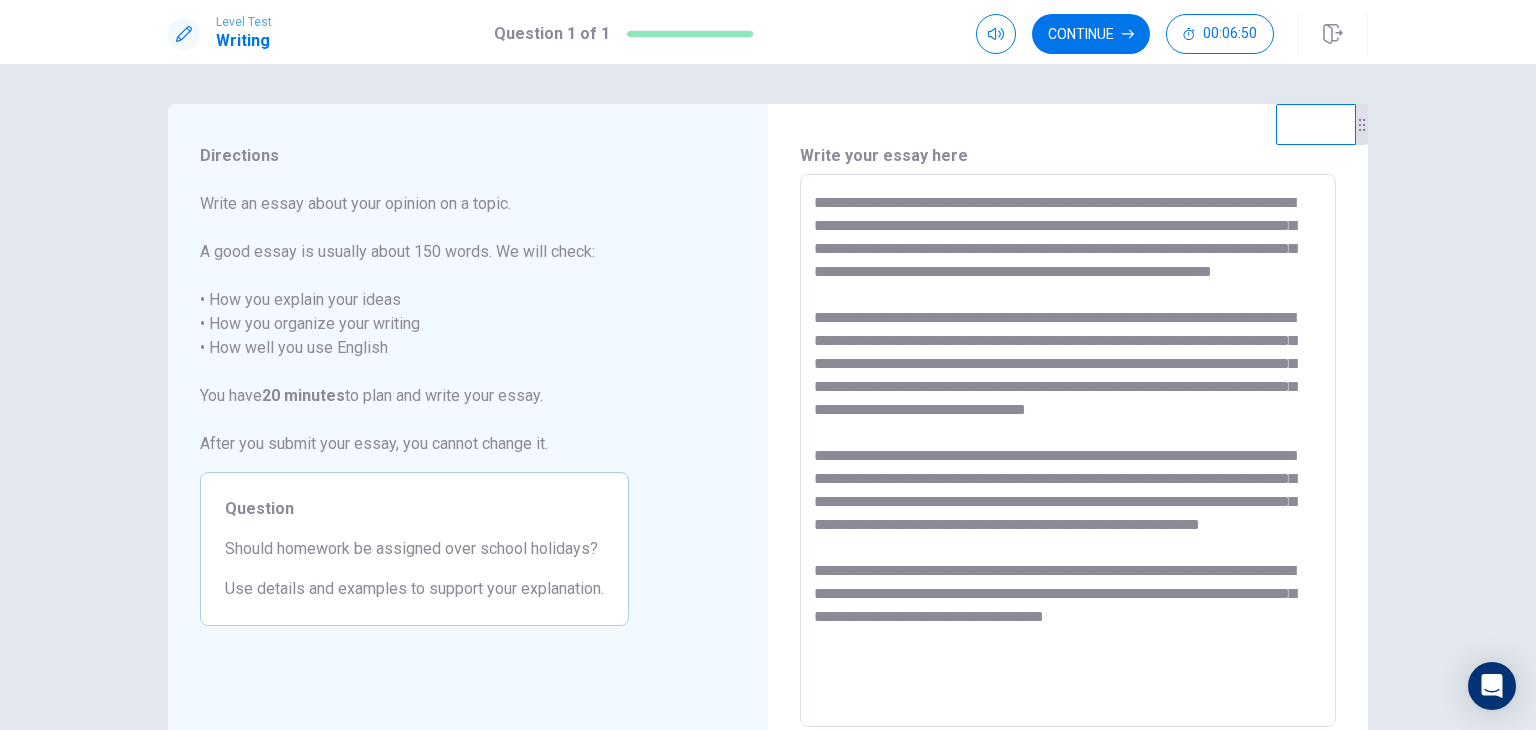 click at bounding box center (1068, 451) 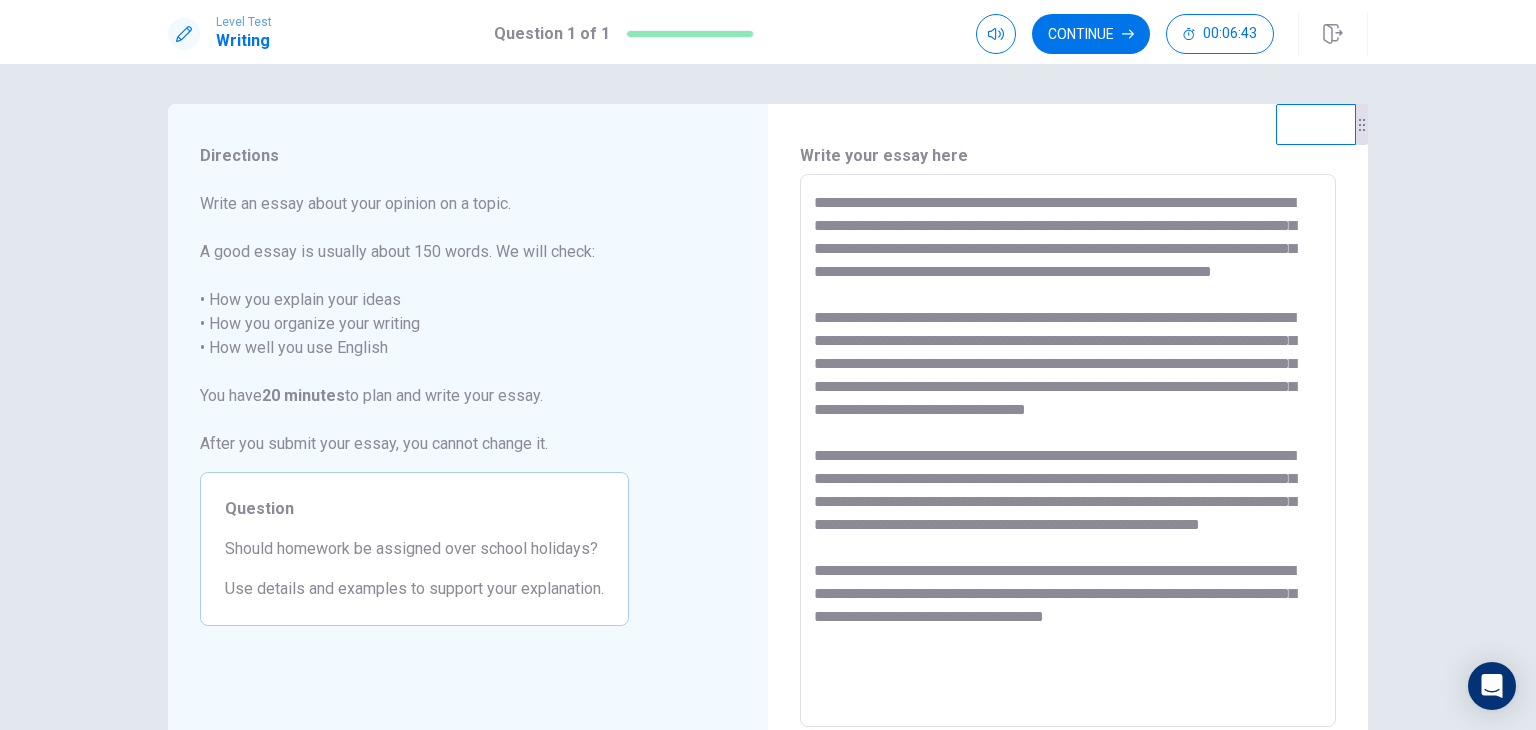 click at bounding box center (1068, 451) 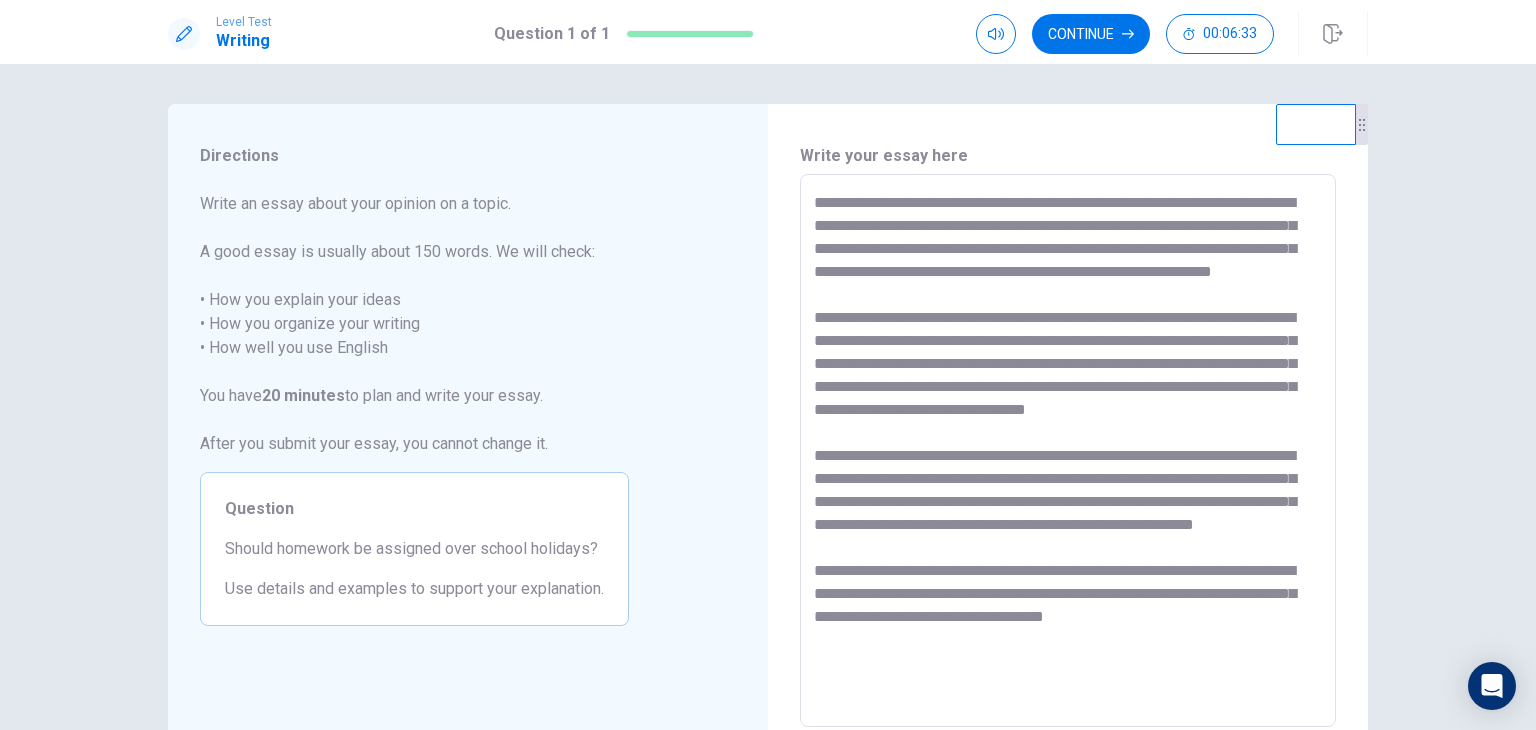 click at bounding box center (1068, 451) 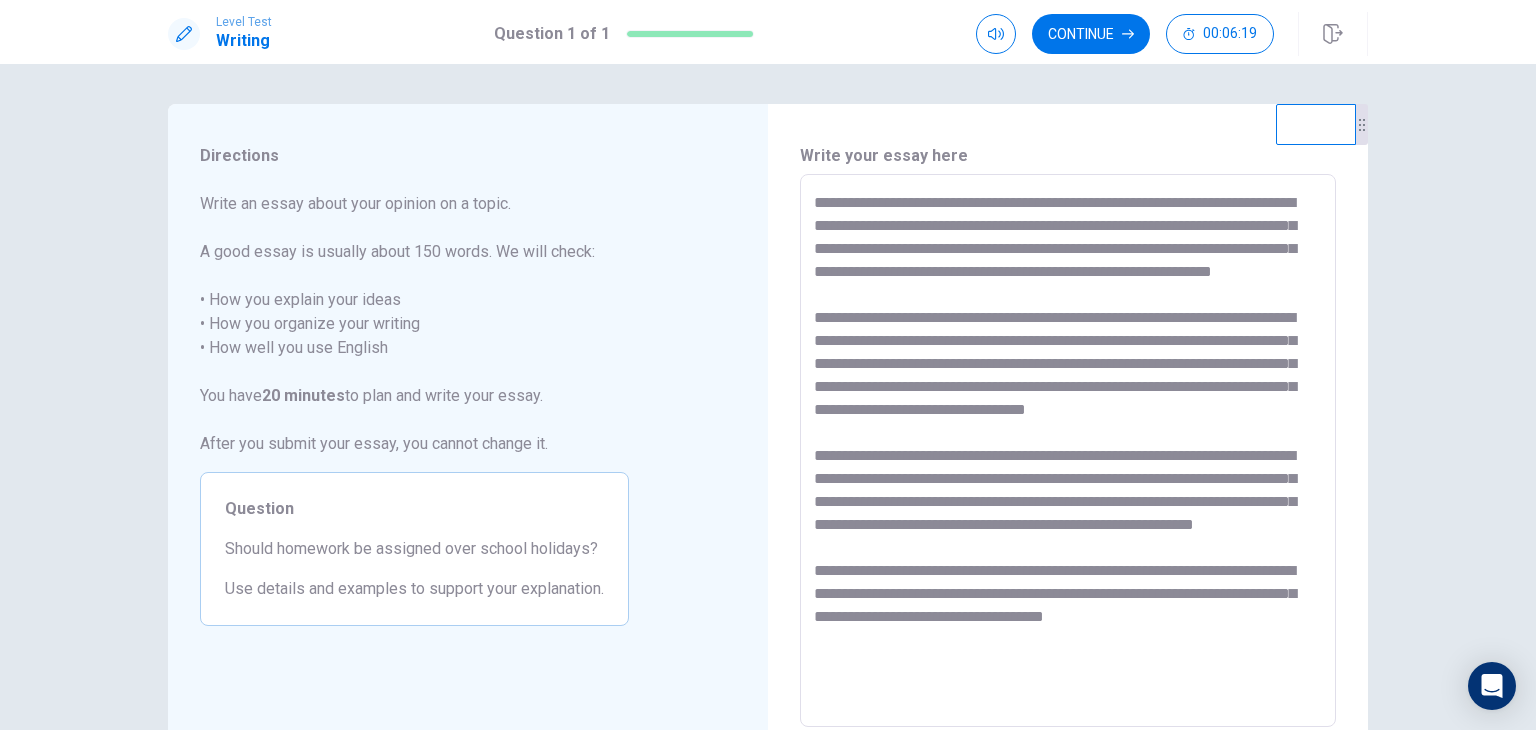 click at bounding box center (1068, 451) 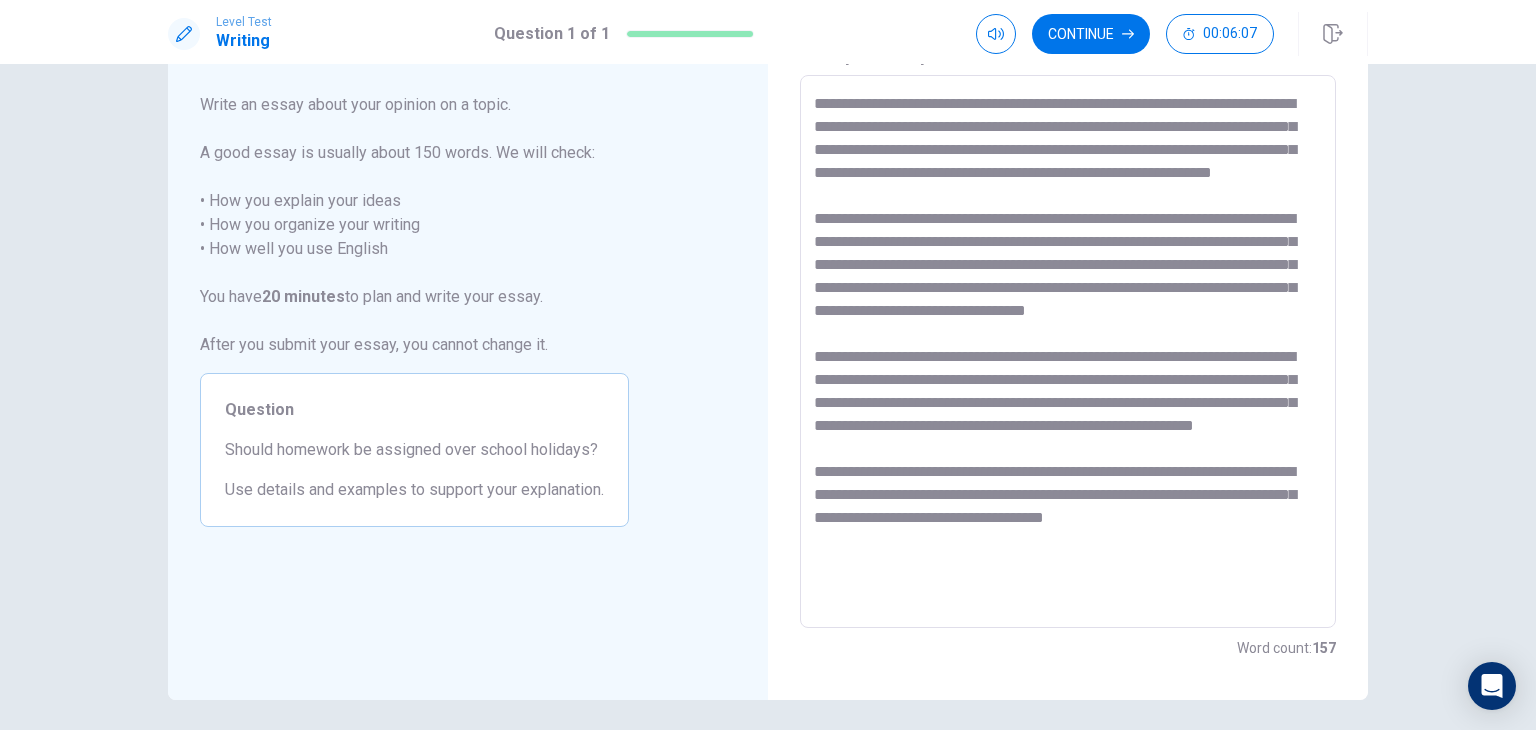 scroll, scrollTop: 100, scrollLeft: 0, axis: vertical 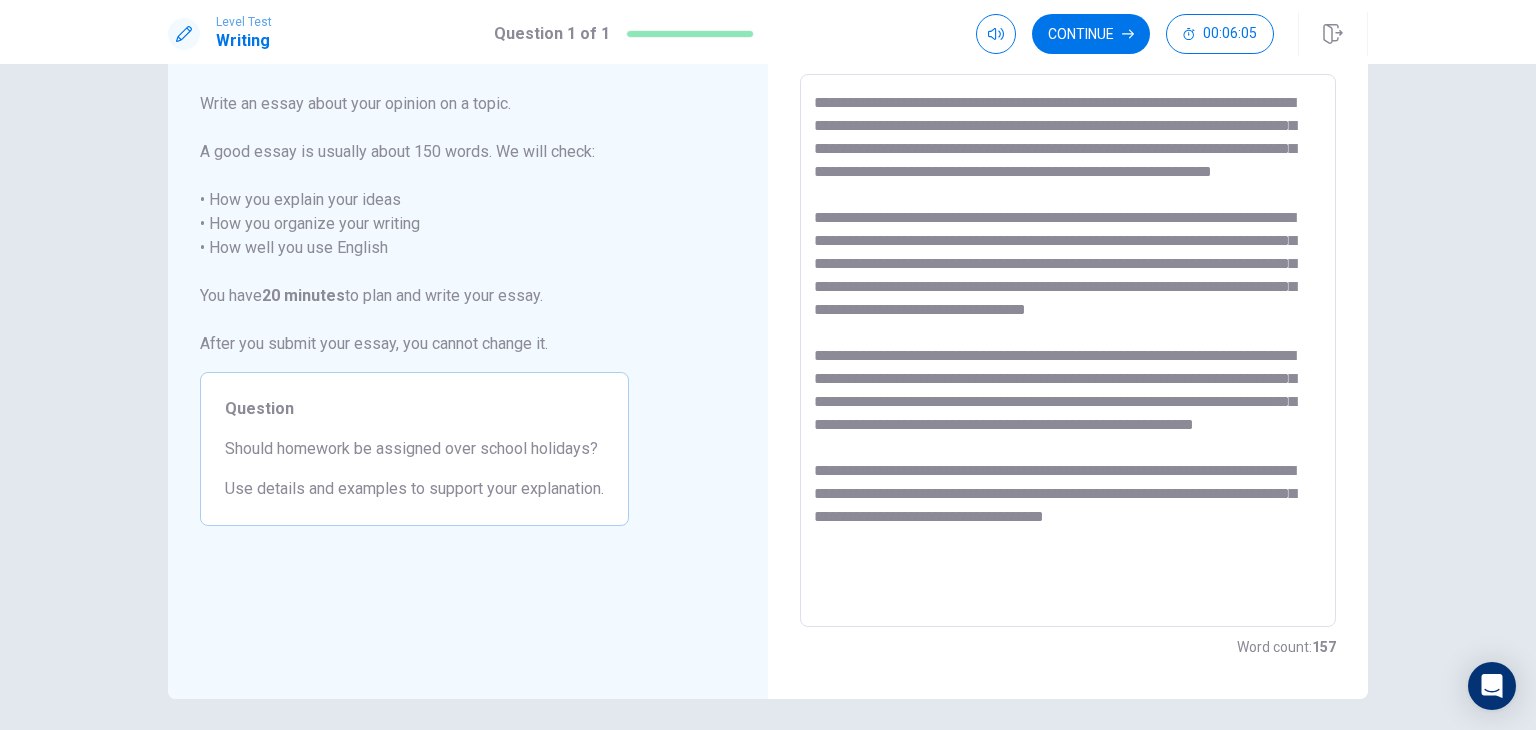 click at bounding box center [1068, 351] 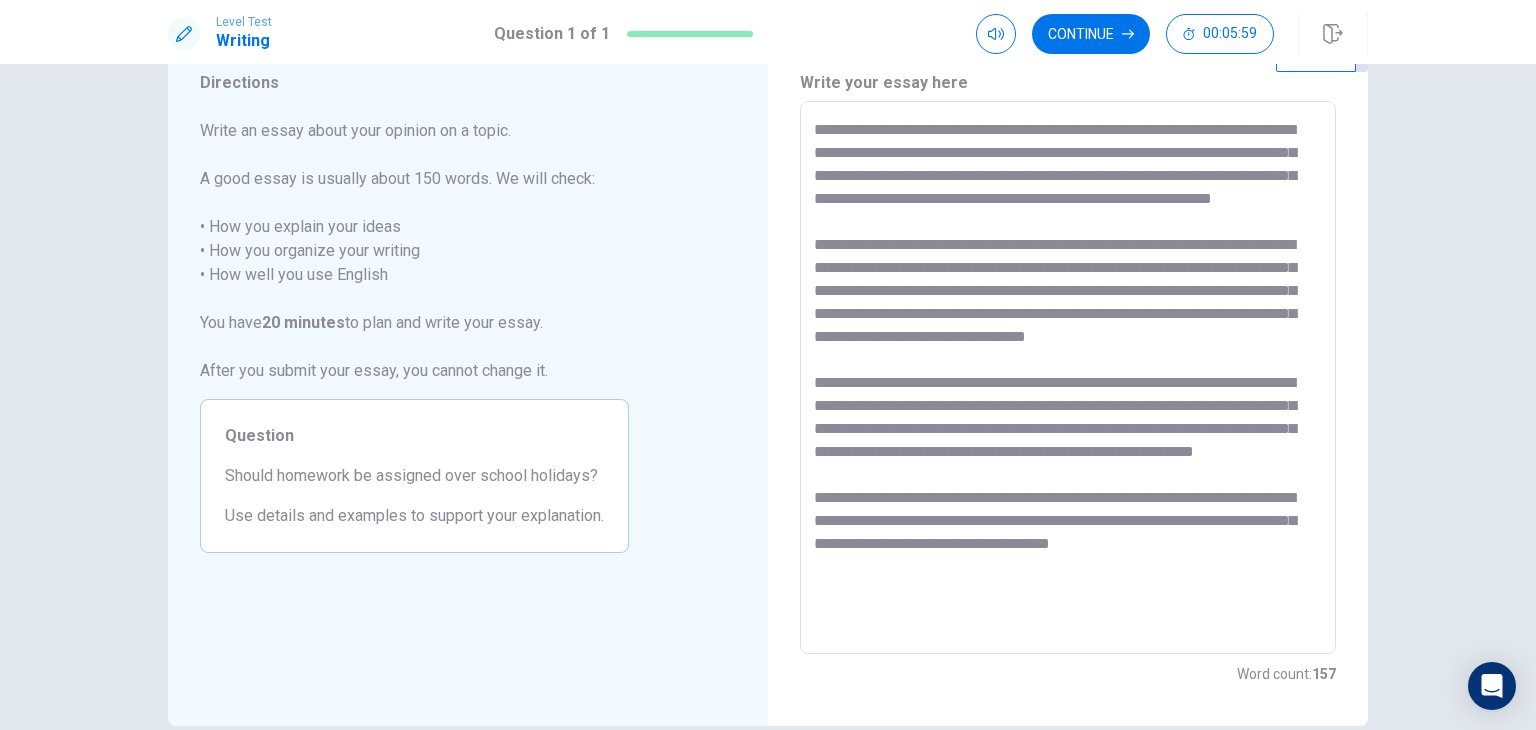 scroll, scrollTop: 0, scrollLeft: 0, axis: both 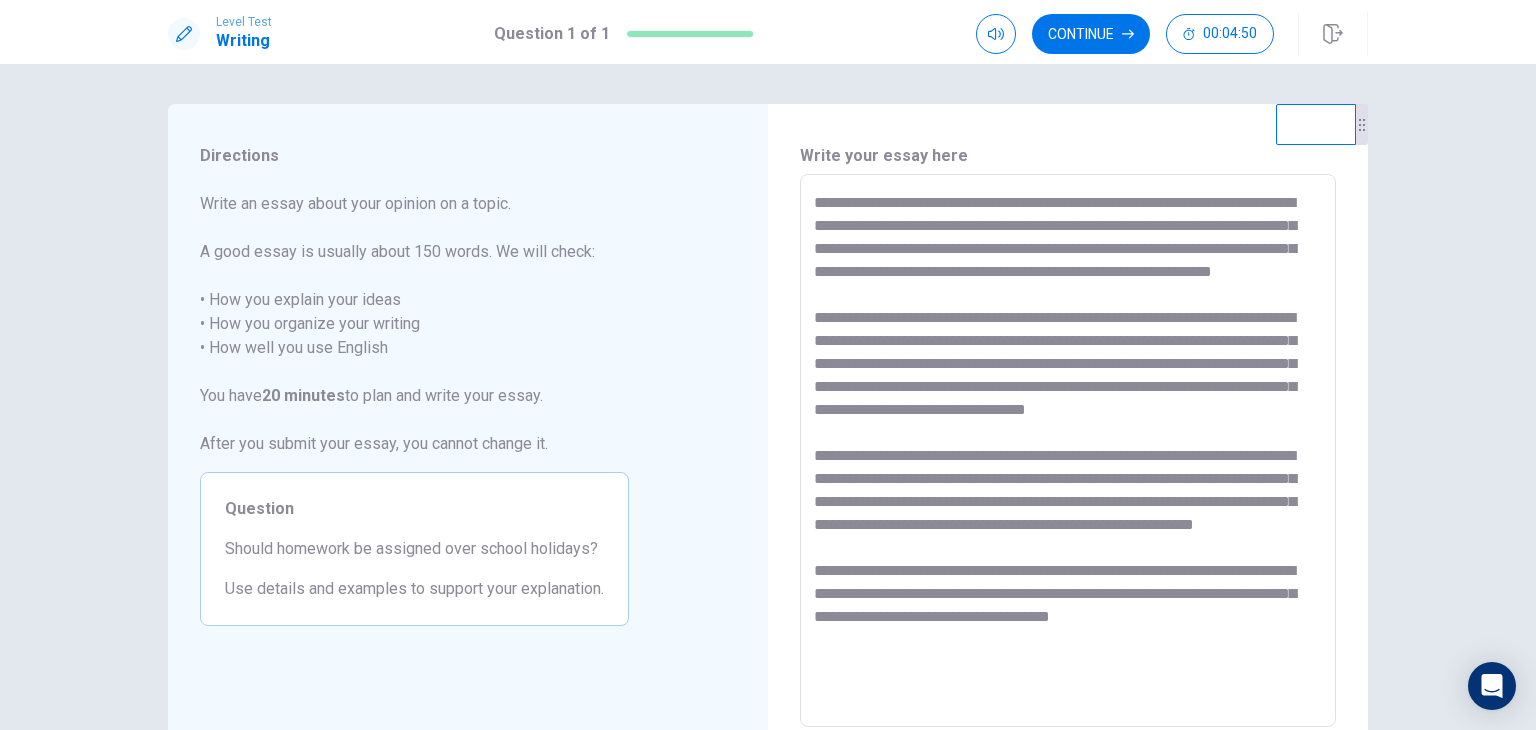 click at bounding box center (1068, 451) 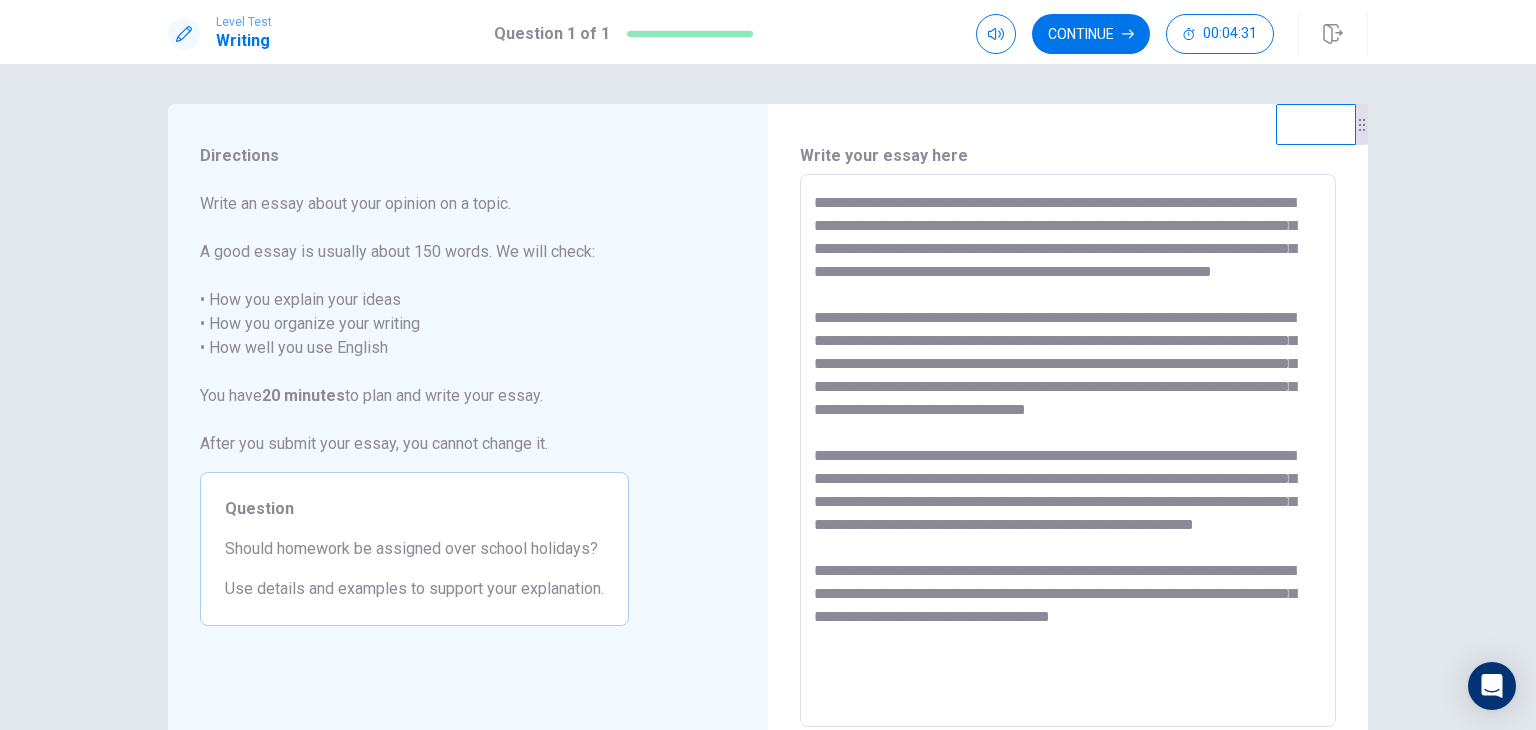 scroll, scrollTop: 78, scrollLeft: 0, axis: vertical 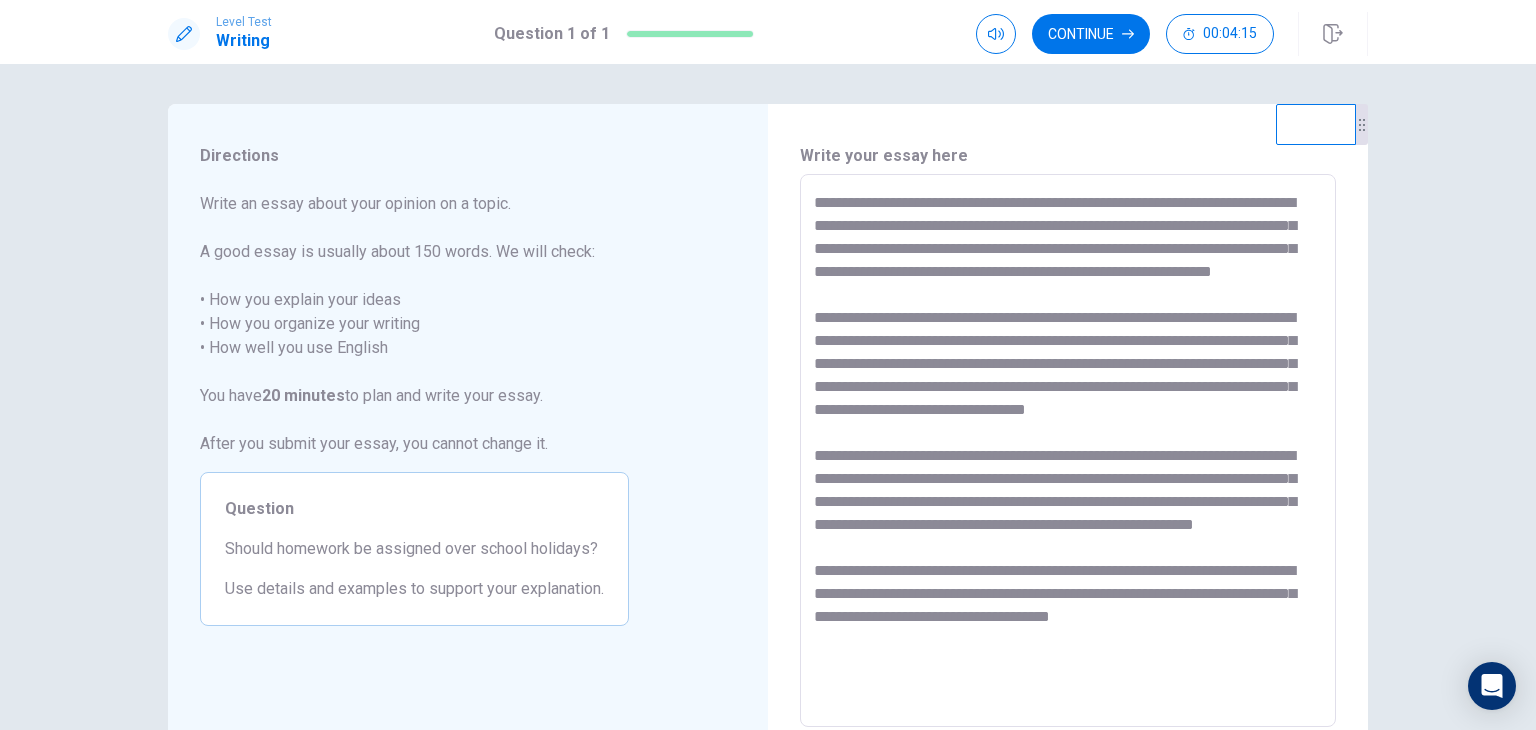 click at bounding box center (1068, 451) 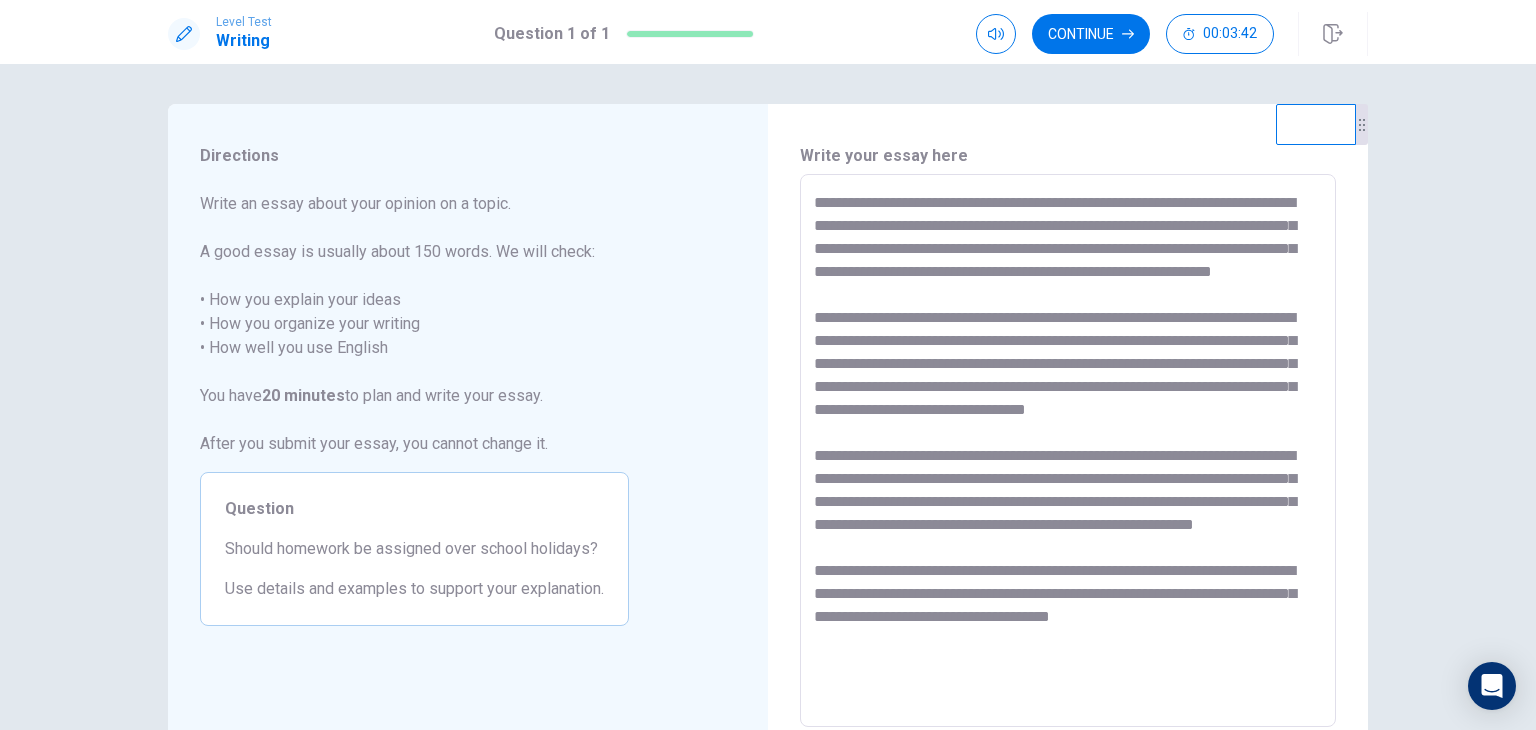 scroll, scrollTop: 78, scrollLeft: 0, axis: vertical 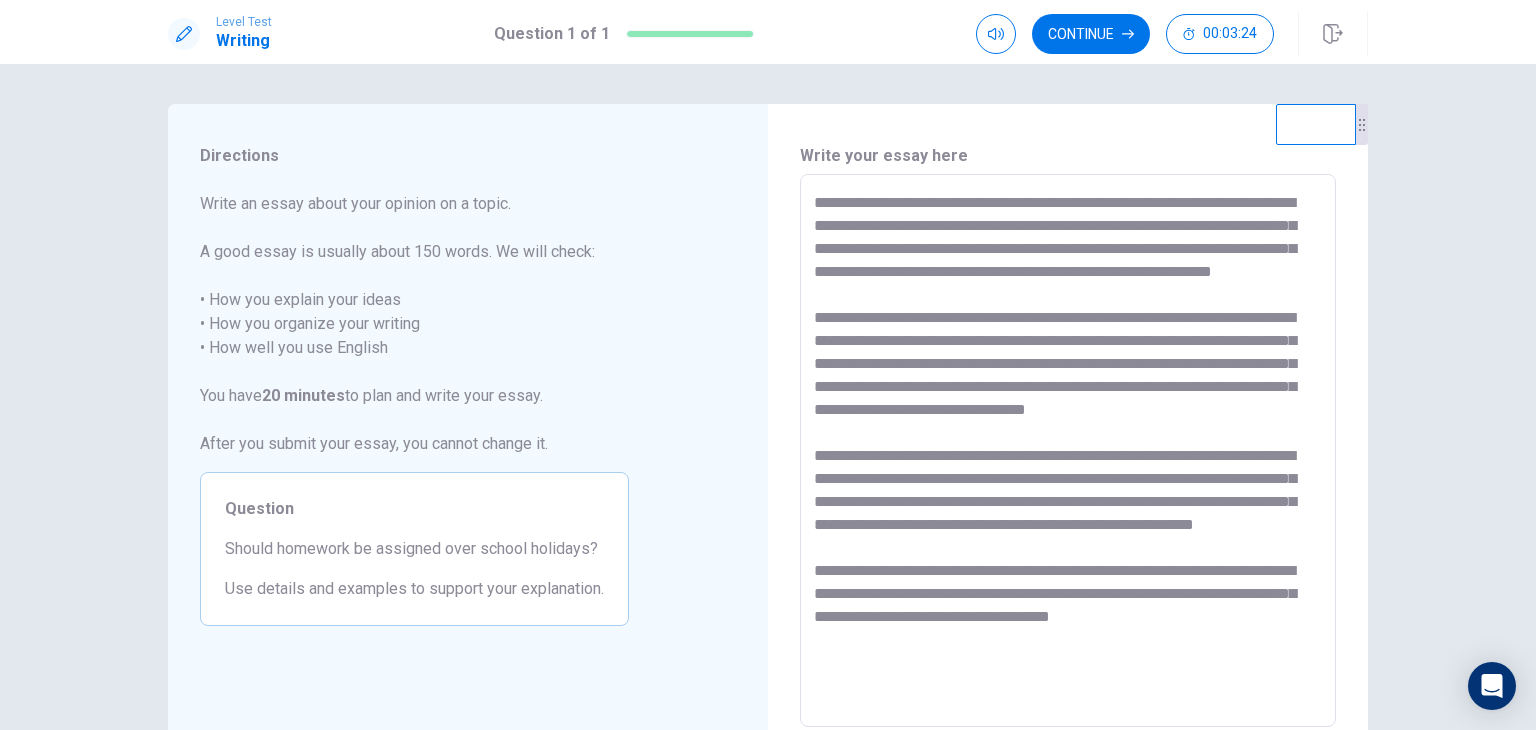 click at bounding box center [1068, 451] 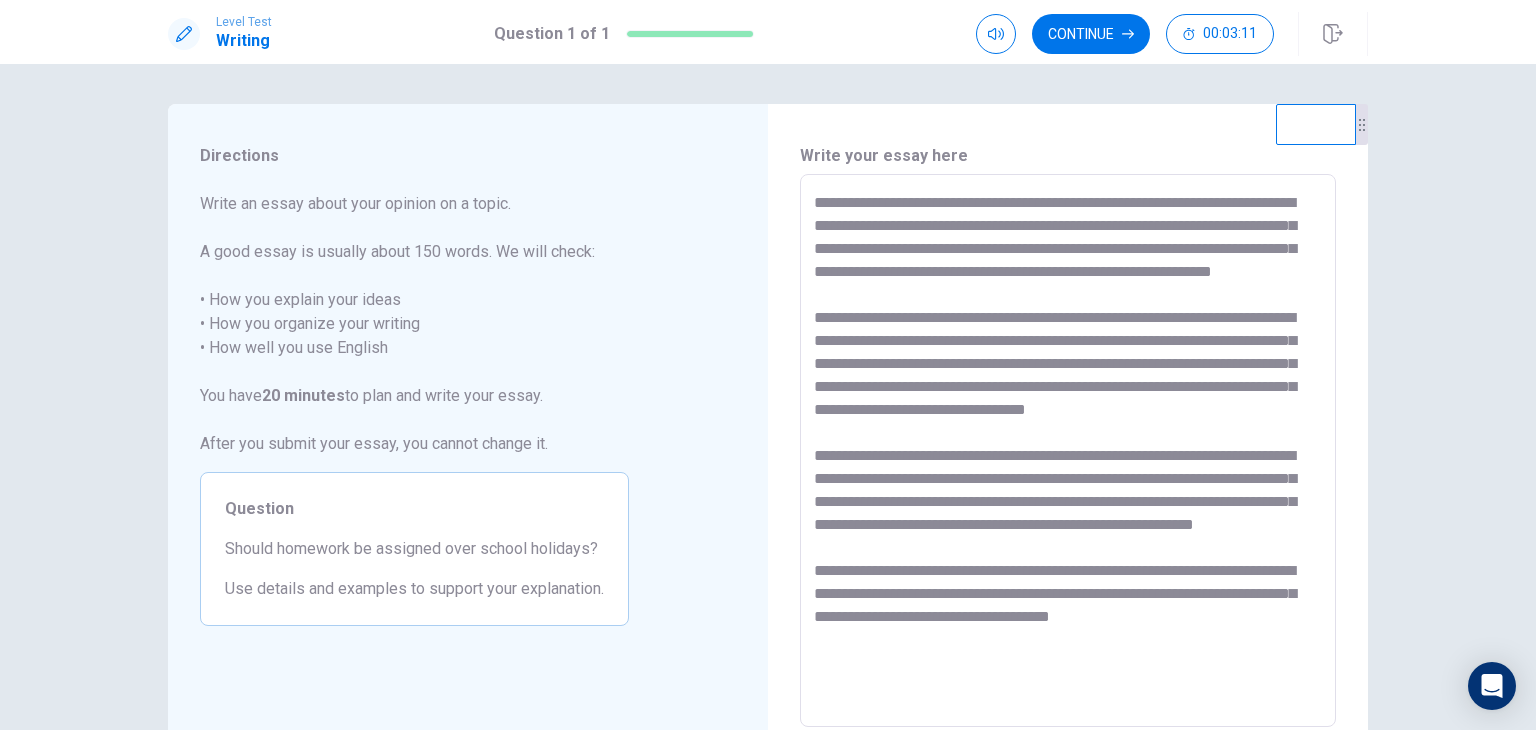 click at bounding box center [1068, 451] 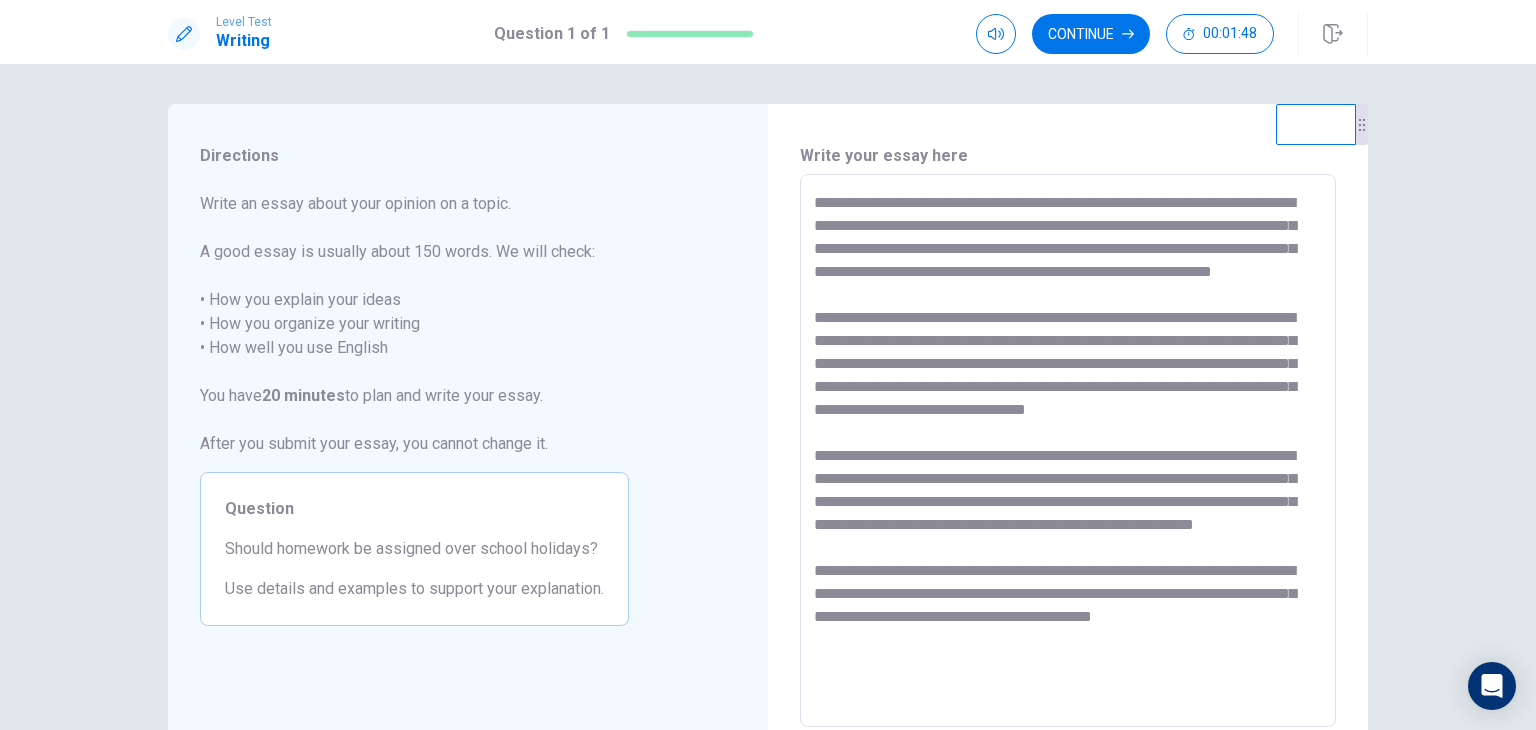 scroll, scrollTop: 78, scrollLeft: 0, axis: vertical 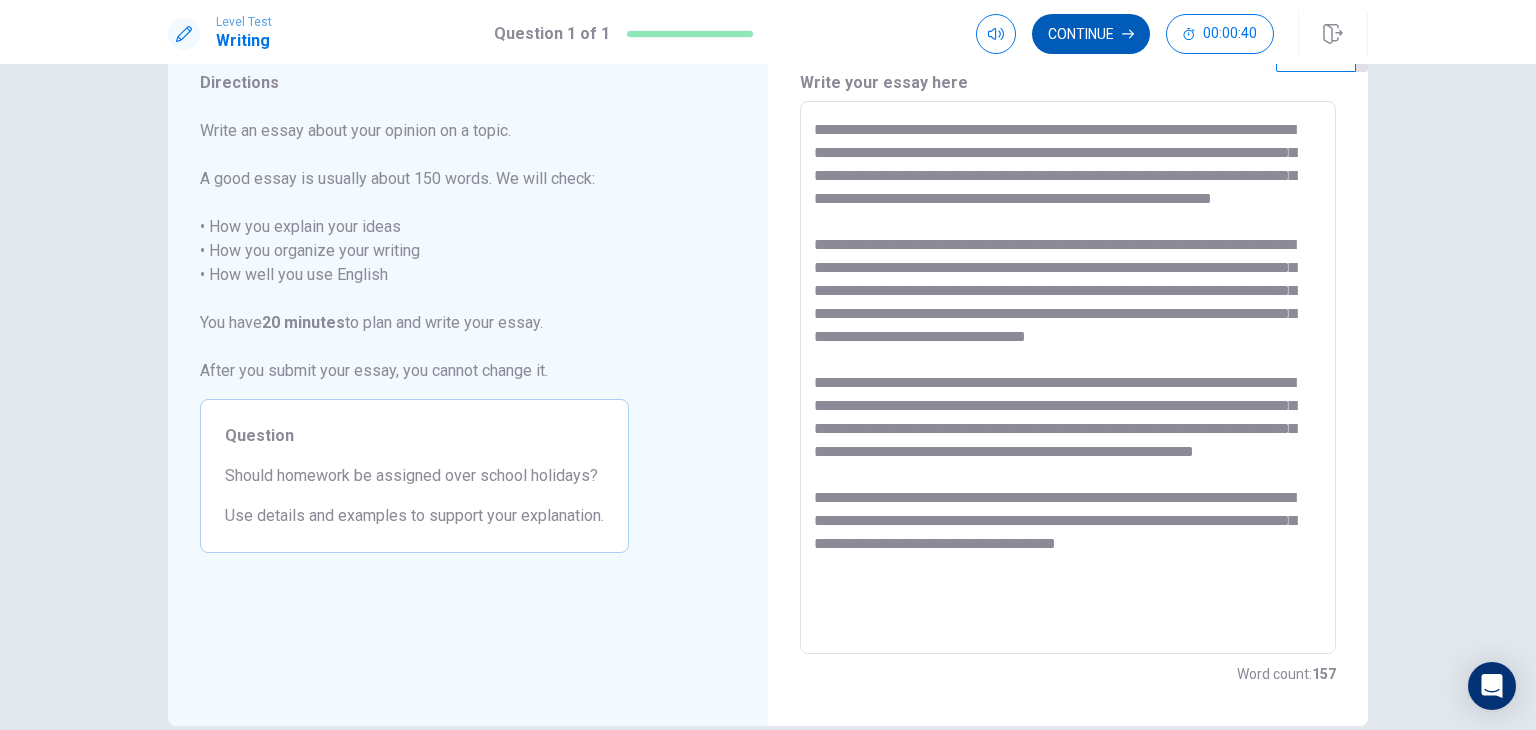 type on "**********" 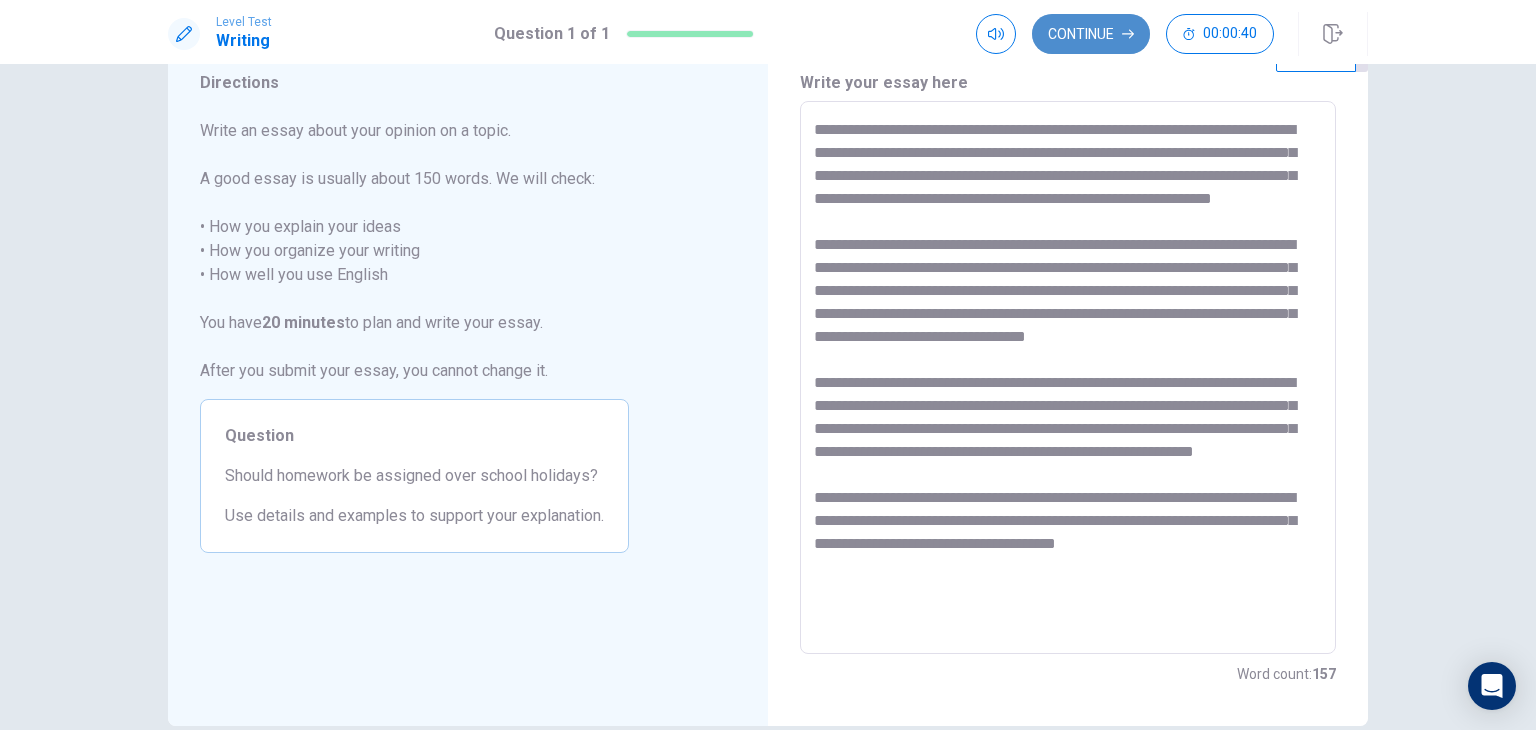 click on "Continue" at bounding box center (1091, 34) 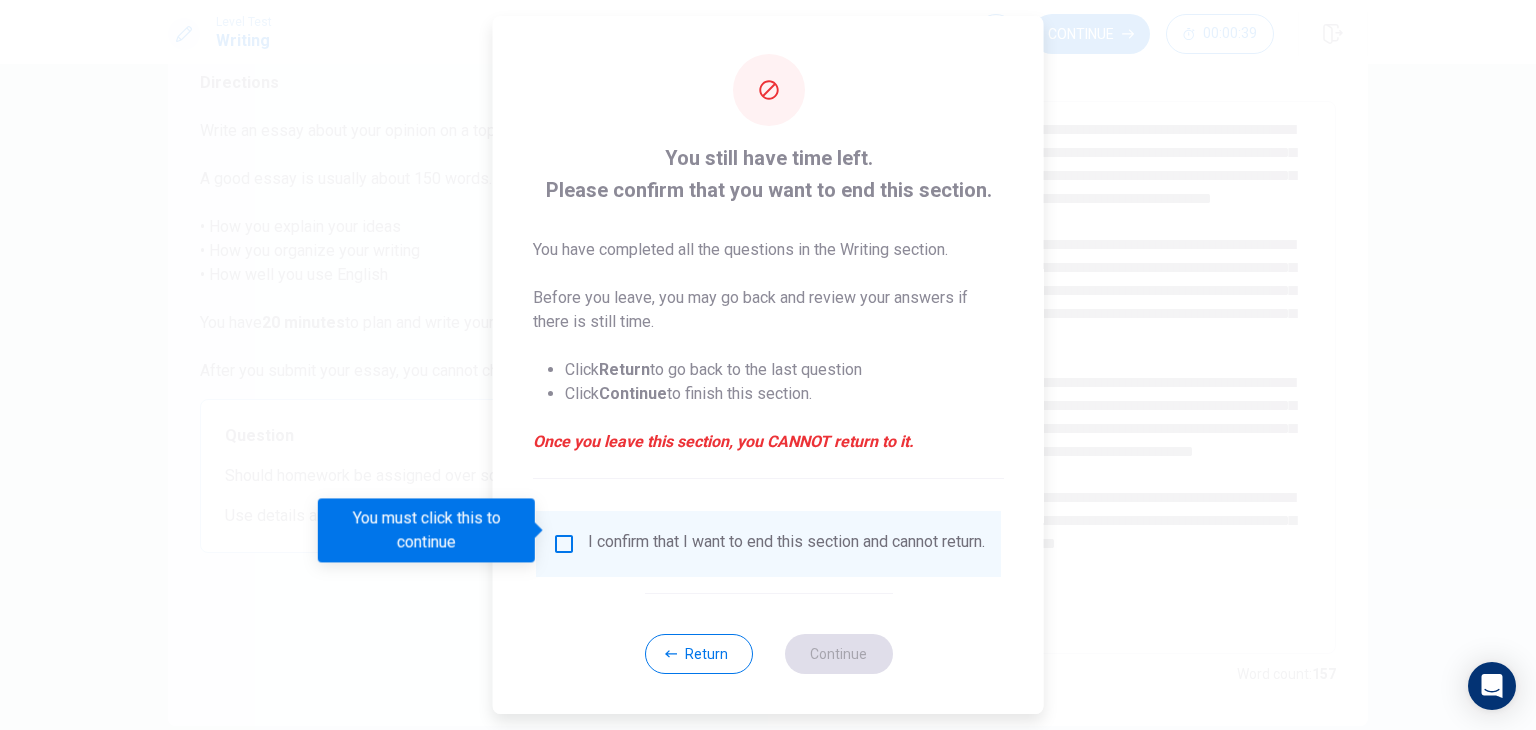 scroll, scrollTop: 16, scrollLeft: 0, axis: vertical 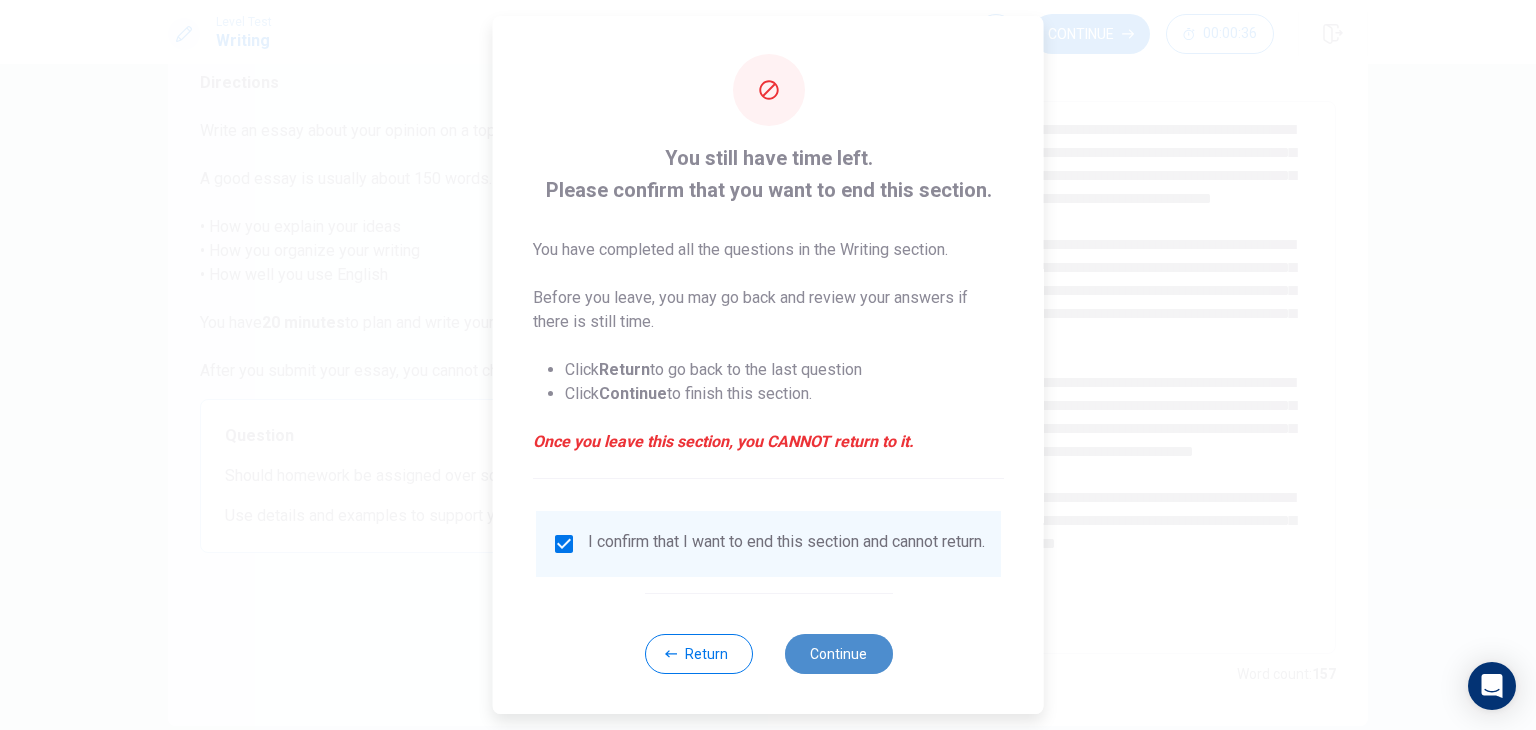 click on "Continue" at bounding box center (838, 654) 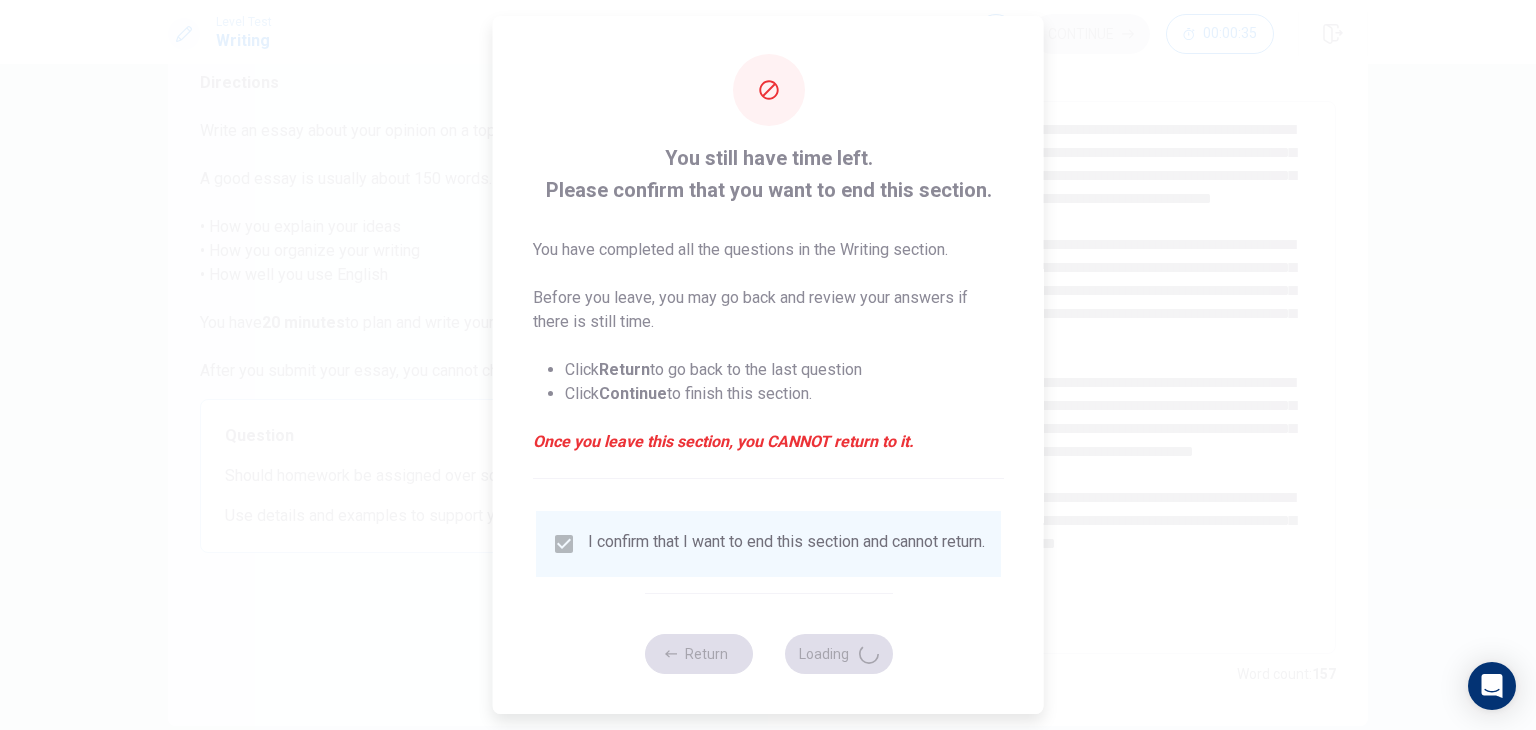 scroll, scrollTop: 0, scrollLeft: 0, axis: both 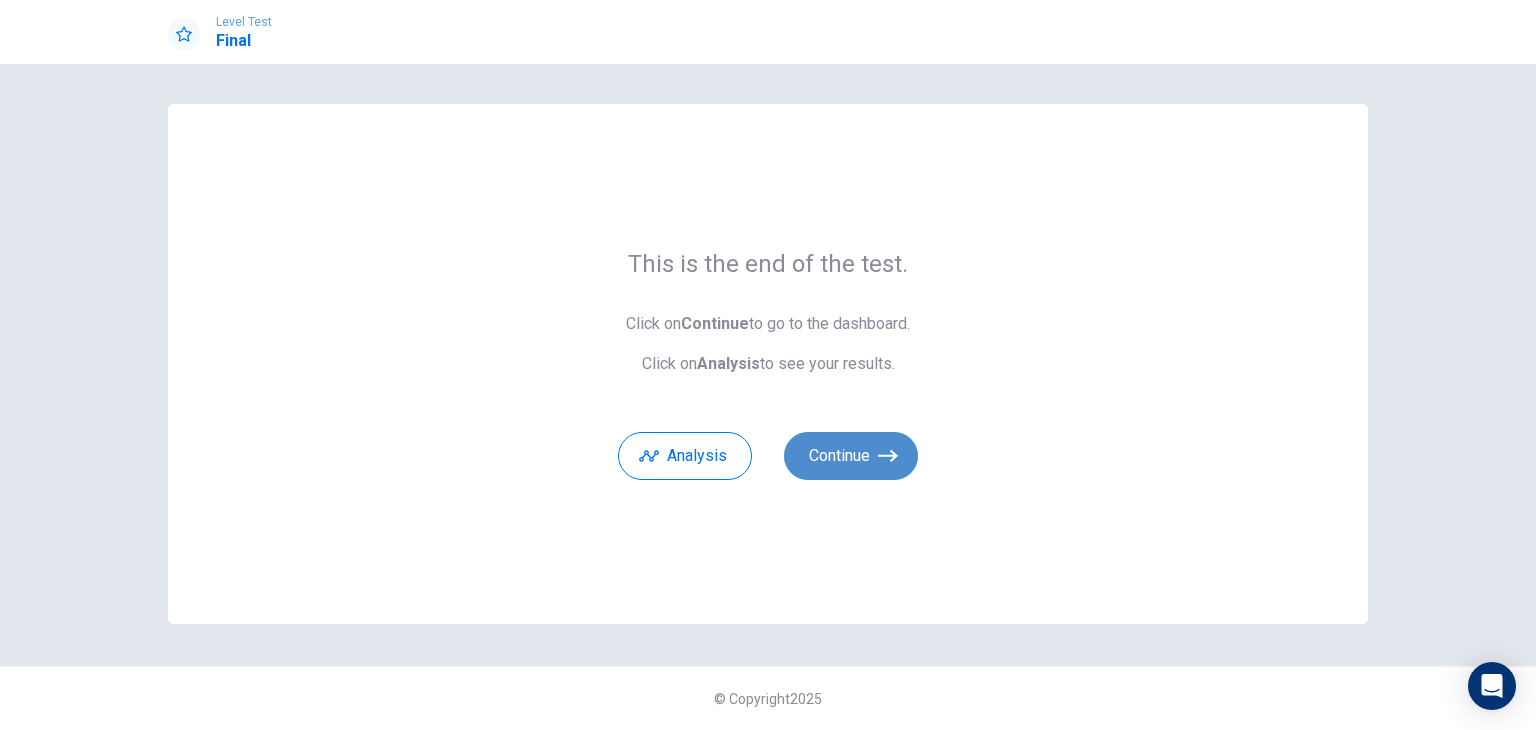 click on "Continue" at bounding box center [851, 456] 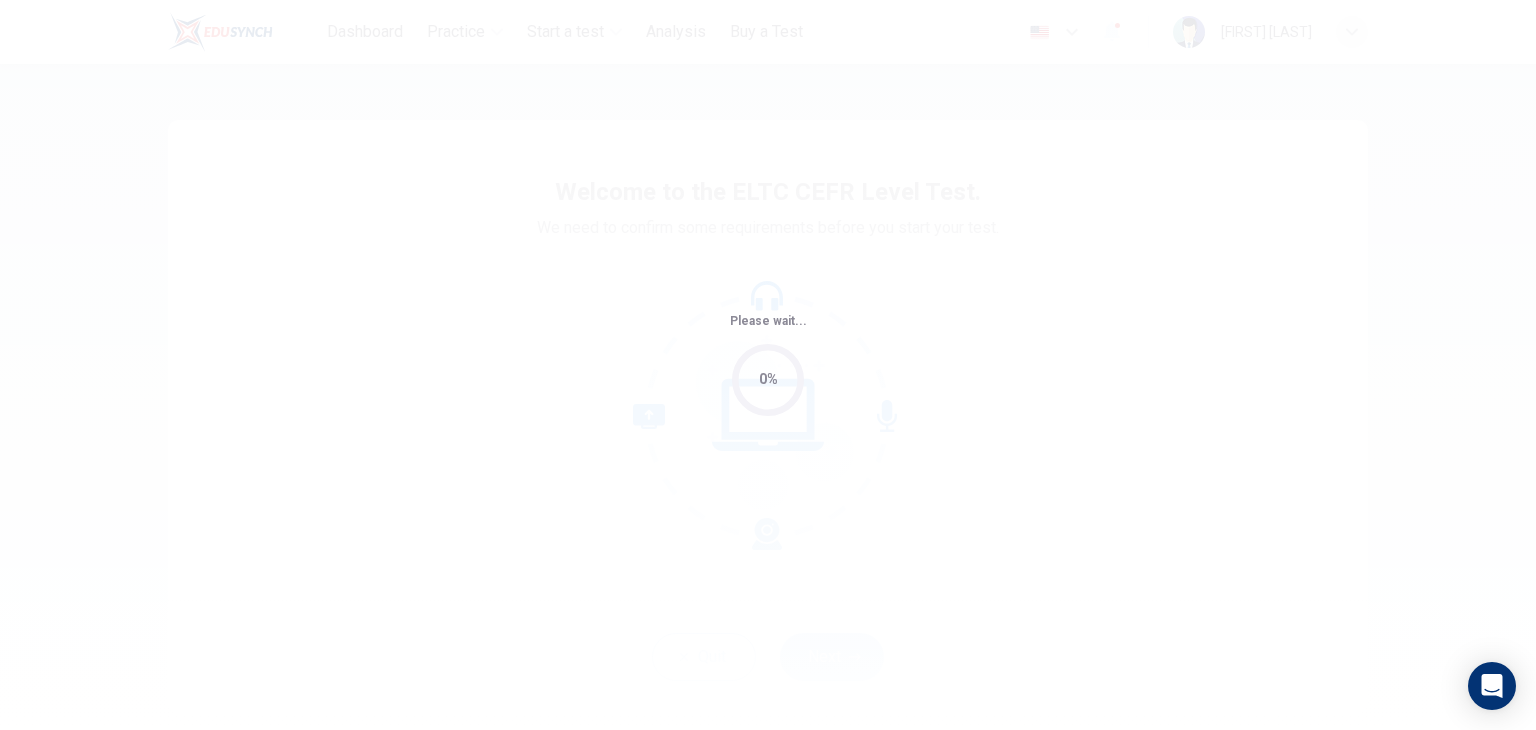 scroll, scrollTop: 0, scrollLeft: 0, axis: both 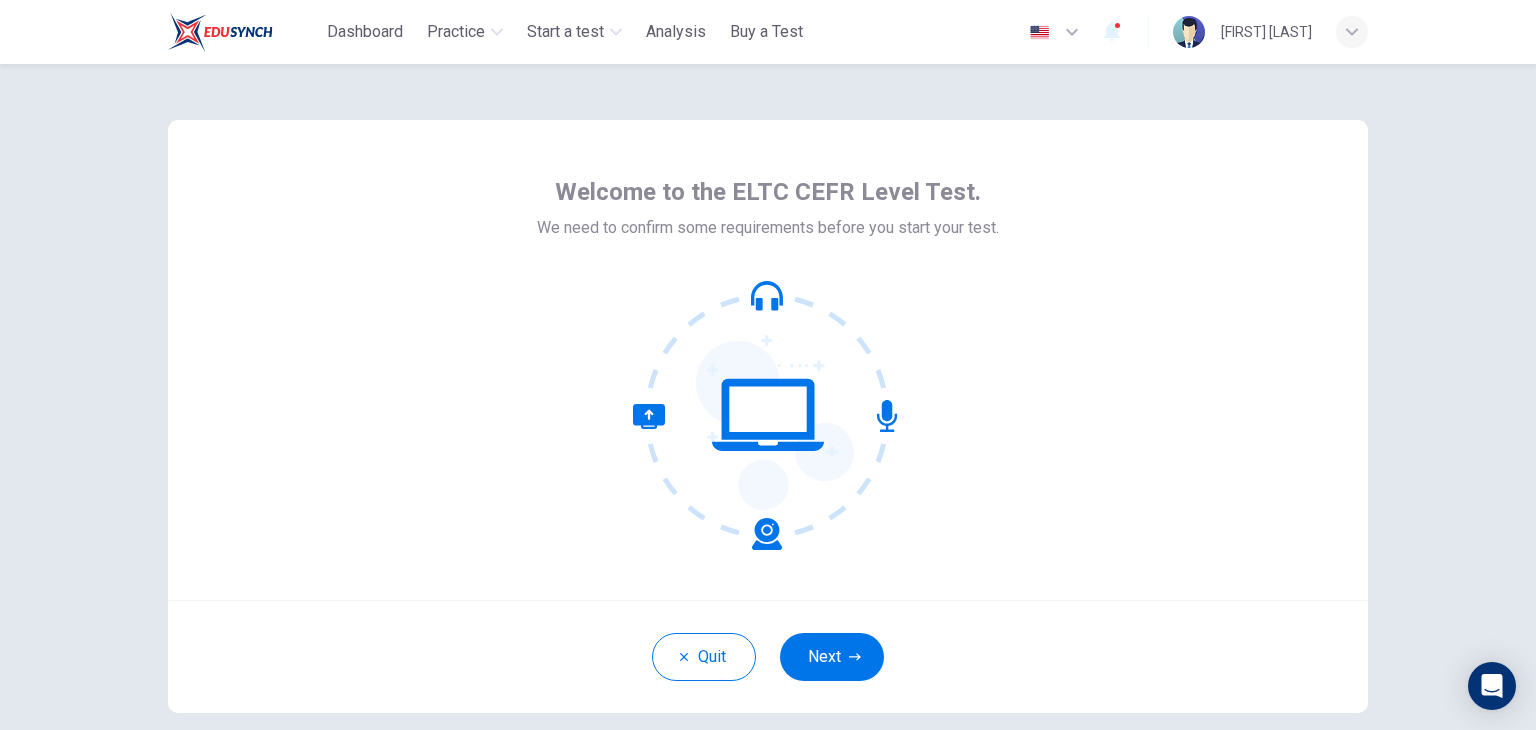 click on "Welcome to the ELTC CEFR Level Test. We need to confirm some requirements before you start your test. Quit Next" at bounding box center (768, 416) 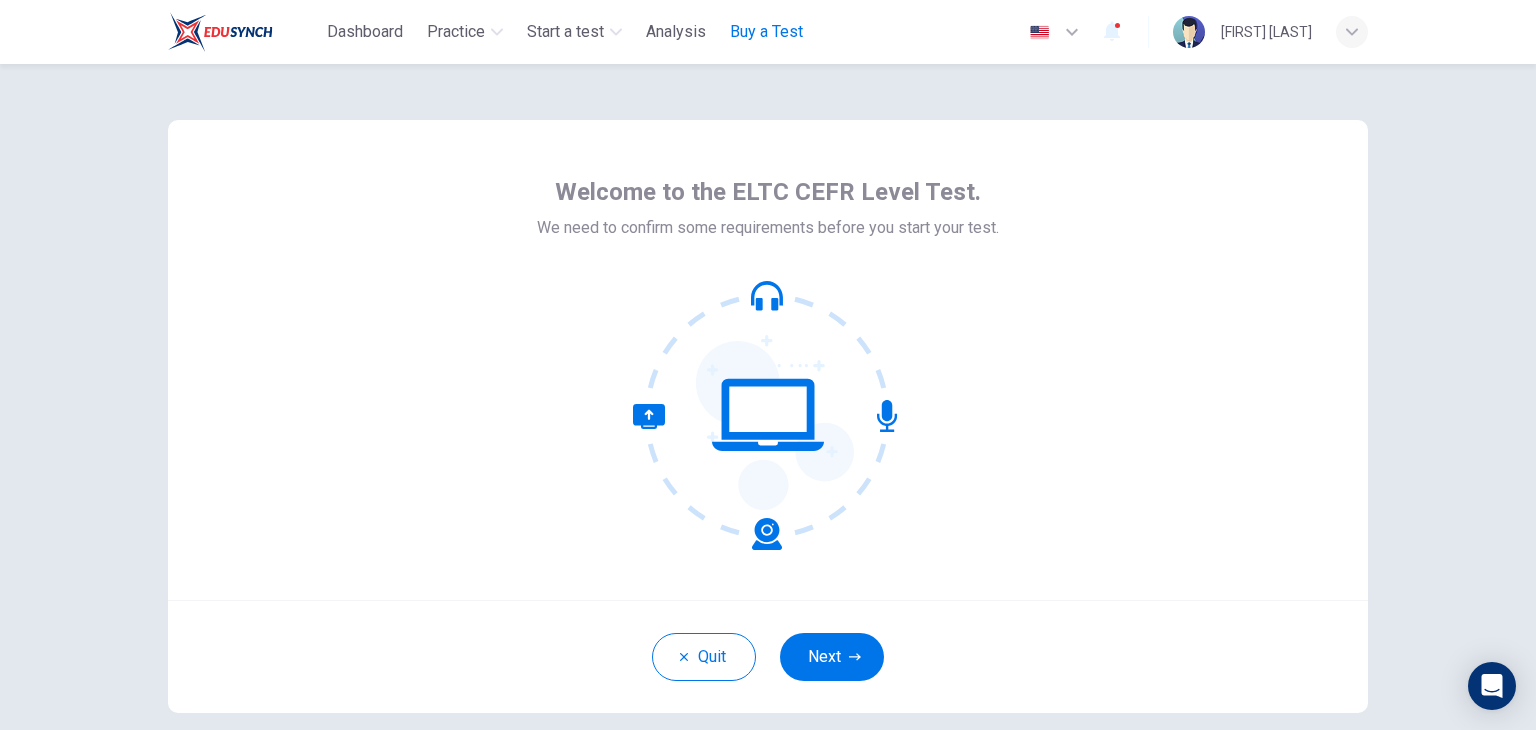 click on "Buy a Test" at bounding box center (766, 32) 